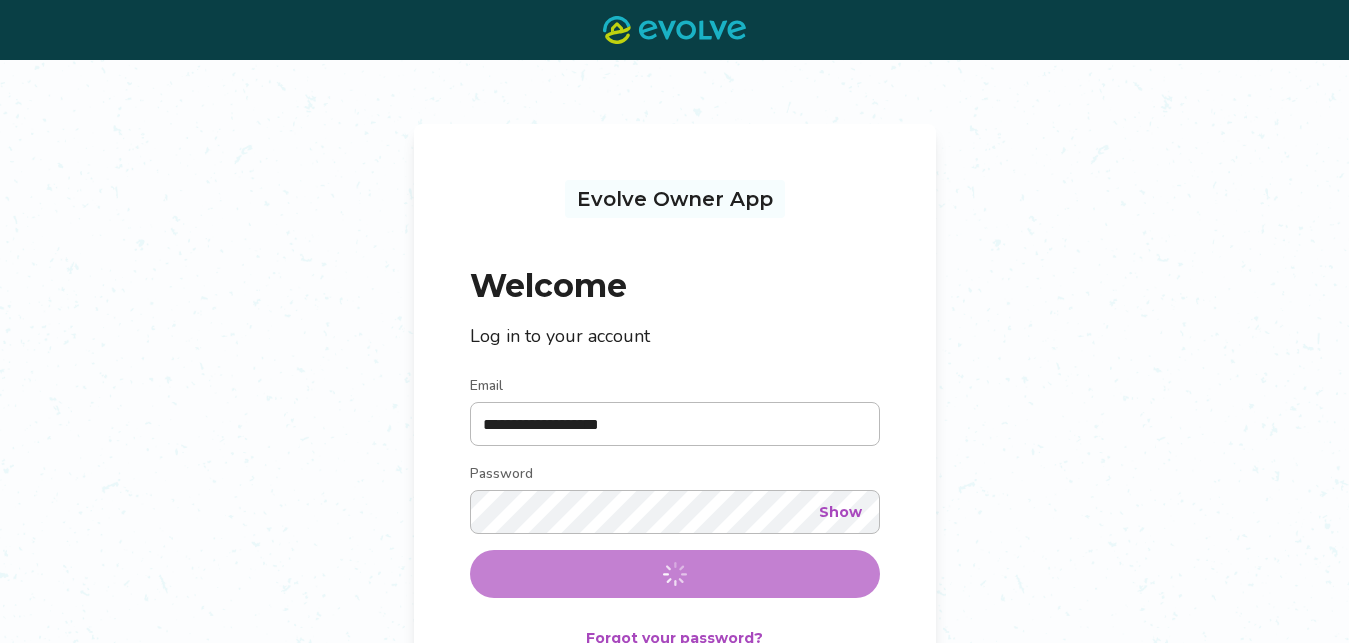 scroll, scrollTop: 0, scrollLeft: 0, axis: both 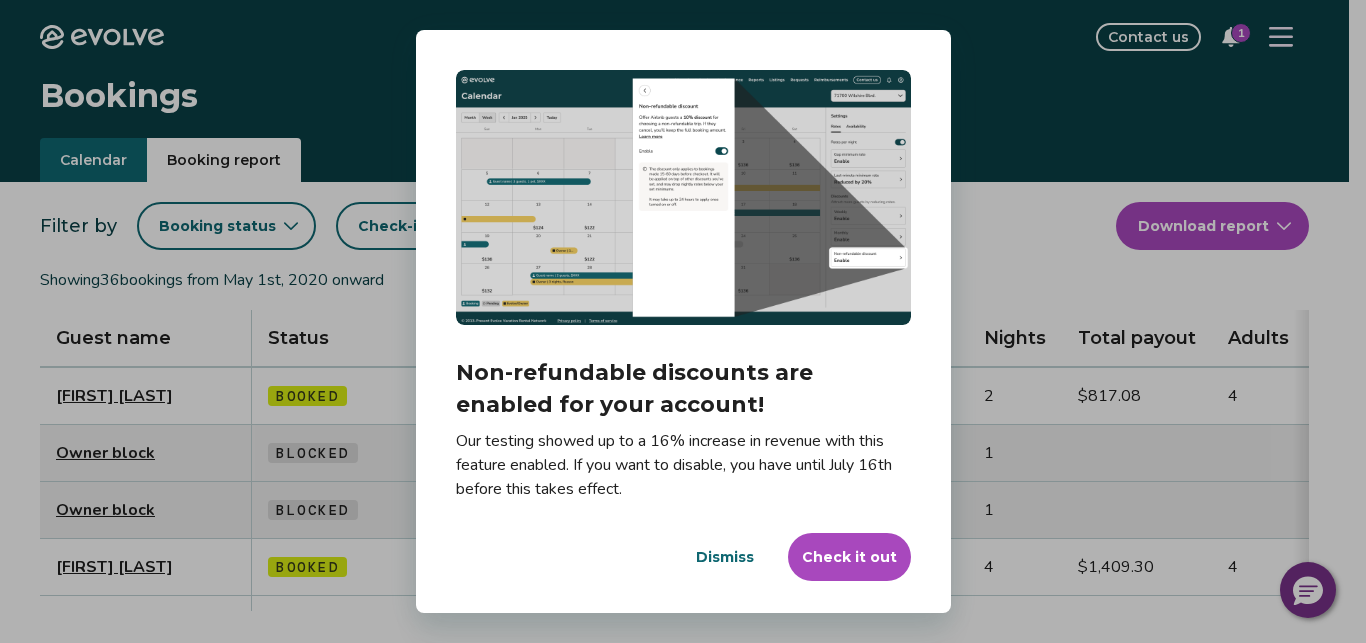 click at bounding box center (683, 198) 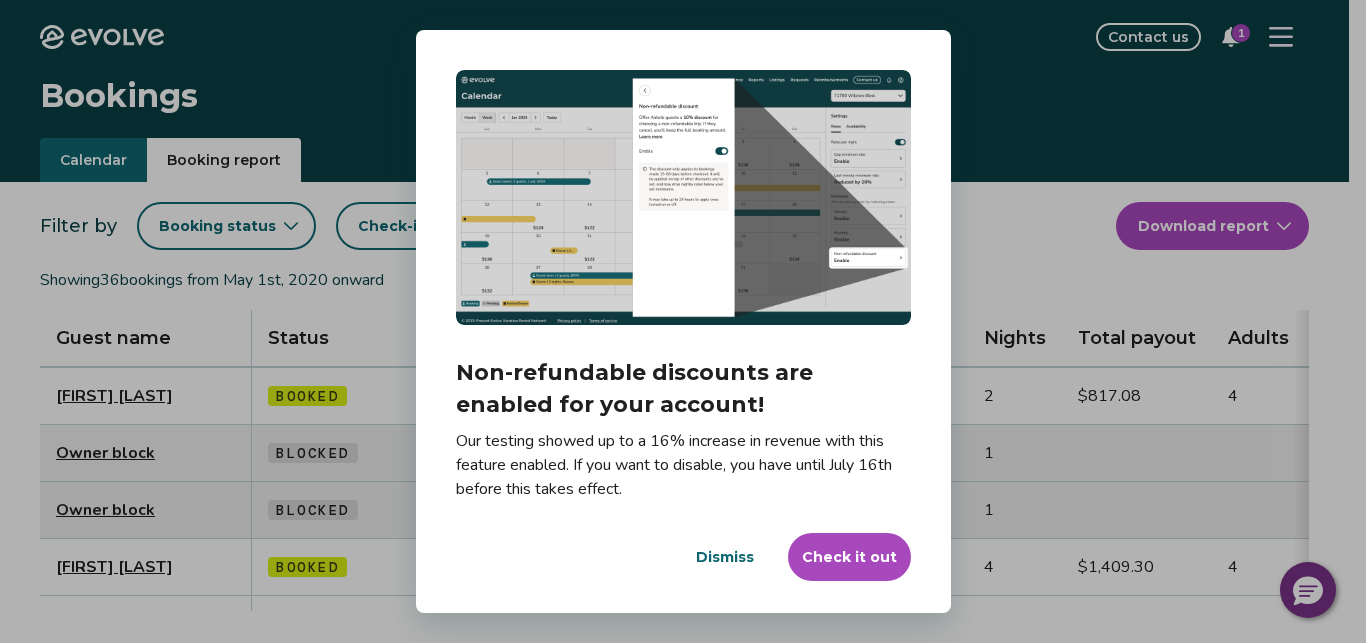 click on "Check it out" at bounding box center (849, 557) 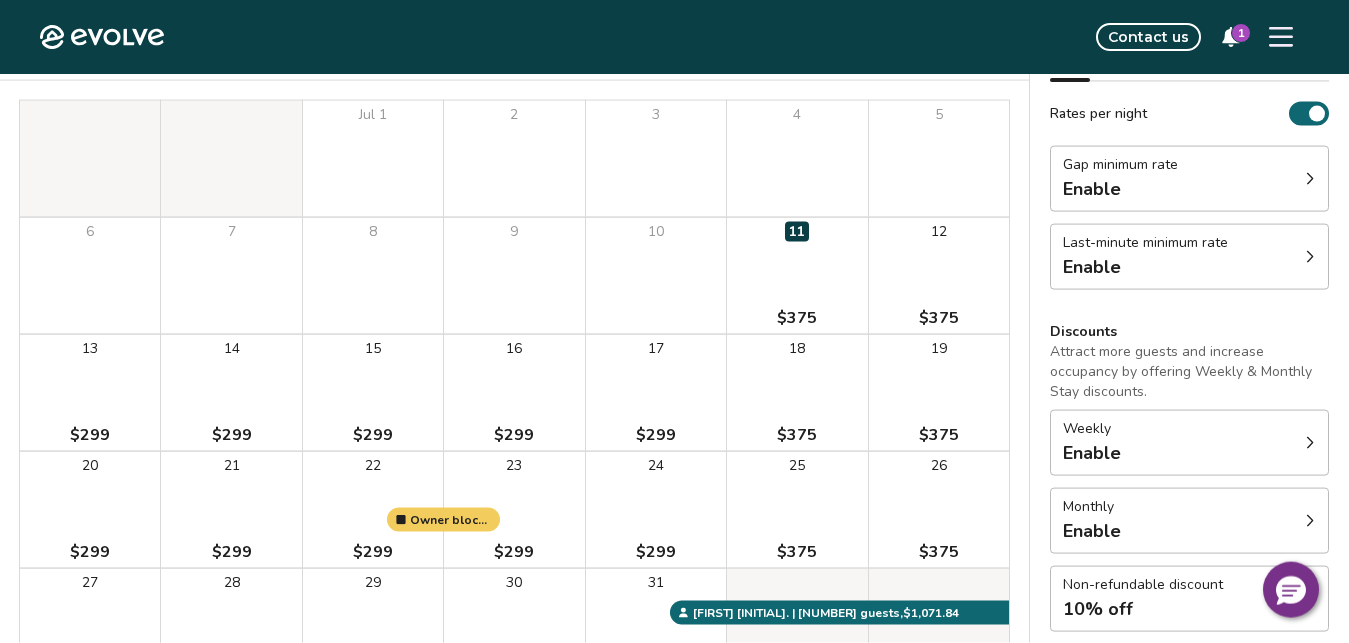 scroll, scrollTop: 0, scrollLeft: 0, axis: both 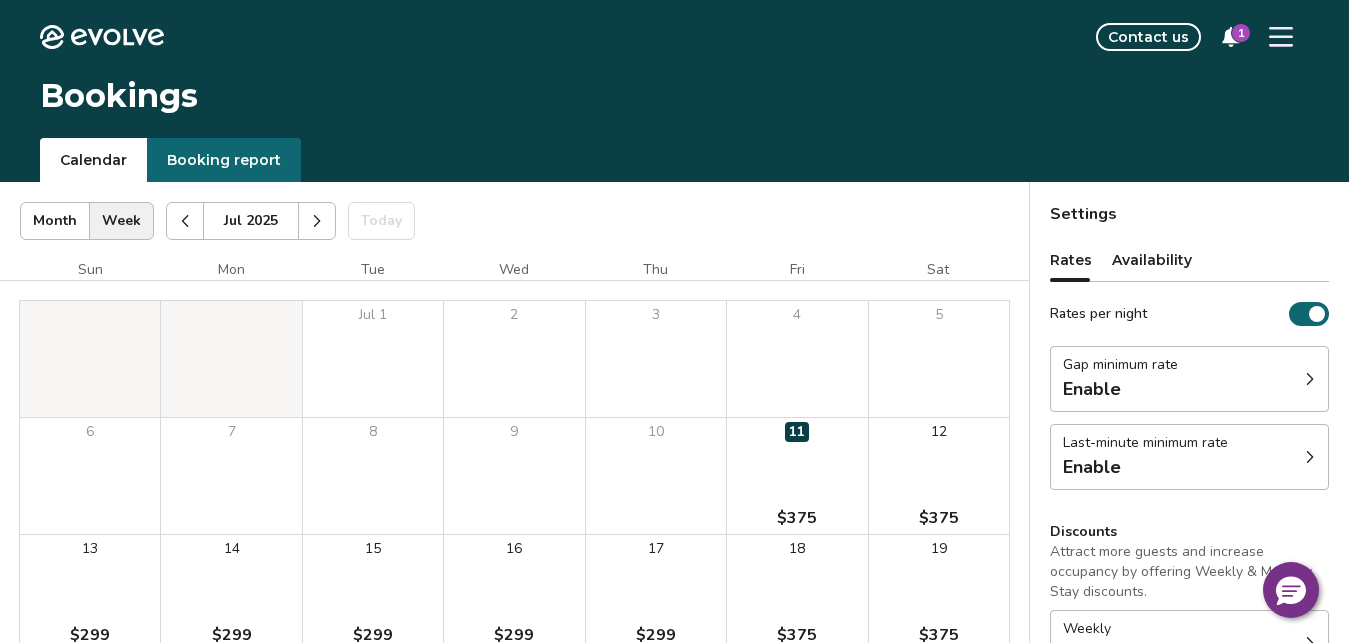 click at bounding box center (317, 221) 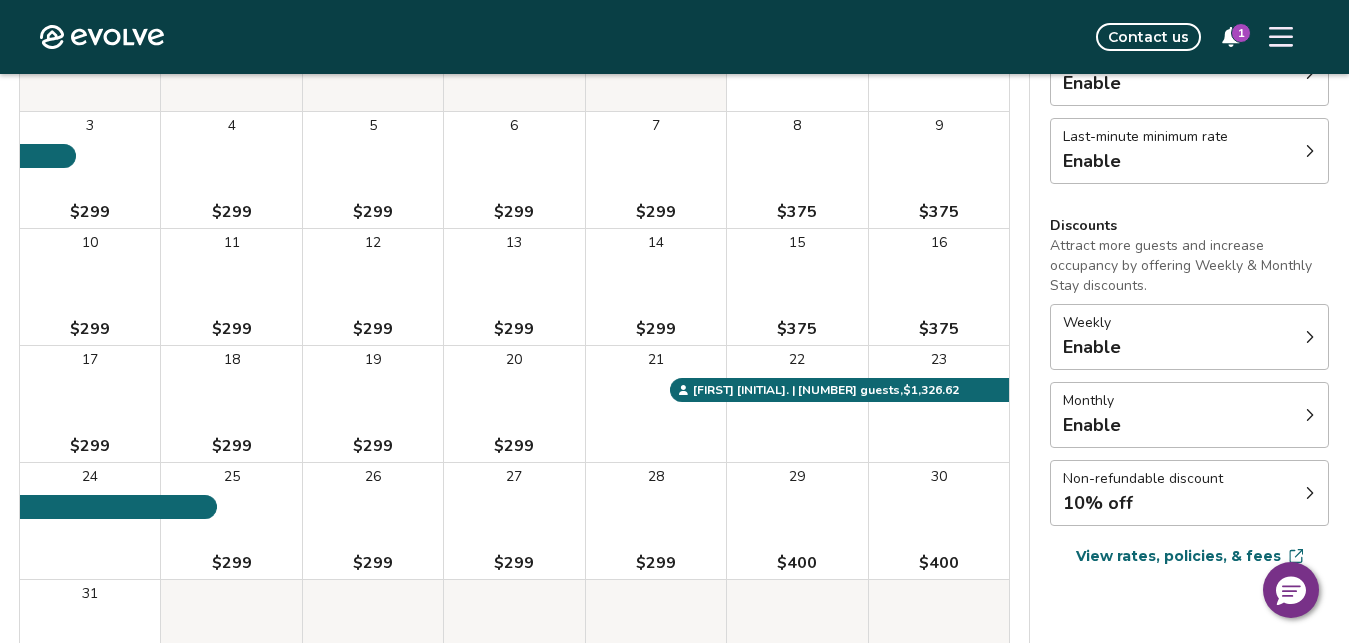 scroll, scrollTop: 204, scrollLeft: 0, axis: vertical 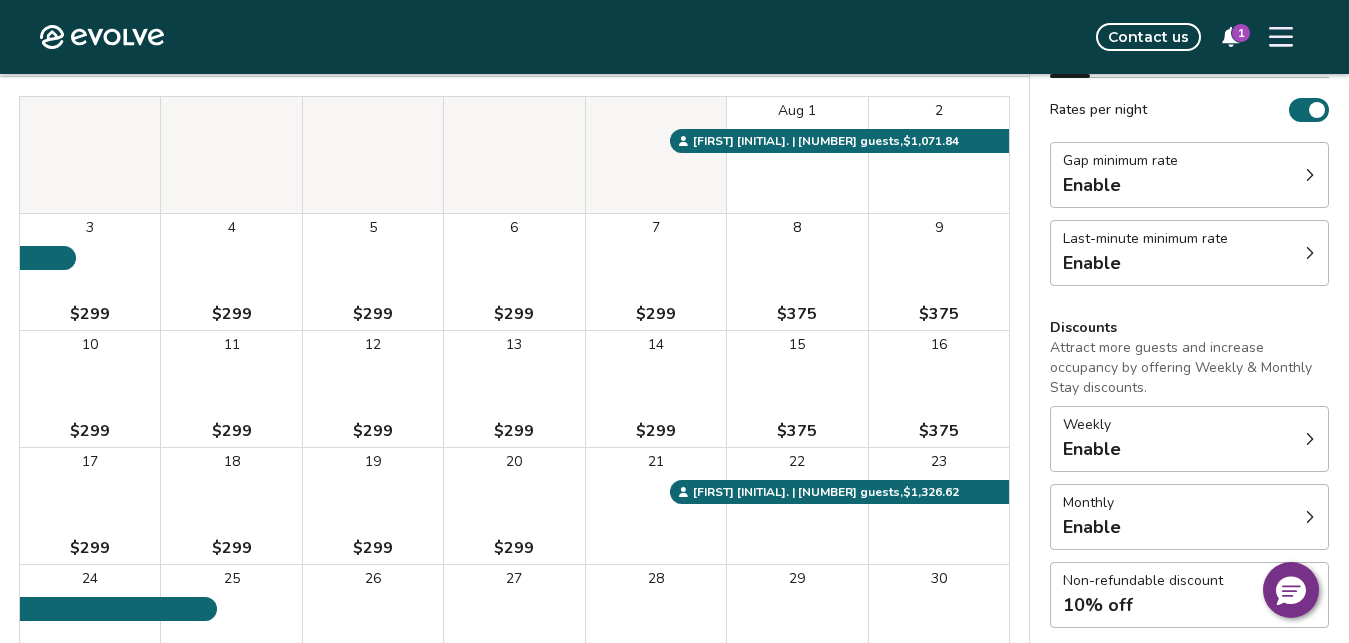 click on "Gap minimum rate Enable" at bounding box center (1189, 175) 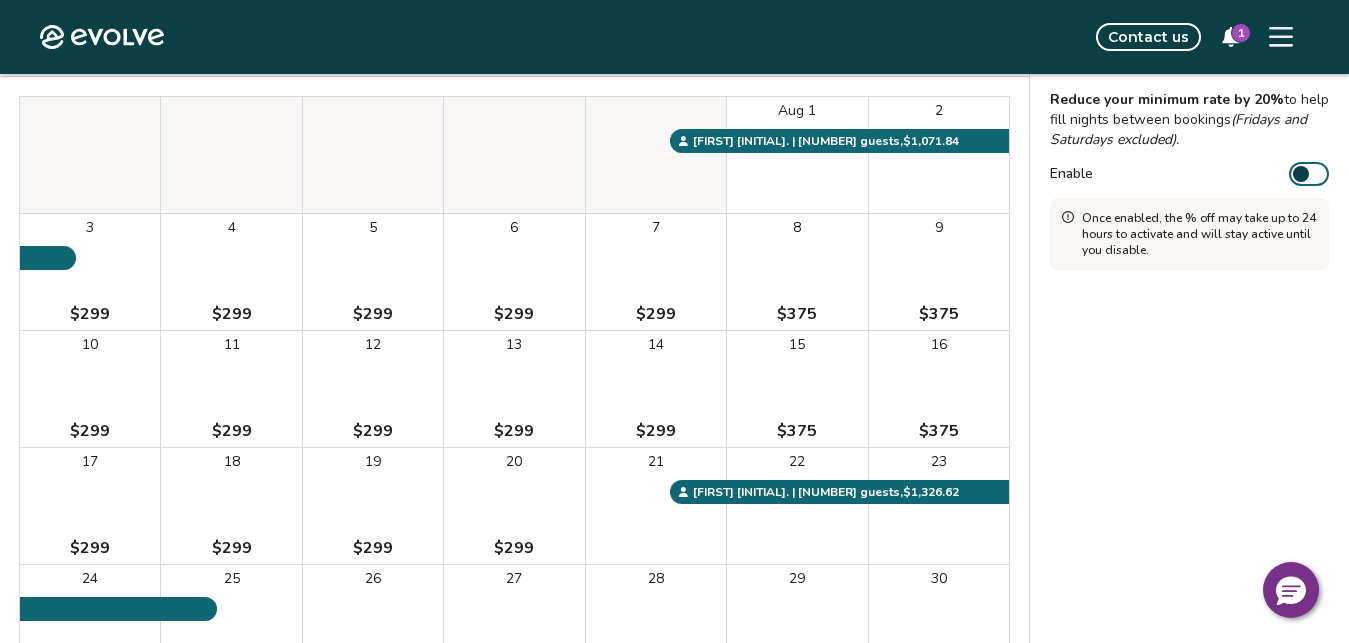 click at bounding box center (1301, 174) 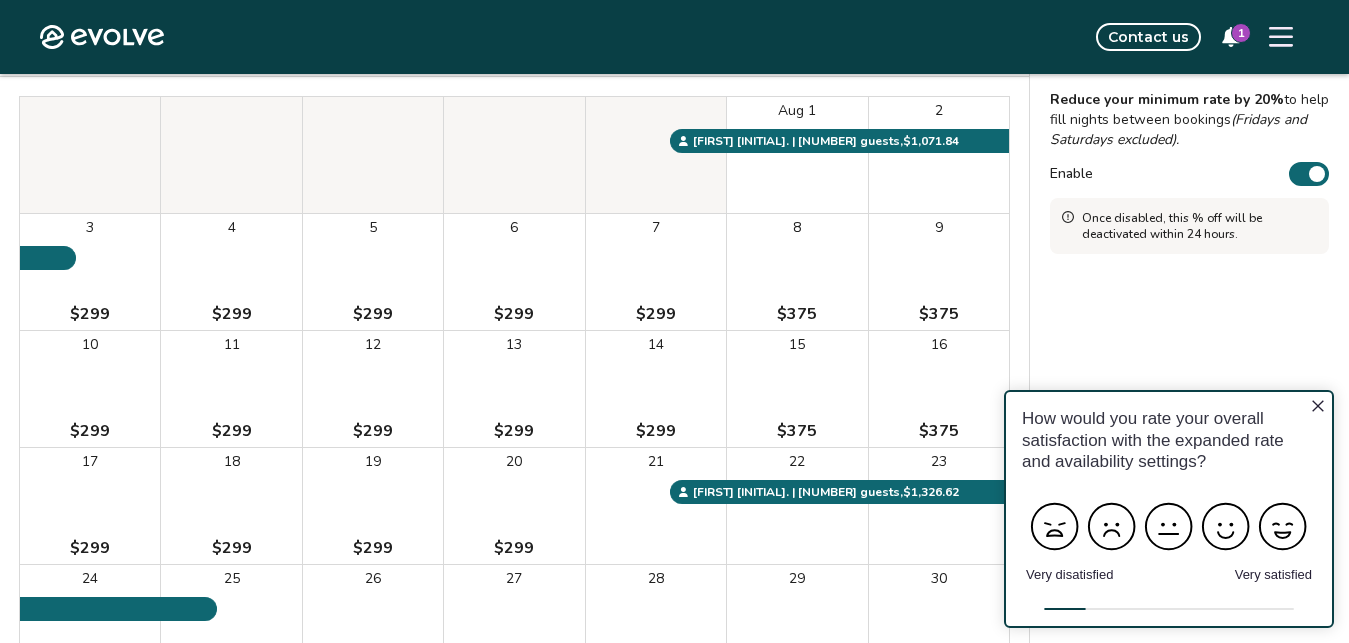 scroll, scrollTop: 0, scrollLeft: 0, axis: both 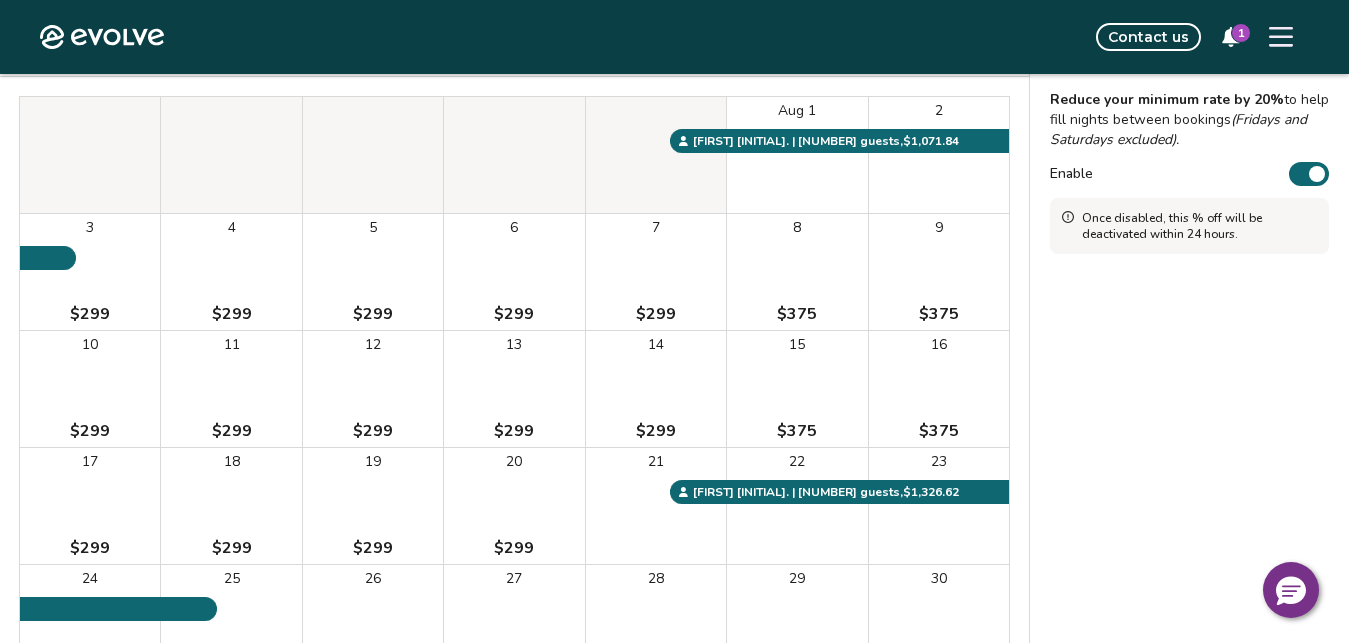 click on "Gap minimum rate Reduce your minimum rate by 20%  to help fill nights between bookings  (Fridays and Saturdays excluded). Enable Once disabled, this % off will be deactivated within 24 hours." at bounding box center [1189, 418] 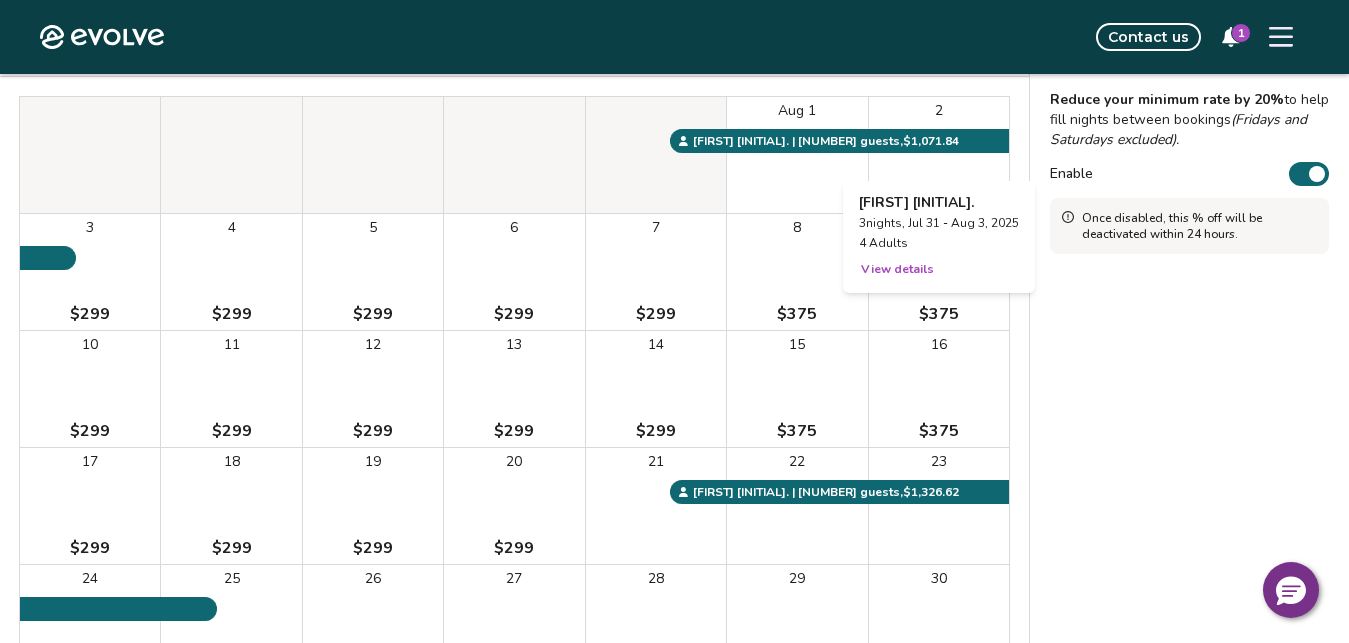 scroll, scrollTop: 0, scrollLeft: 0, axis: both 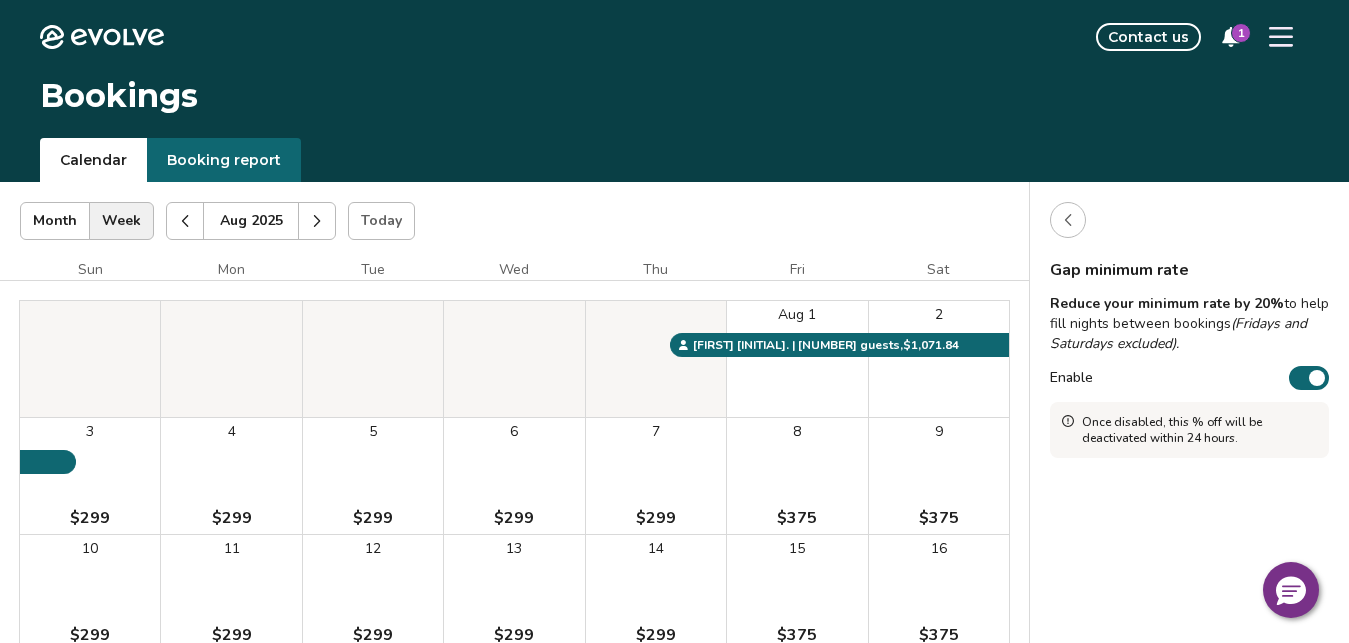 click at bounding box center [1068, 220] 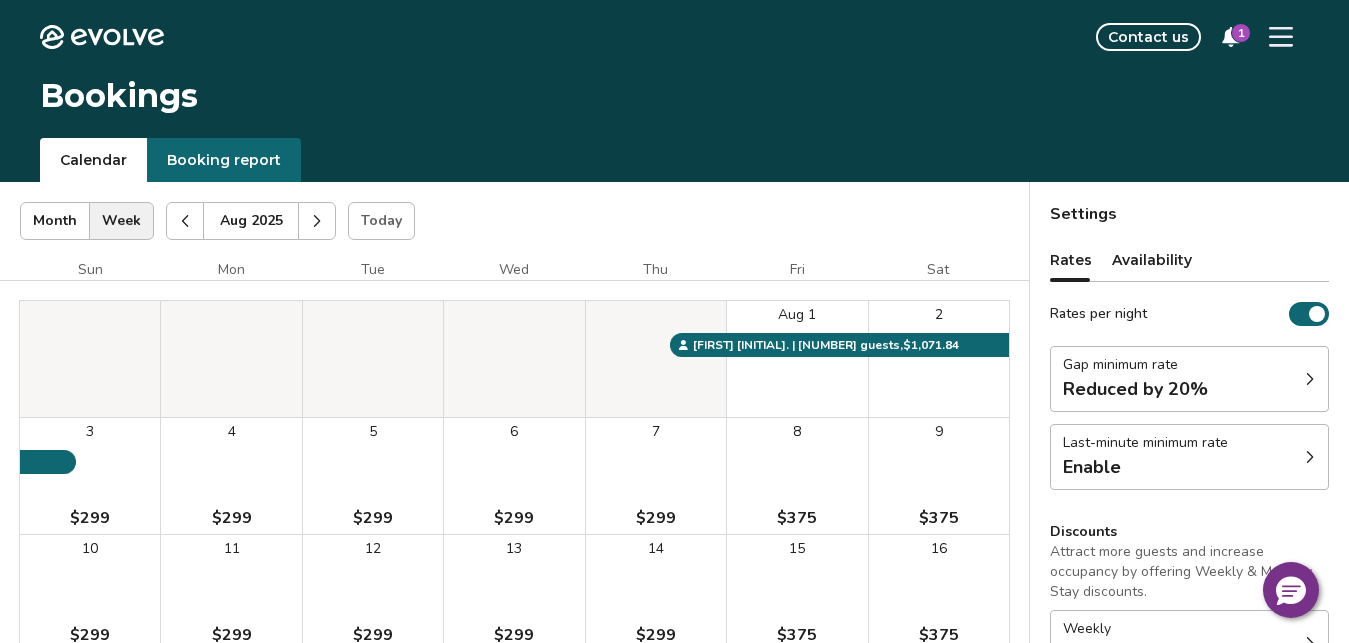 click on "Gap minimum rate Reduced by 20%" at bounding box center [1189, 379] 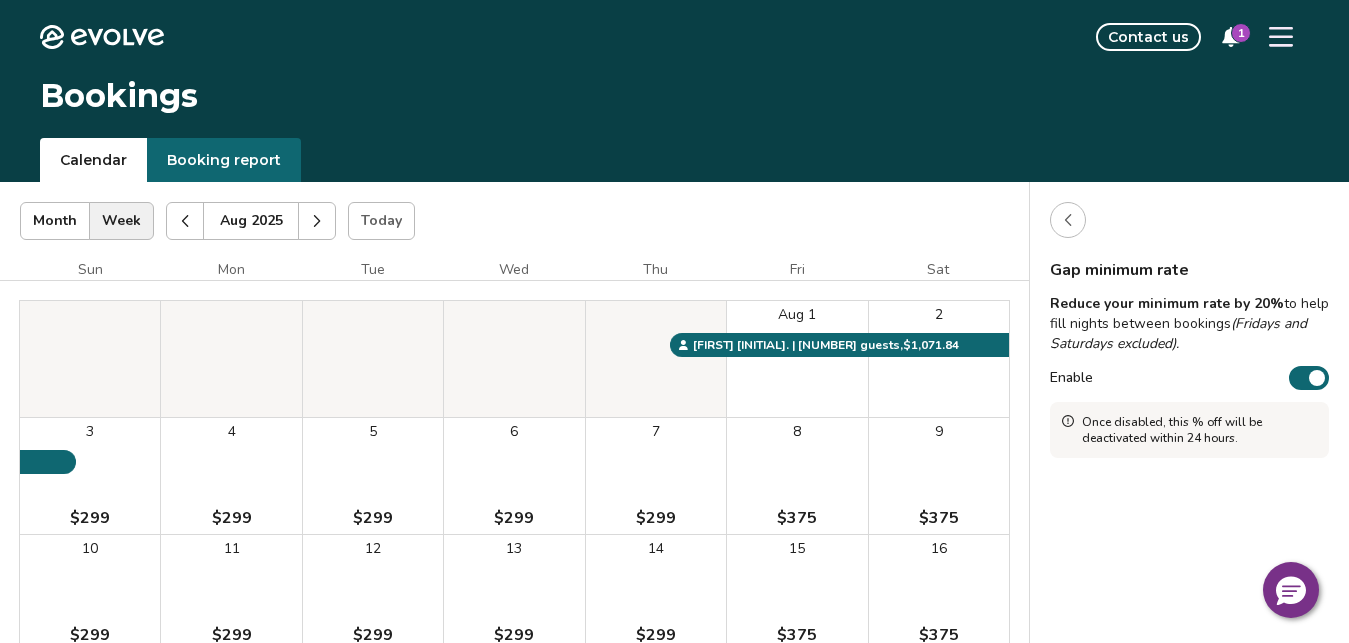 click at bounding box center [1317, 378] 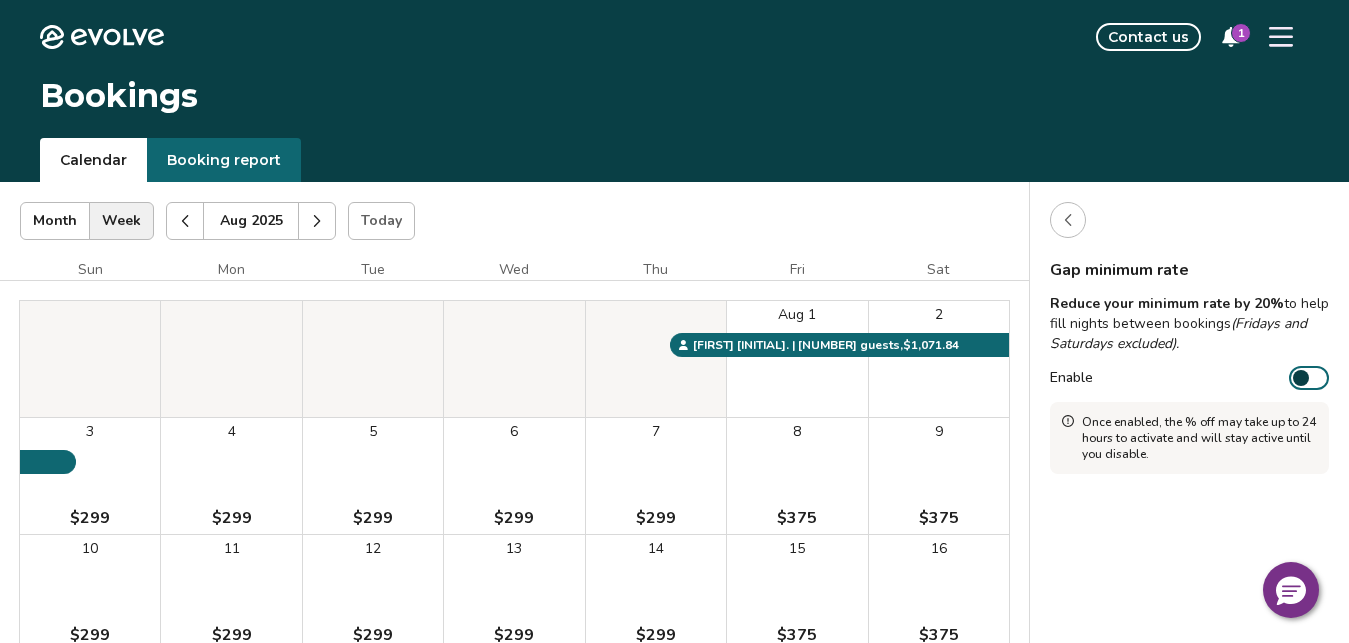 click at bounding box center (1068, 220) 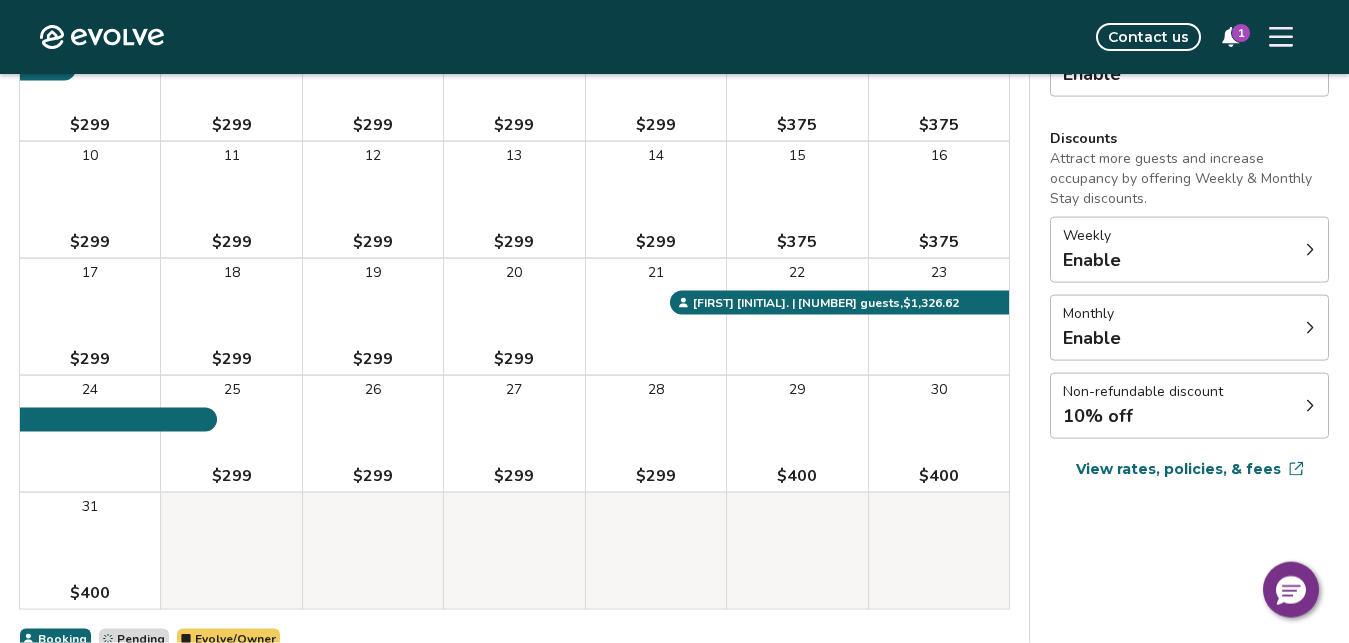scroll, scrollTop: 397, scrollLeft: 0, axis: vertical 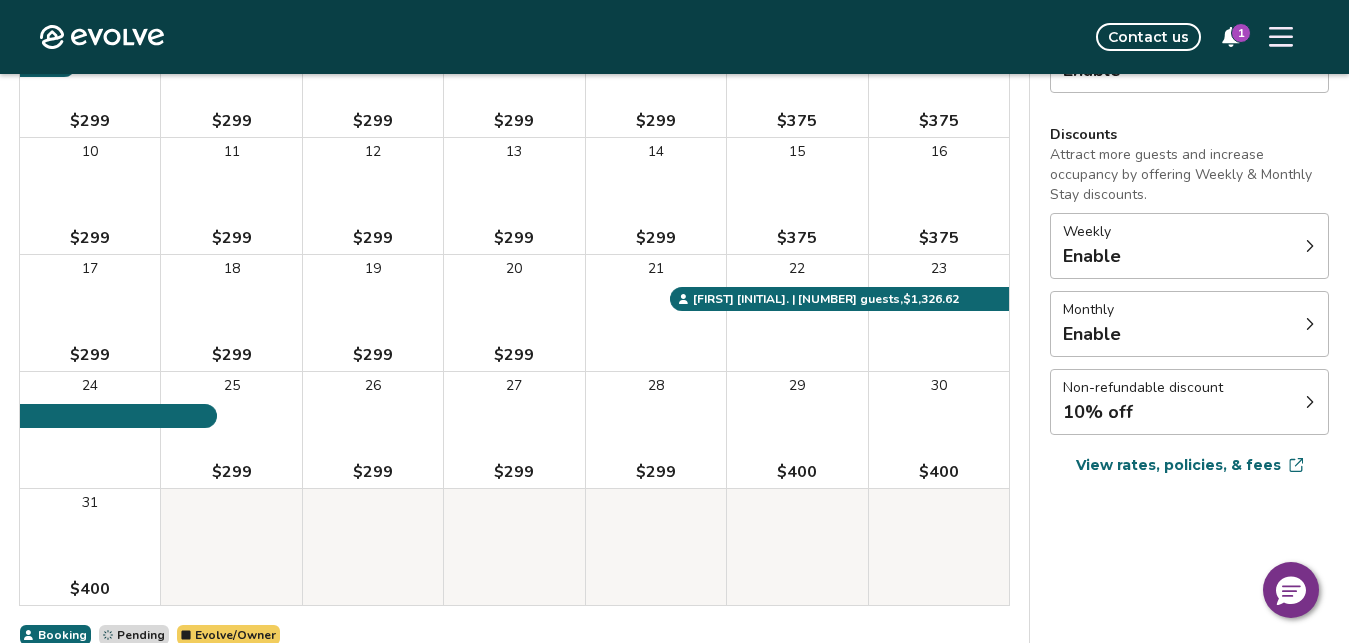 click on "$400" at bounding box center (797, 472) 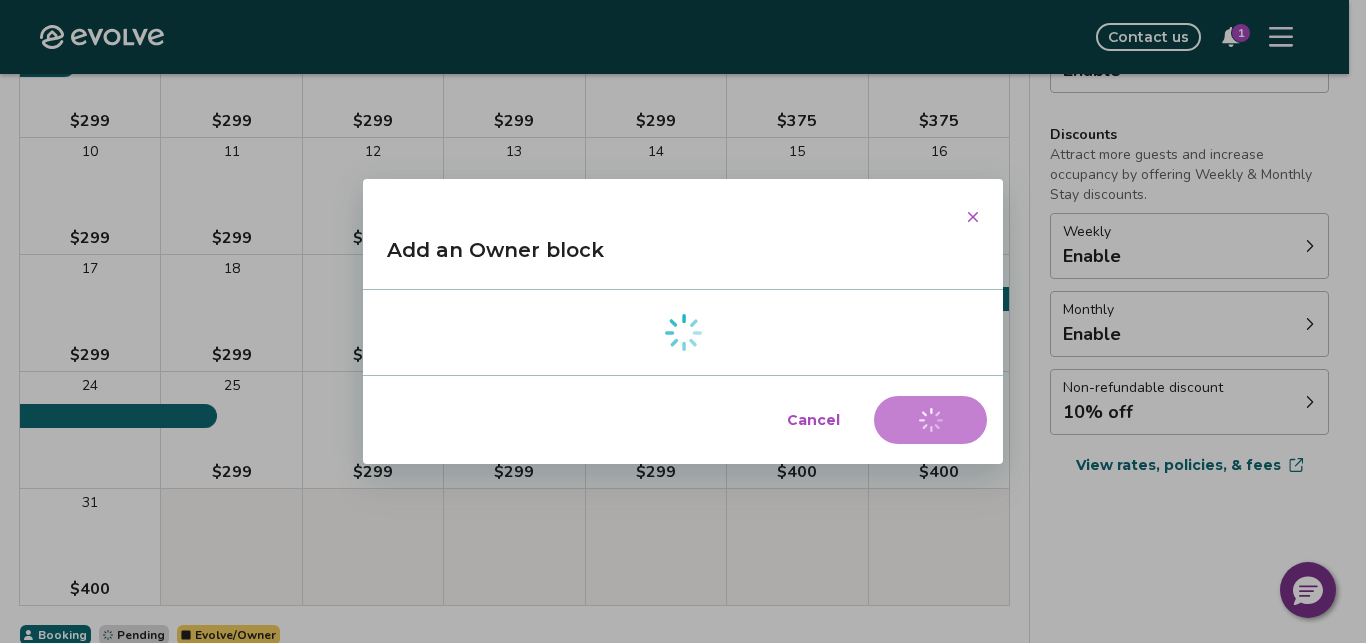 click 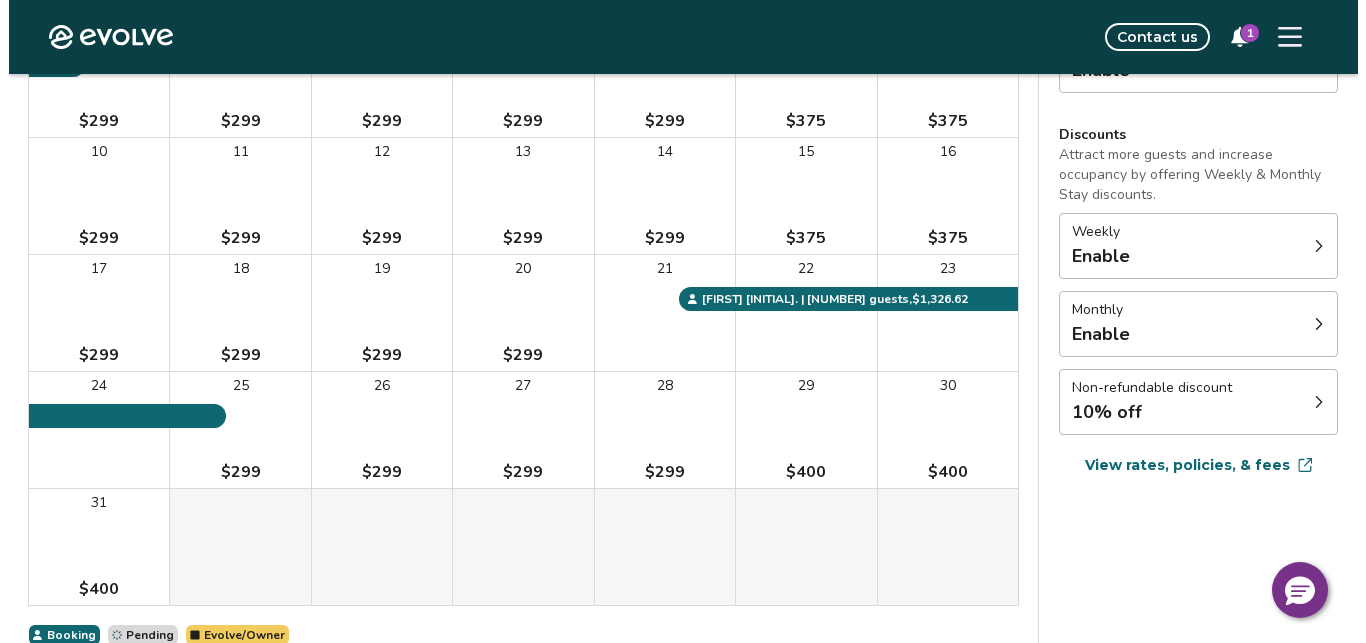 scroll, scrollTop: 0, scrollLeft: 0, axis: both 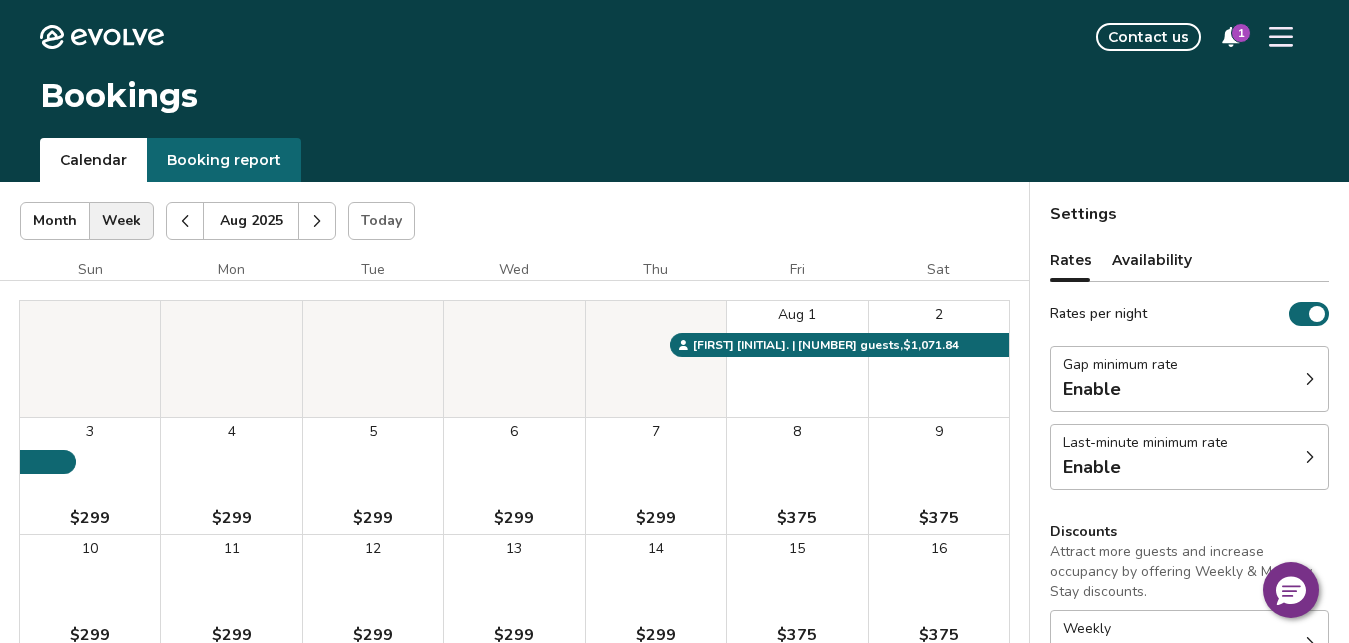 click at bounding box center [1281, 37] 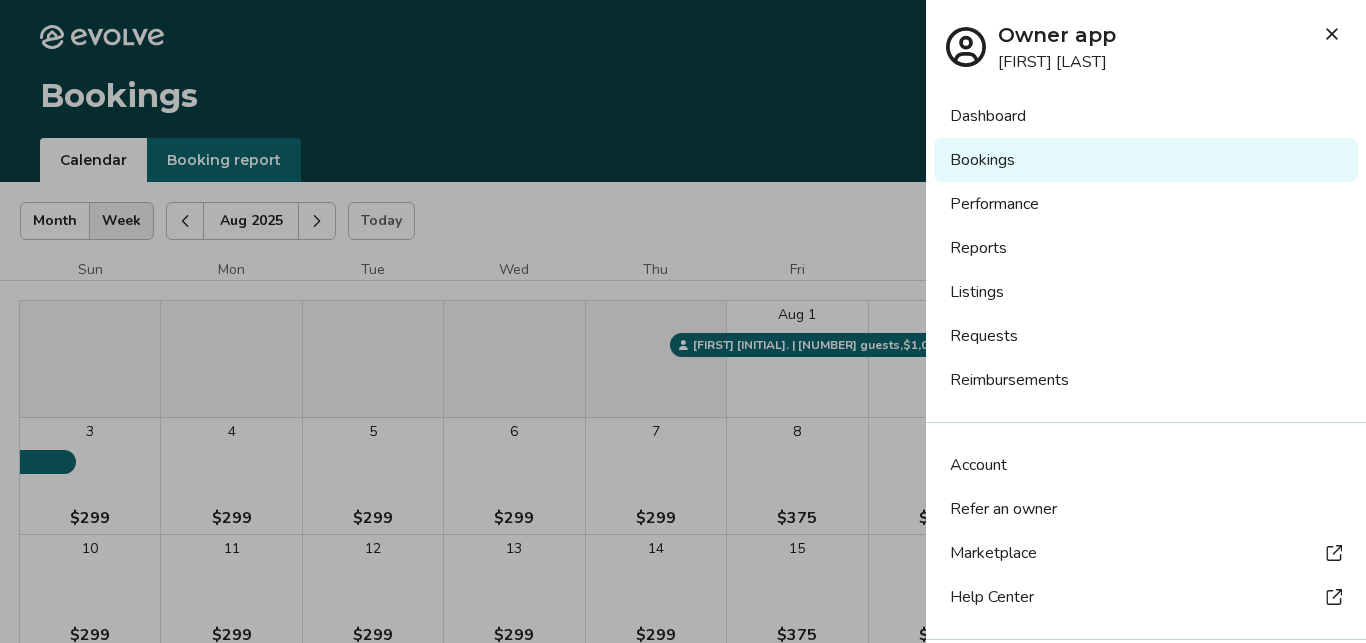 click on "Listings" at bounding box center [1146, 292] 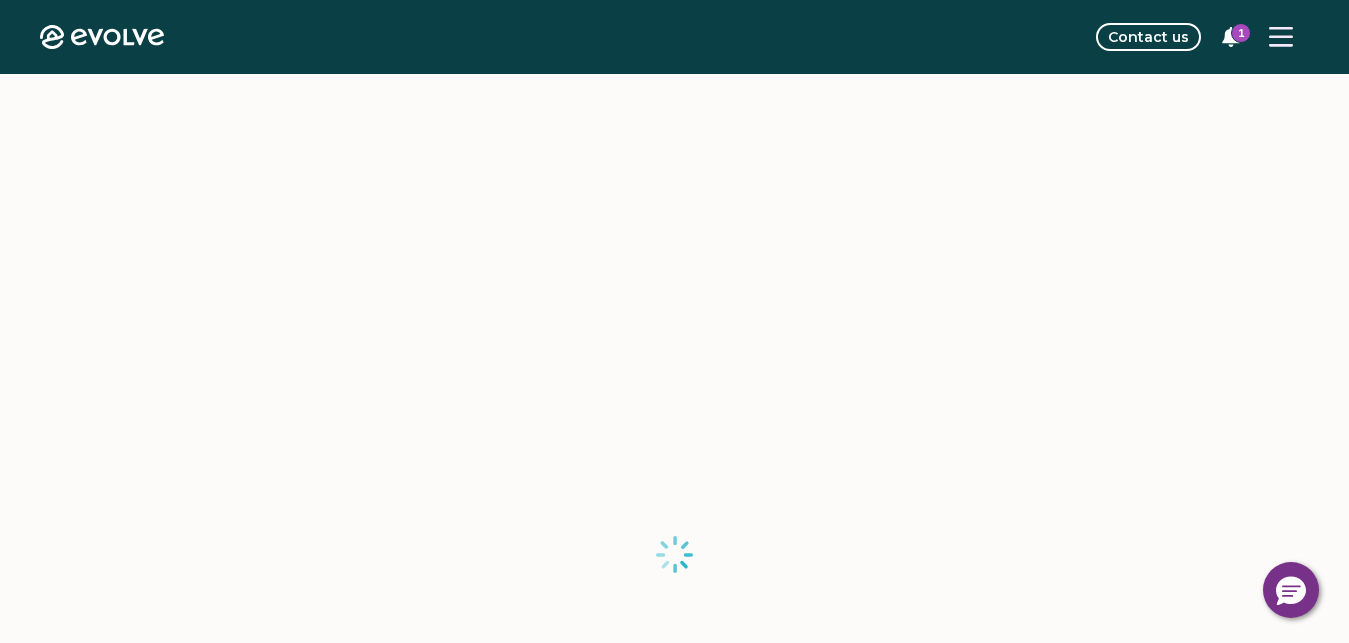 scroll, scrollTop: 0, scrollLeft: 0, axis: both 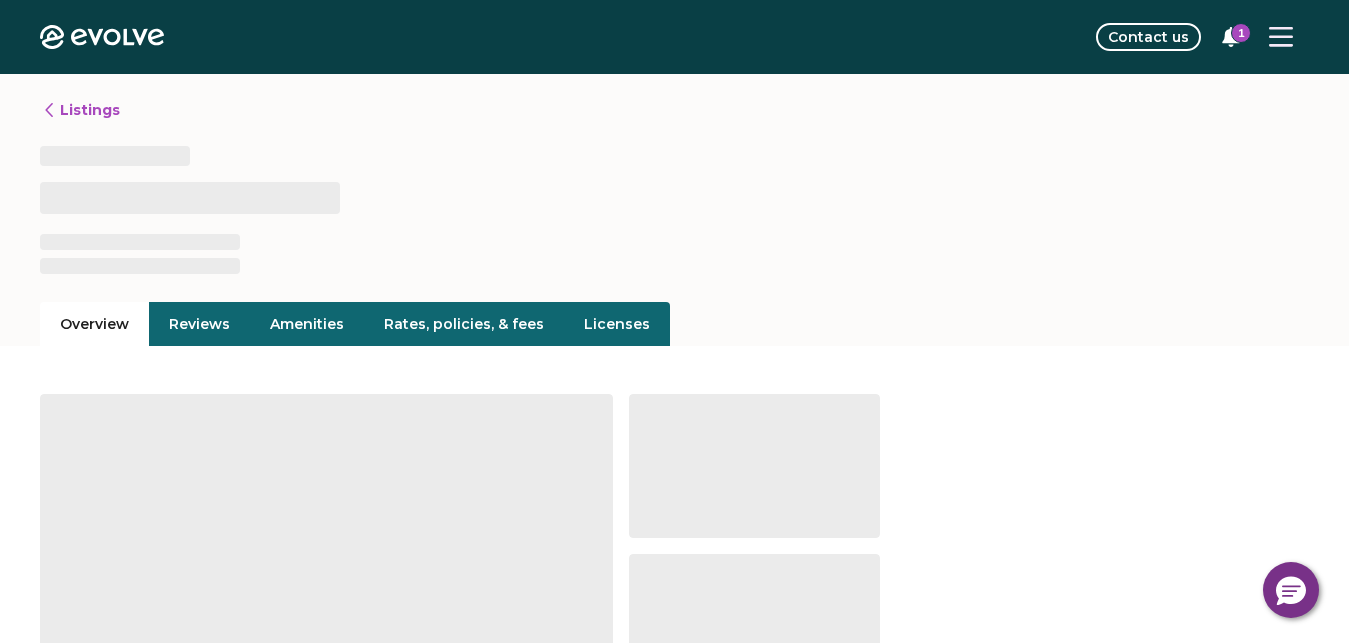 click on "Rates, policies, & fees" at bounding box center (464, 324) 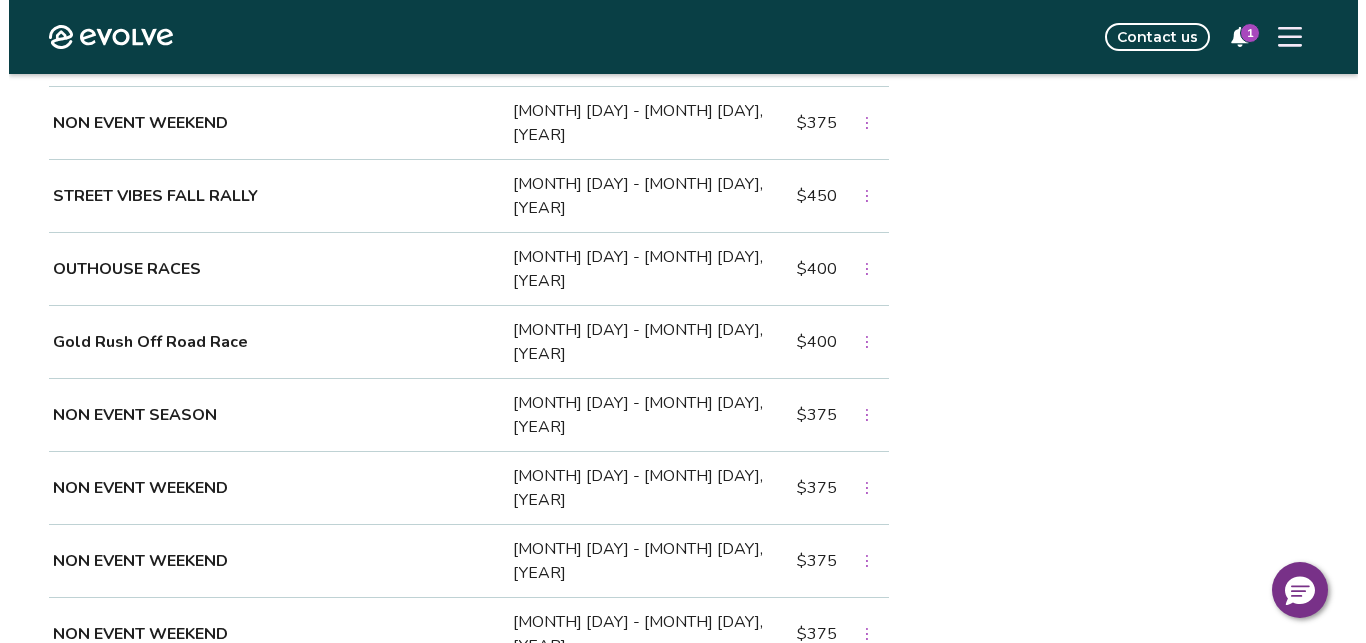 scroll, scrollTop: 0, scrollLeft: 0, axis: both 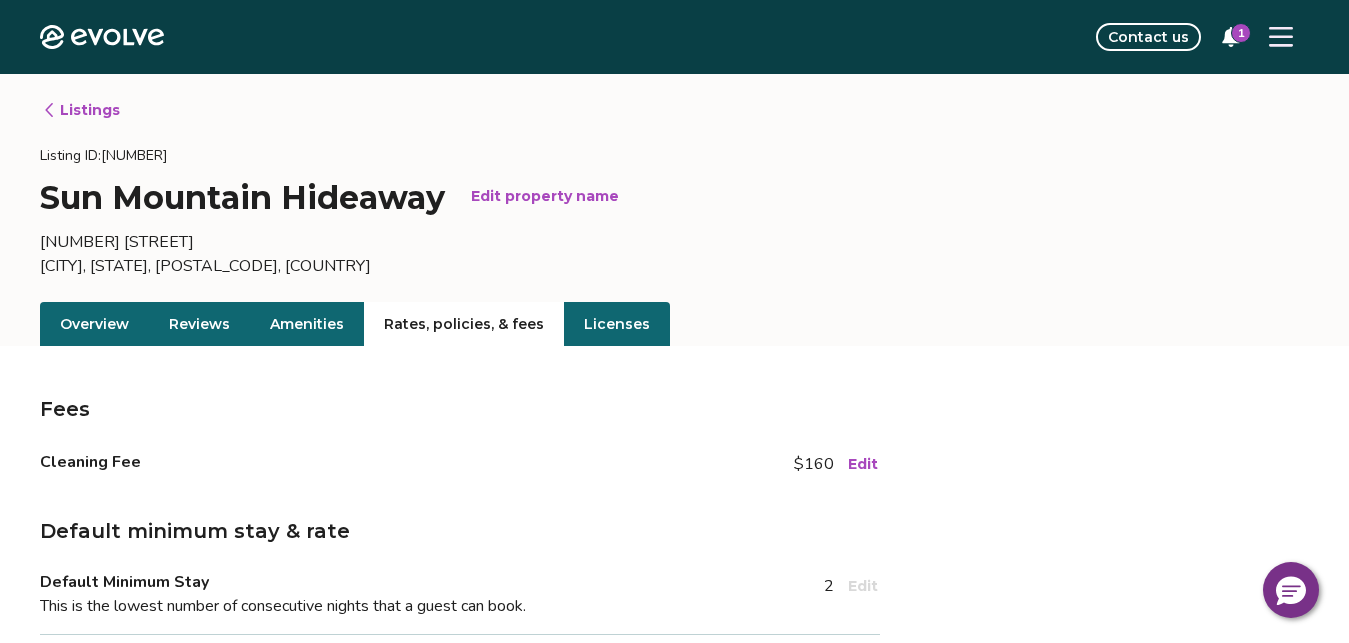 click on "Listings" at bounding box center (81, 110) 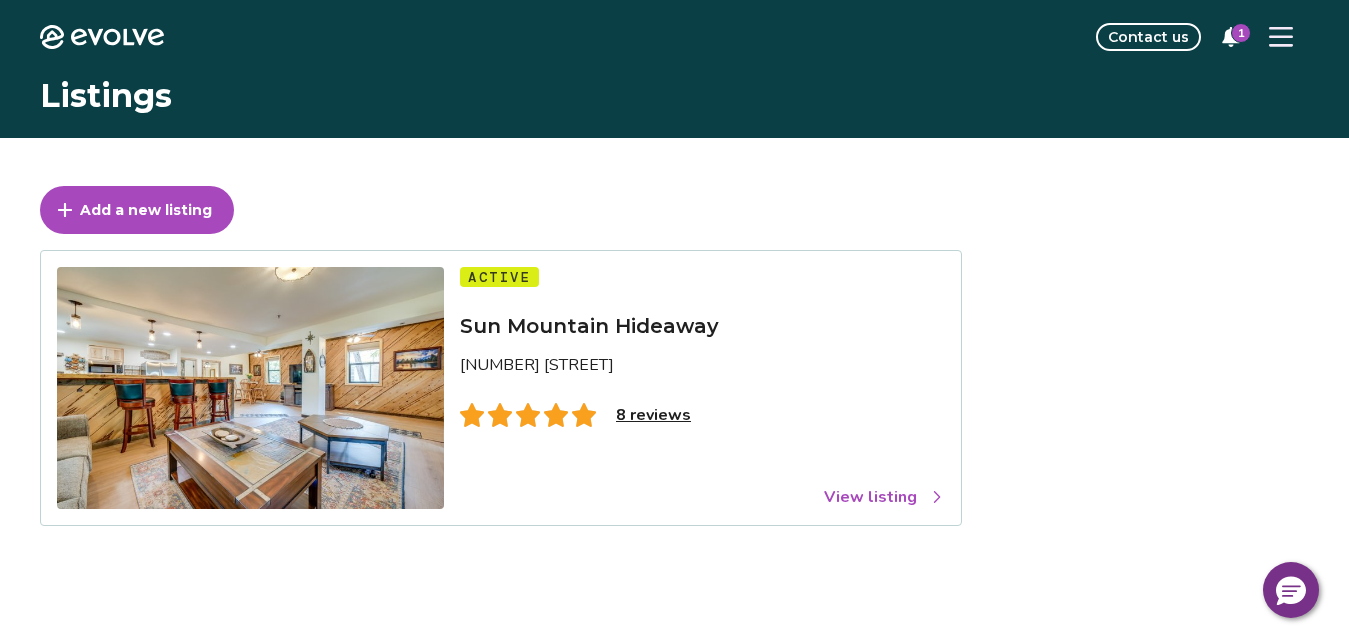 click 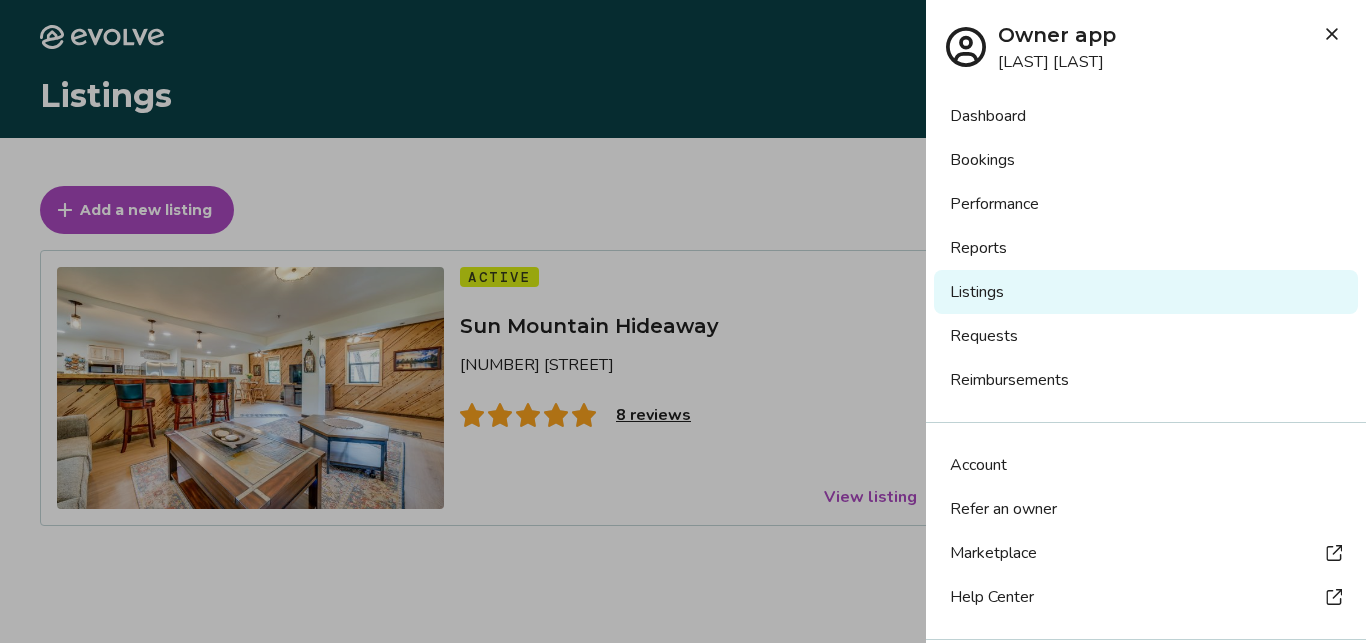 click on "Dashboard" at bounding box center [1146, 116] 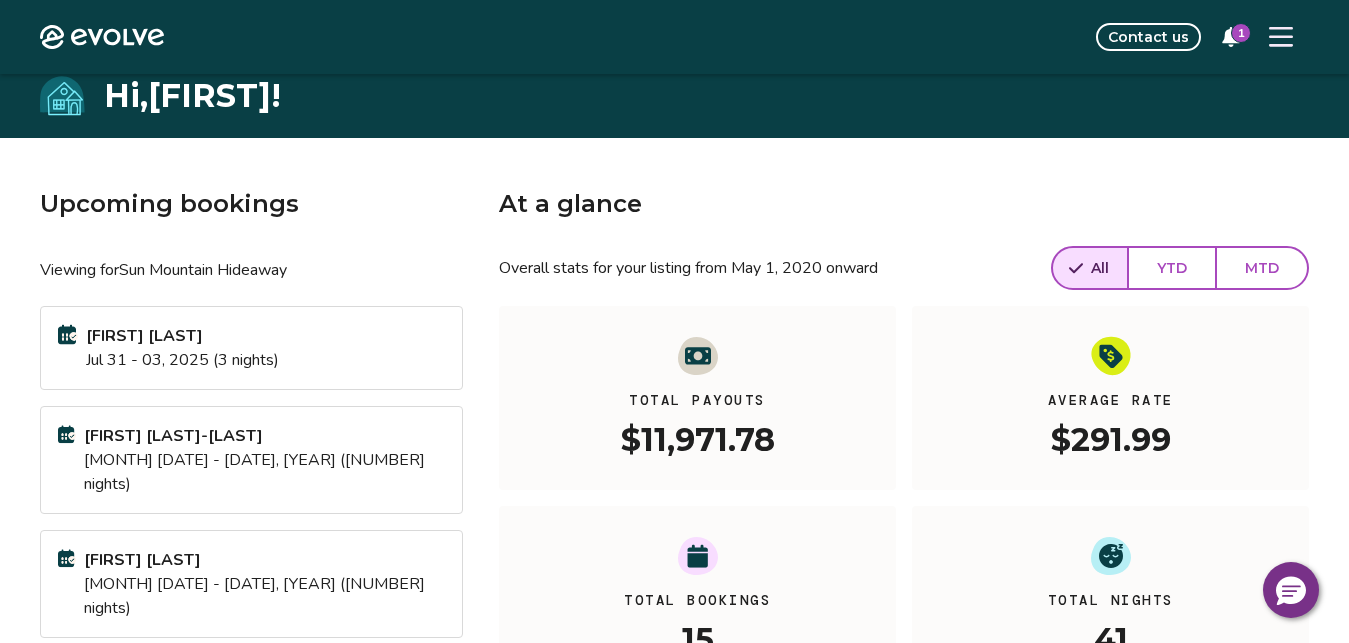 scroll, scrollTop: 0, scrollLeft: 0, axis: both 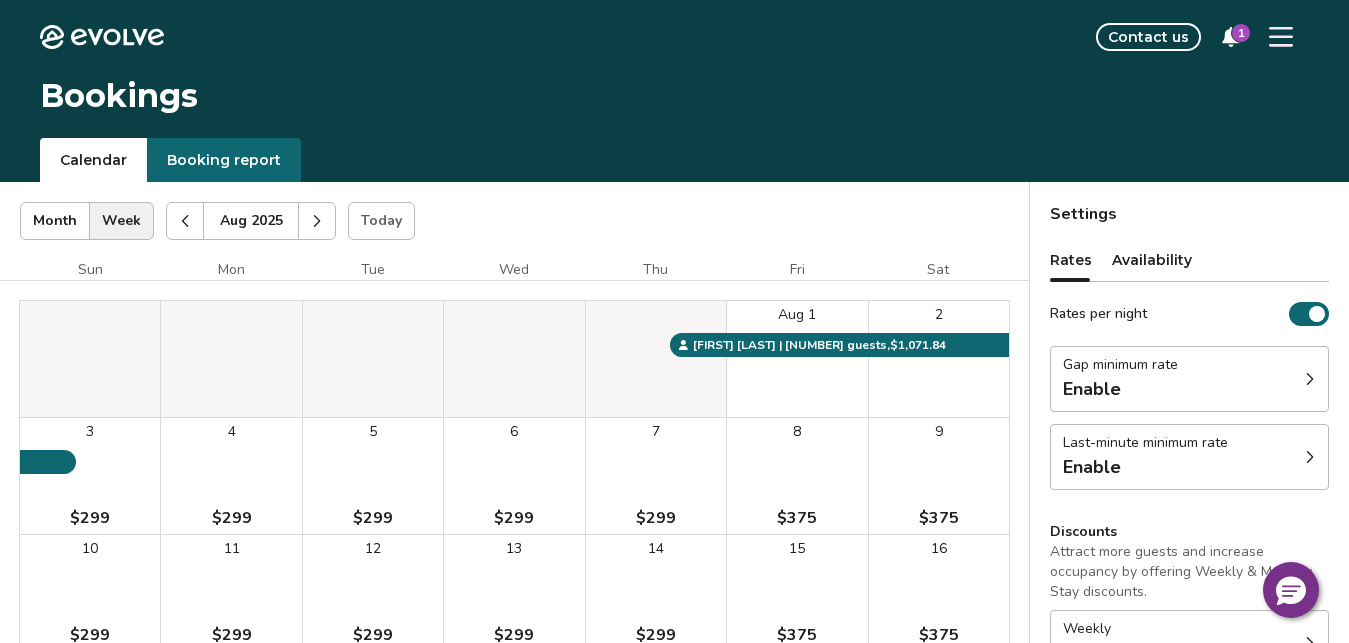 click 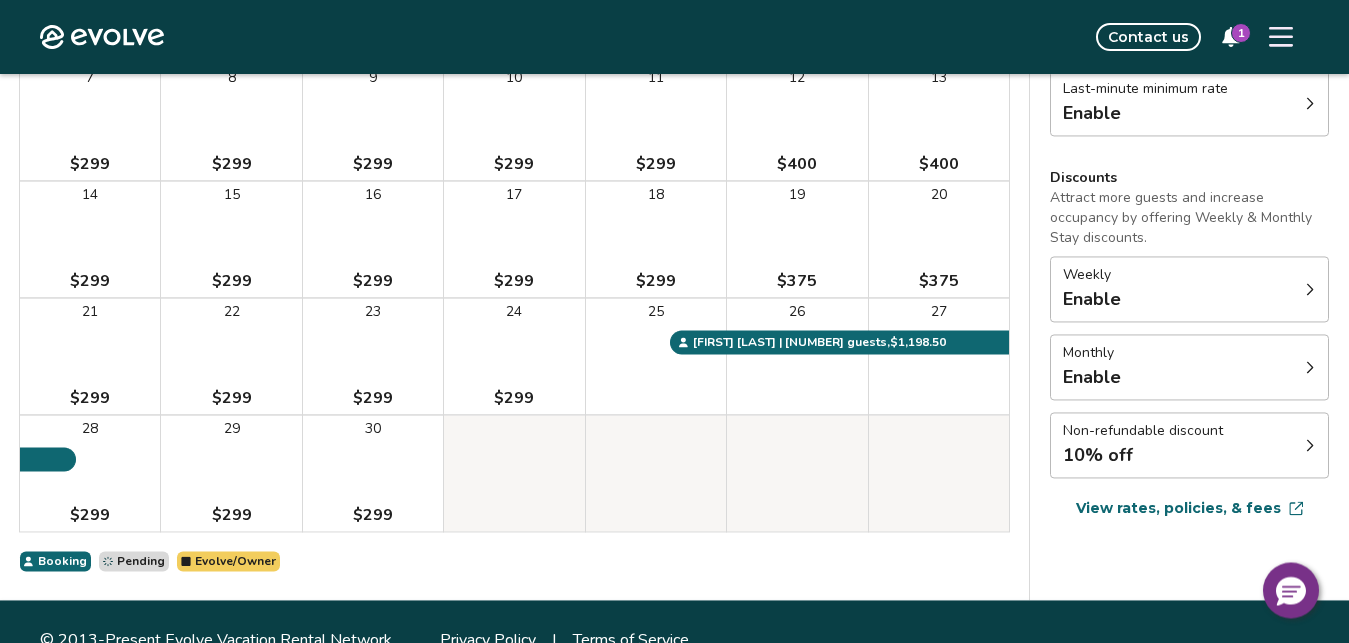 scroll, scrollTop: 391, scrollLeft: 0, axis: vertical 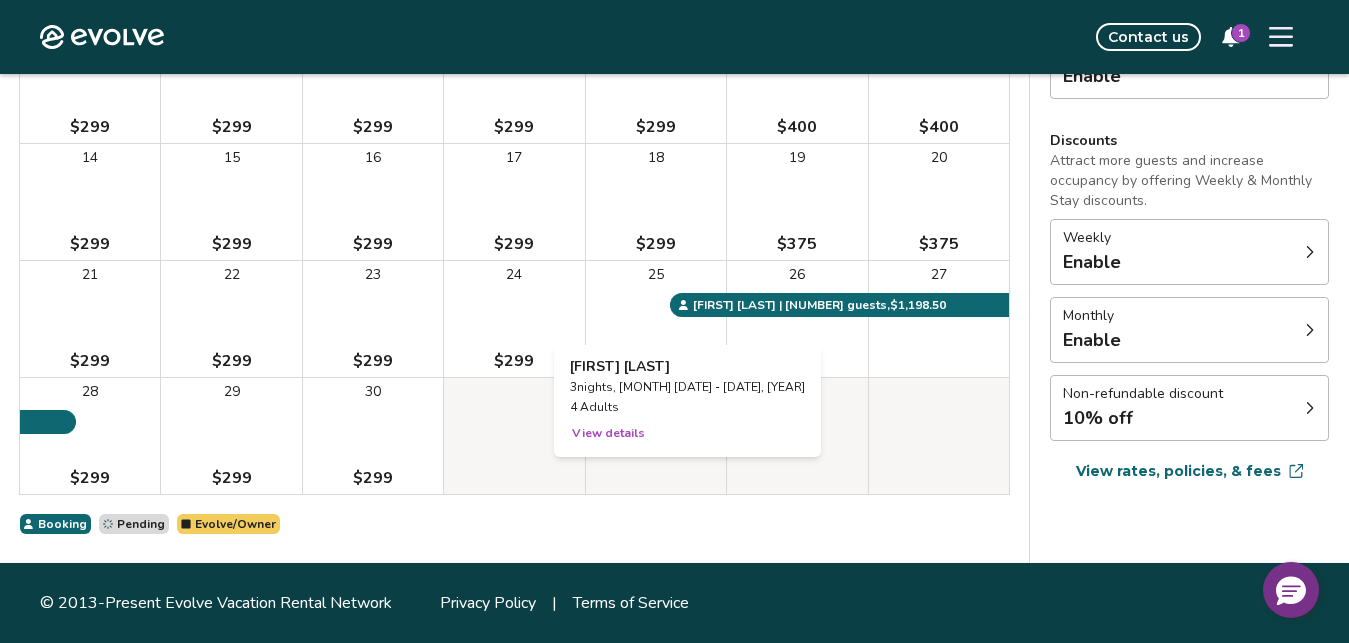 click on "25" at bounding box center (656, 319) 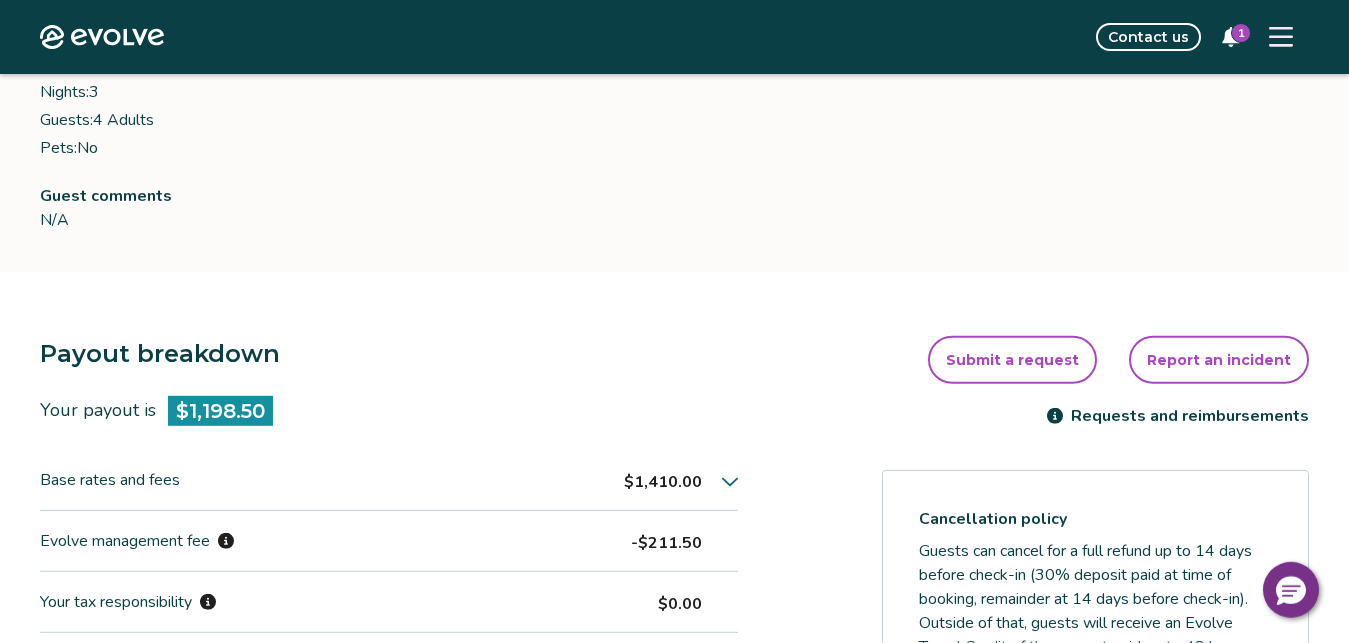 scroll, scrollTop: 408, scrollLeft: 0, axis: vertical 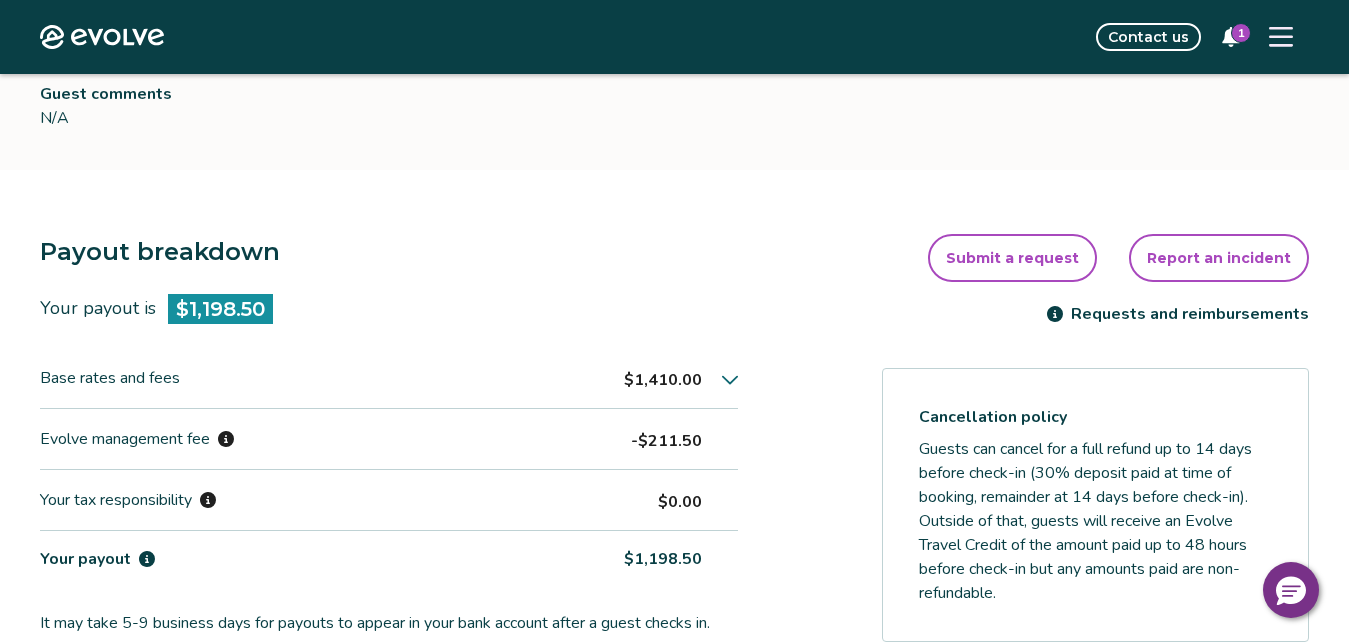 click 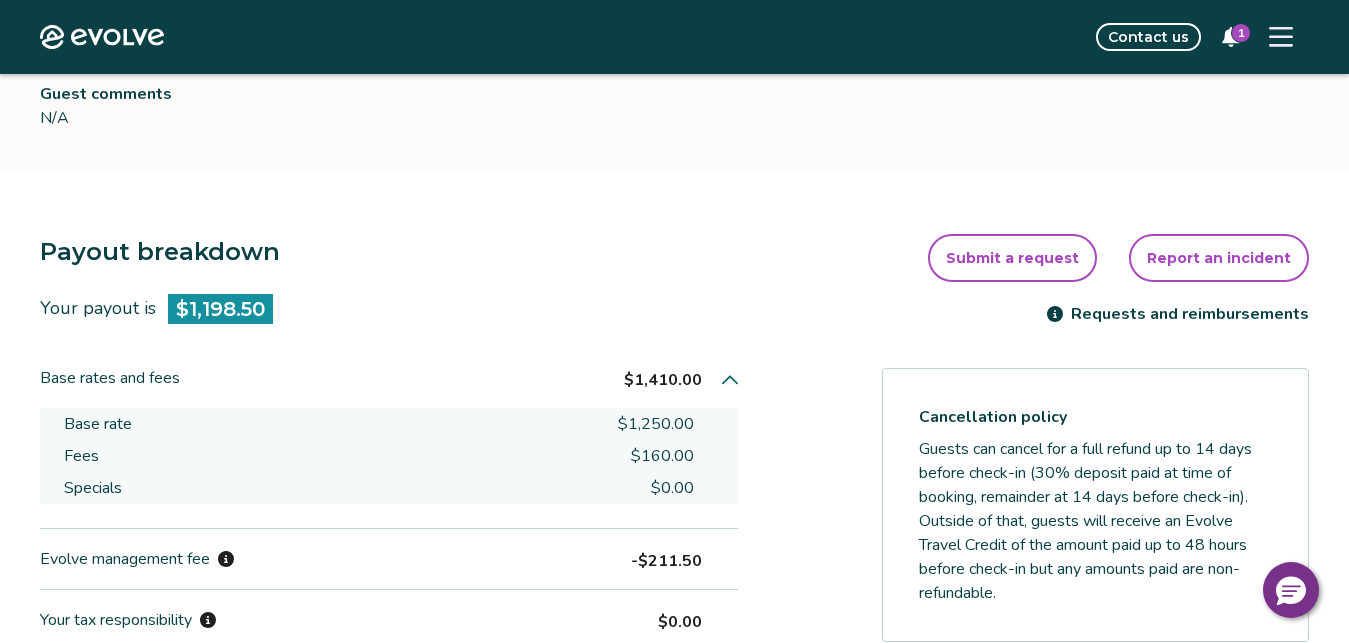 click 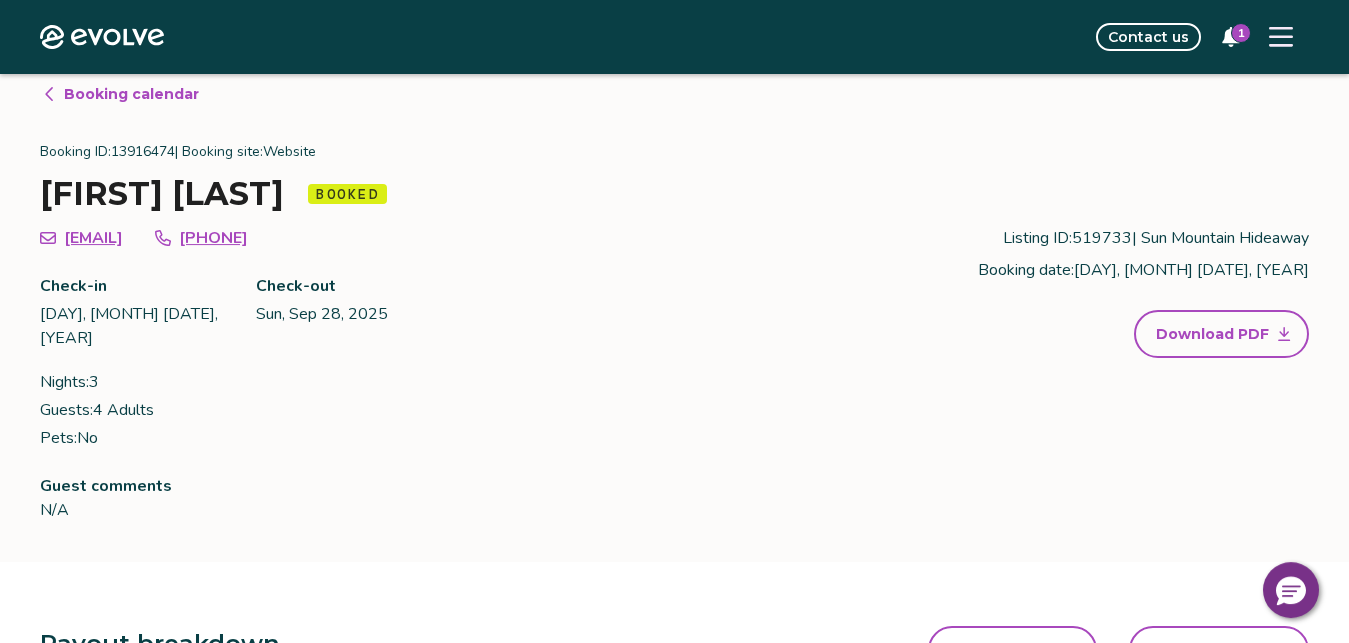 scroll, scrollTop: 0, scrollLeft: 0, axis: both 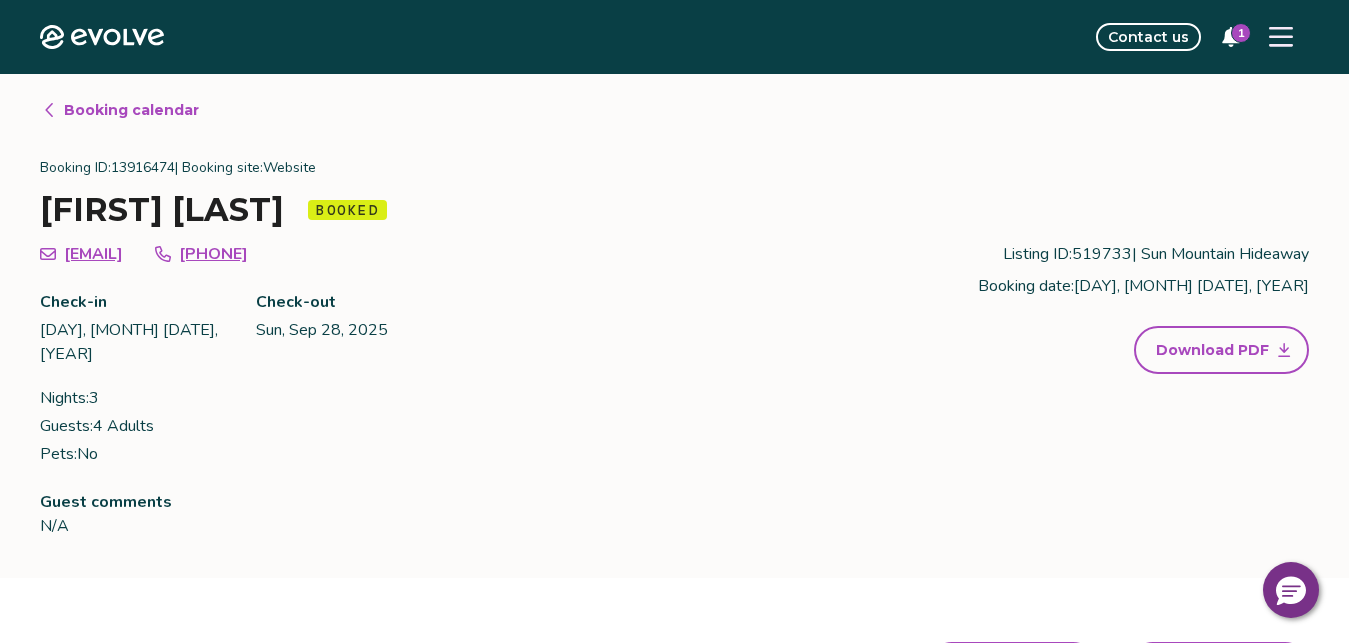 click on "Booking calendar" at bounding box center (131, 110) 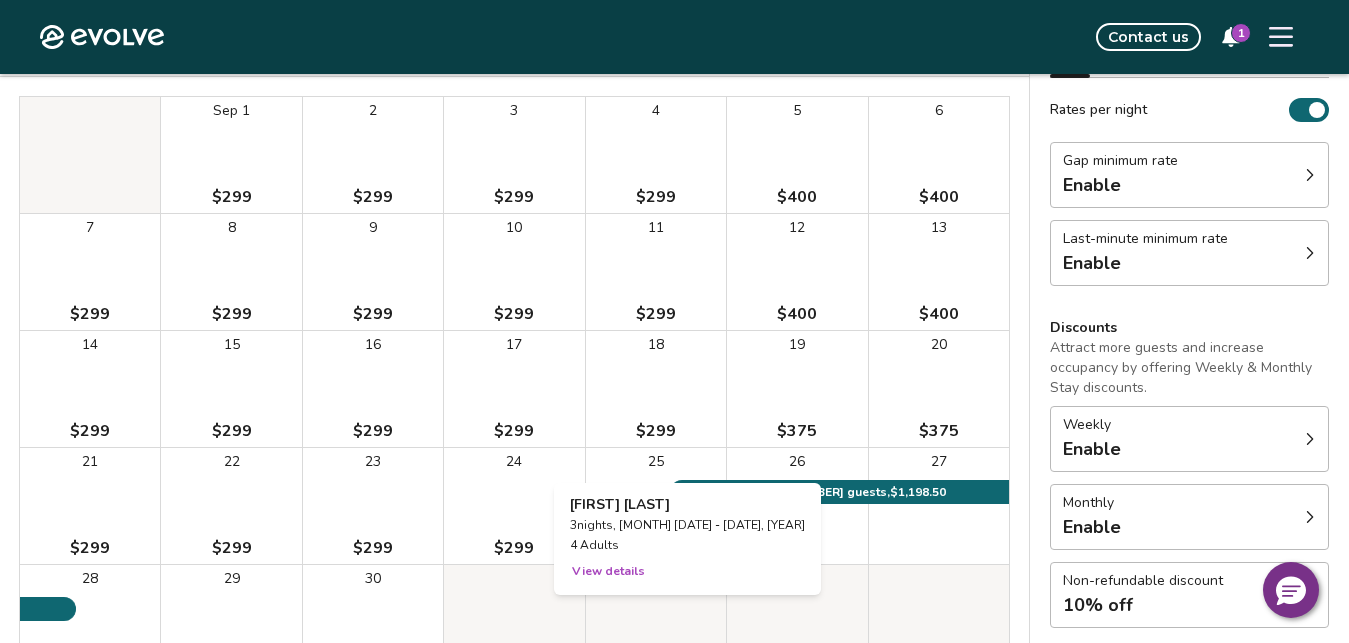 scroll, scrollTop: 0, scrollLeft: 0, axis: both 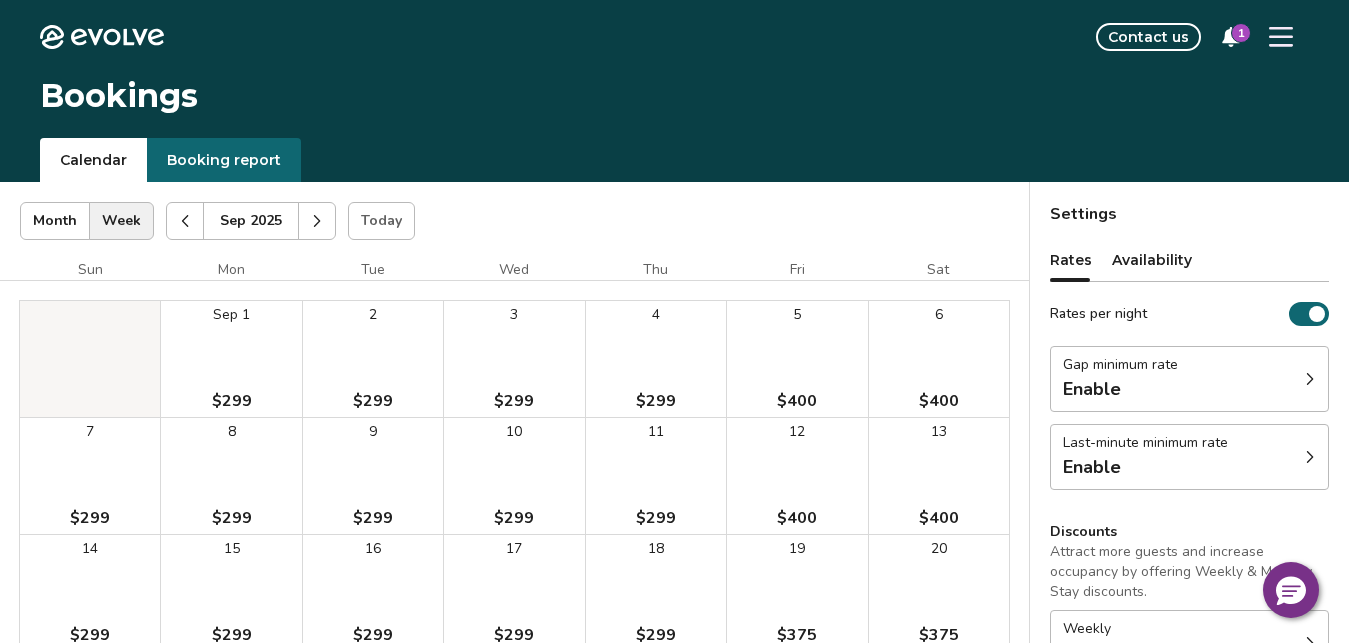 click 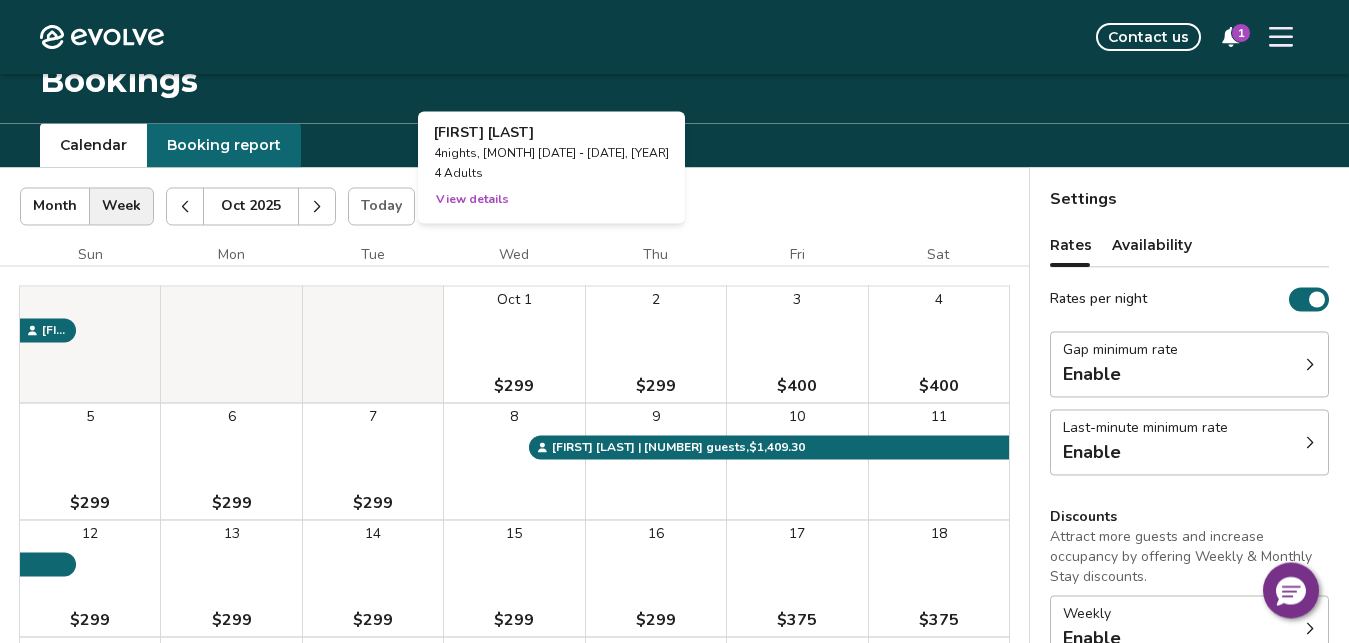 scroll, scrollTop: 0, scrollLeft: 0, axis: both 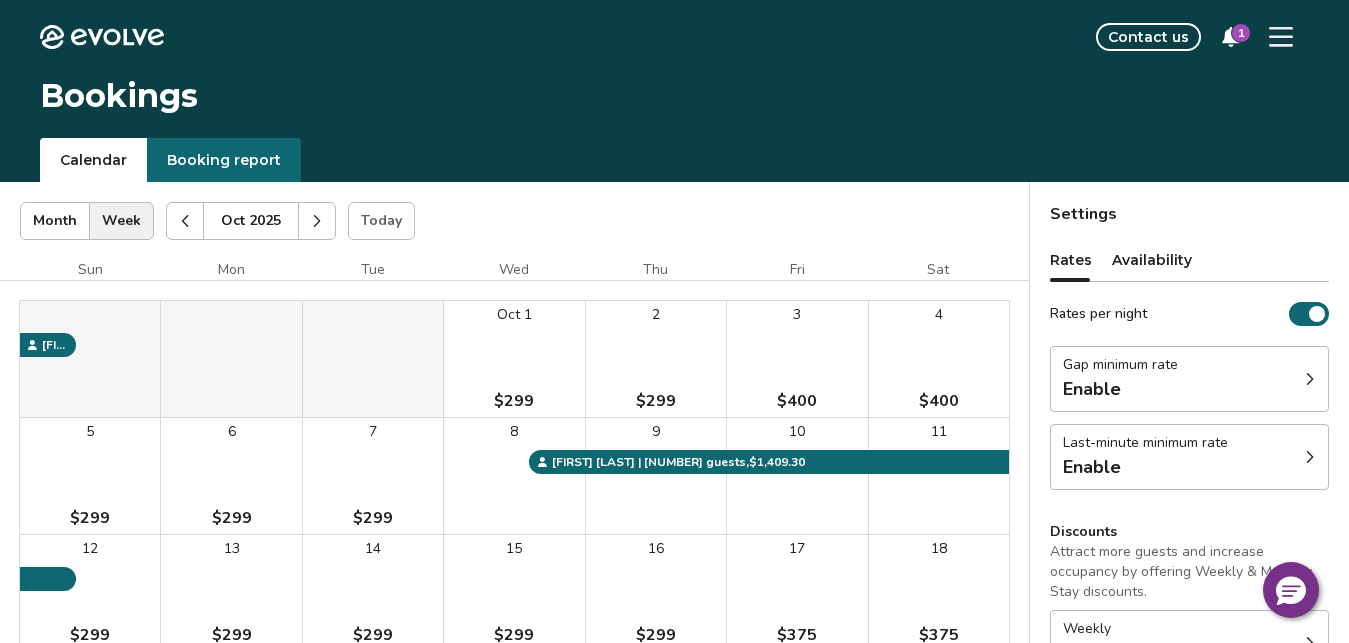 click at bounding box center (317, 221) 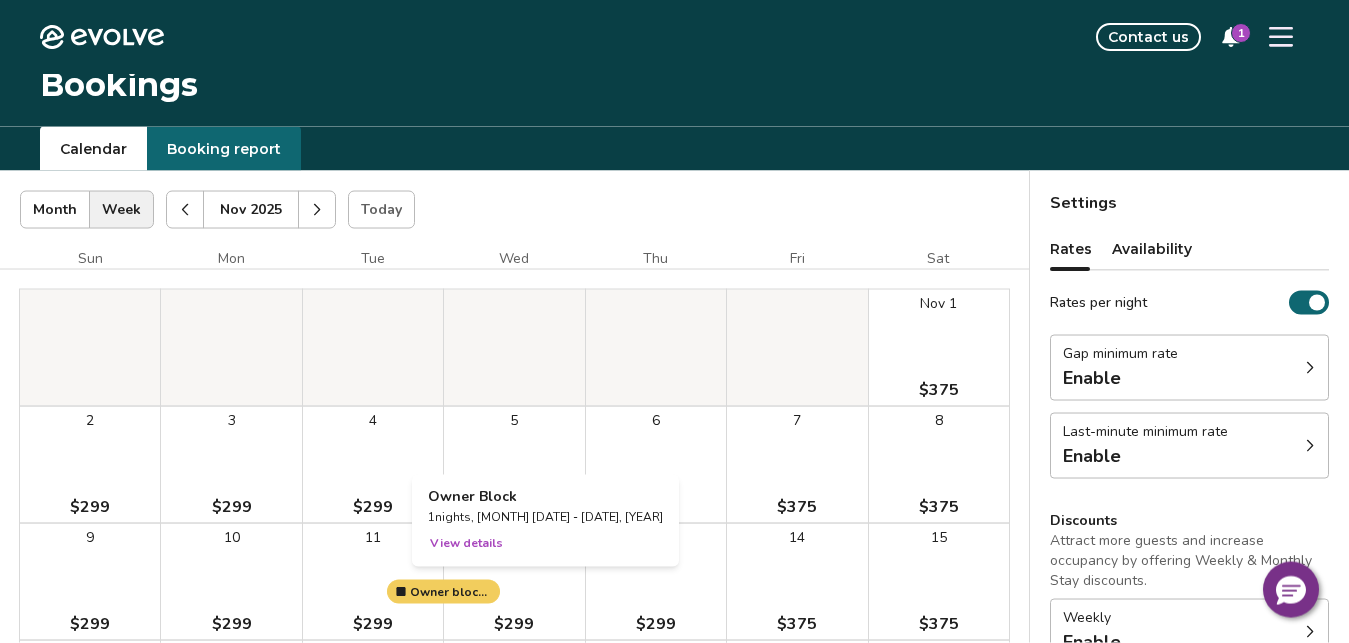 scroll, scrollTop: 0, scrollLeft: 0, axis: both 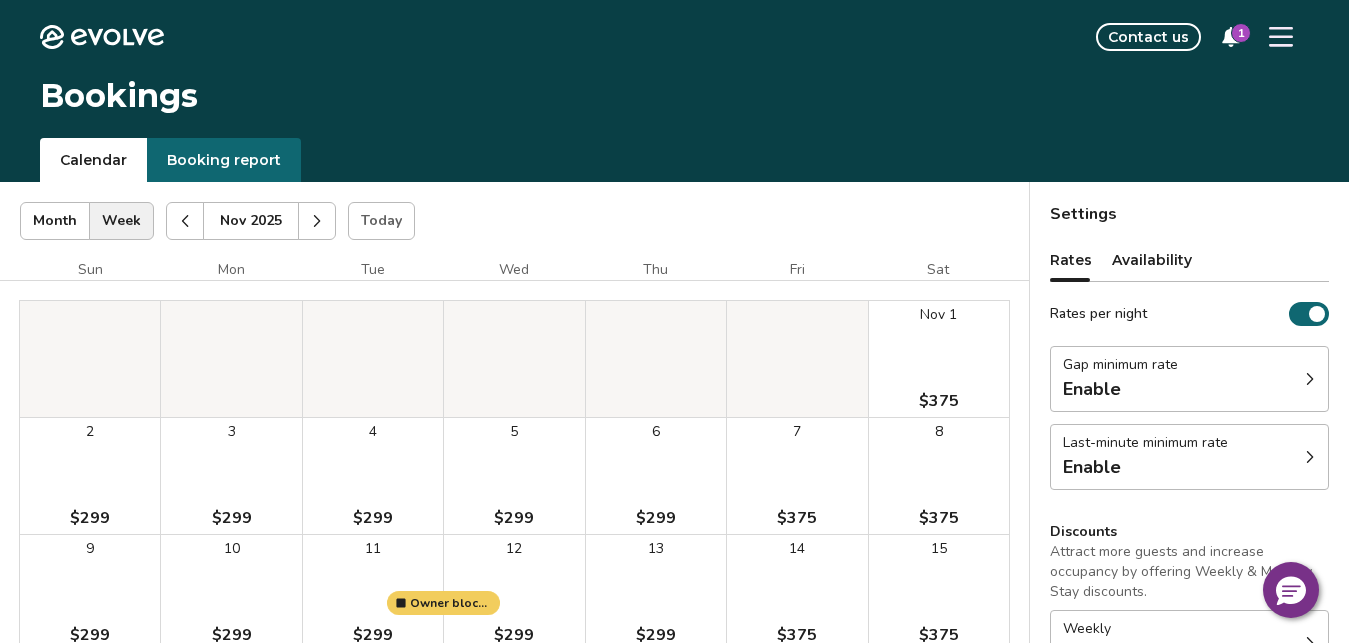 click 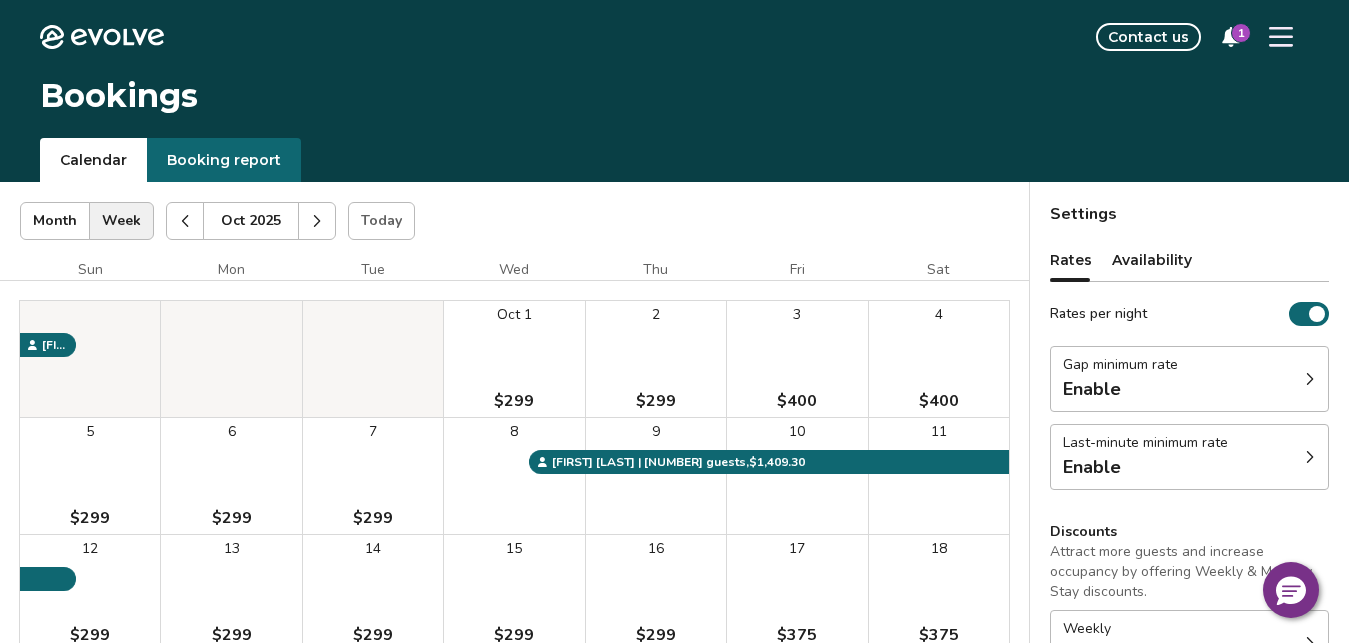click 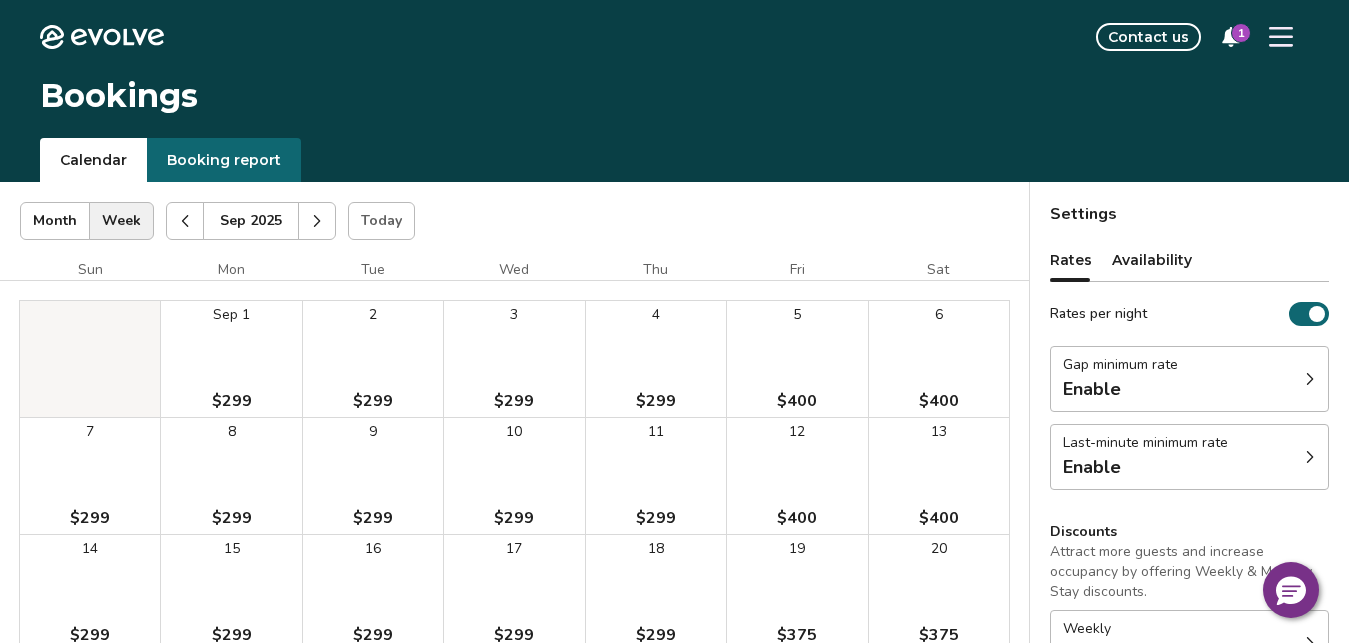click 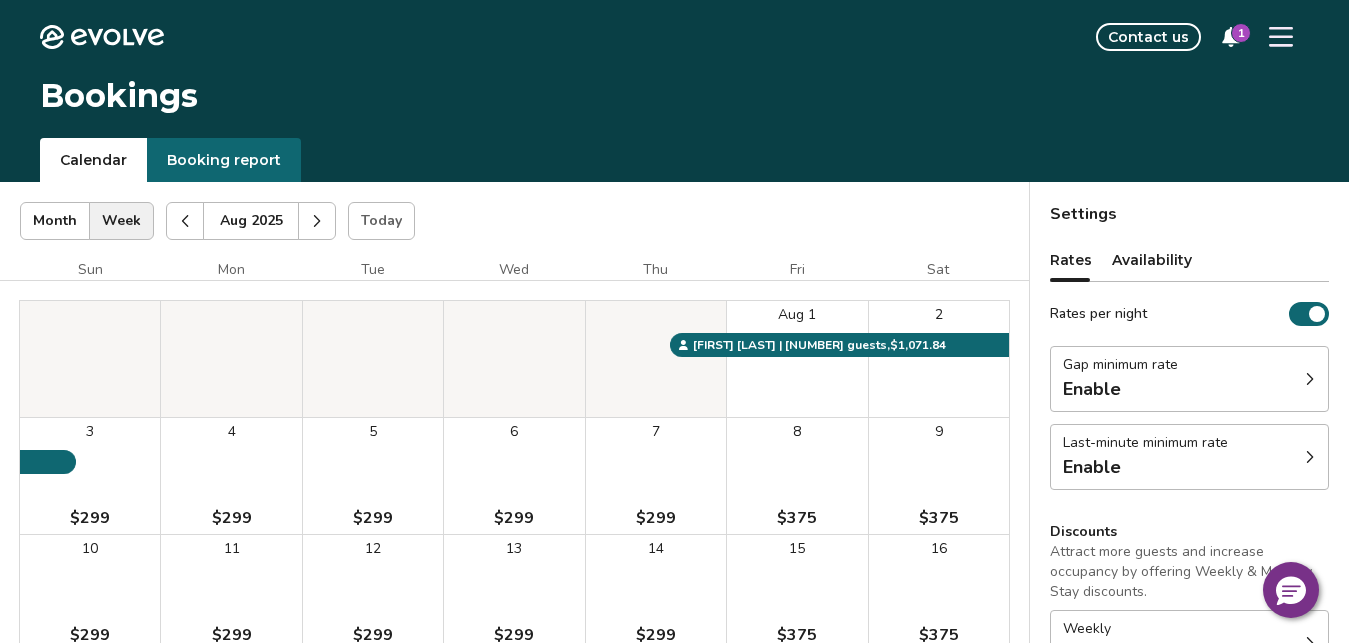 click 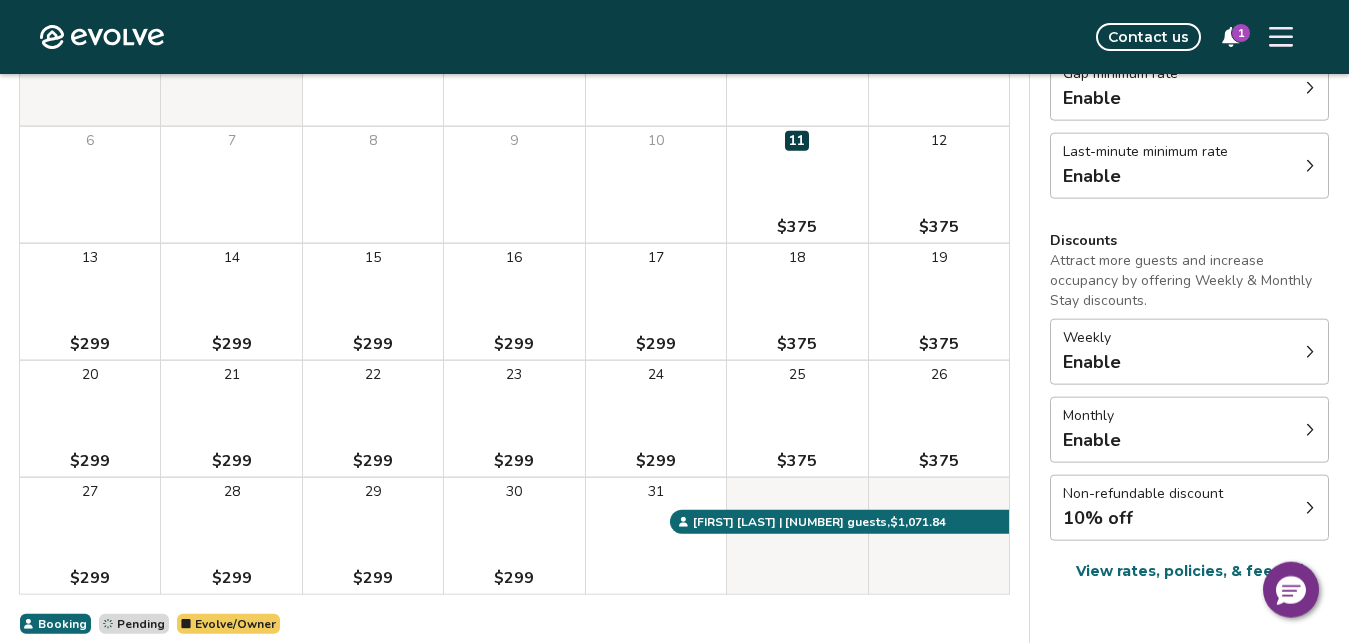 scroll, scrollTop: 306, scrollLeft: 0, axis: vertical 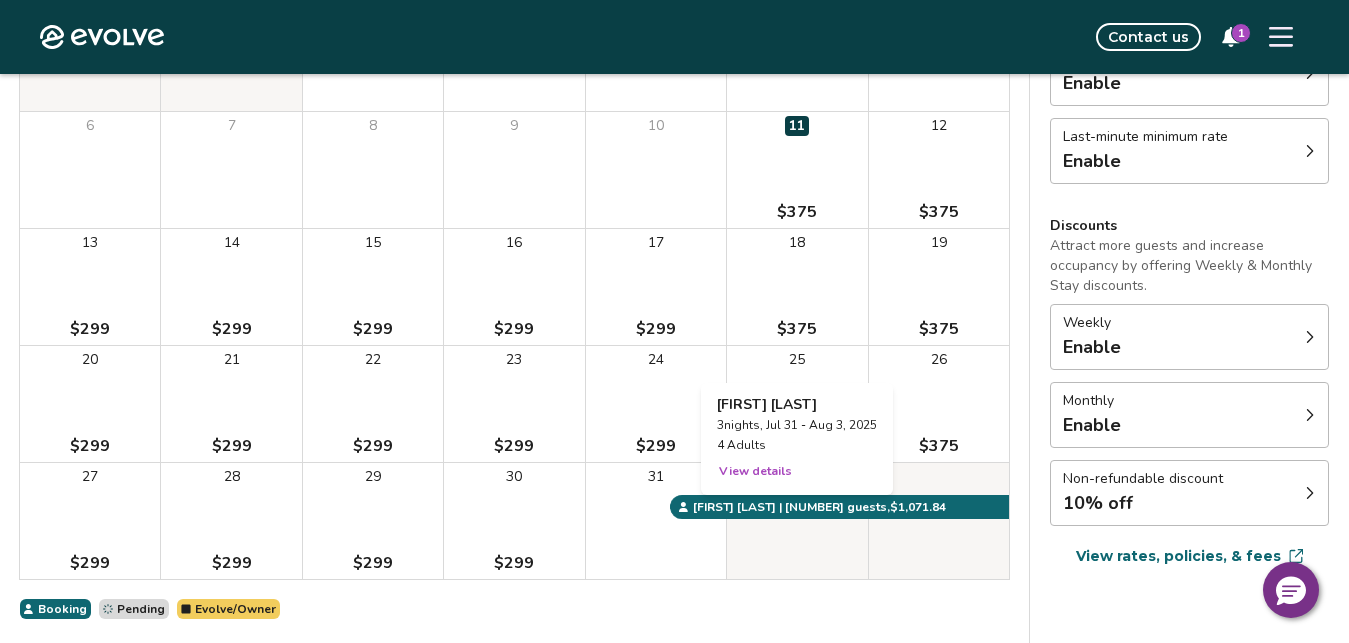 click at bounding box center (797, 521) 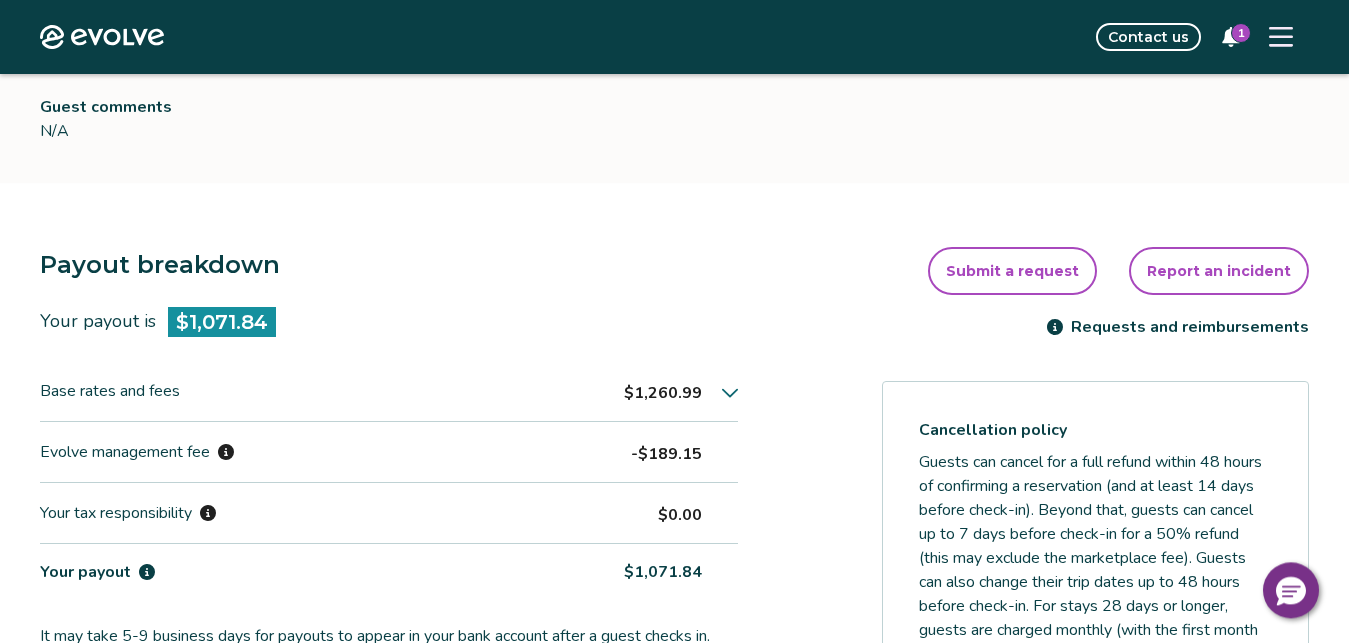 scroll, scrollTop: 408, scrollLeft: 0, axis: vertical 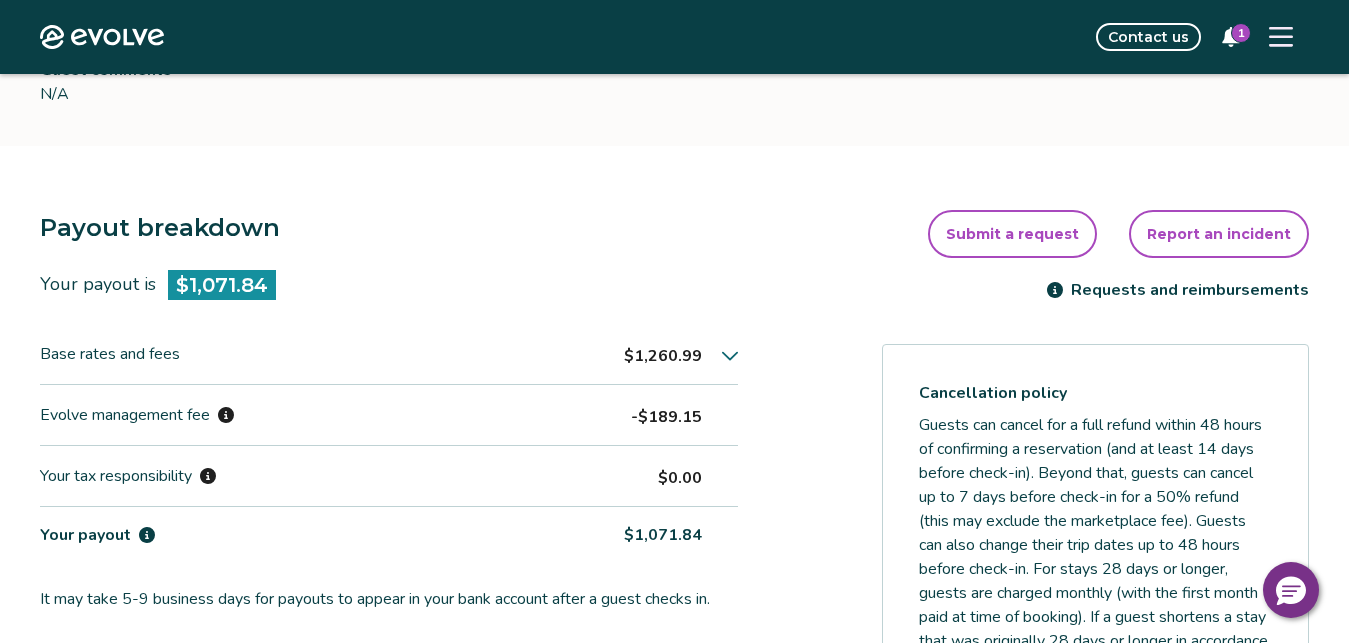 click 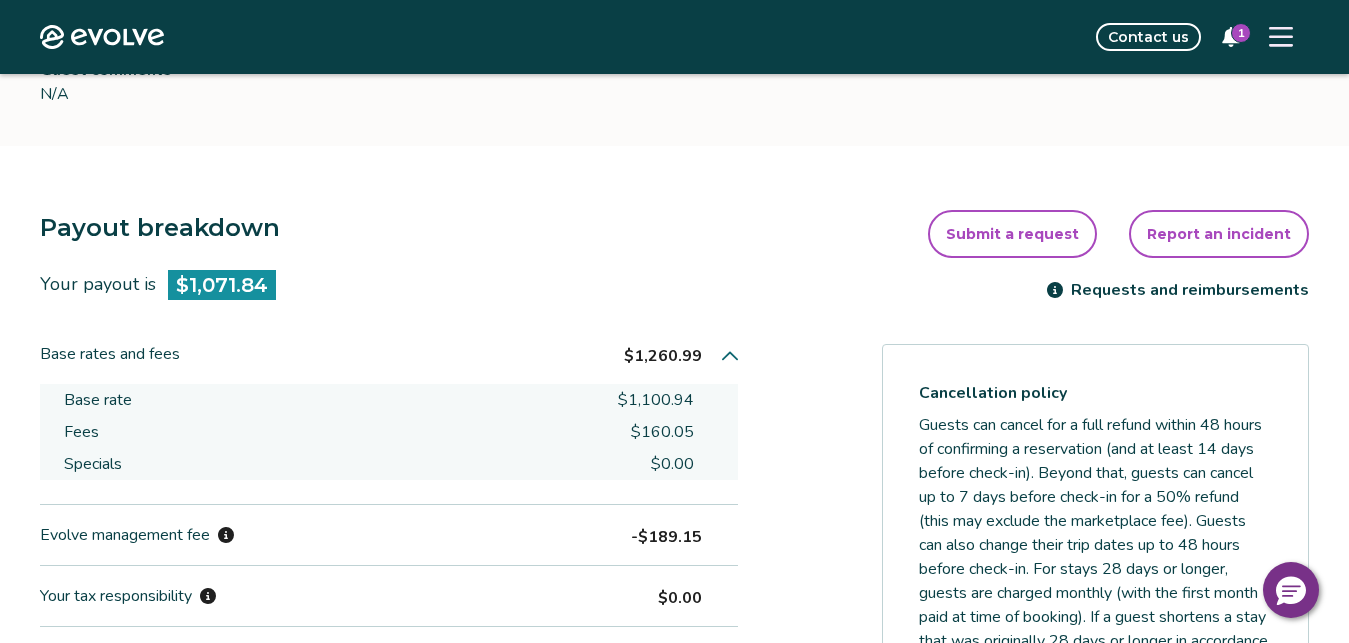 click 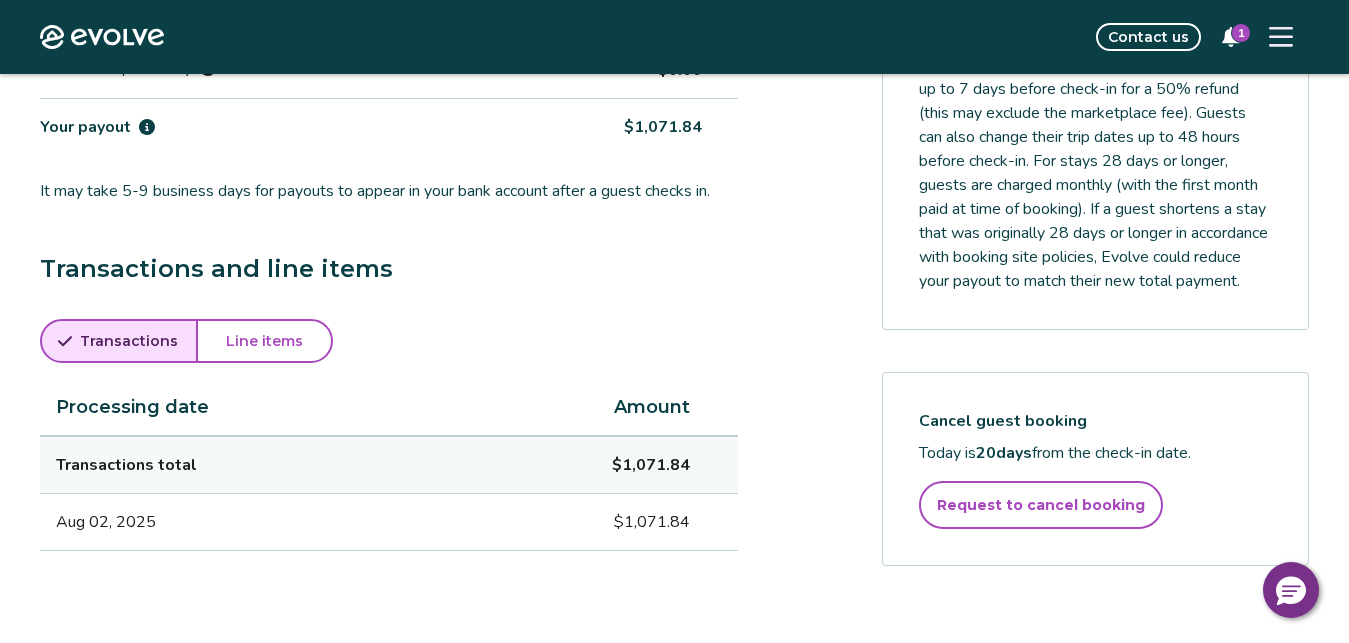 scroll, scrollTop: 0, scrollLeft: 0, axis: both 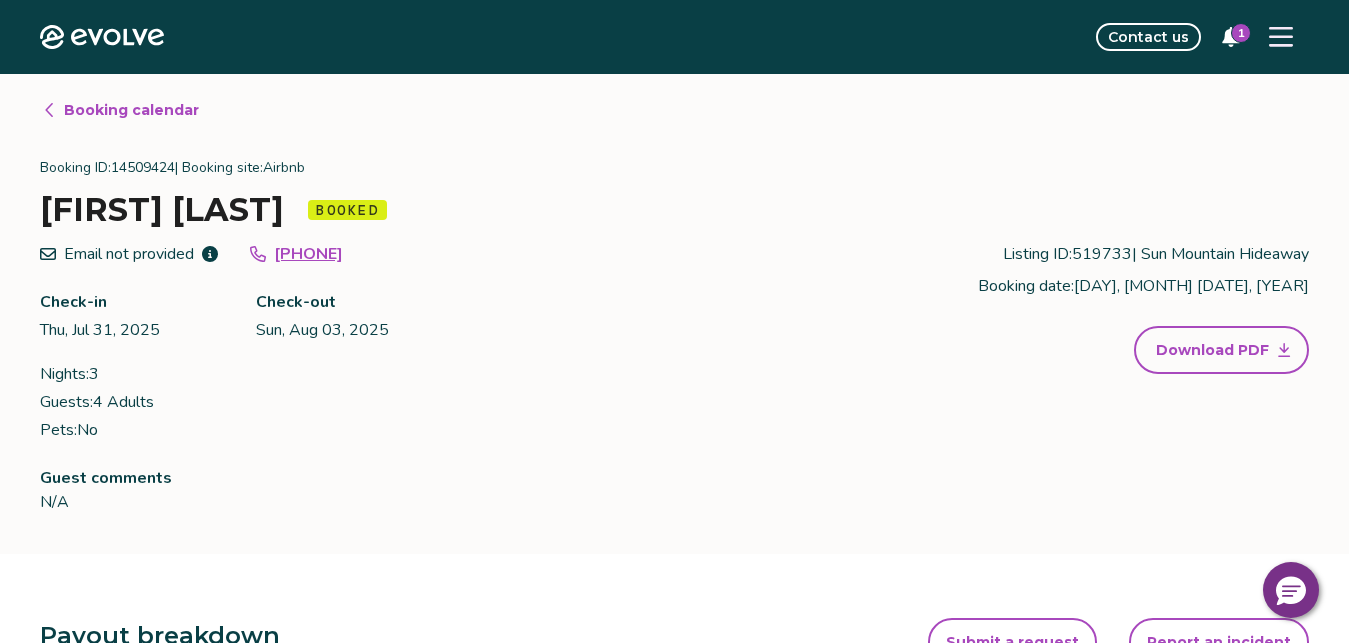 click on "Booking calendar" at bounding box center (131, 110) 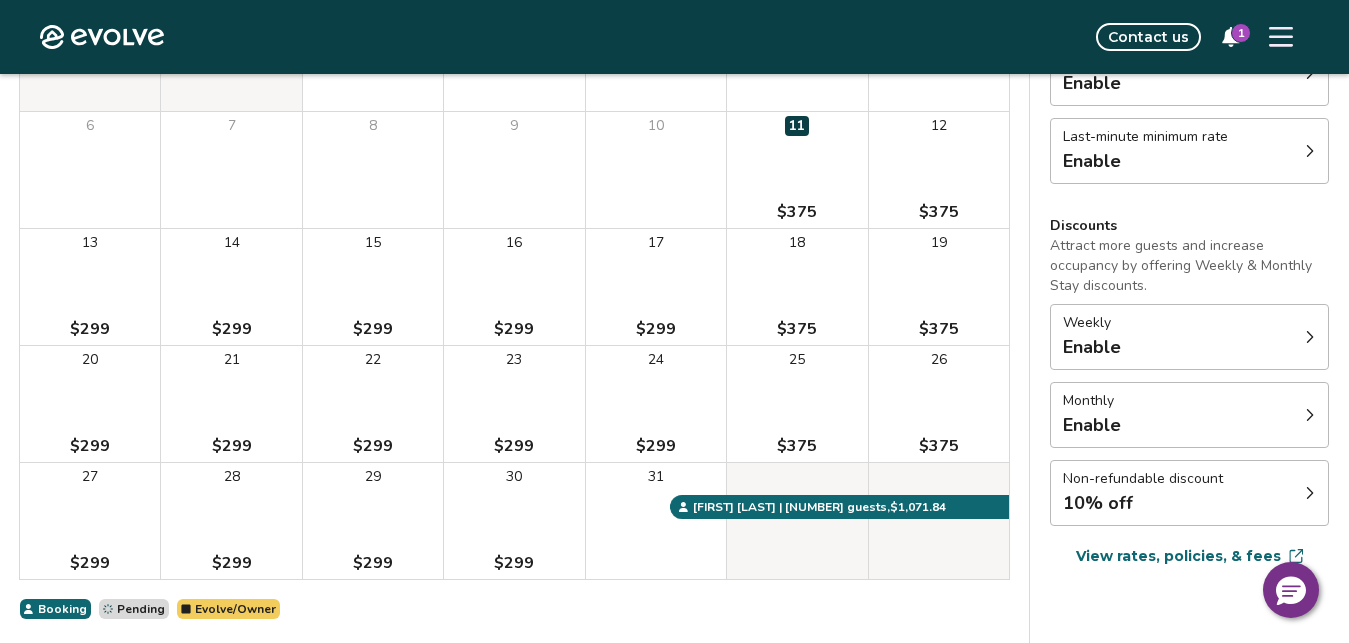 scroll, scrollTop: 0, scrollLeft: 0, axis: both 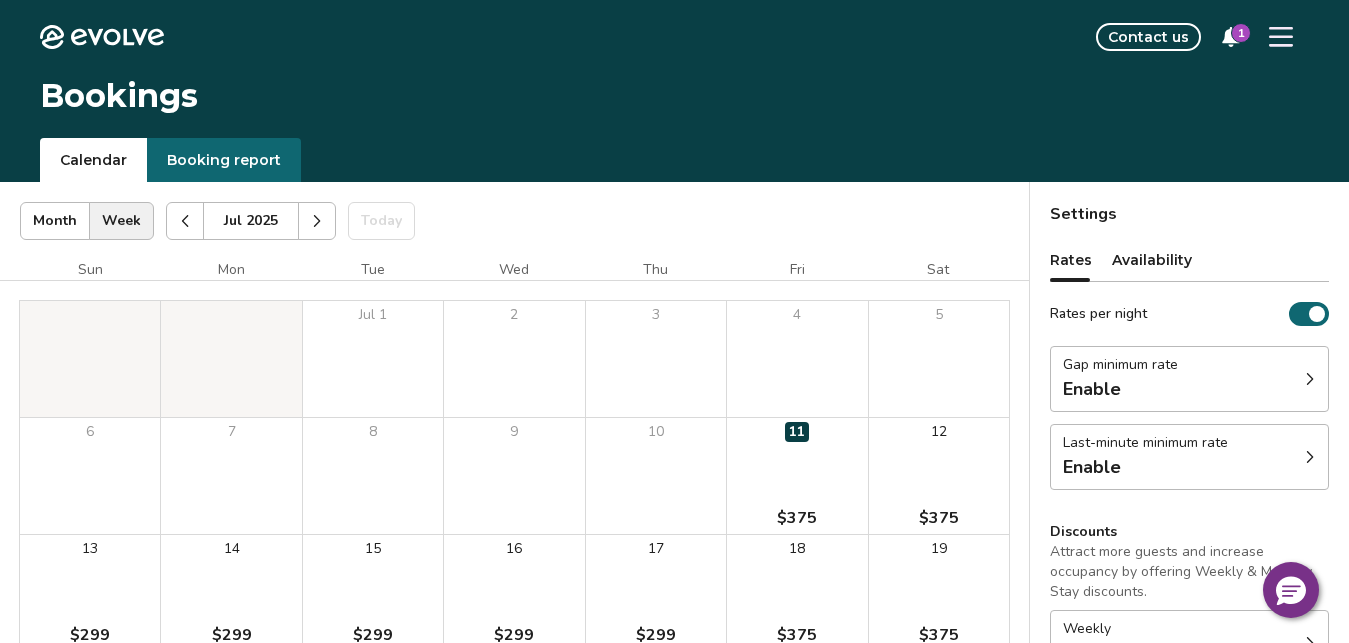 click at bounding box center [317, 221] 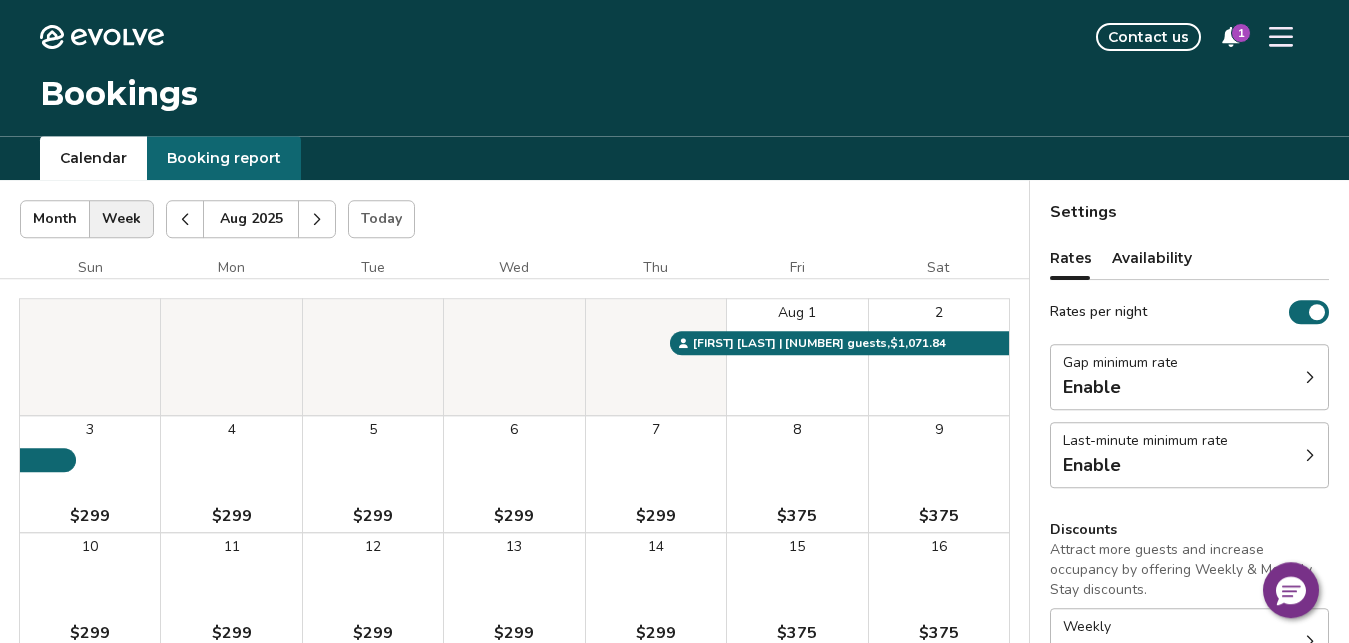 scroll, scrollTop: 0, scrollLeft: 0, axis: both 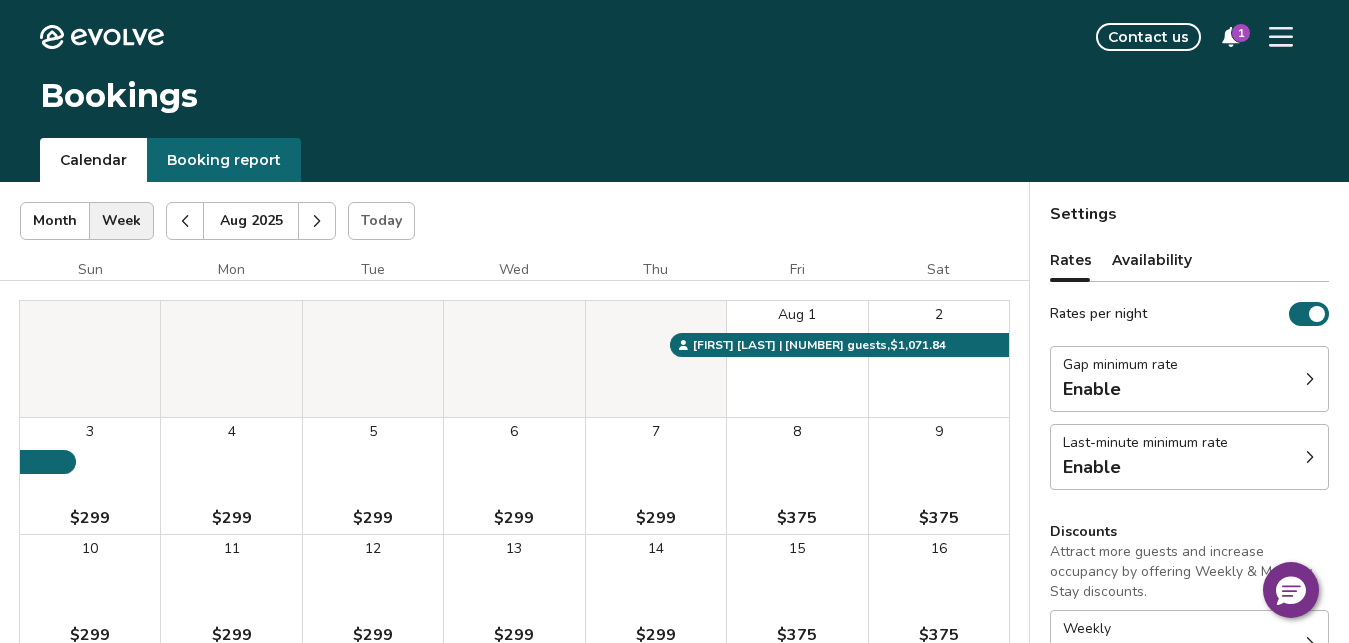 click at bounding box center [317, 221] 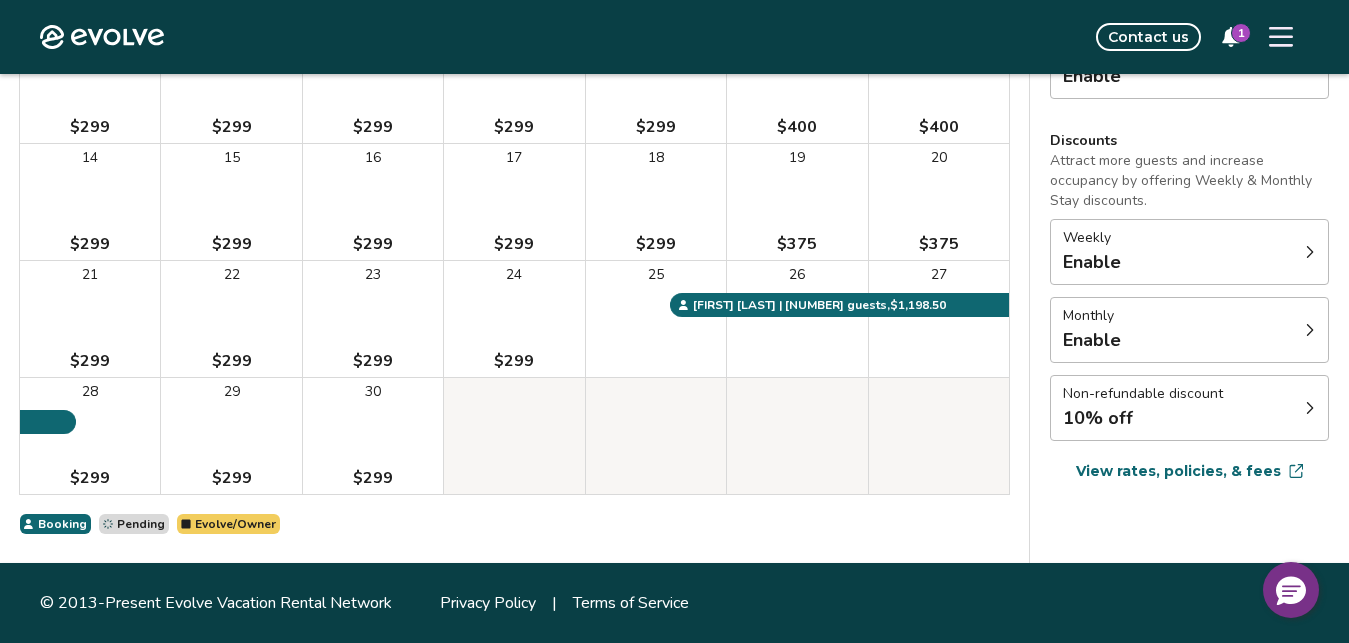 scroll, scrollTop: 0, scrollLeft: 0, axis: both 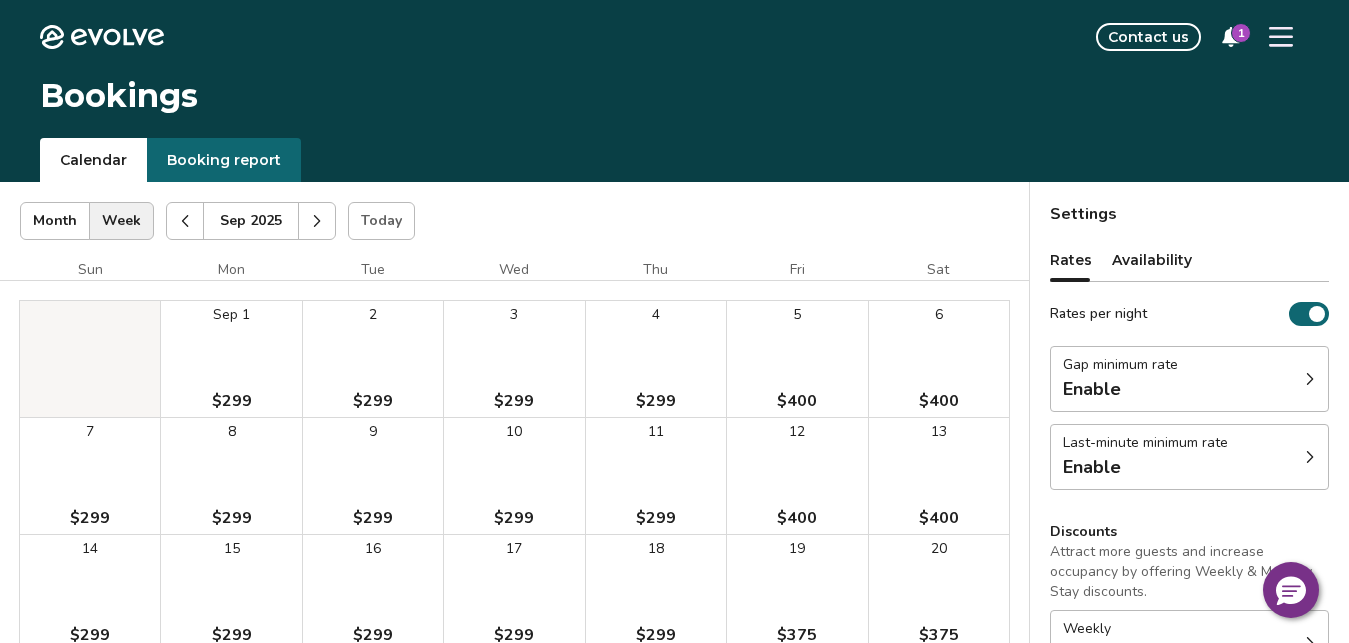 click at bounding box center [317, 221] 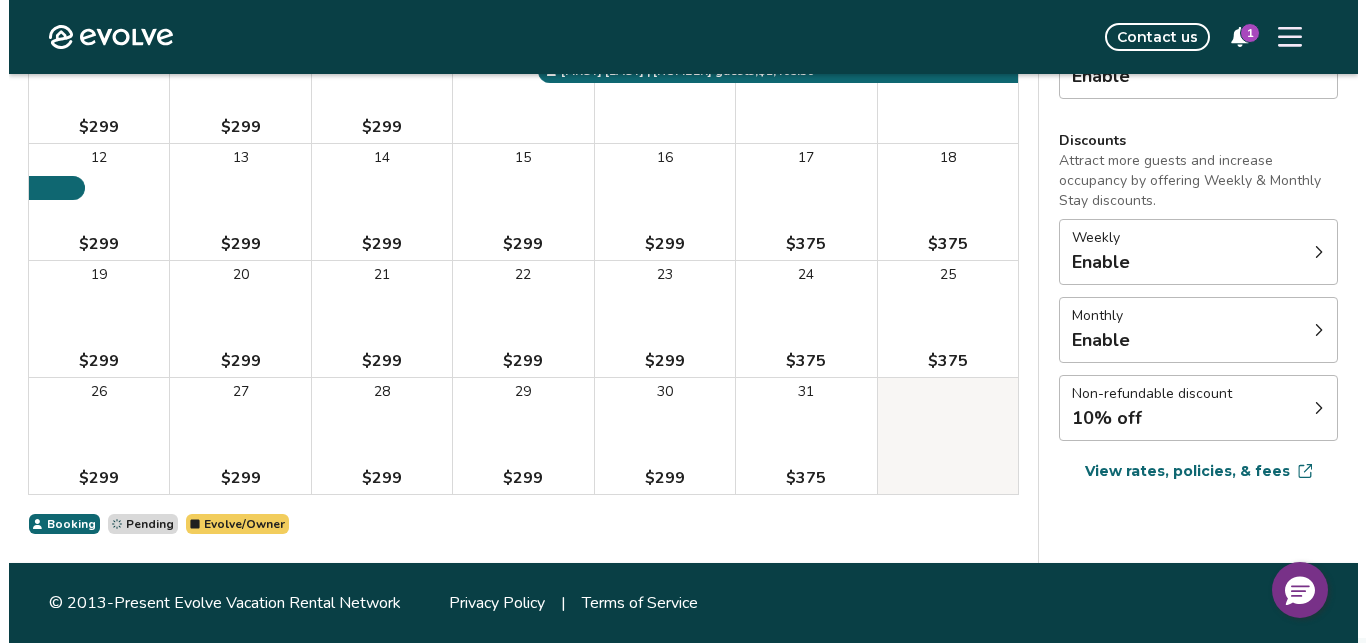 scroll, scrollTop: 0, scrollLeft: 0, axis: both 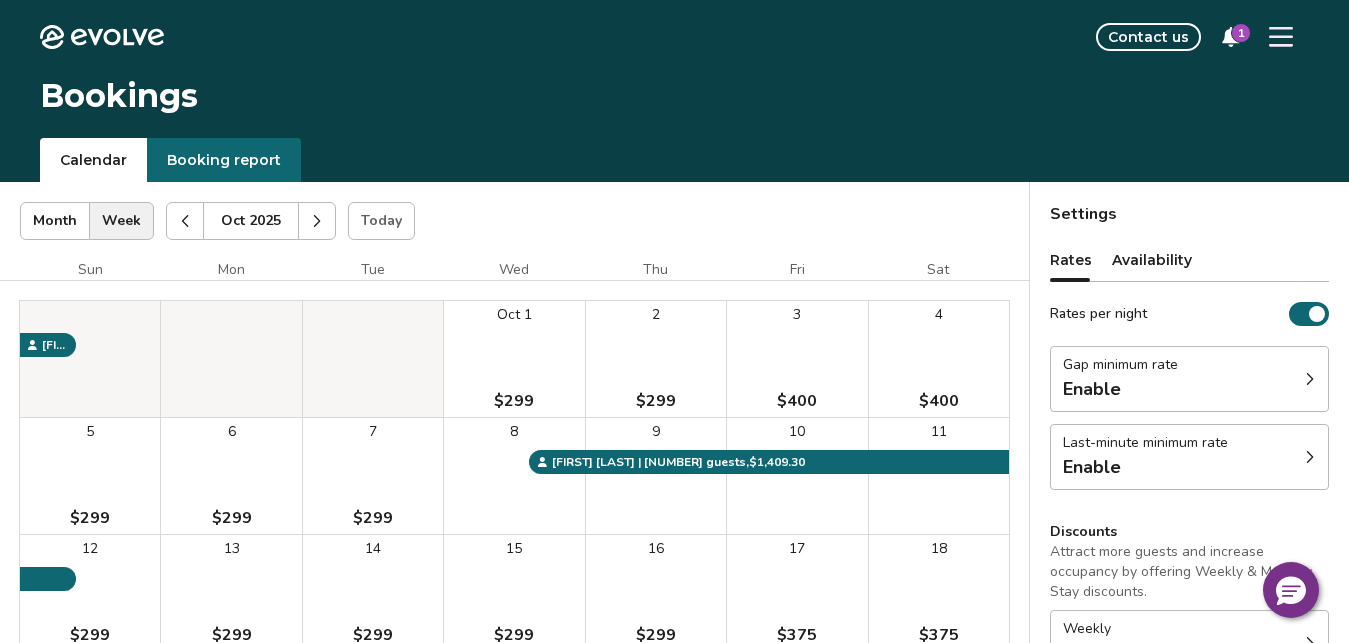 click at bounding box center (185, 221) 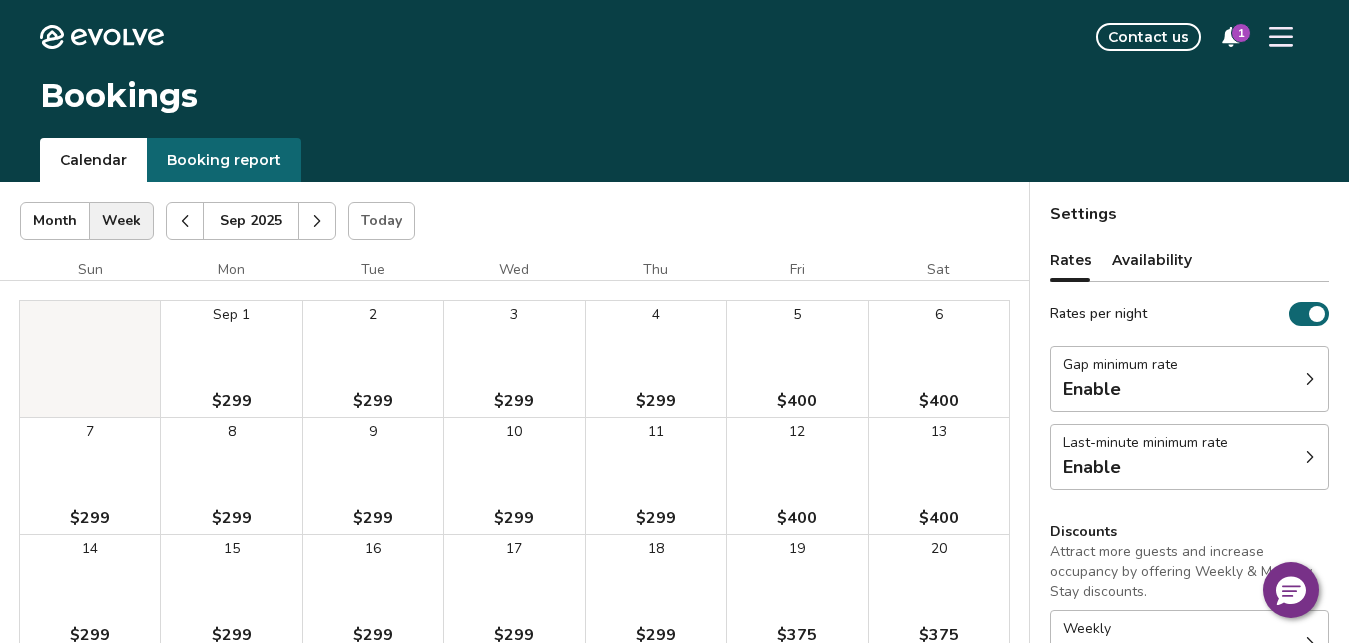 click at bounding box center (1281, 37) 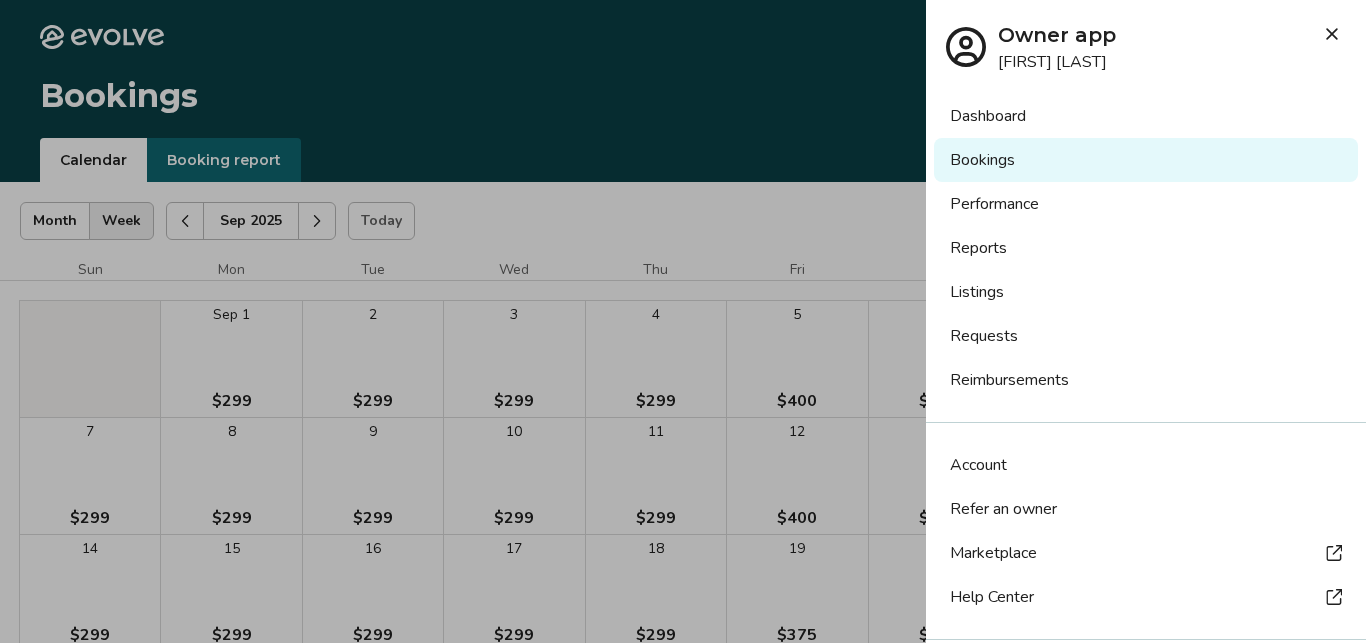 click on "Listings" at bounding box center [1146, 292] 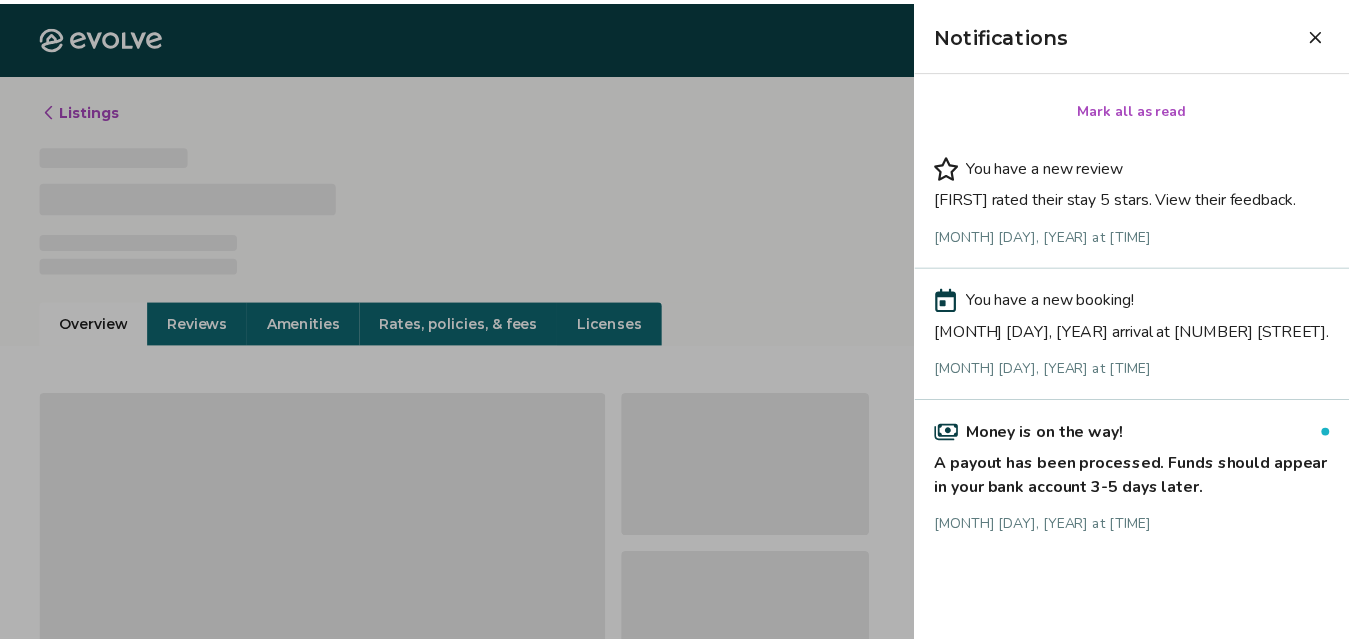 scroll, scrollTop: 0, scrollLeft: 0, axis: both 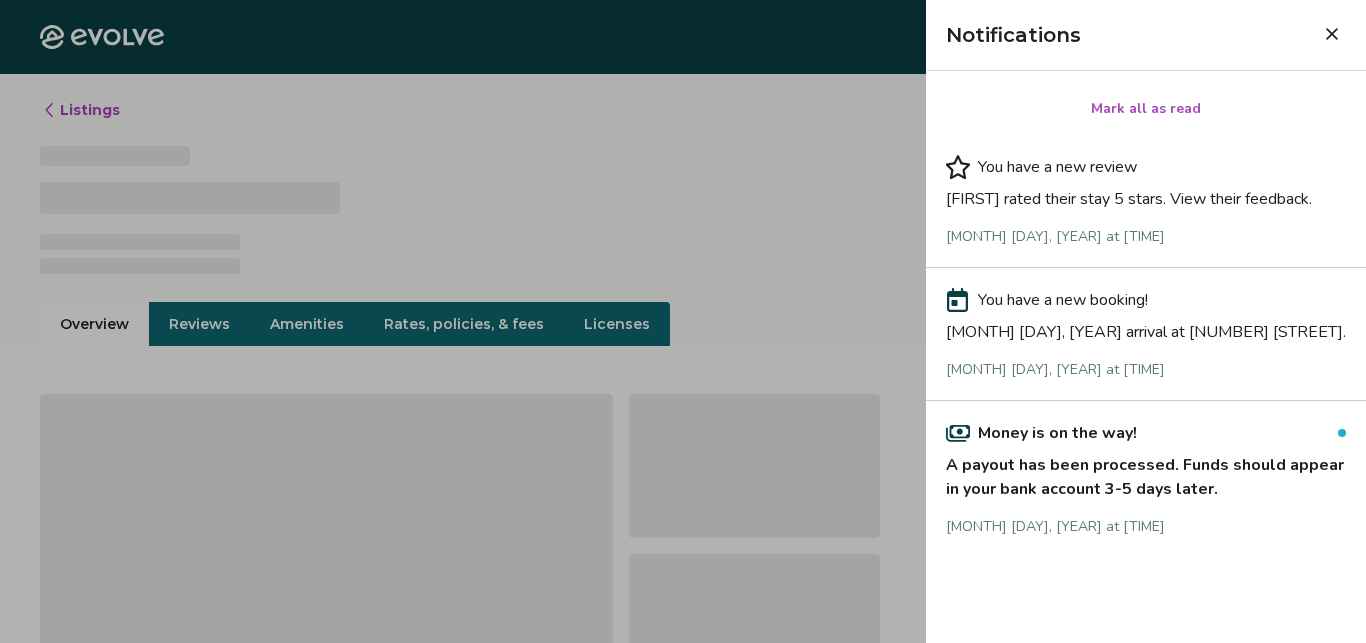 click 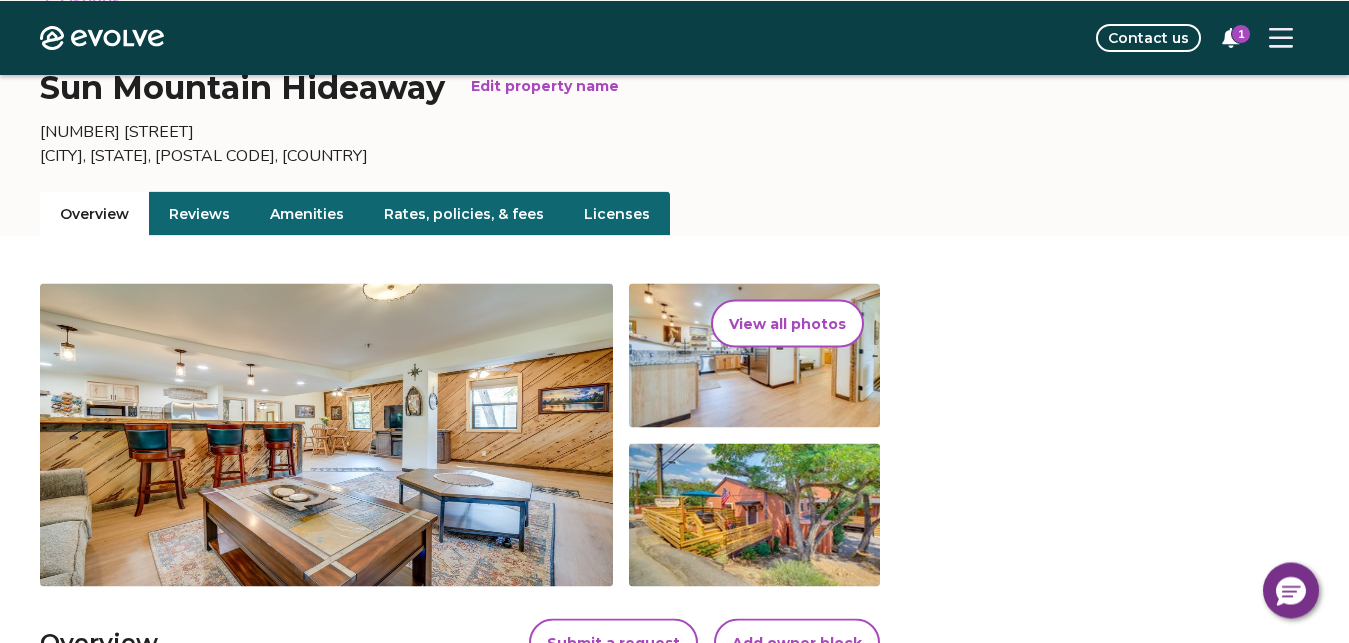 scroll, scrollTop: 204, scrollLeft: 0, axis: vertical 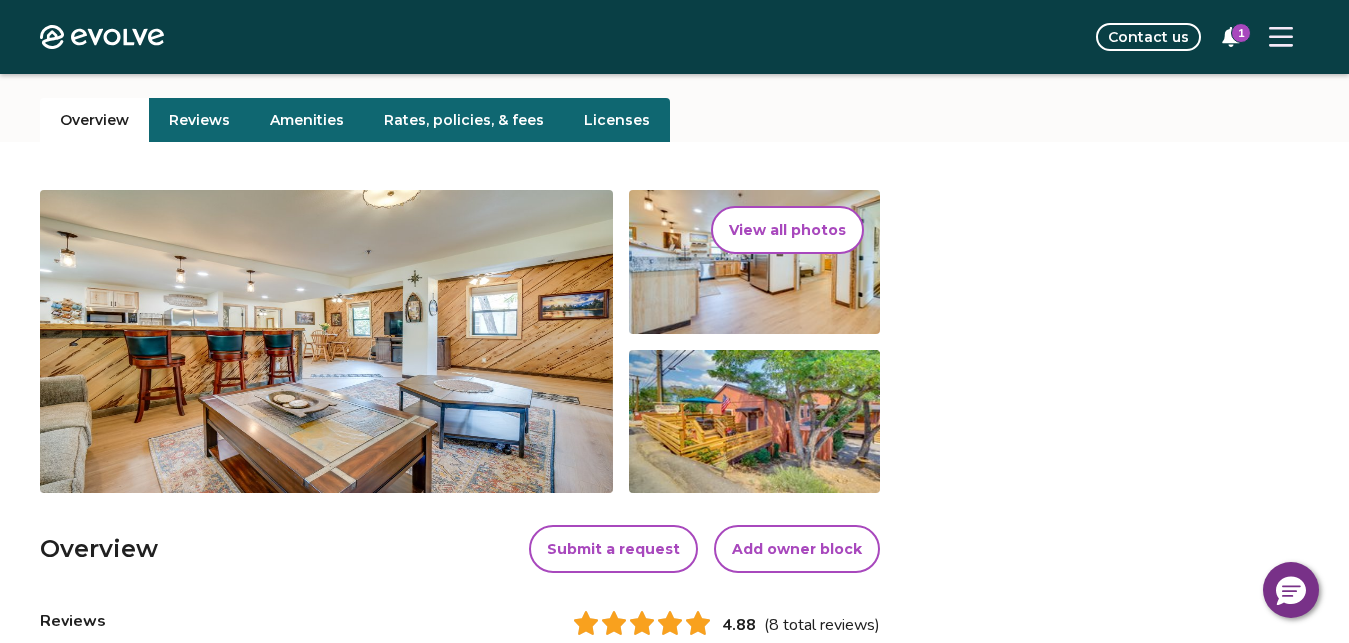 click on "Rates, policies, & fees" at bounding box center (464, 120) 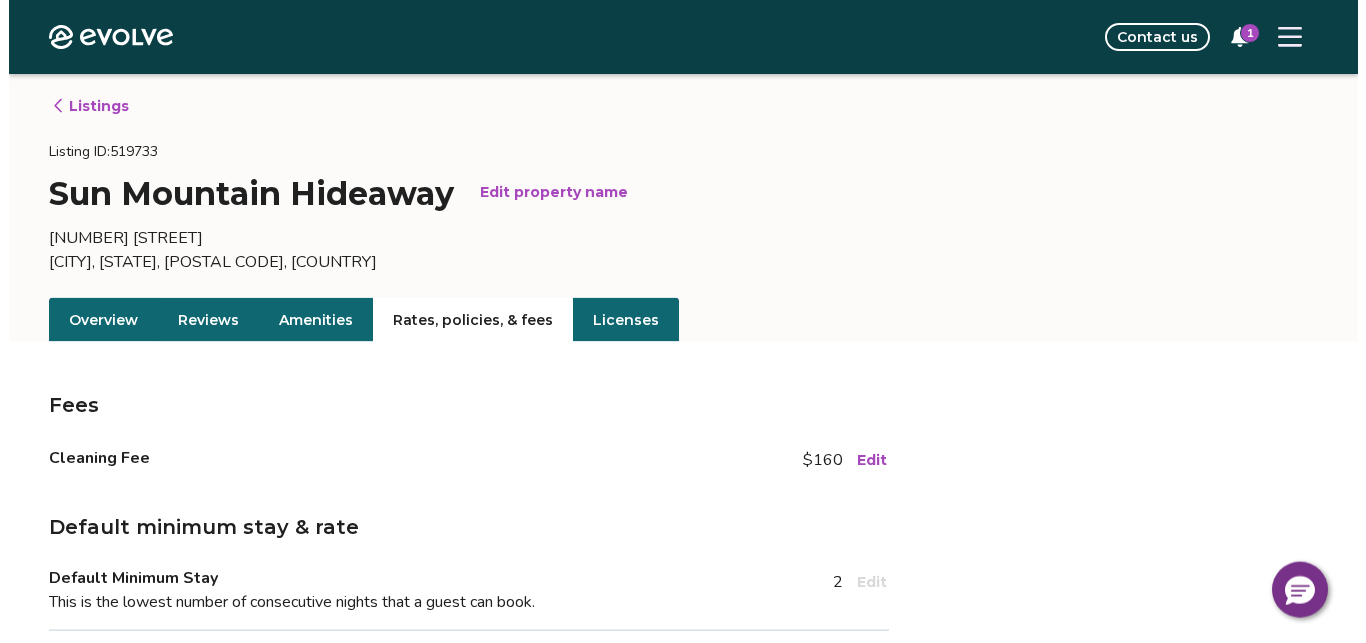 scroll, scrollTop: 0, scrollLeft: 0, axis: both 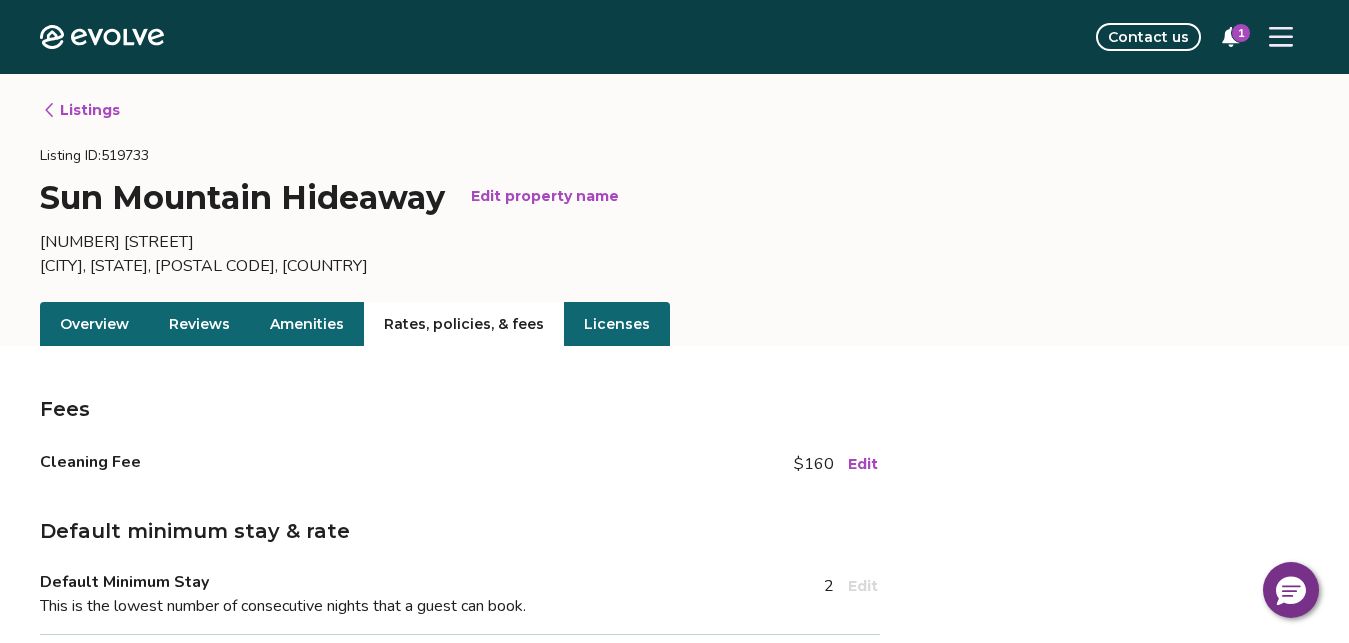 click on "Listings" at bounding box center [81, 110] 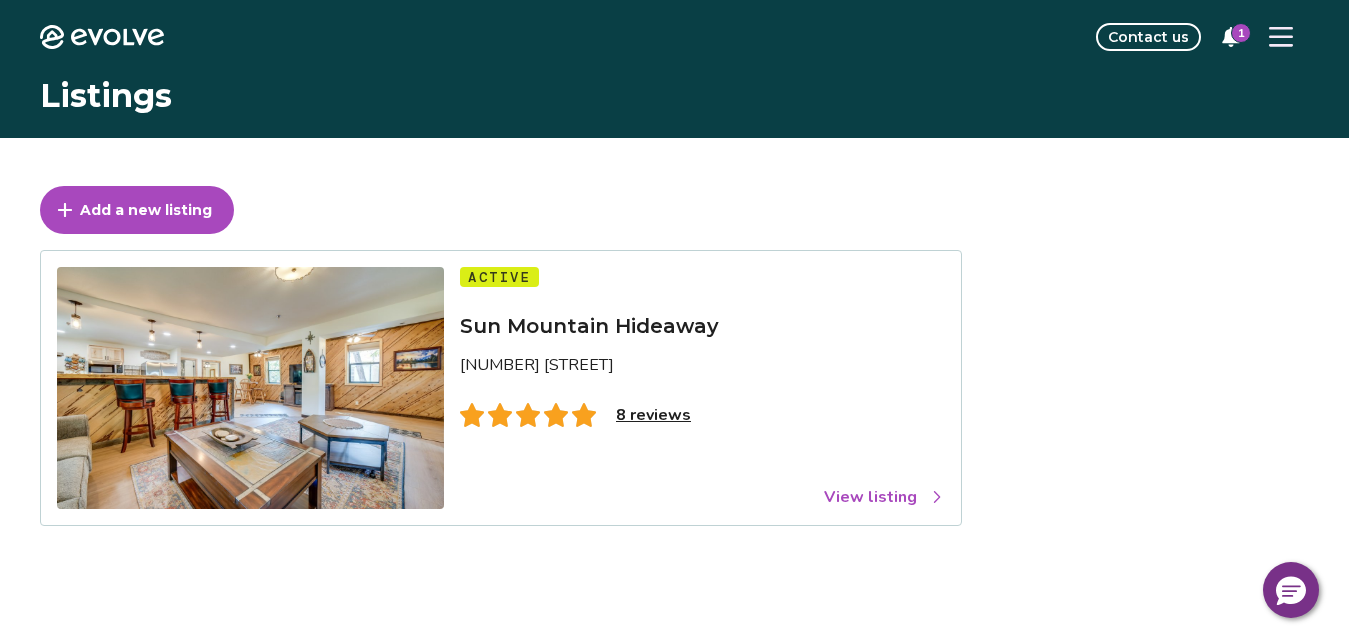 click 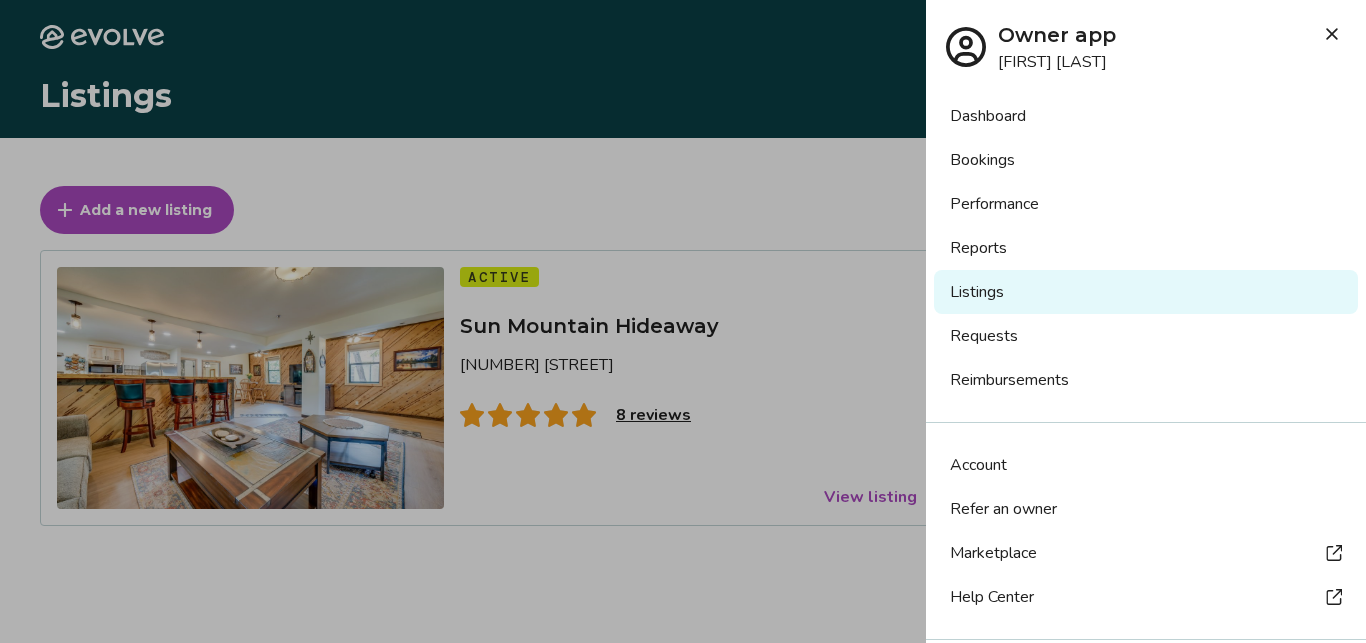 click on "Dashboard" at bounding box center [1146, 116] 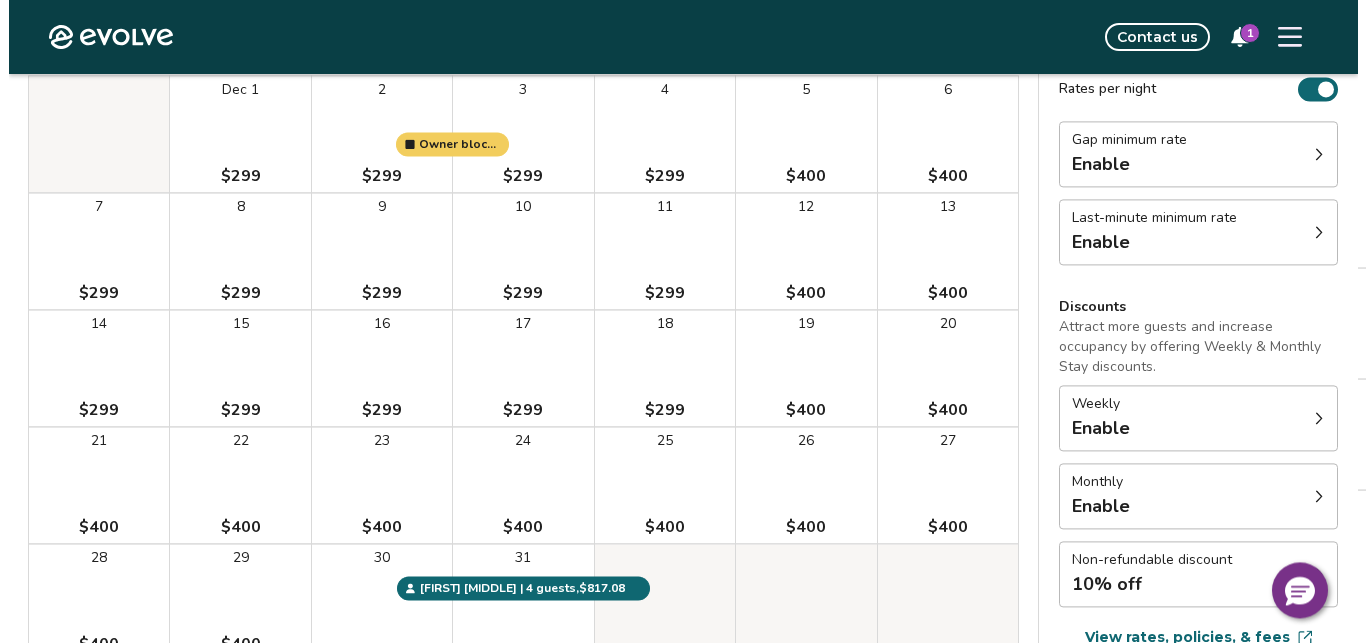 scroll, scrollTop: 102, scrollLeft: 0, axis: vertical 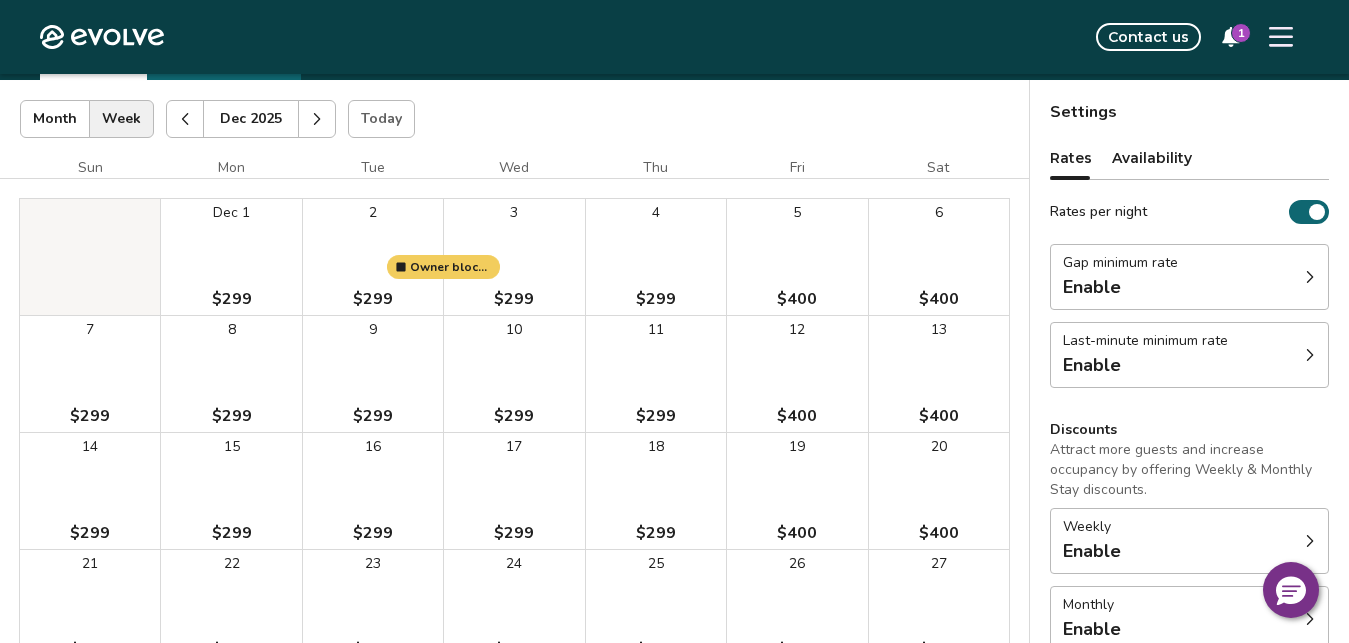 click 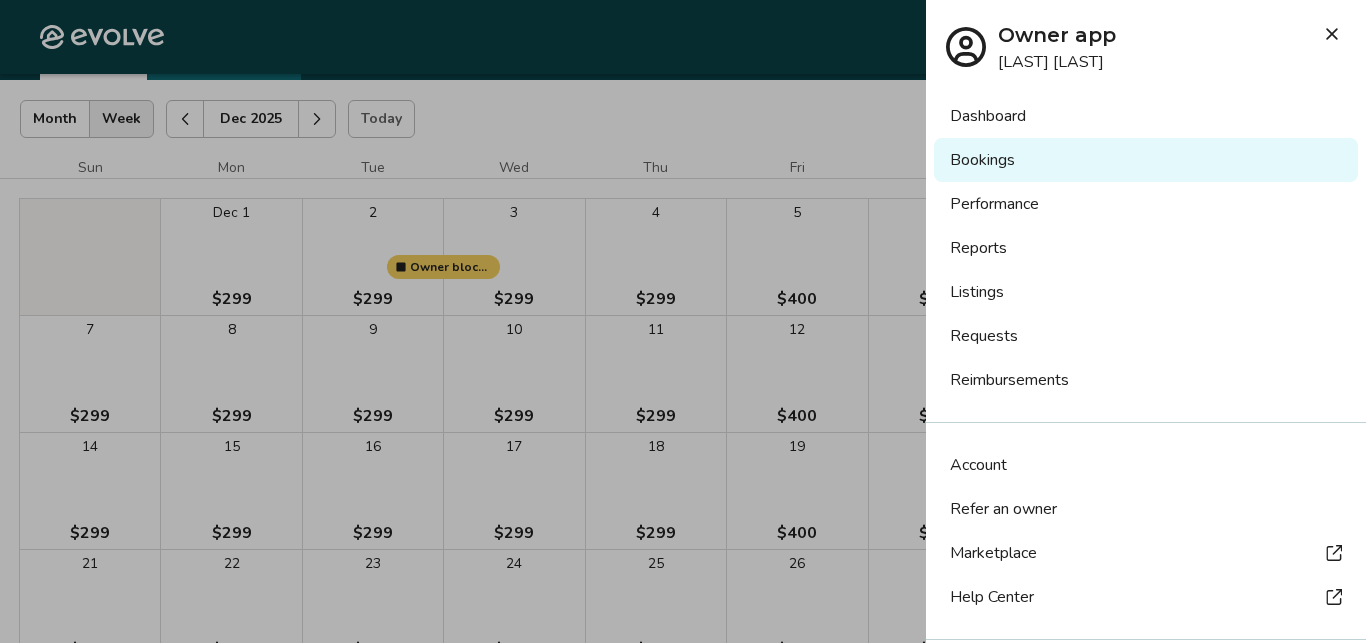 click on "Listings" at bounding box center [1146, 292] 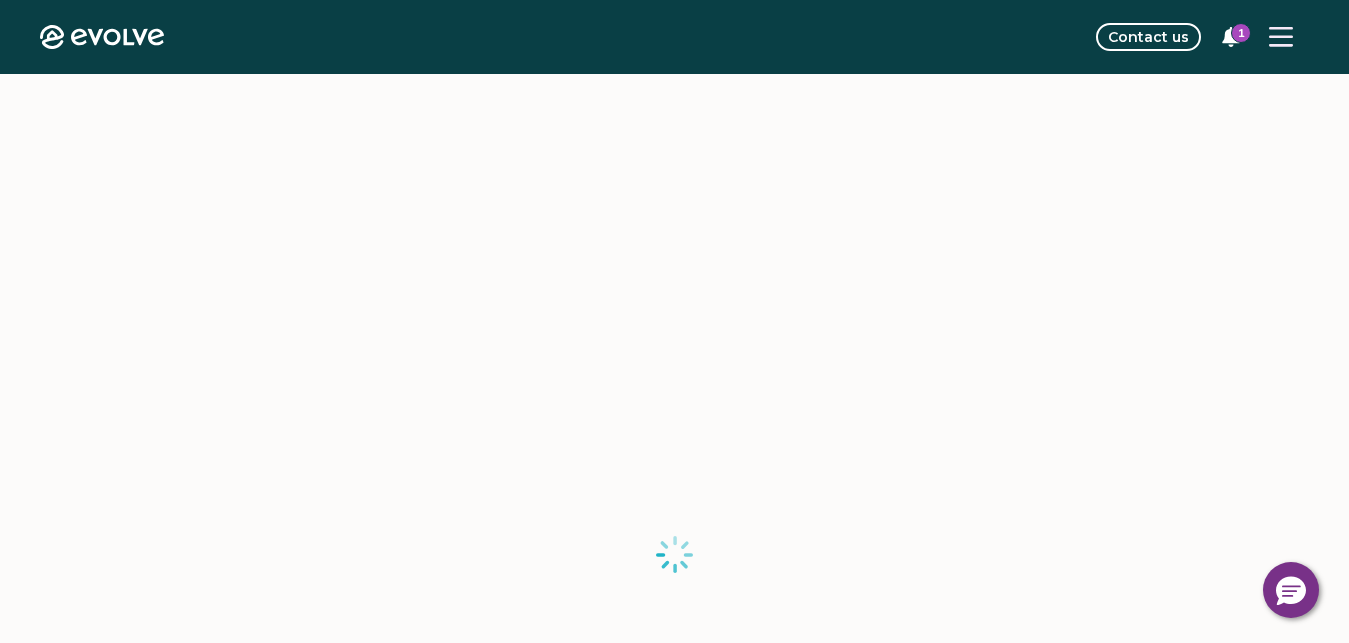 scroll, scrollTop: 0, scrollLeft: 0, axis: both 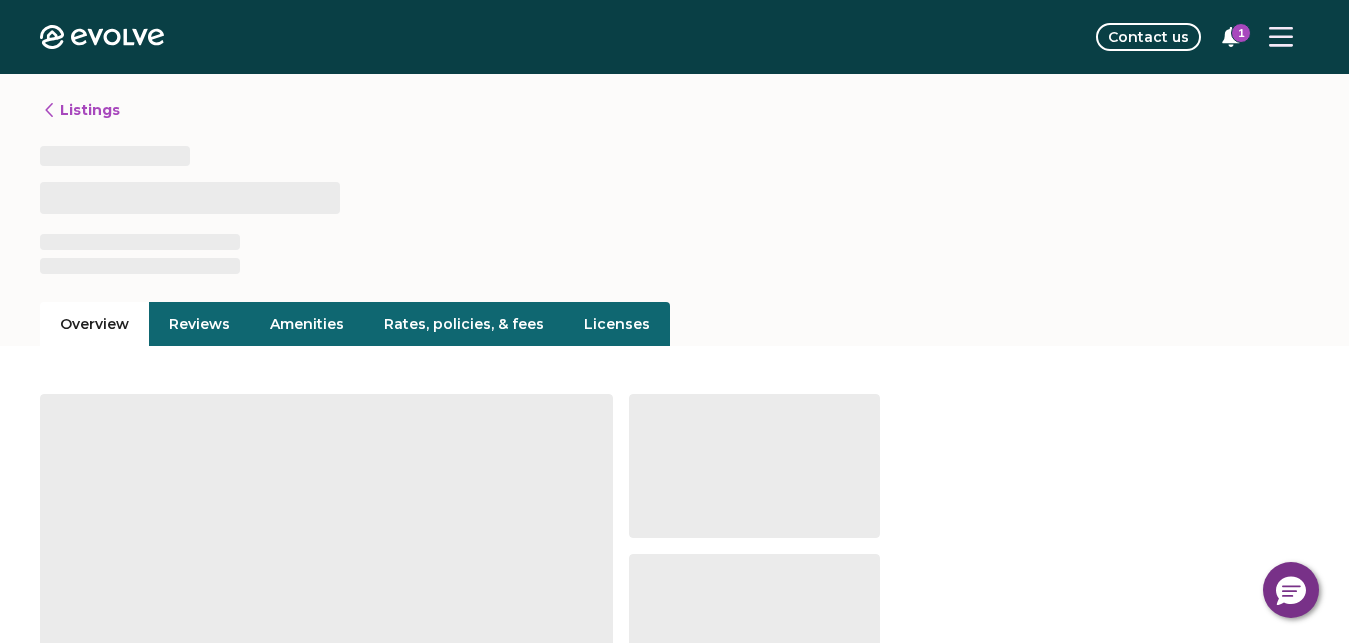 click on "Rates, policies, & fees" at bounding box center (464, 324) 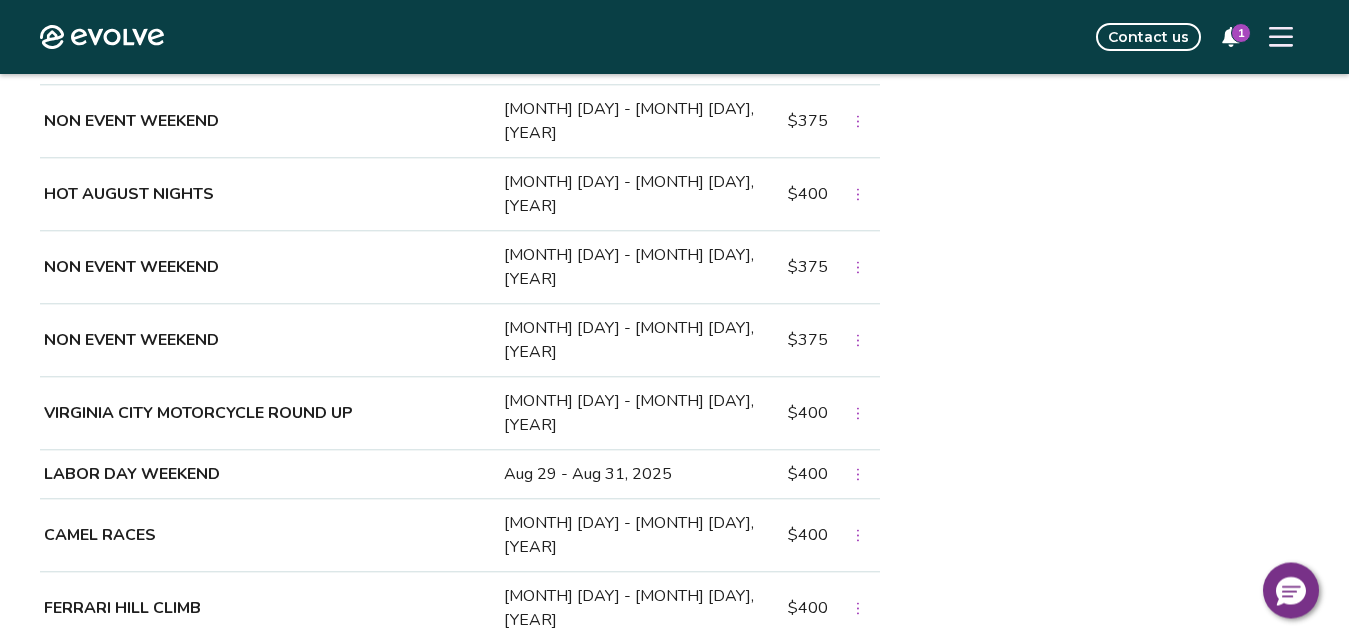scroll, scrollTop: 1122, scrollLeft: 0, axis: vertical 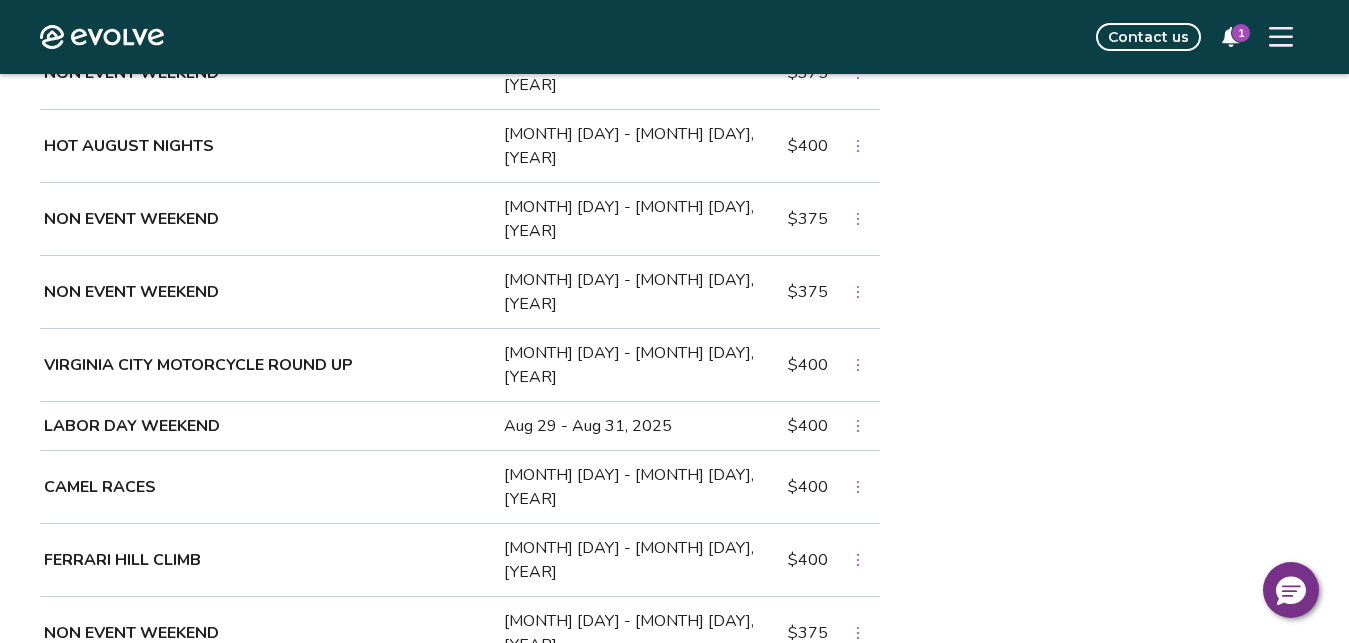 click on "LABOR DAY WEEKEND" at bounding box center (132, 426) 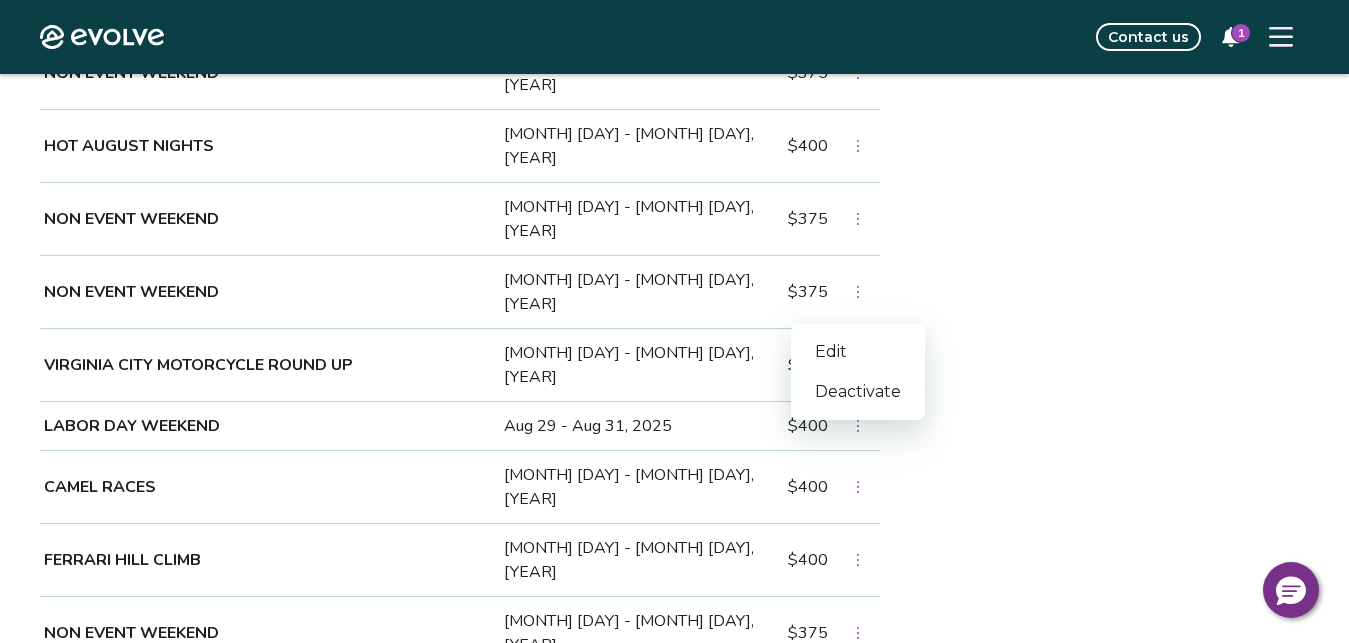 click at bounding box center [858, 426] 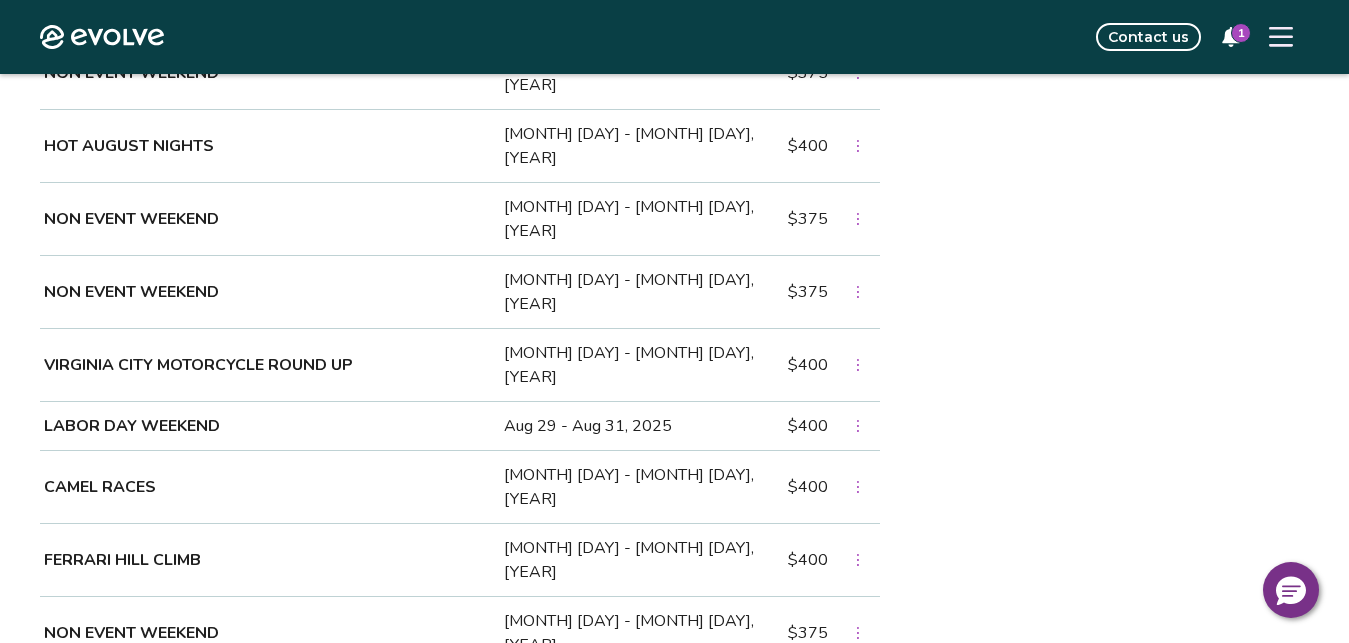 click on "Custom Minimum Rates Temporarily replace your Default Minimum during specific timeframes with Custom Minimum Rates. Peak seasons, holidays, or popular local events are great opportunities to set adjusted ground-floor pricing via Custom Minimum Rates. We won't drop below each figure during its date range, and you can change them at any time. Learn more Live Expired Add  Custom Minimum Rate 2025 Name Date range Minimum rate NON EVENT WEEKEND Jul 11 - Jul 12, 2025 $375 NON EVENT WEEKEND Jul 18 - Jul 19, 2025 $375 NON EVENT WEEKEND Jul 25 - Jul 26, 2025 $375 HOT AUGUST NIGHTS Aug 1 - Aug 2, 2025 $400 NON EVENT WEEKEND Aug 8 - Aug 9, 2025 $375 NON EVENT WEEKEND Aug 15 - Aug 16, 2025 $375 VIRGINIA CITY MOTORCYCLE ROUND UP Aug 22 - Aug 23, 2025 $400 LABOR DAY WEEKEND Aug 29 - Aug 31, 2025 $400 CAMEL RACES Sep 5 - Sep 6, 2025 $400 FERRARI HILL CLIMB Sep 12 - Sep 13, 2025 $400 NON EVENT WEEKEND Sep 19 - Sep 20, 2025 $375 STREET VIBES FALL RALLY Sep 26 - Sep 27, 2025 $450 OUTHOUSE RACES Oct 3 - Oct 4, 2025 $400 $400" at bounding box center (674, 533) 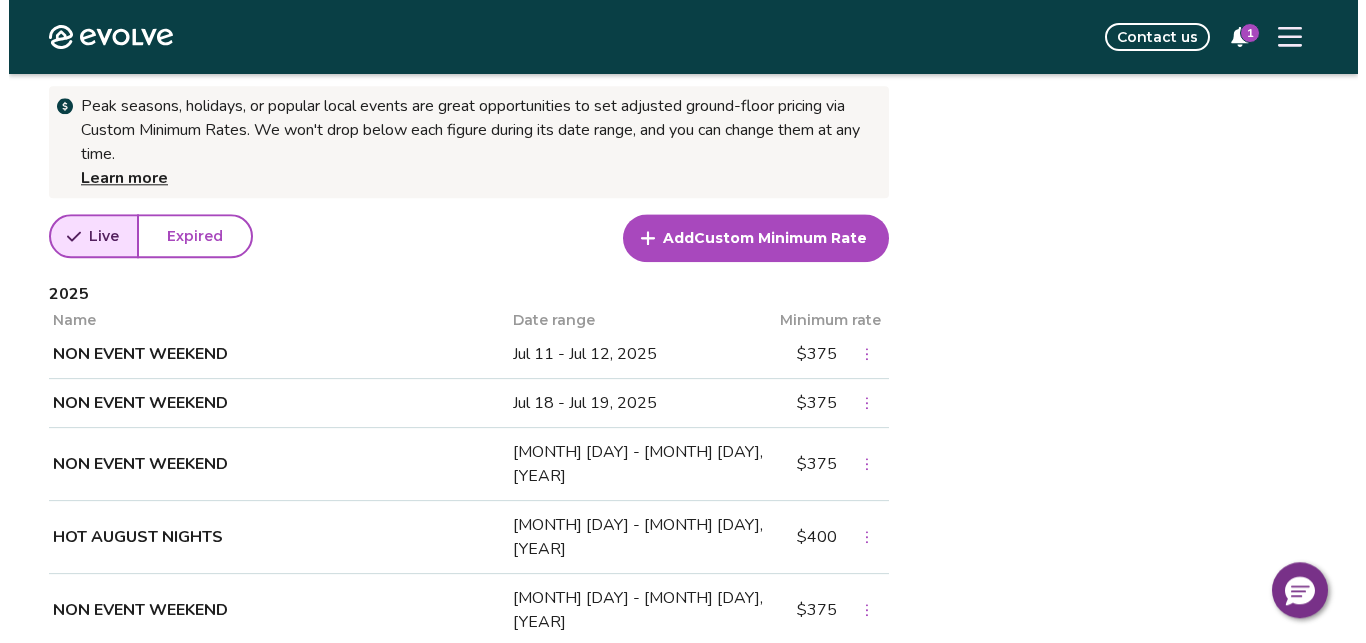 scroll, scrollTop: 0, scrollLeft: 0, axis: both 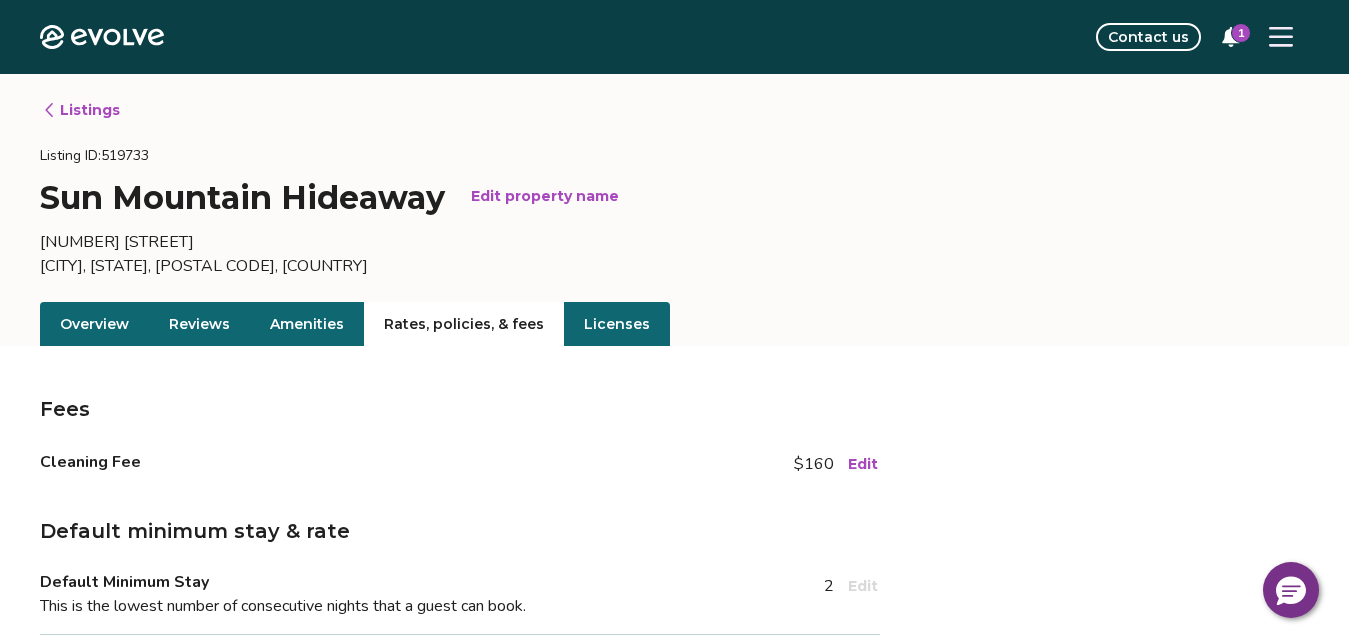 click on "Listings" at bounding box center [81, 110] 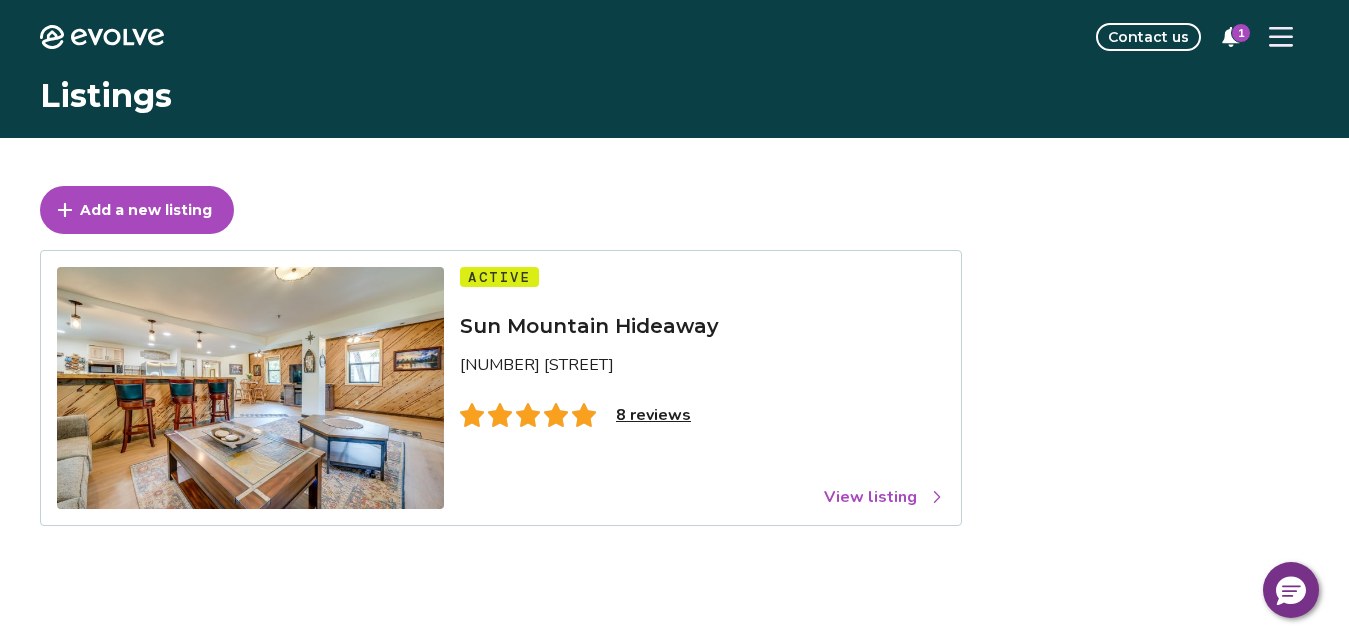 click at bounding box center [1281, 37] 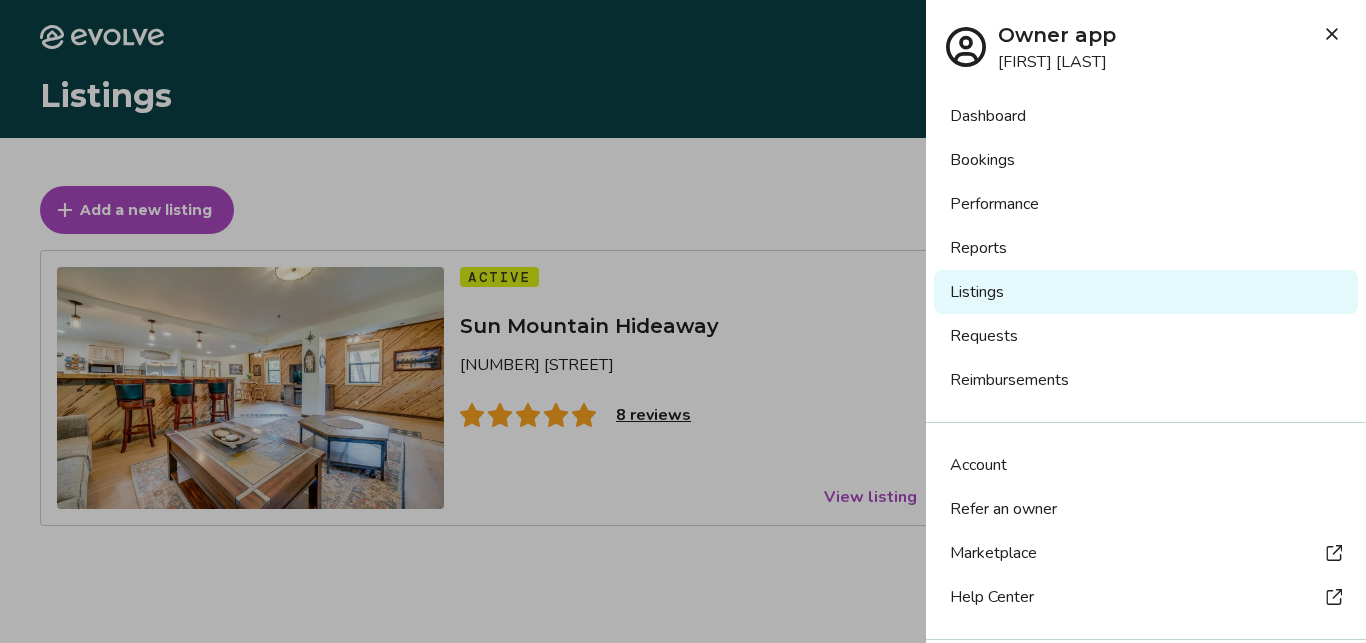 click on "Dashboard" at bounding box center [1146, 116] 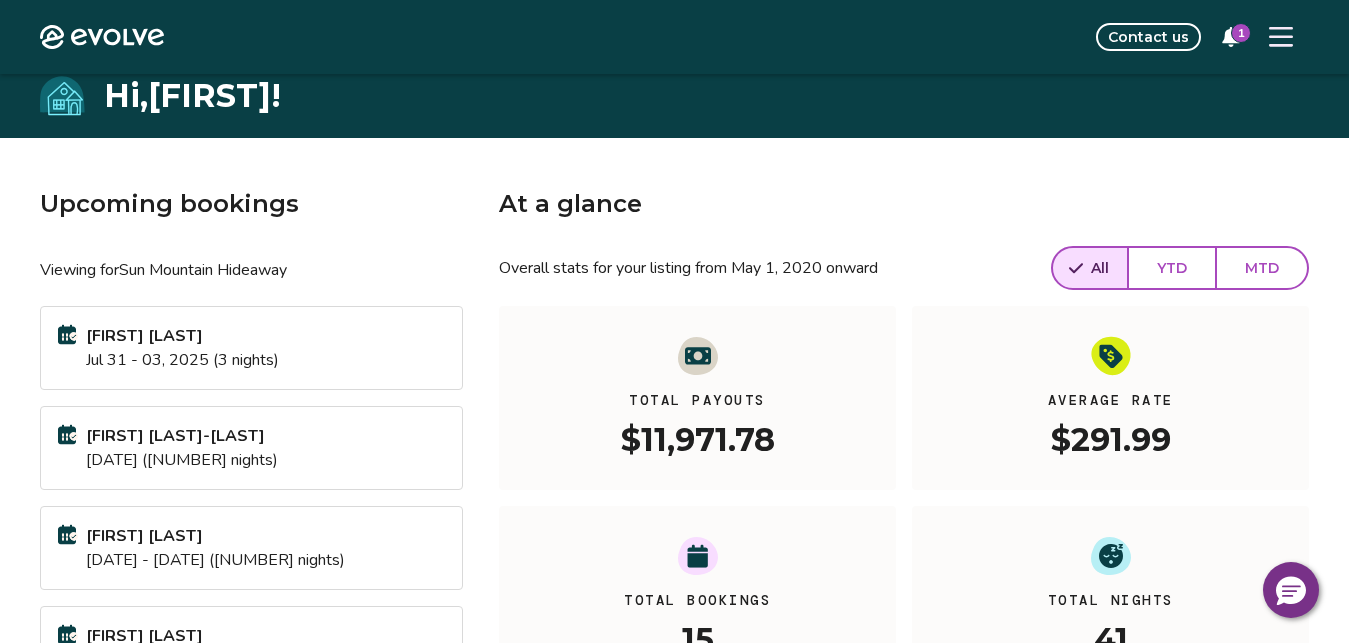scroll, scrollTop: 306, scrollLeft: 0, axis: vertical 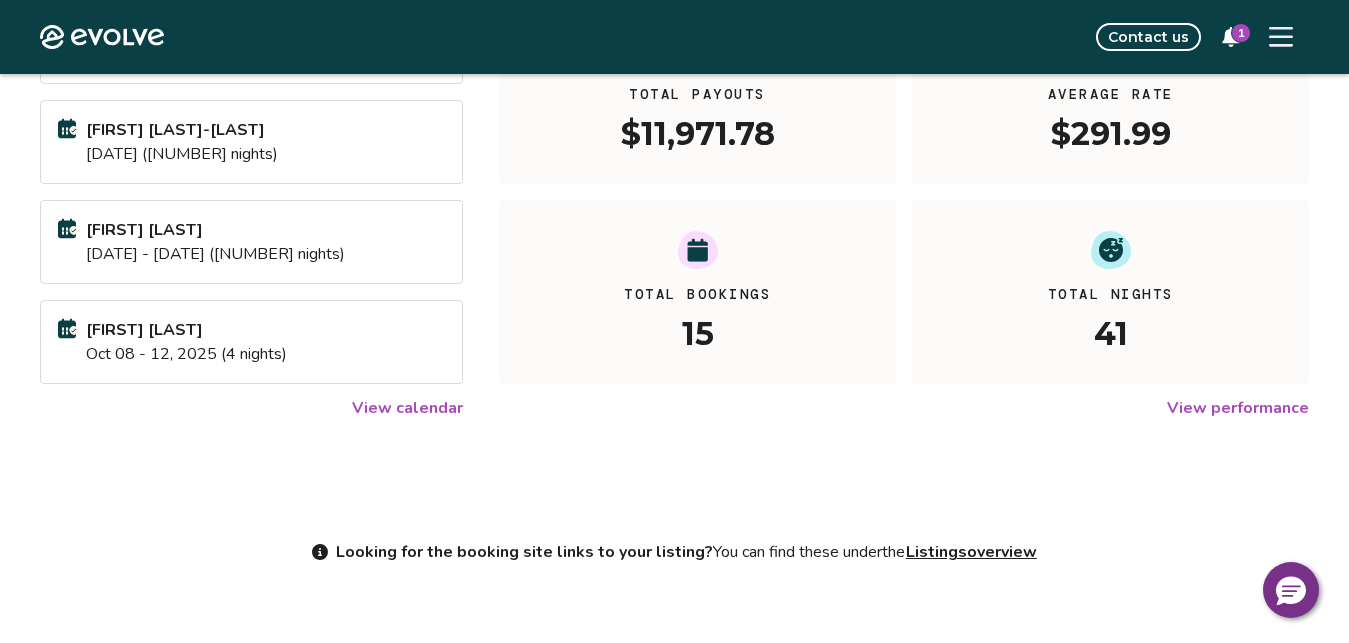 click on "View calendar" at bounding box center (407, 408) 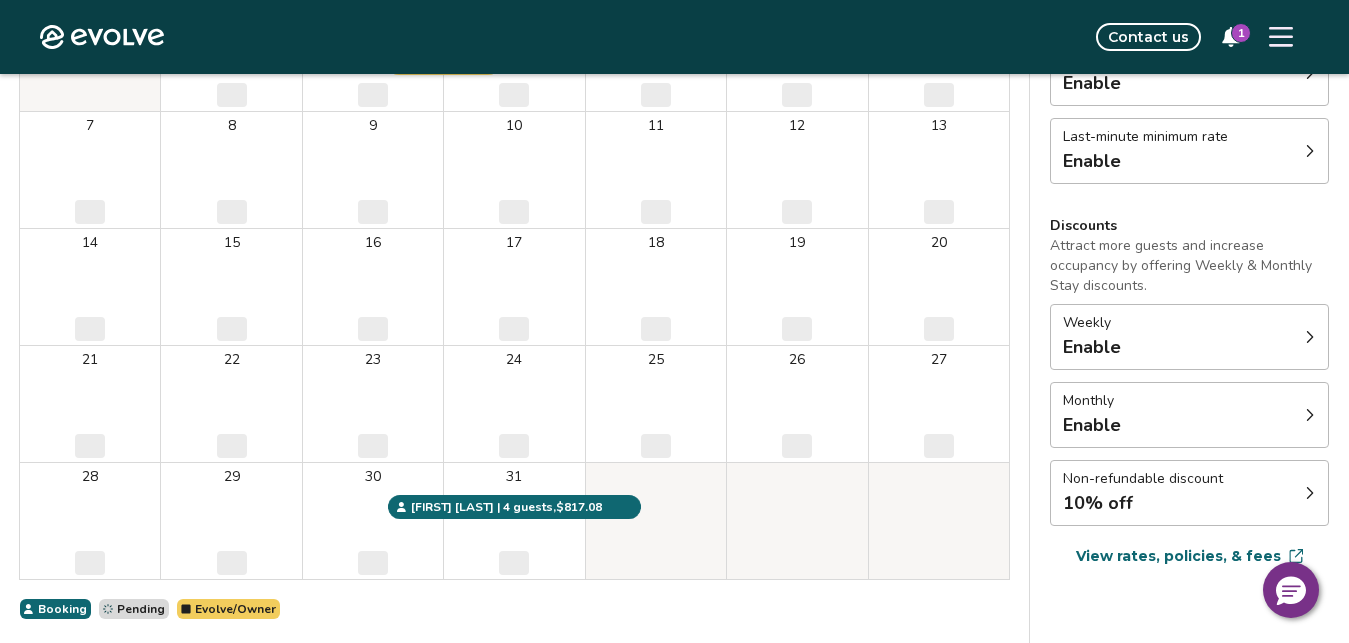 scroll, scrollTop: 0, scrollLeft: 0, axis: both 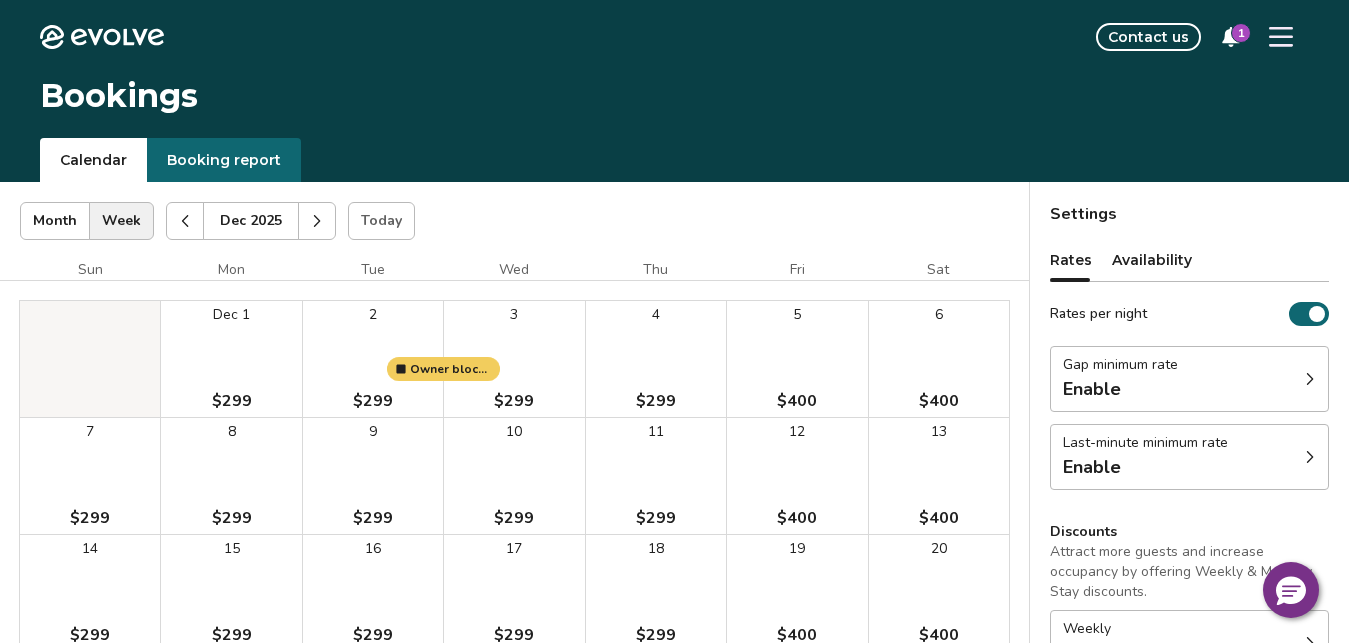 click at bounding box center [185, 221] 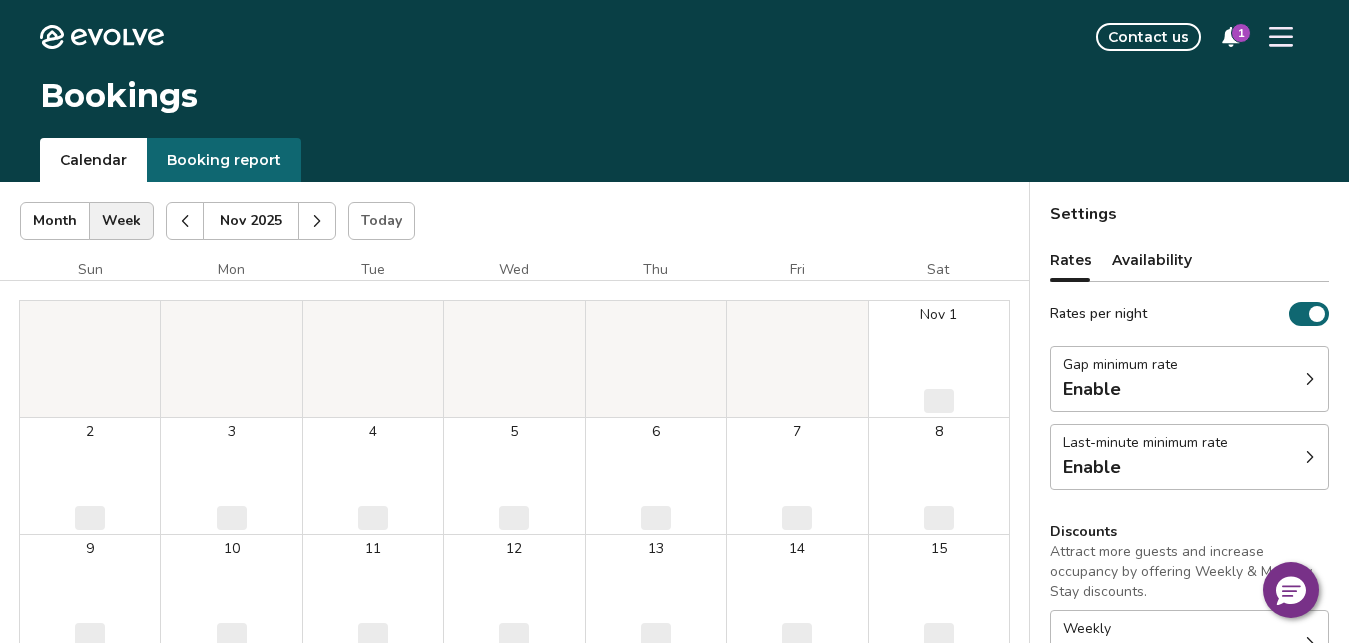 click at bounding box center (185, 221) 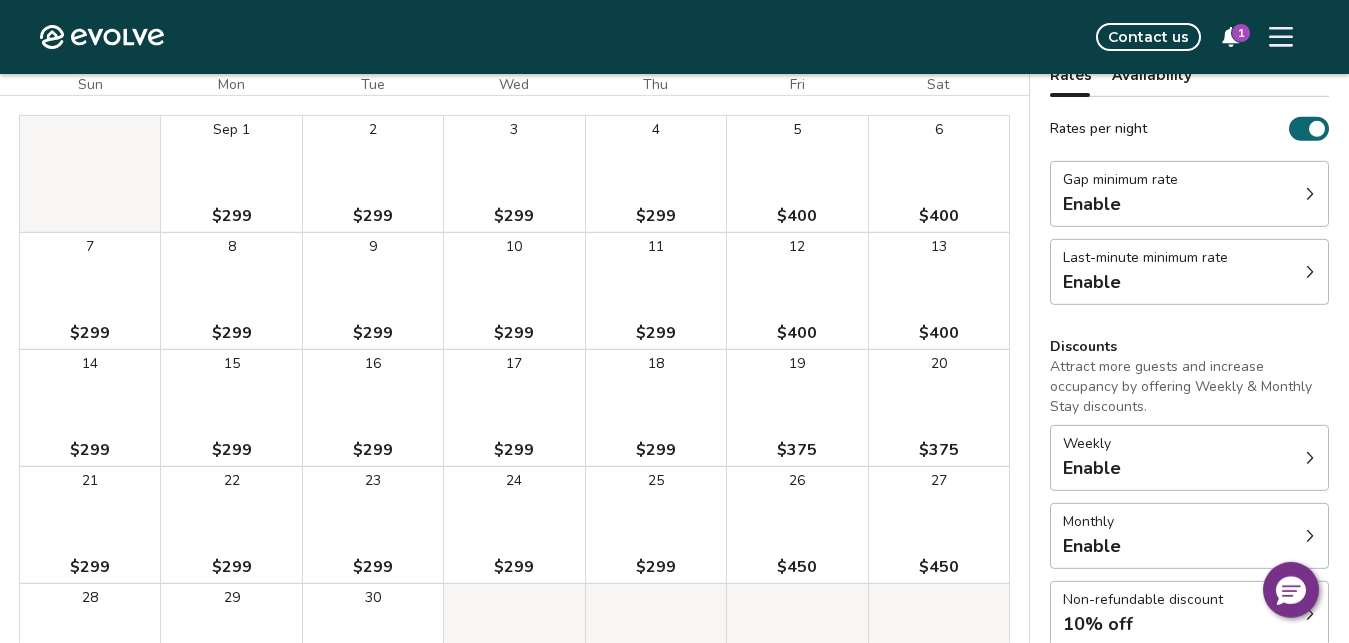 scroll, scrollTop: 391, scrollLeft: 0, axis: vertical 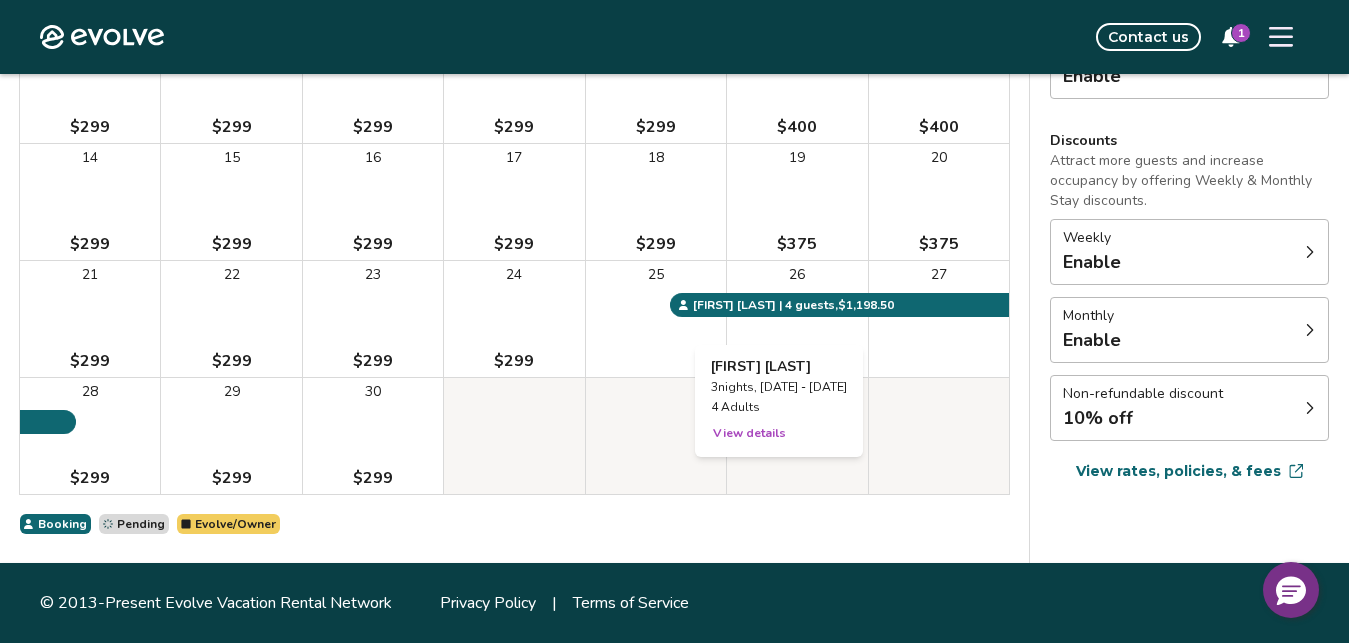 click on "26" at bounding box center (797, 319) 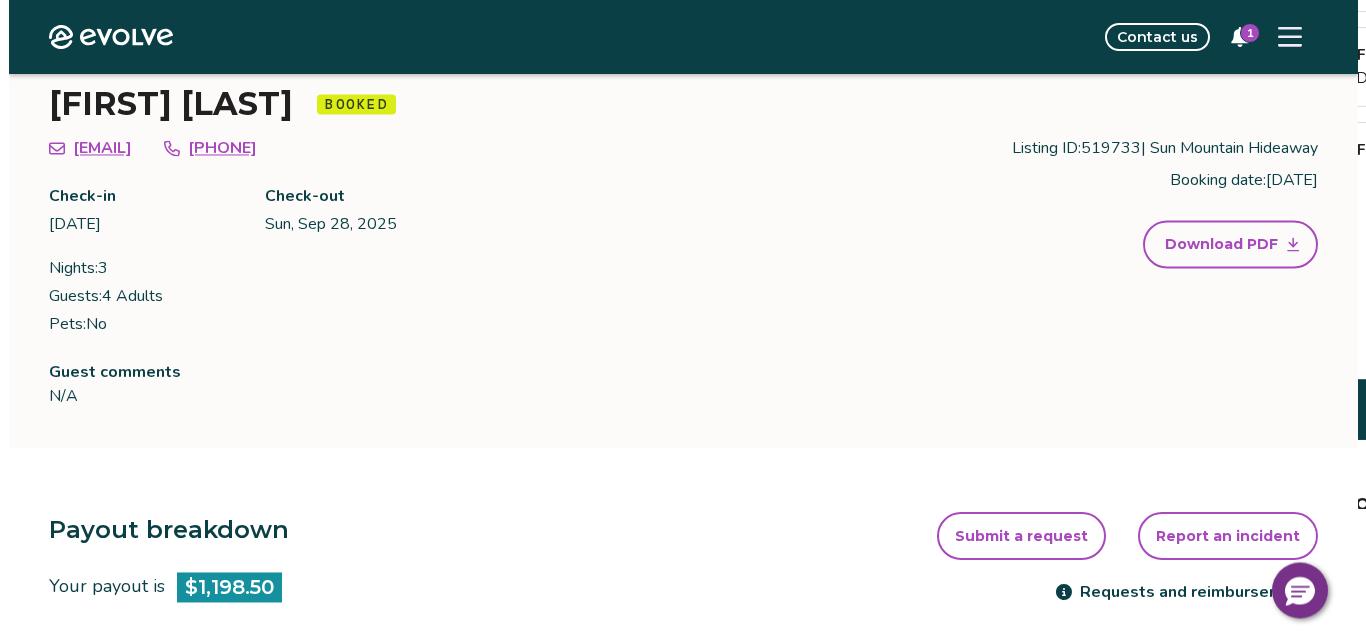 scroll, scrollTop: 102, scrollLeft: 0, axis: vertical 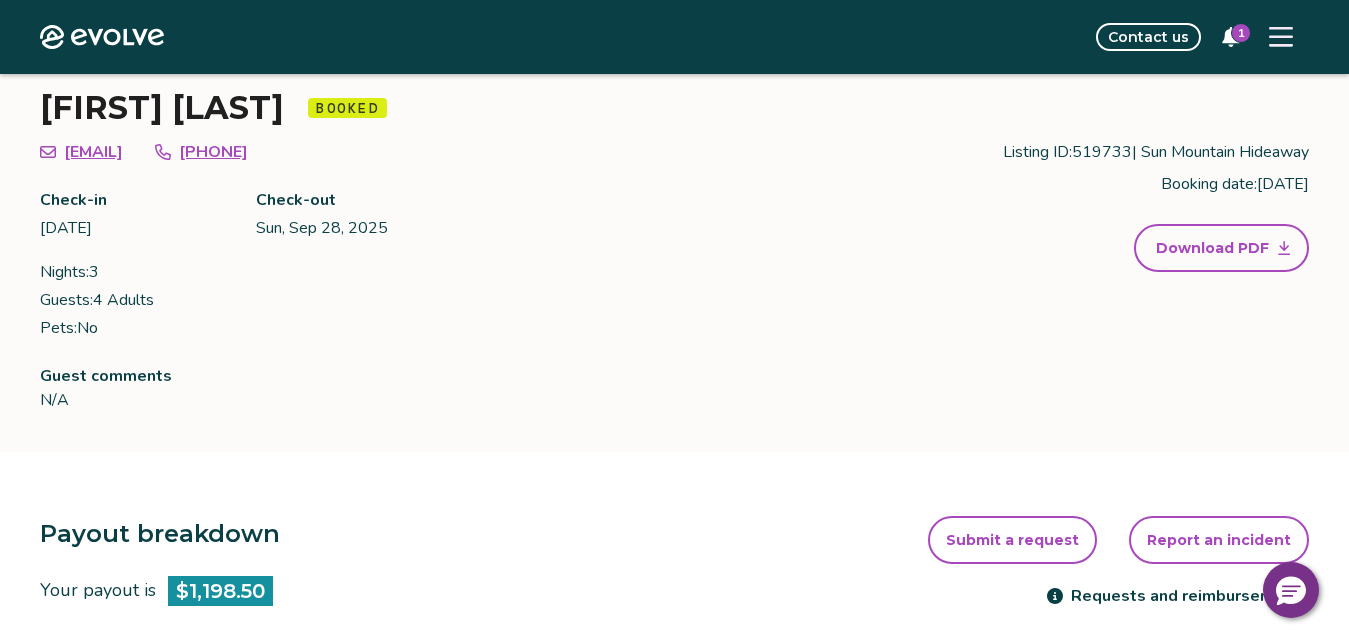 click at bounding box center (1281, 37) 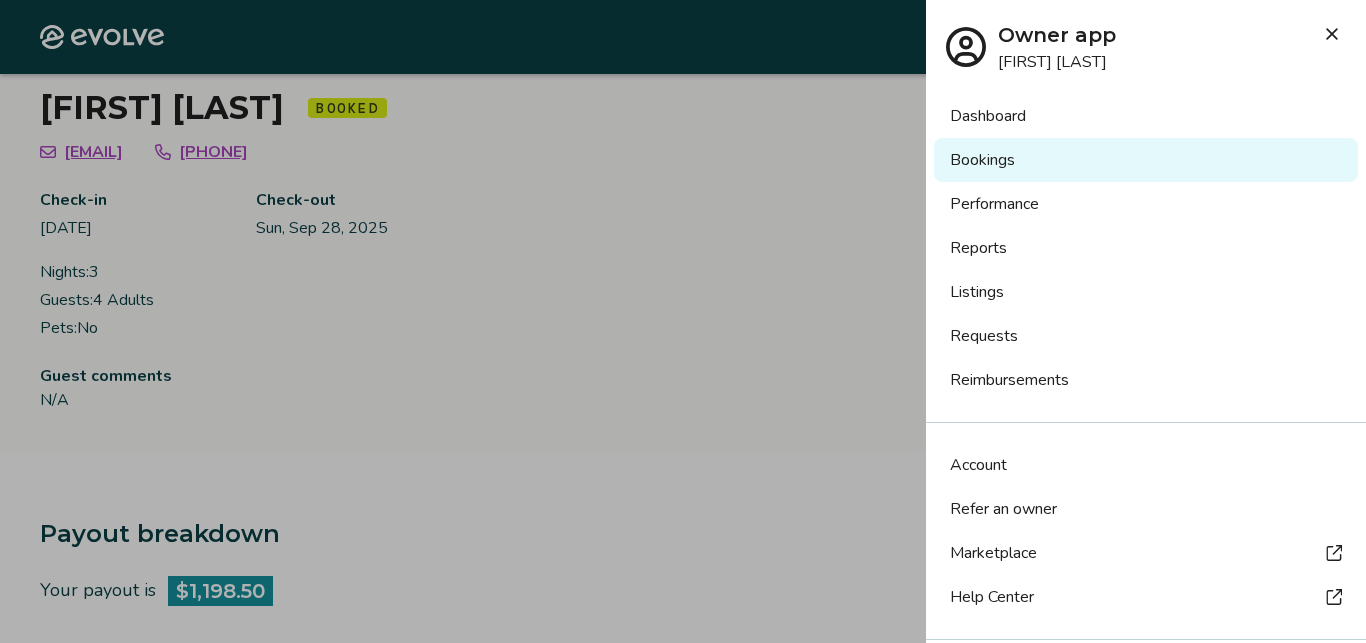 click on "Listings" at bounding box center (1146, 292) 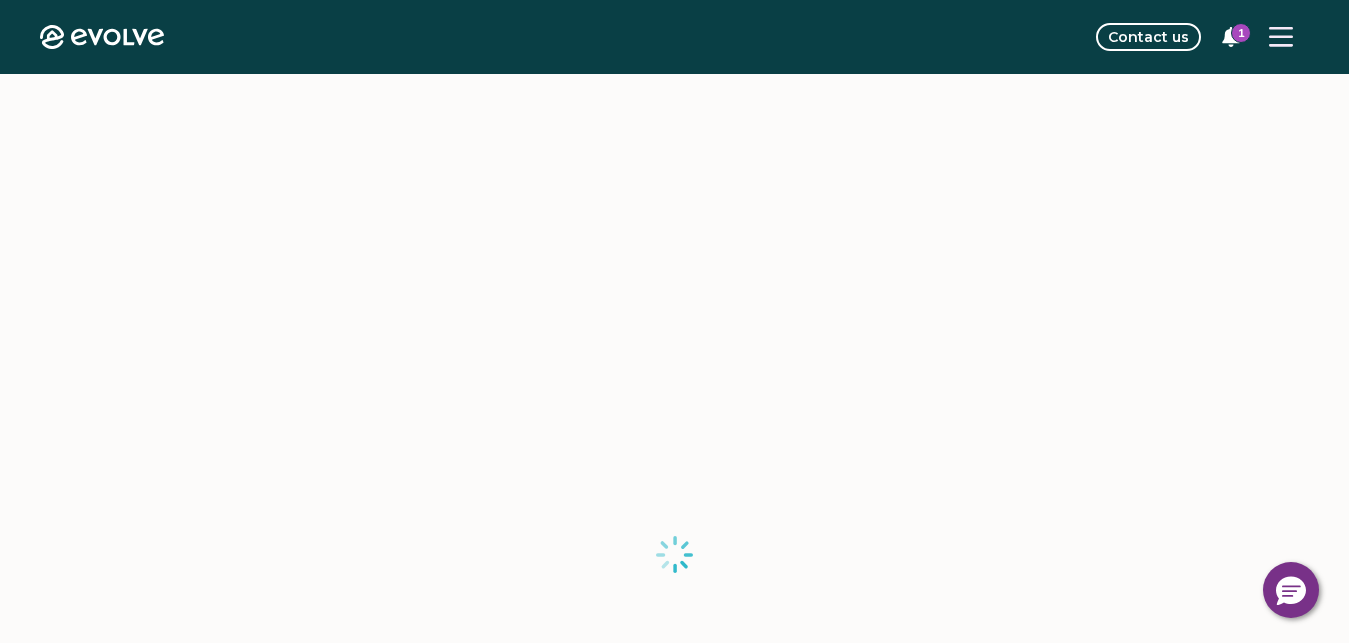 scroll, scrollTop: 0, scrollLeft: 0, axis: both 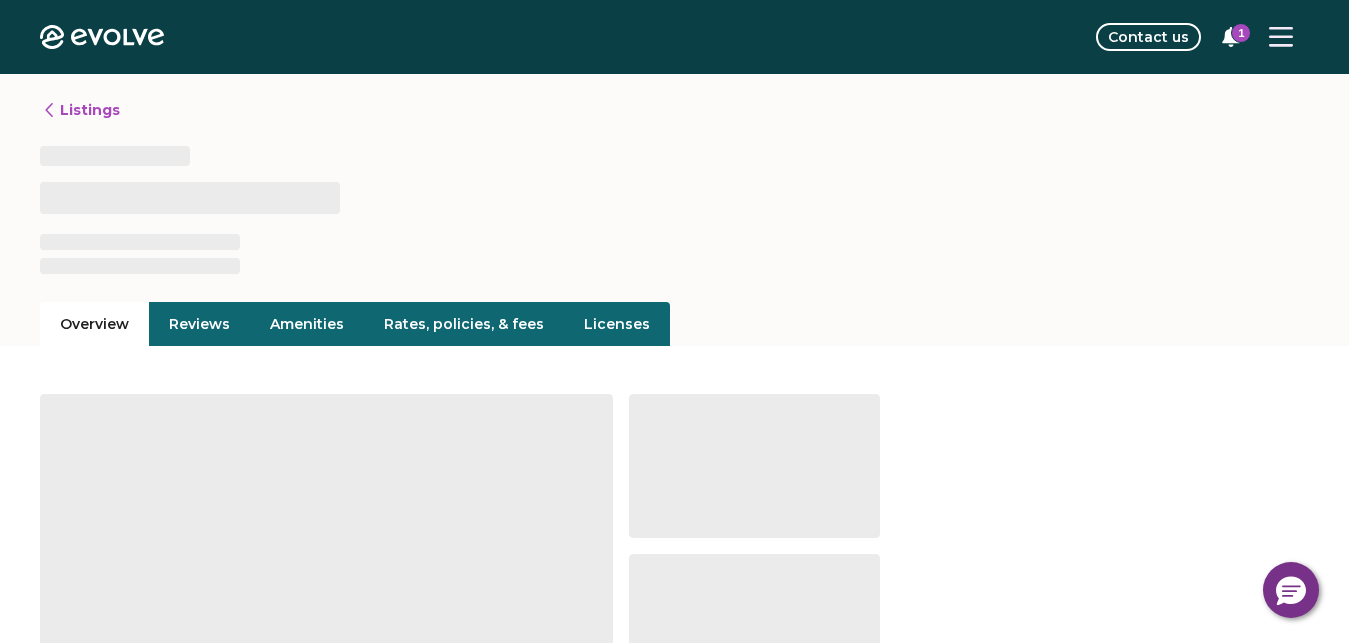 click on "Rates, policies, & fees" at bounding box center (464, 324) 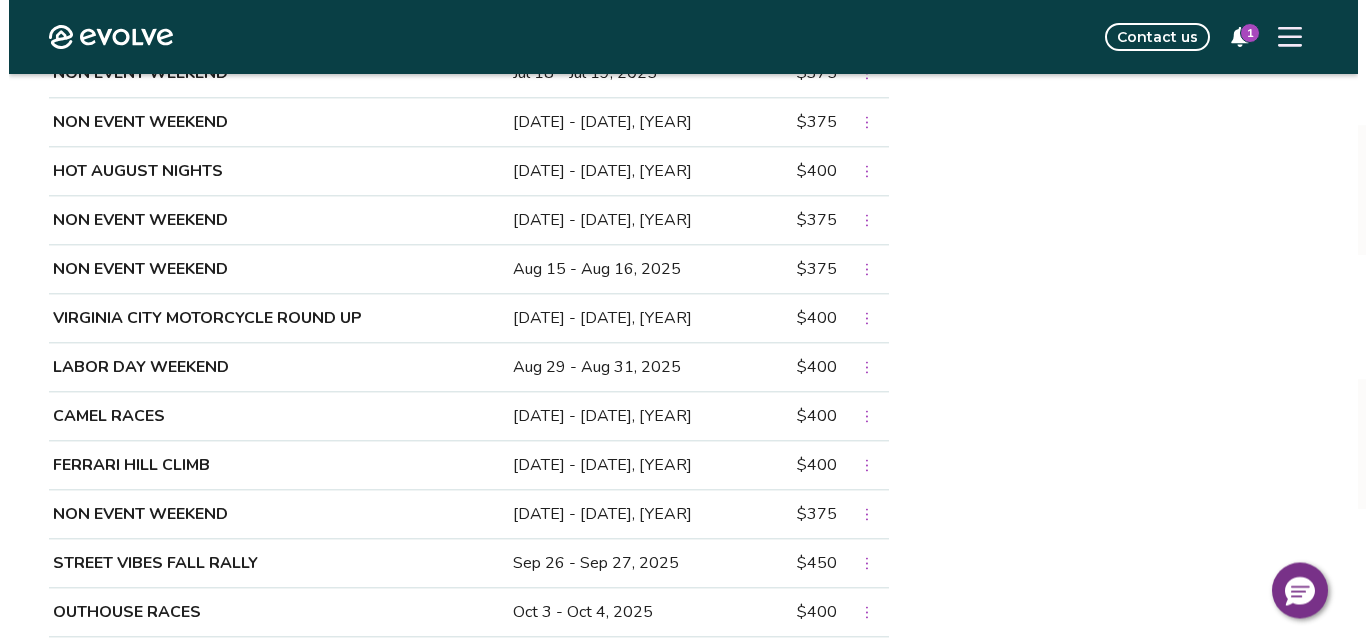scroll, scrollTop: 1122, scrollLeft: 0, axis: vertical 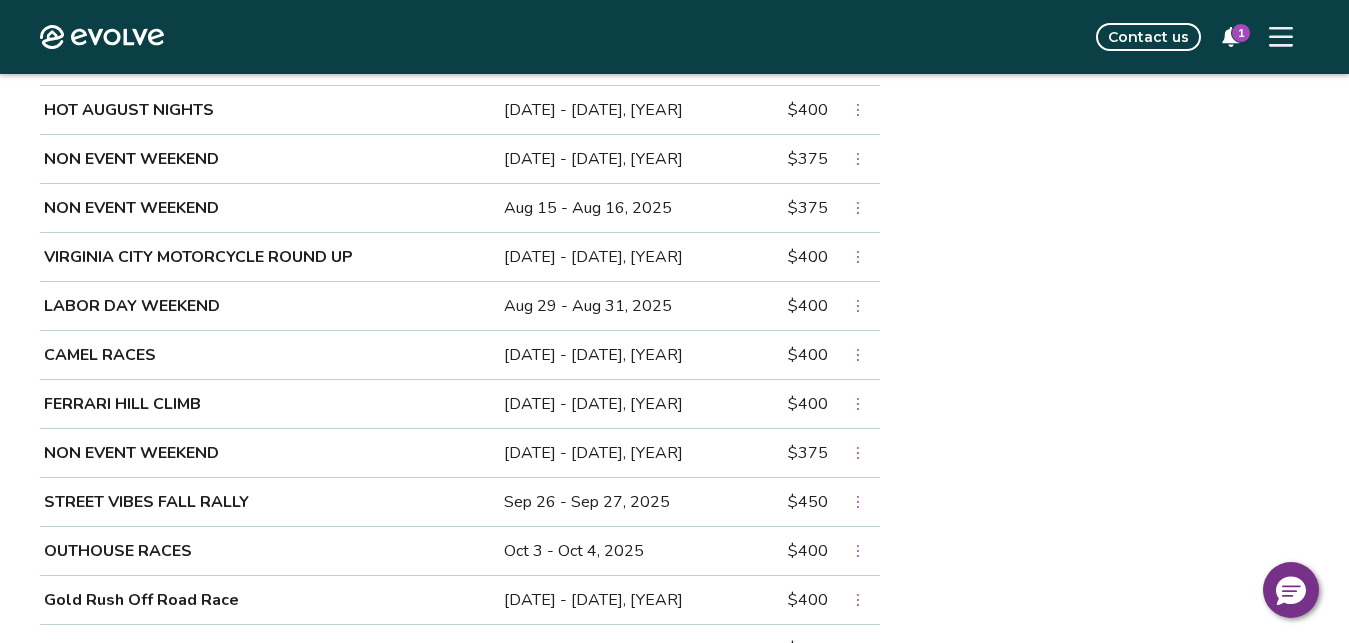 click 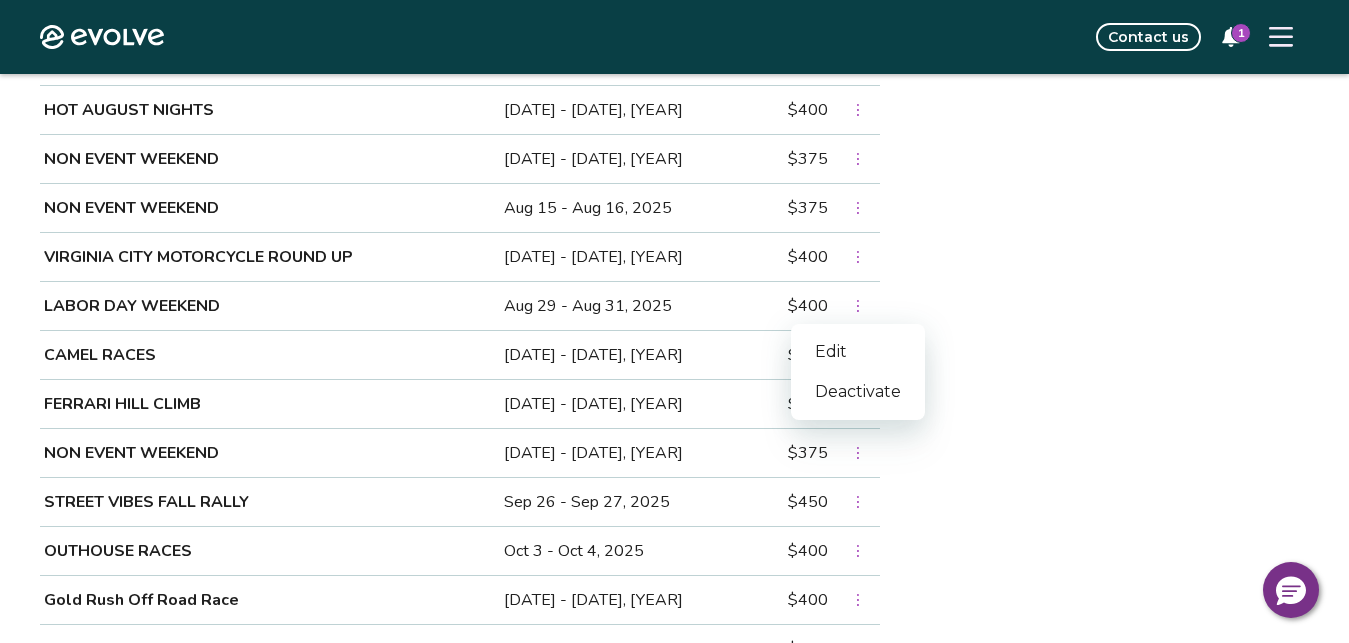 click on "Edit" at bounding box center (858, 352) 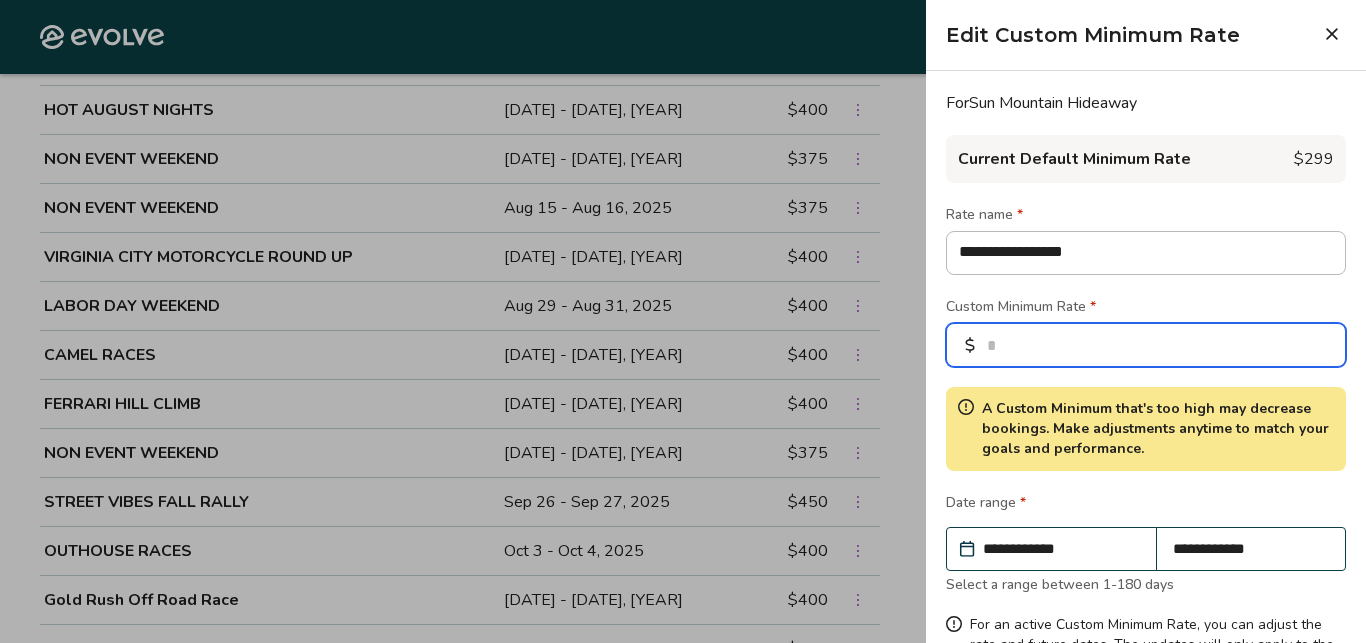 click on "***" at bounding box center [1146, 345] 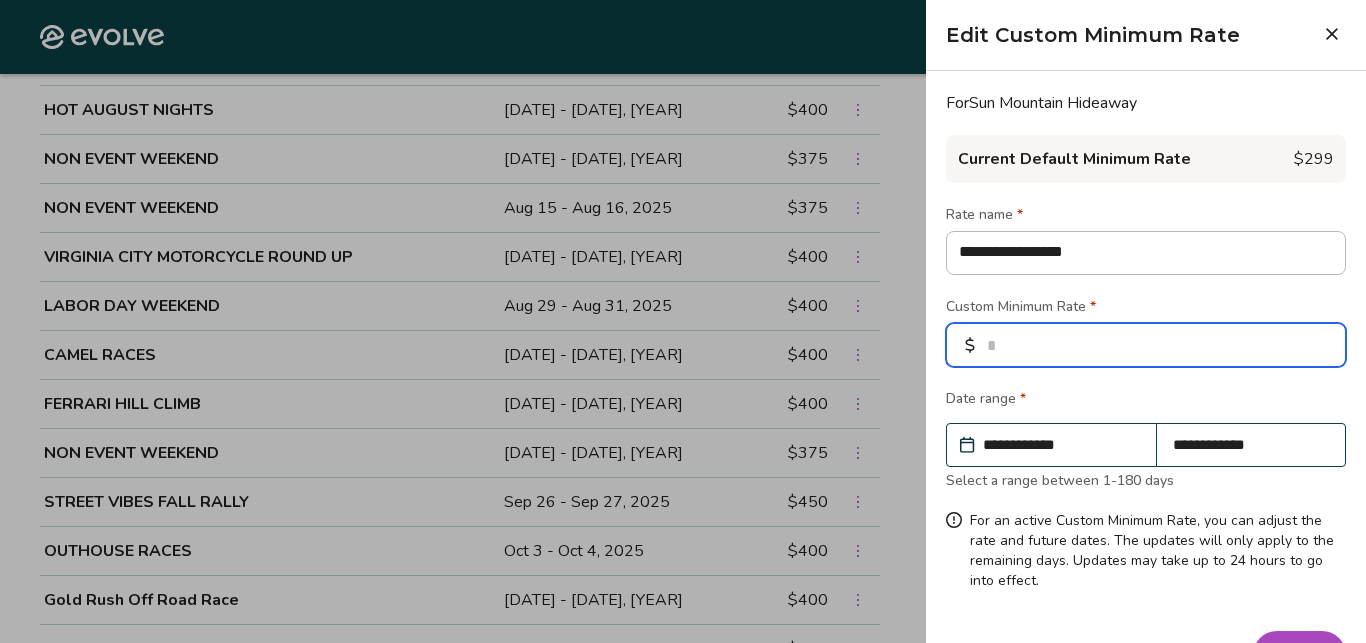 type 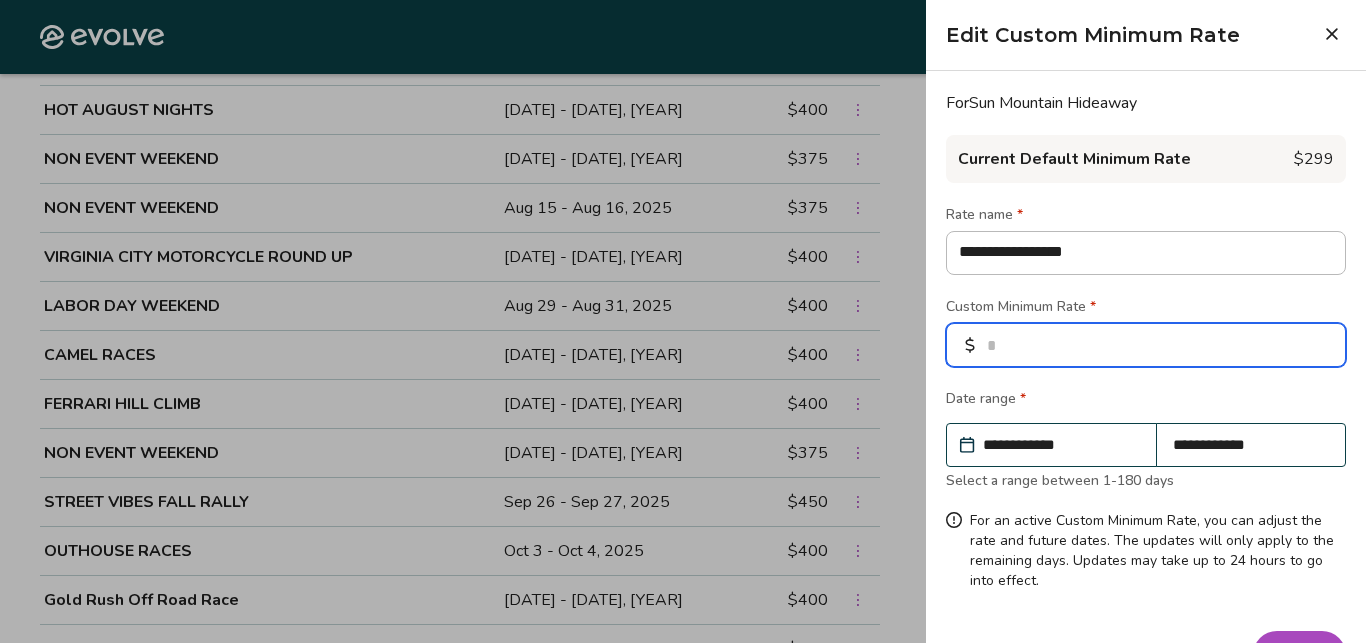 type on "*" 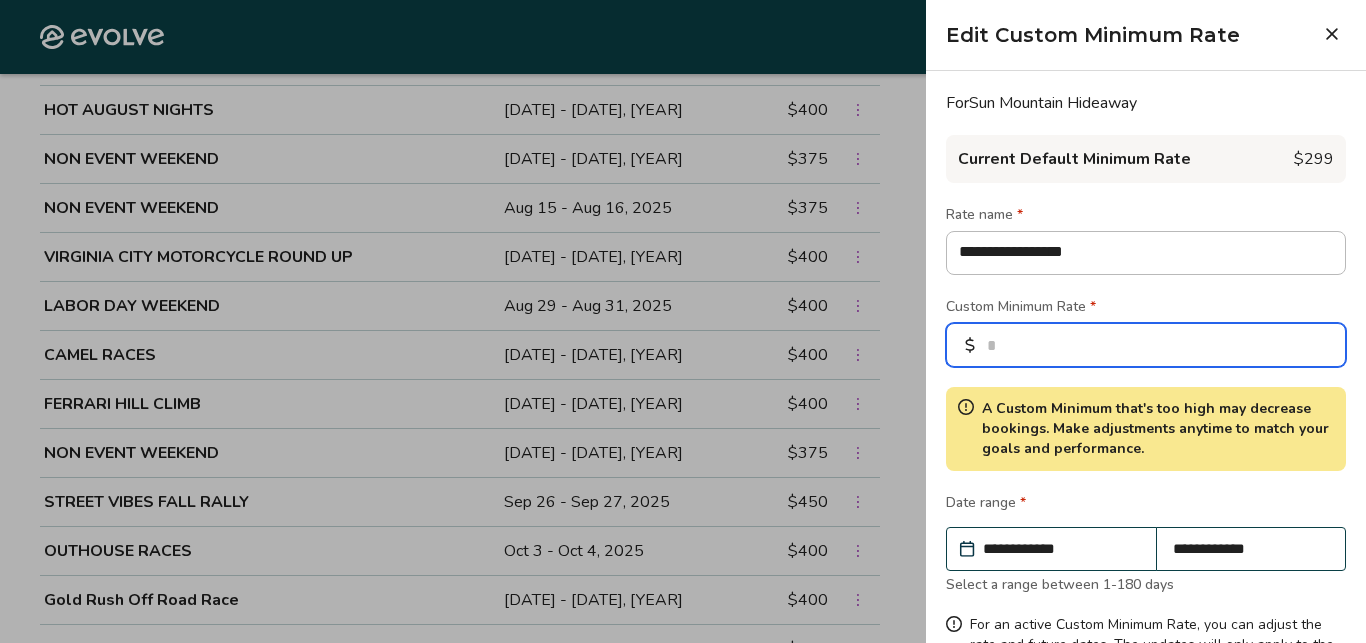 type on "*****" 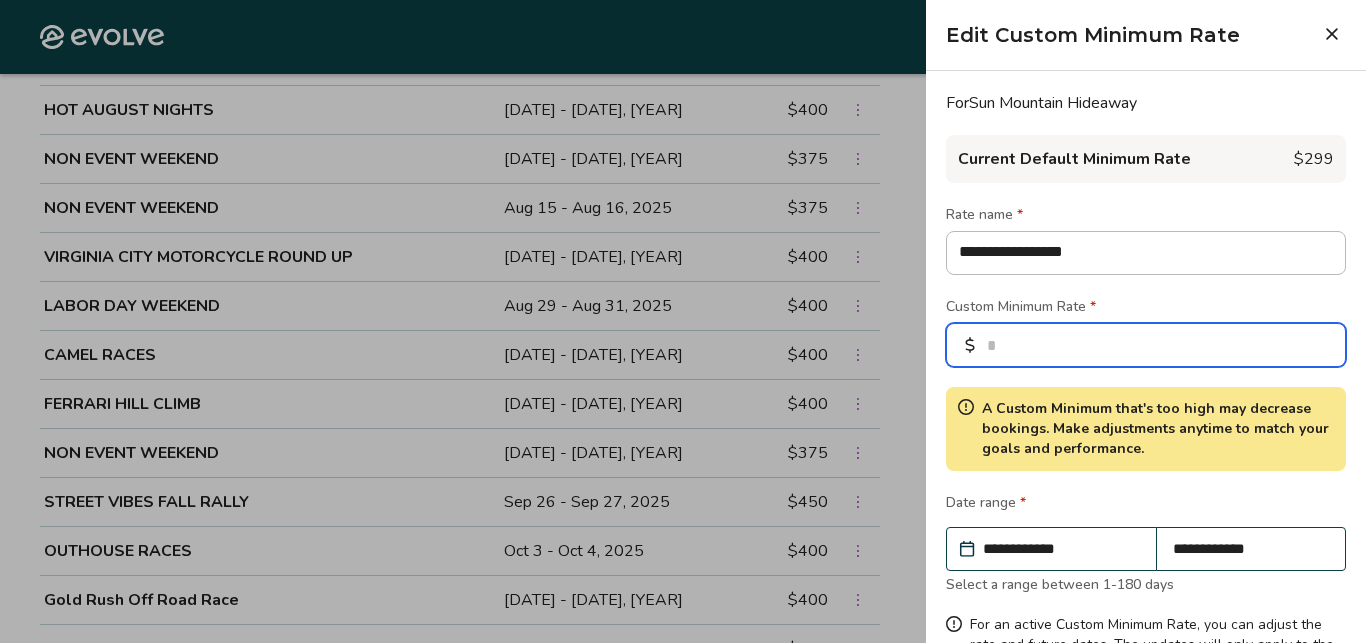 click on "******" at bounding box center (1146, 345) 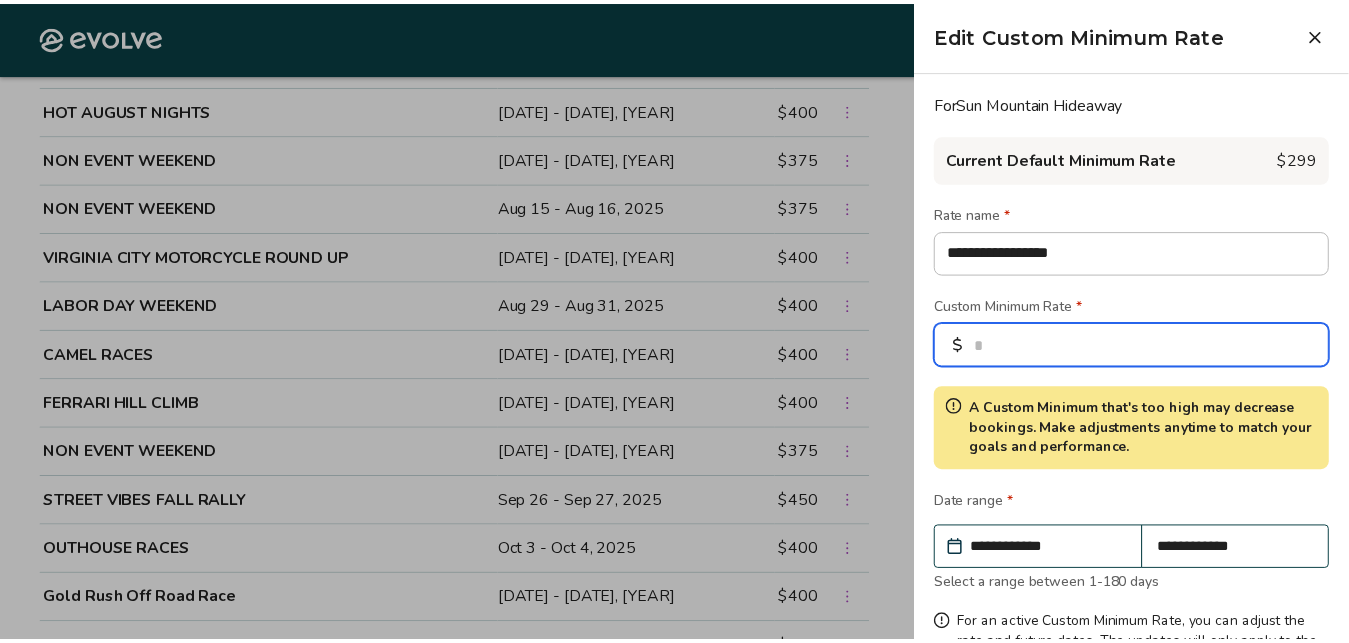 scroll, scrollTop: 160, scrollLeft: 0, axis: vertical 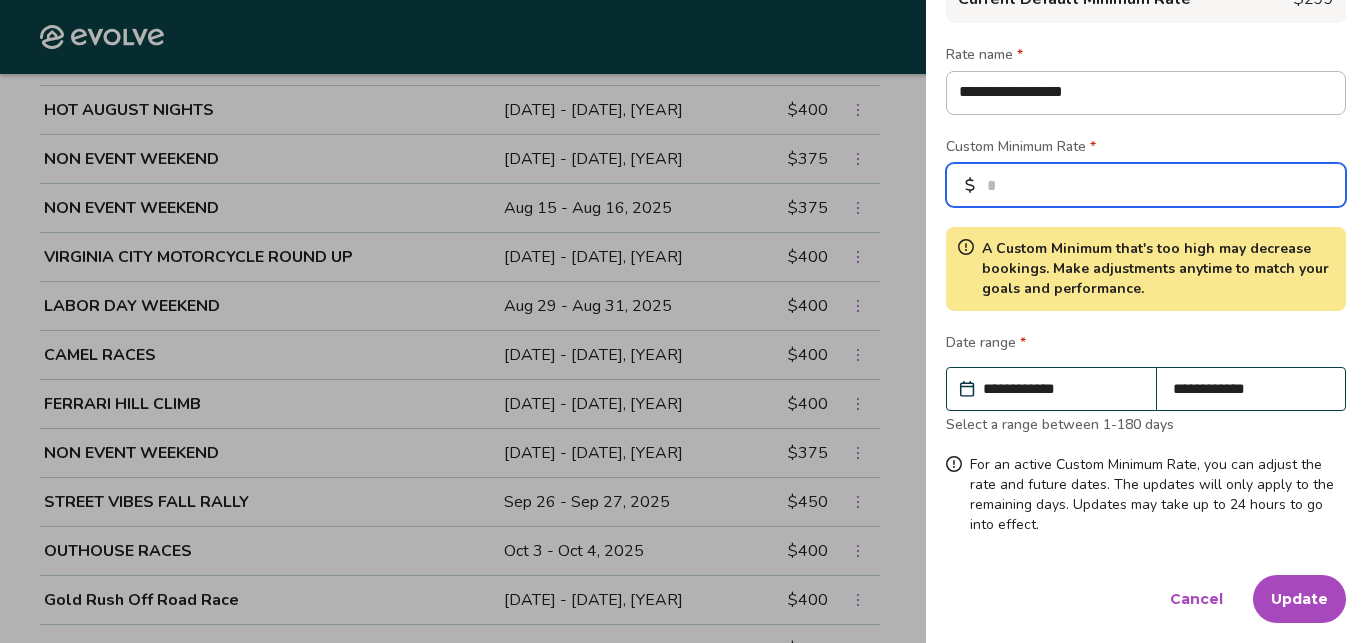 type on "******" 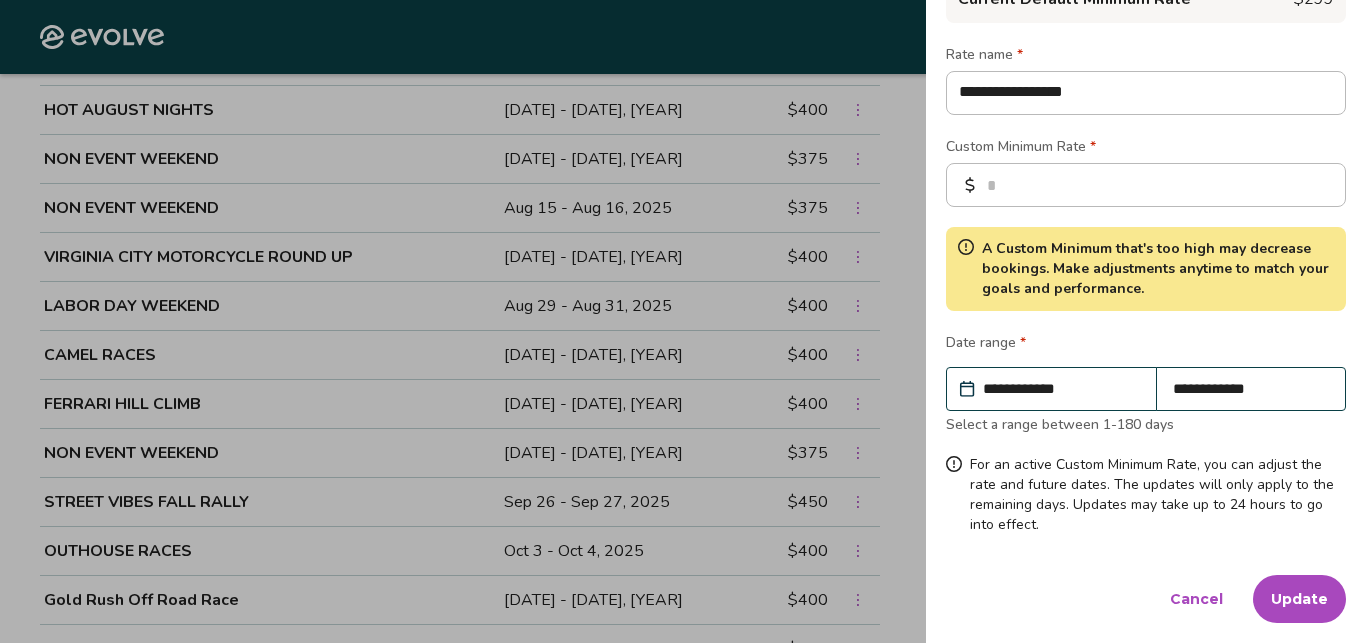 click on "Update" at bounding box center (1299, 599) 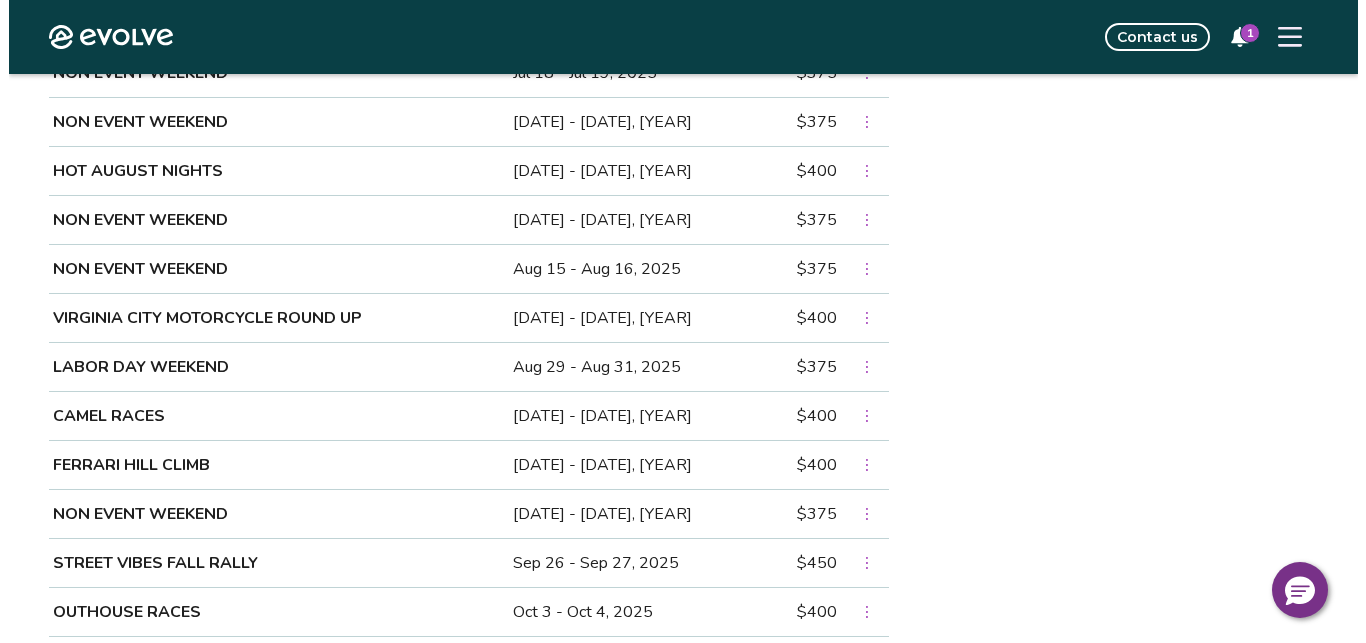 scroll, scrollTop: 1112, scrollLeft: 0, axis: vertical 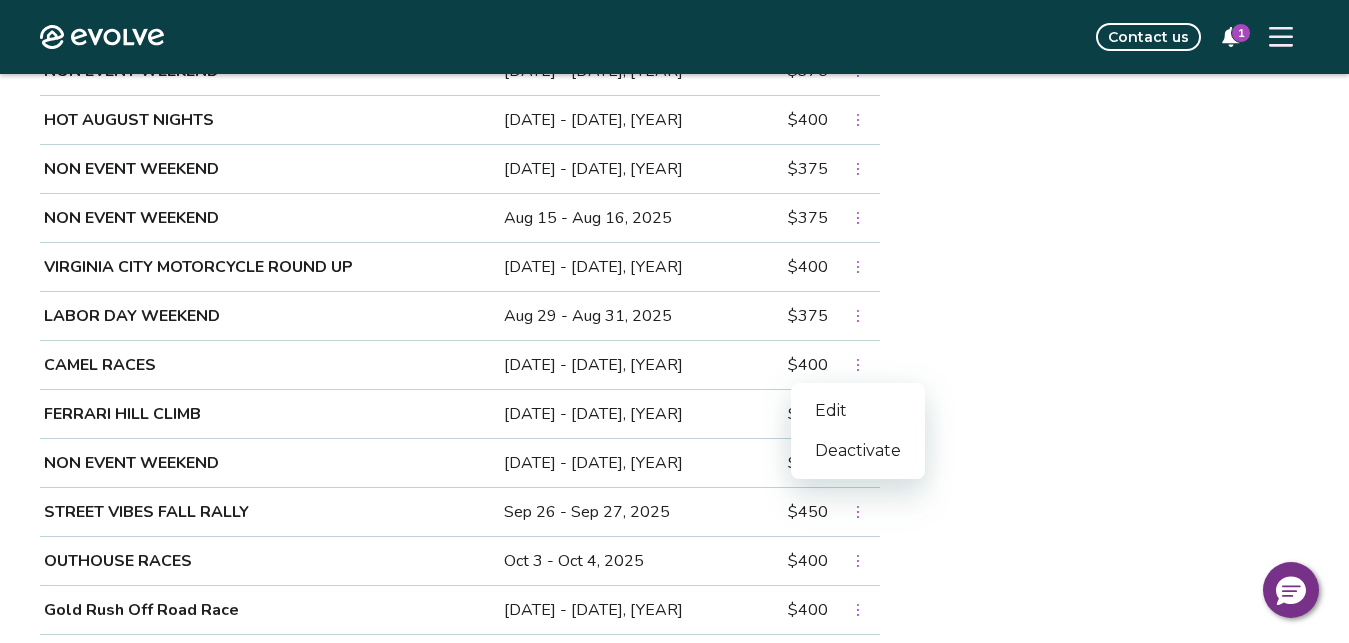 click at bounding box center (858, 365) 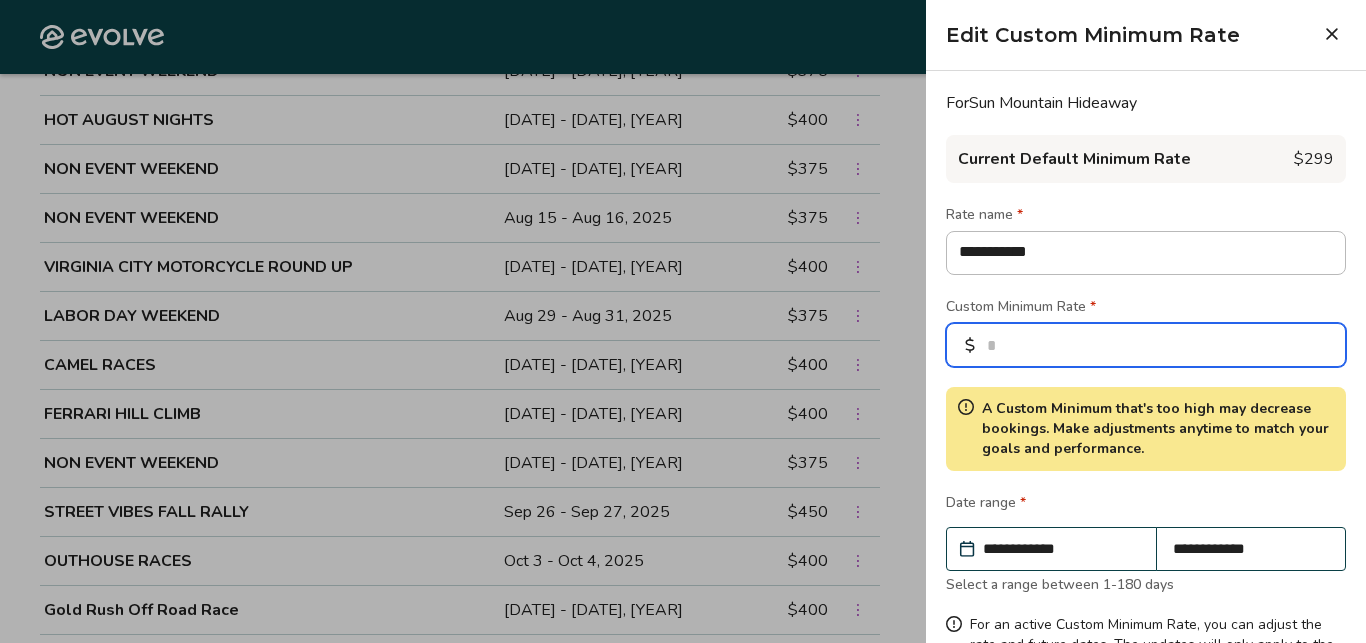 click on "***" at bounding box center [1146, 345] 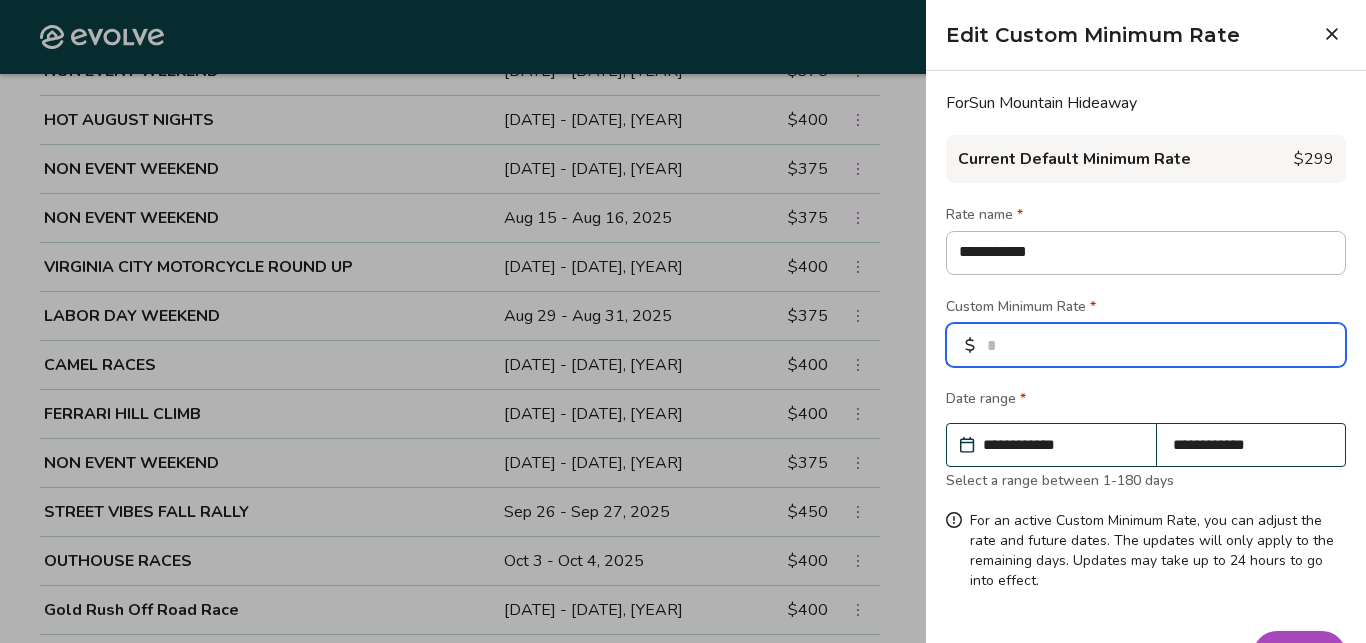 type on "*" 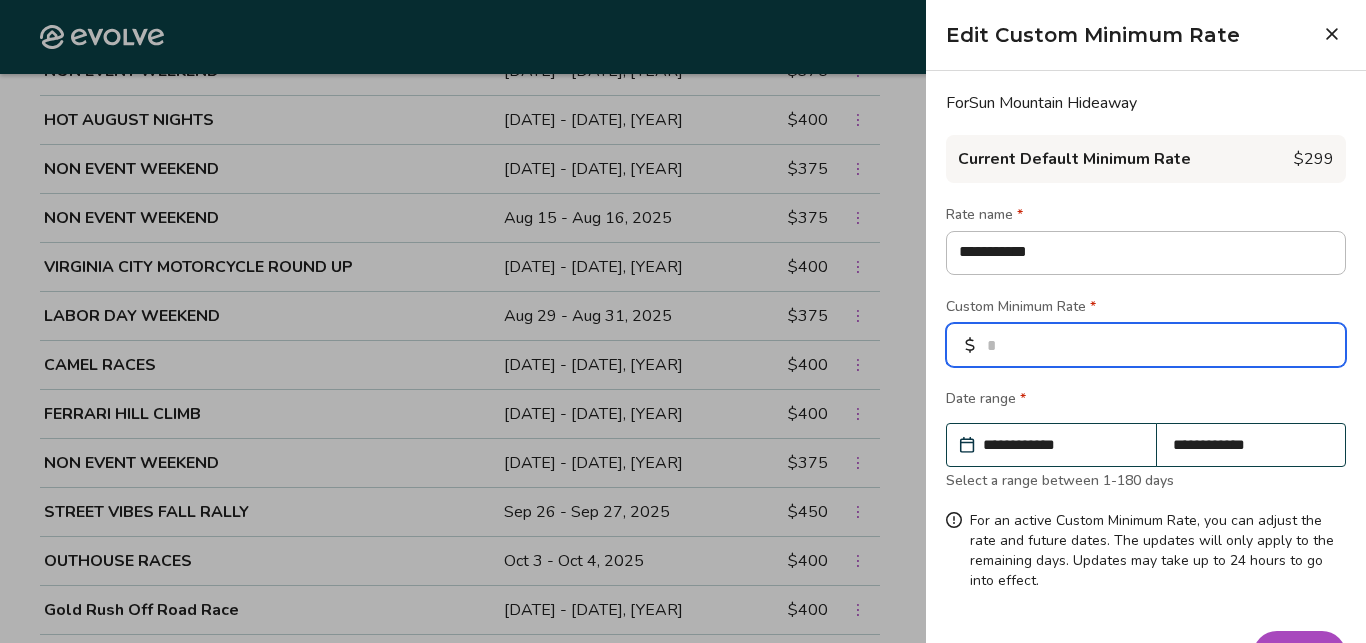 type on "*" 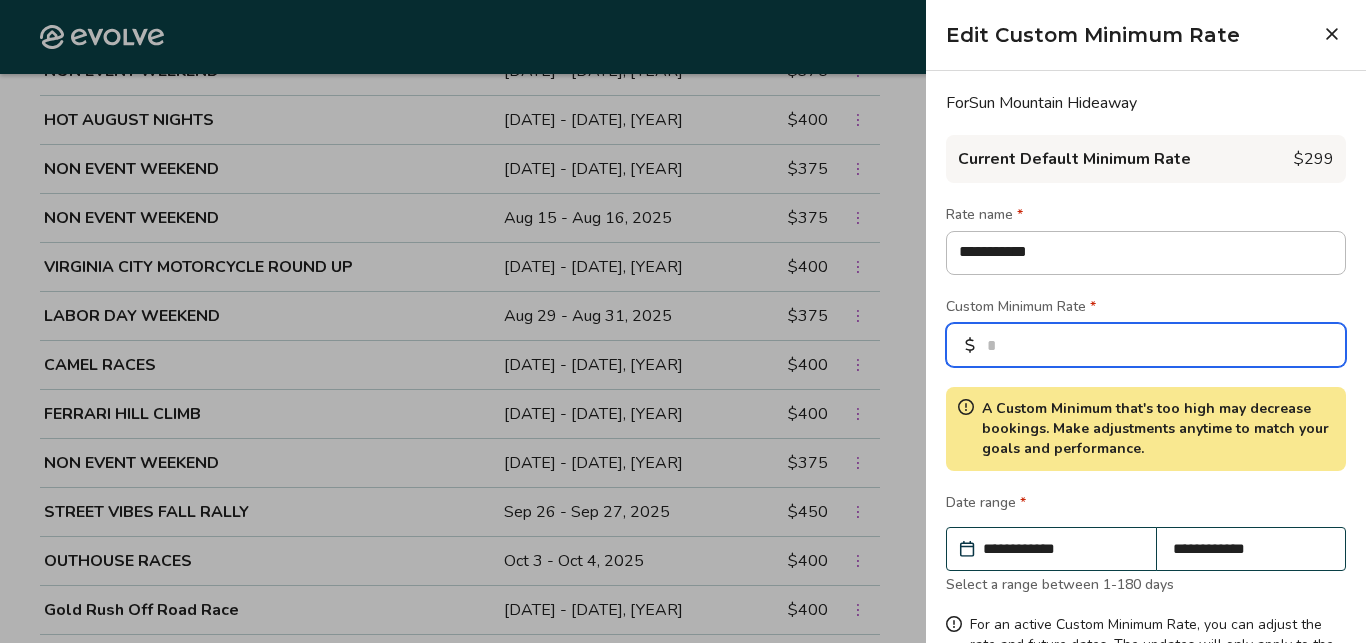 type on "*" 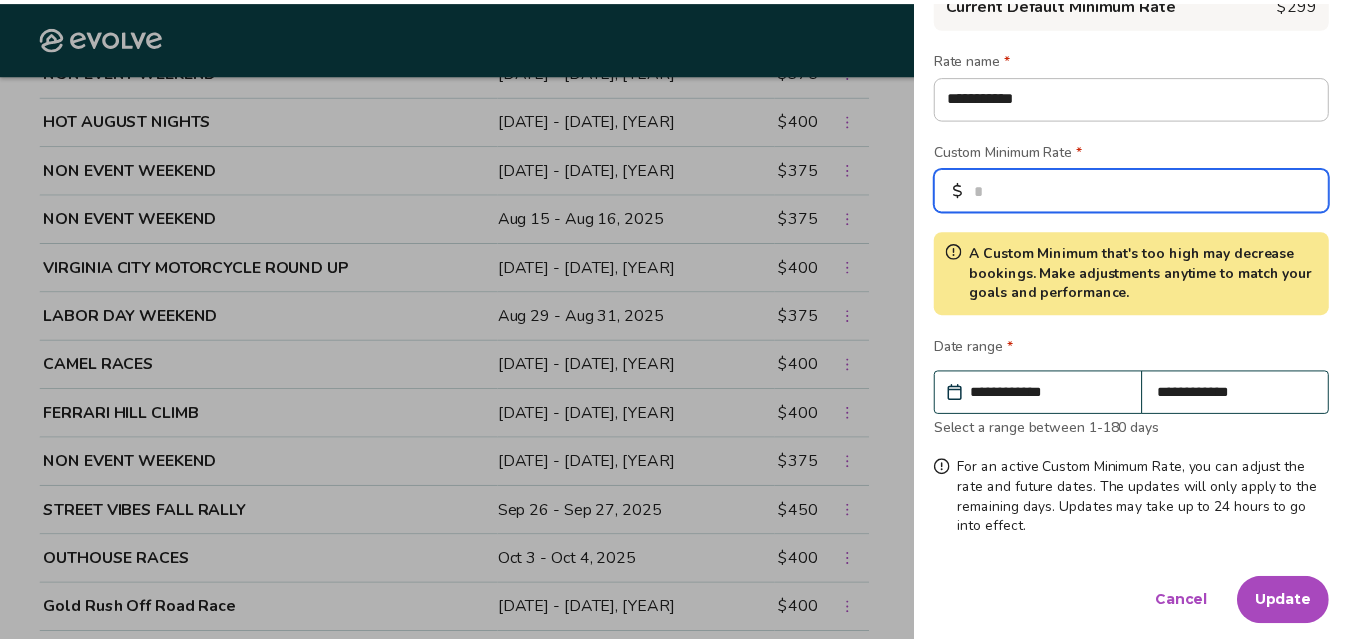 scroll, scrollTop: 160, scrollLeft: 0, axis: vertical 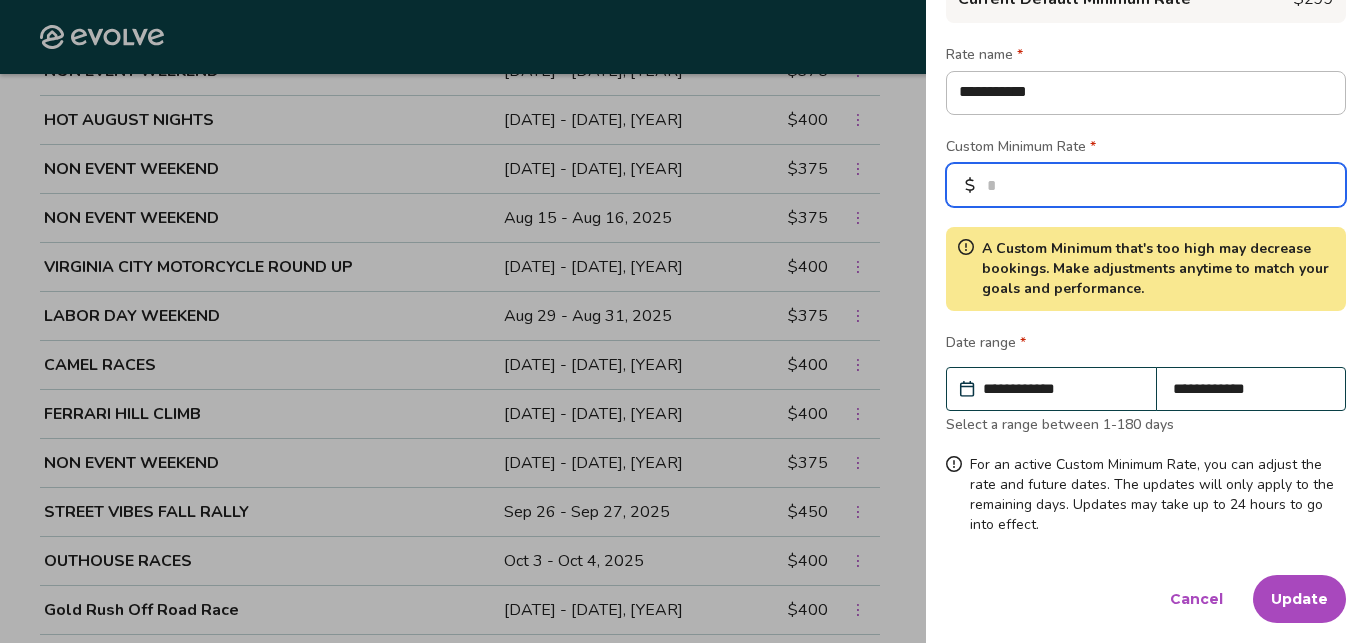 type on "******" 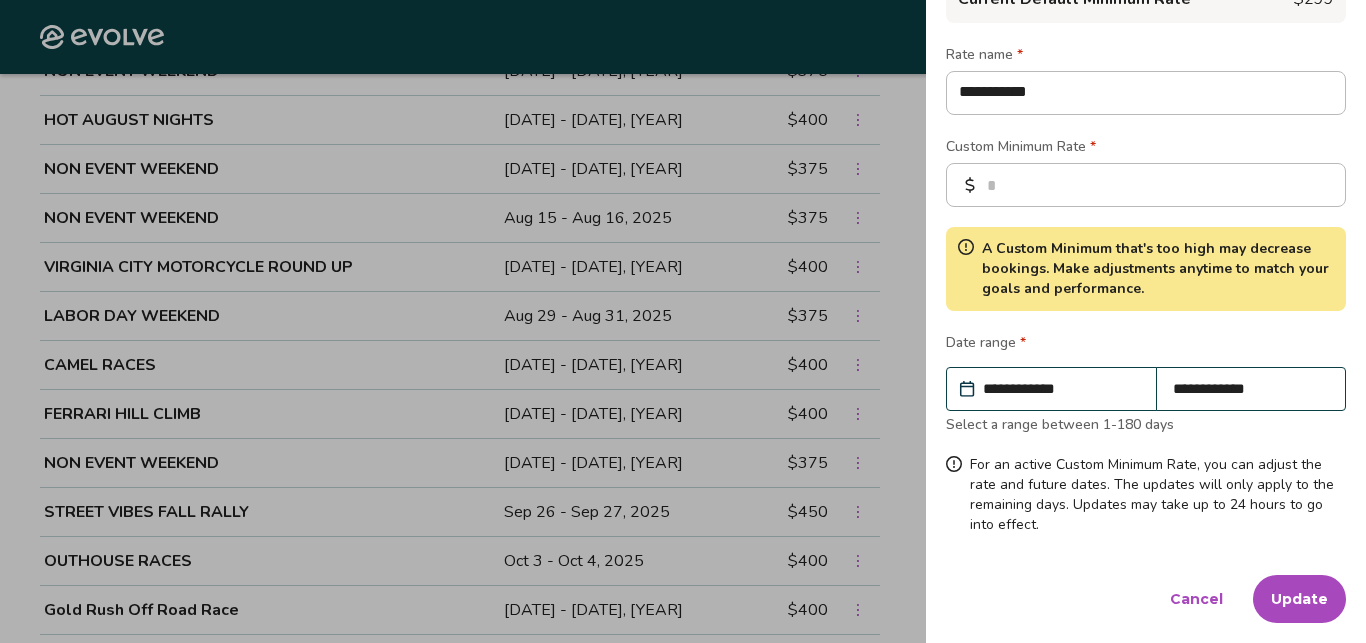click on "Update" at bounding box center (1299, 599) 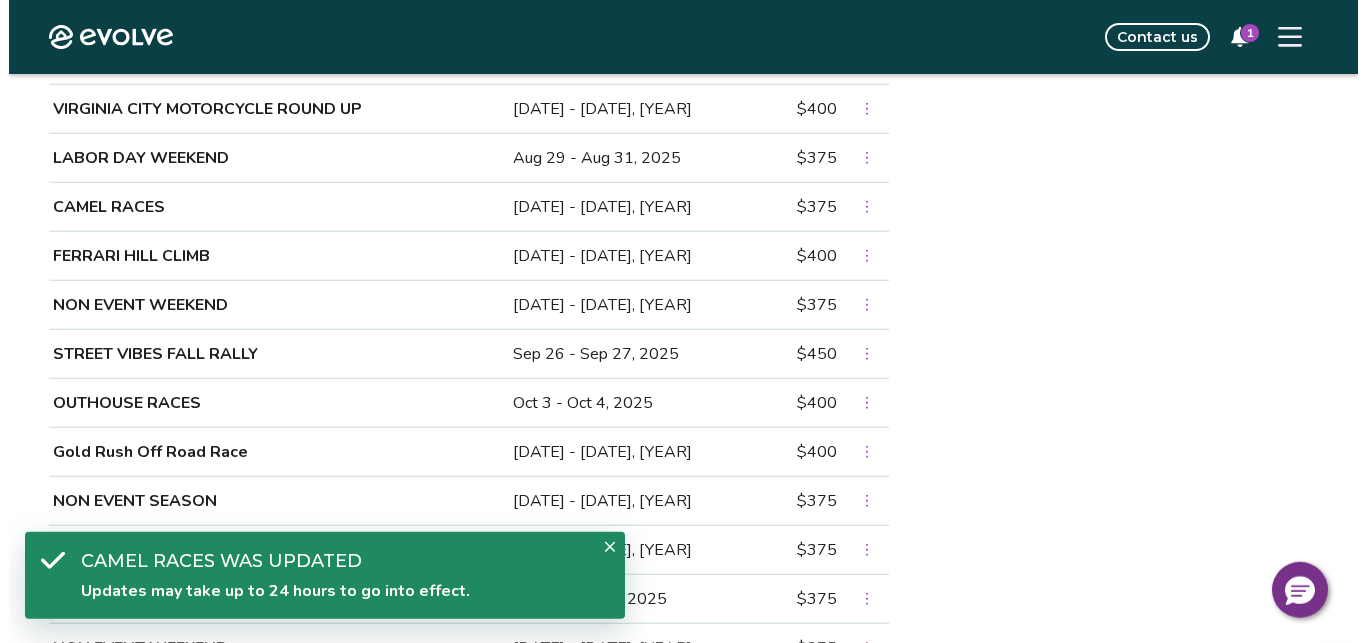 scroll, scrollTop: 1316, scrollLeft: 0, axis: vertical 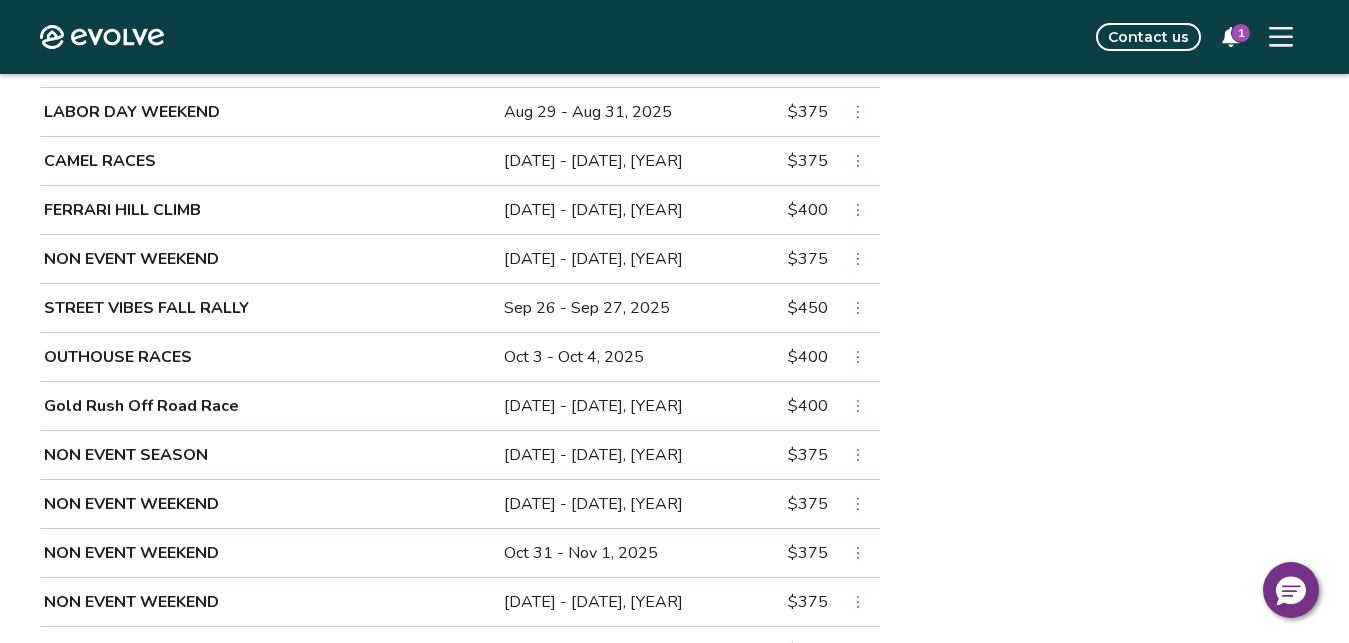click 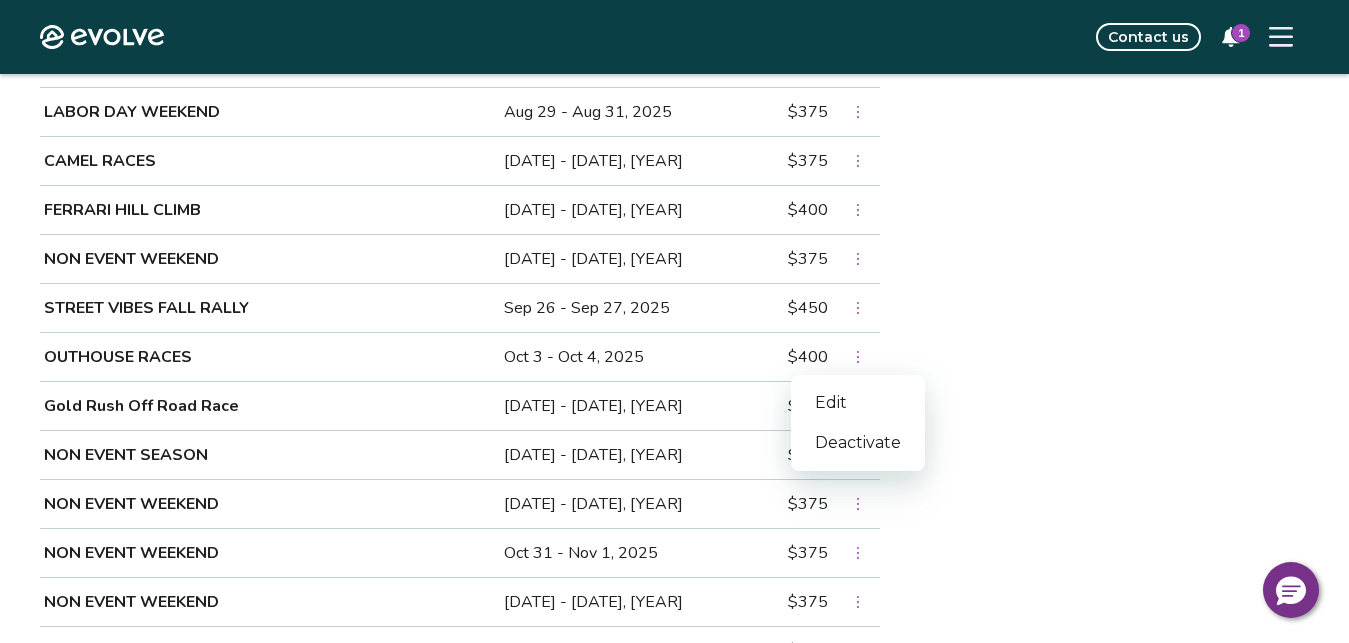 click on "Edit" at bounding box center [858, 403] 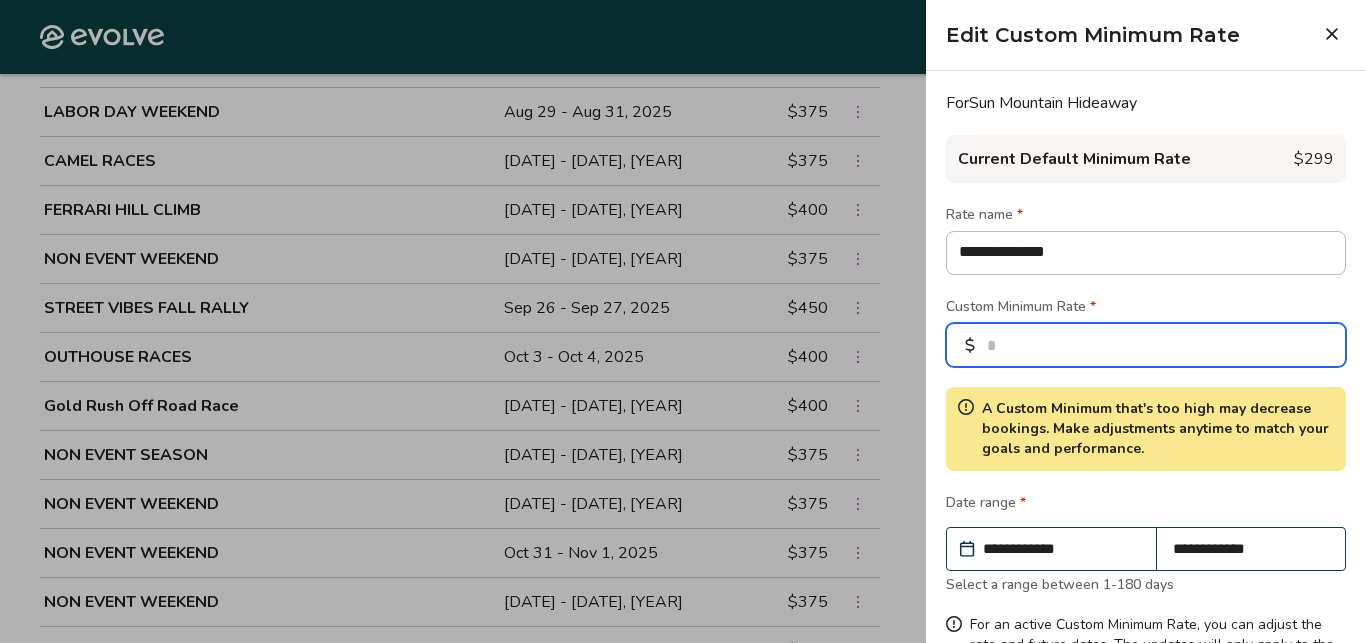 click on "***" at bounding box center (1146, 345) 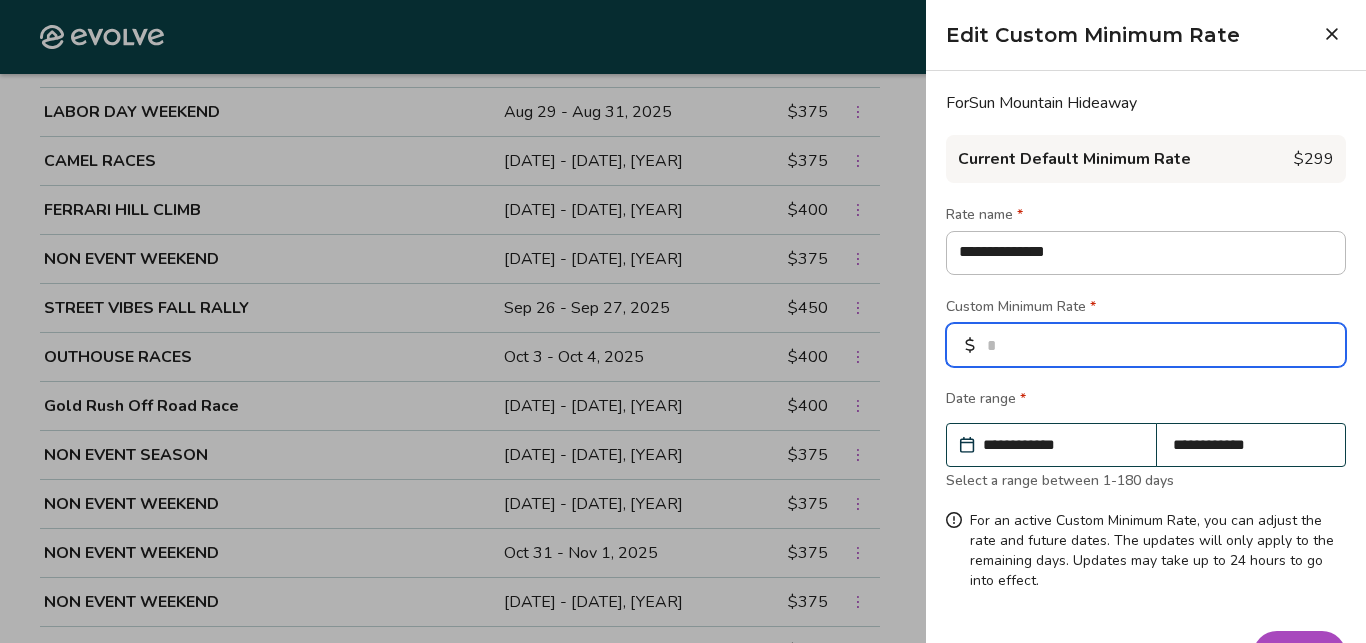 type on "*" 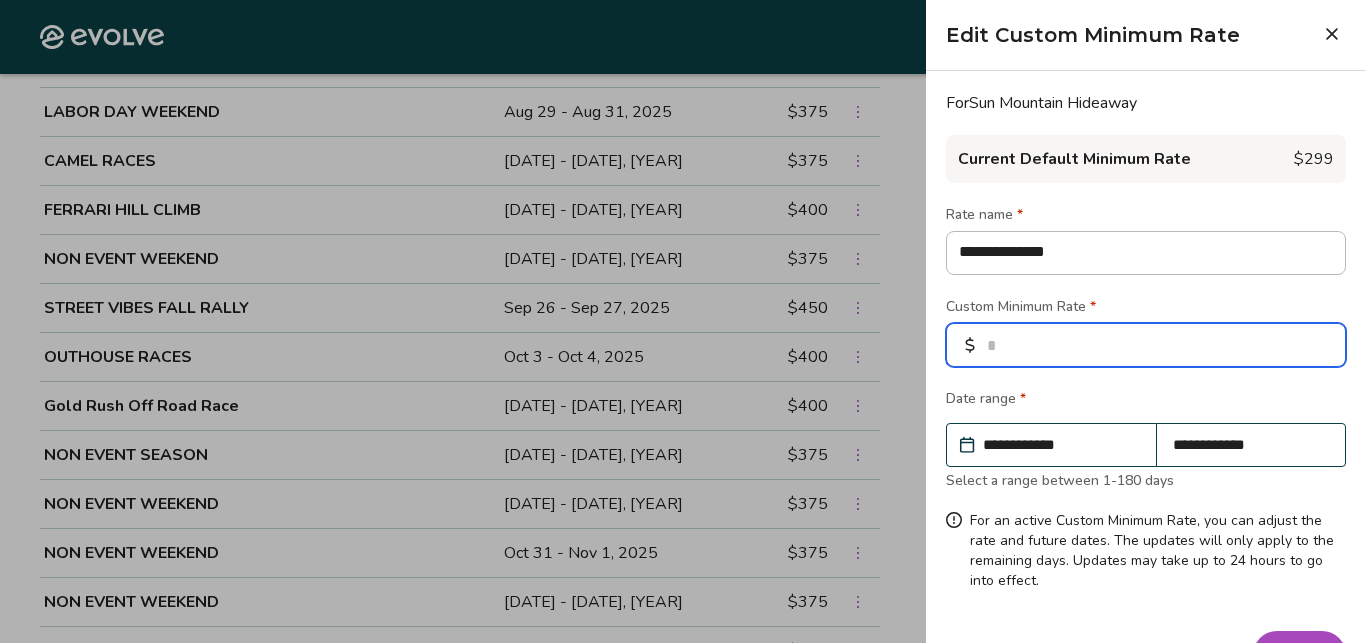 type on "*" 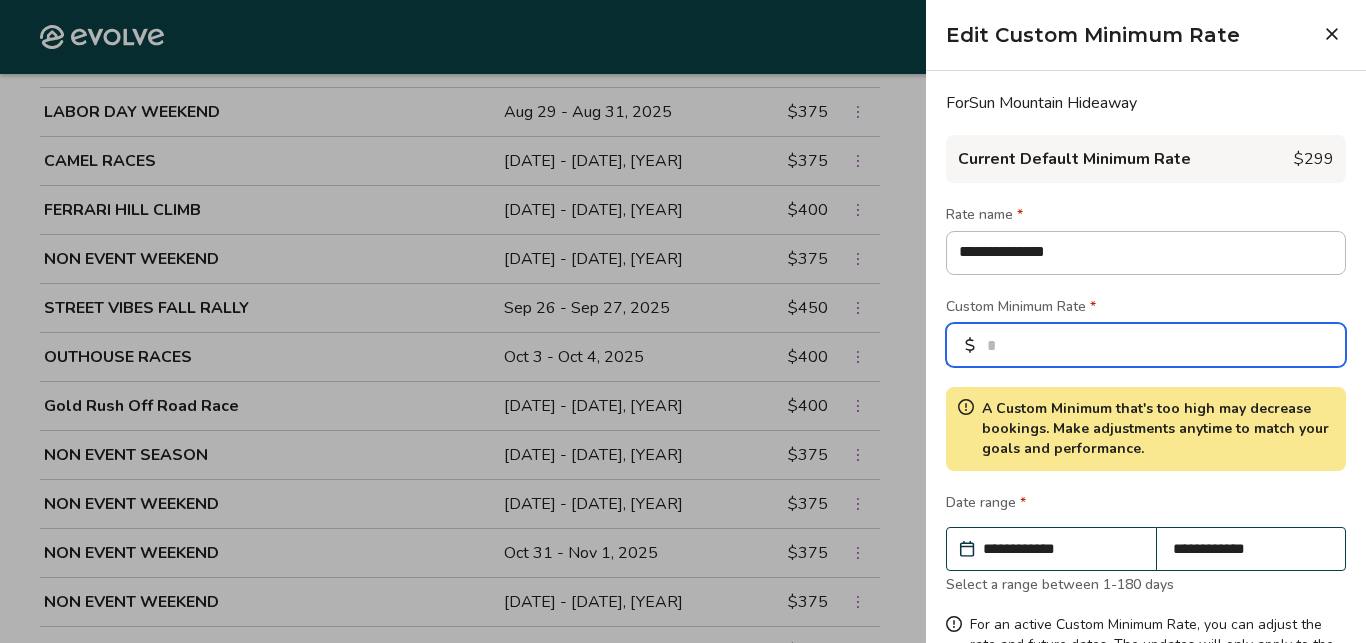 type on "*" 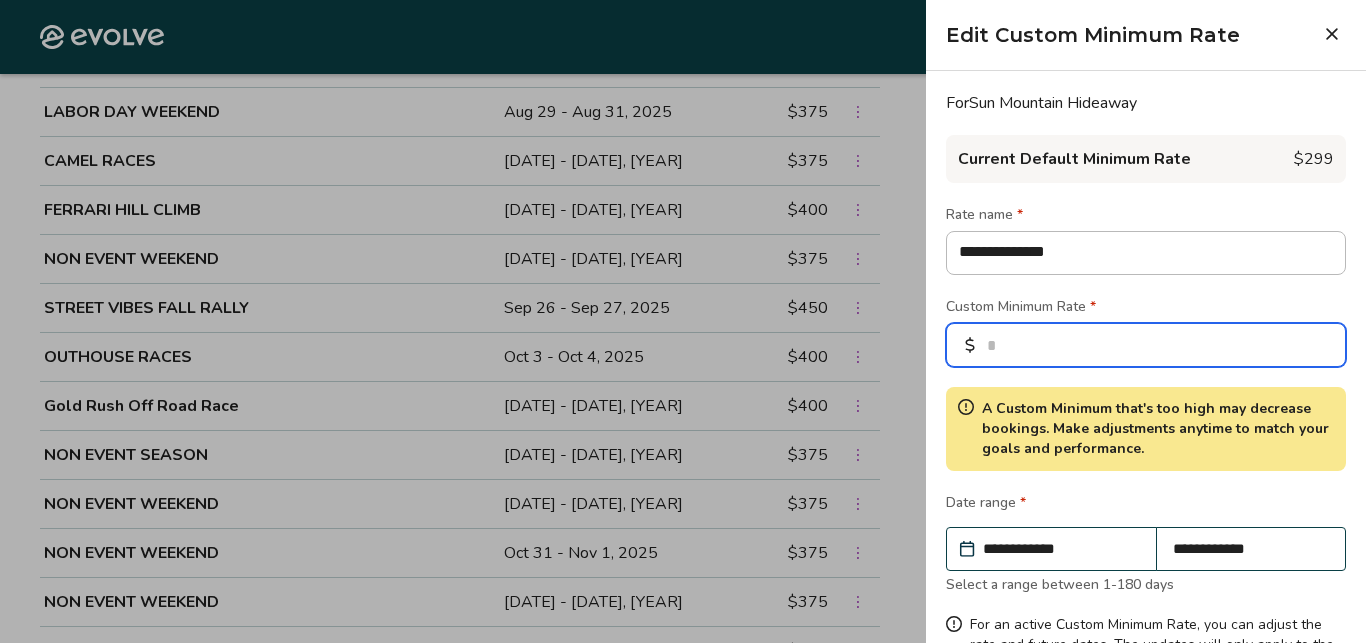 scroll, scrollTop: 160, scrollLeft: 0, axis: vertical 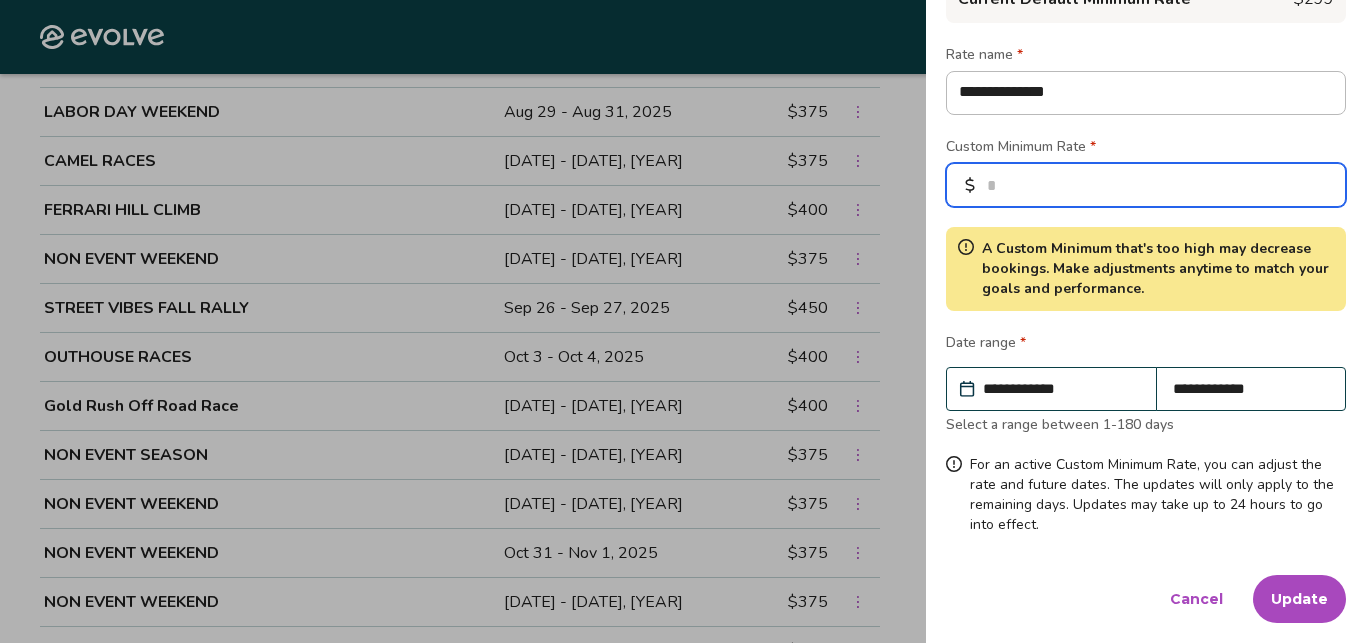 type on "******" 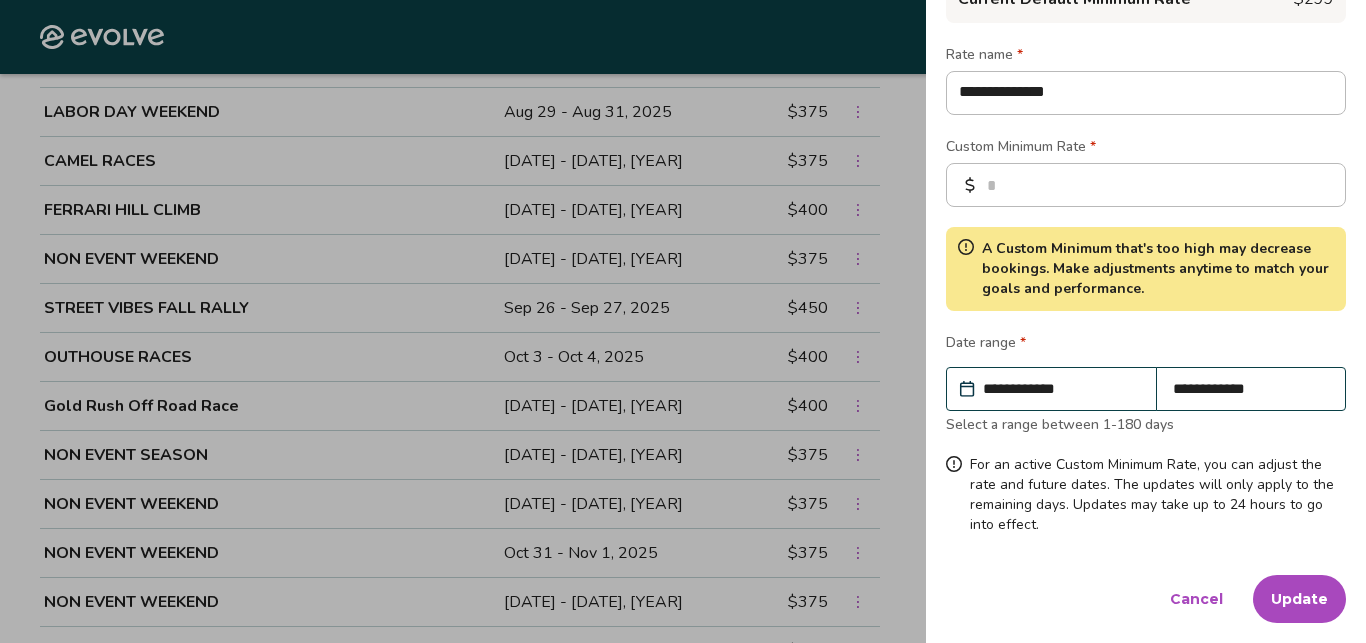 click on "Update" at bounding box center (1299, 599) 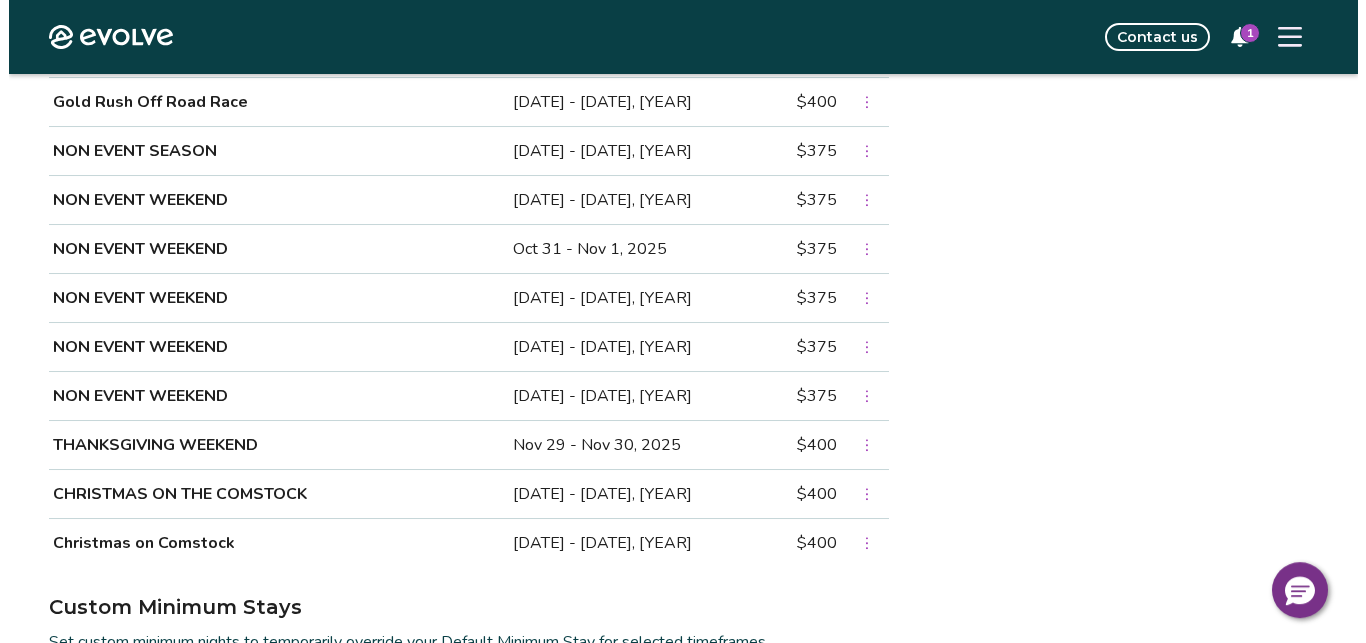 scroll, scrollTop: 1622, scrollLeft: 0, axis: vertical 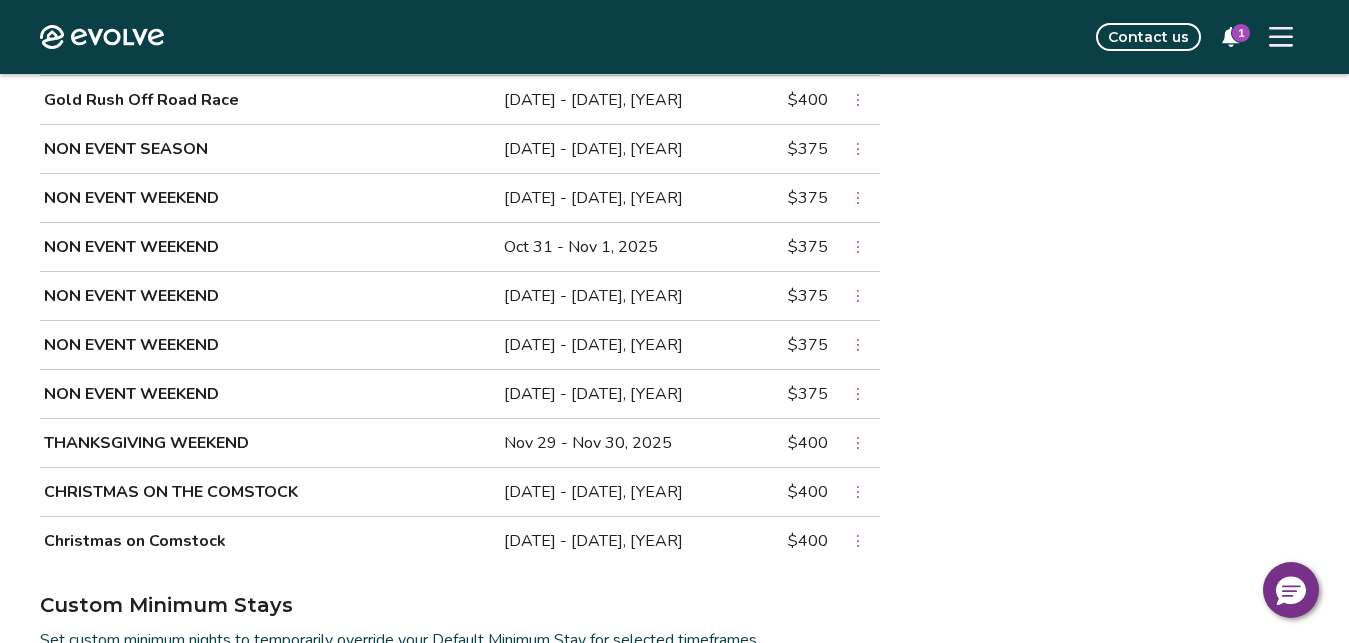 click 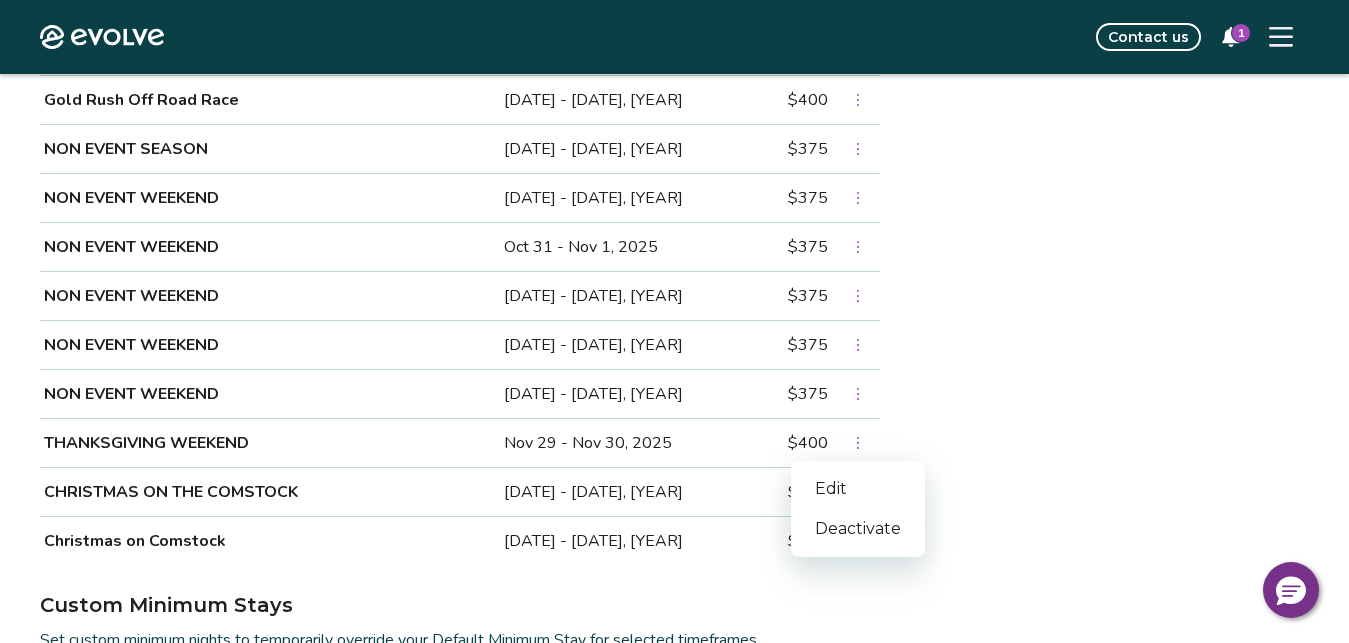 click on "Edit" at bounding box center (858, 489) 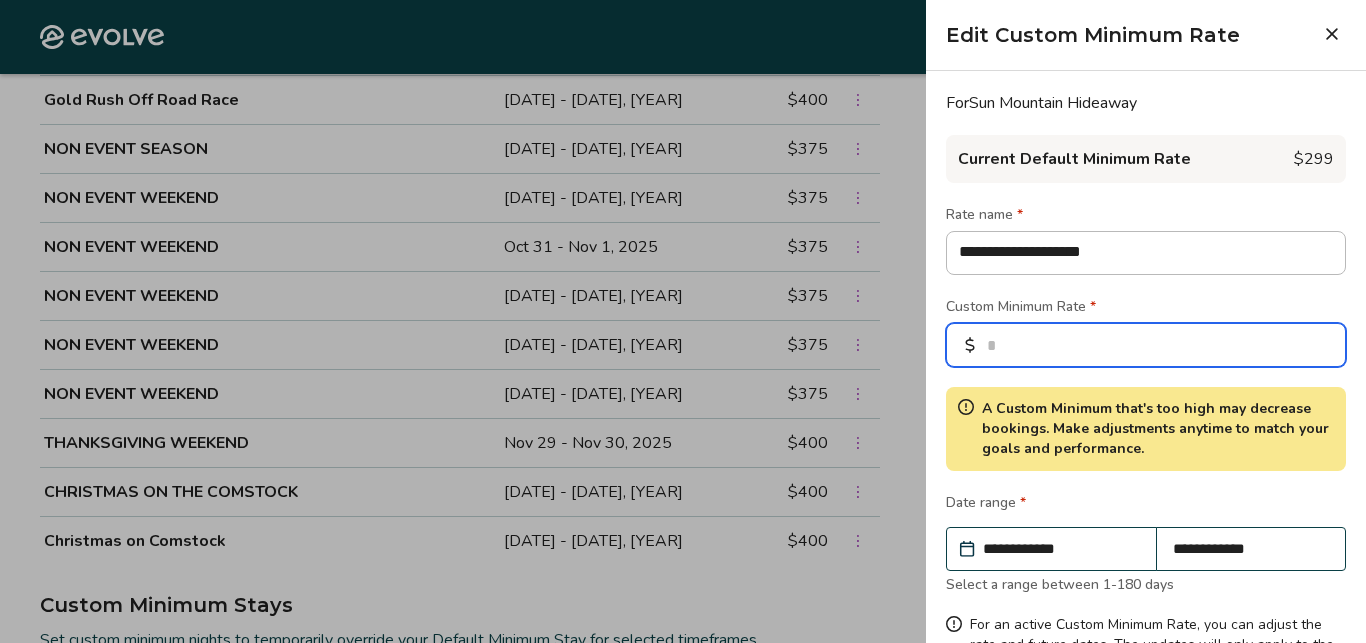 click on "***" at bounding box center [1146, 345] 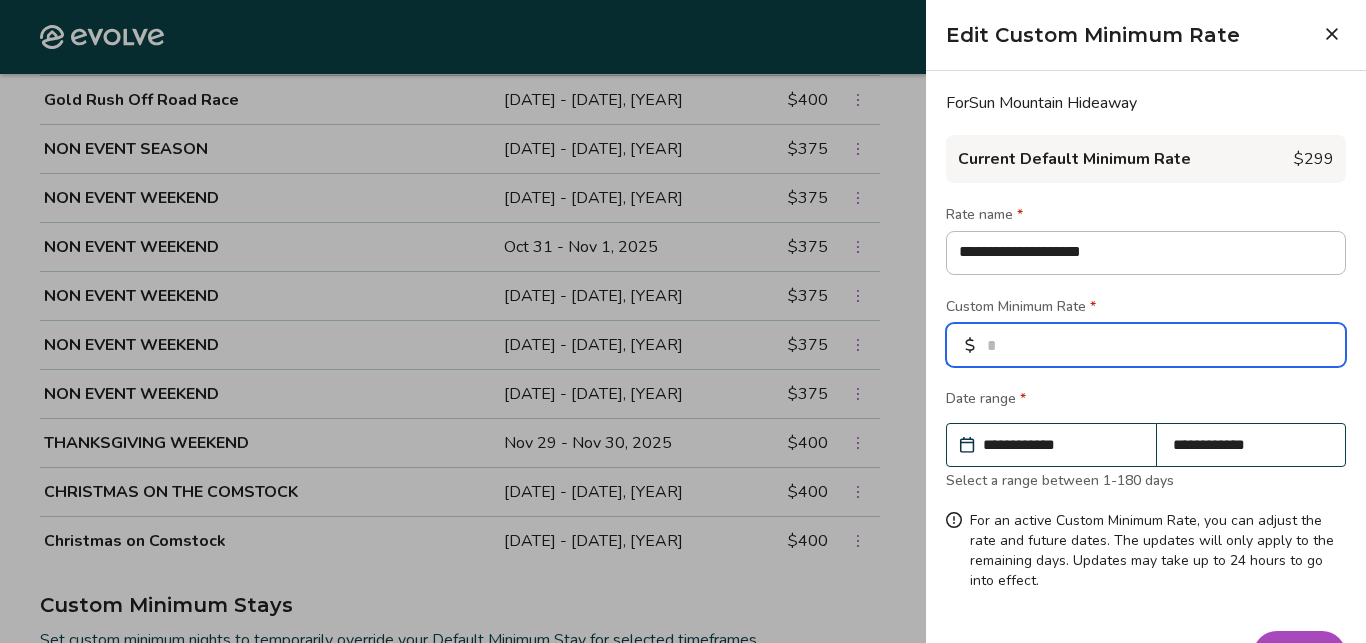 type on "*" 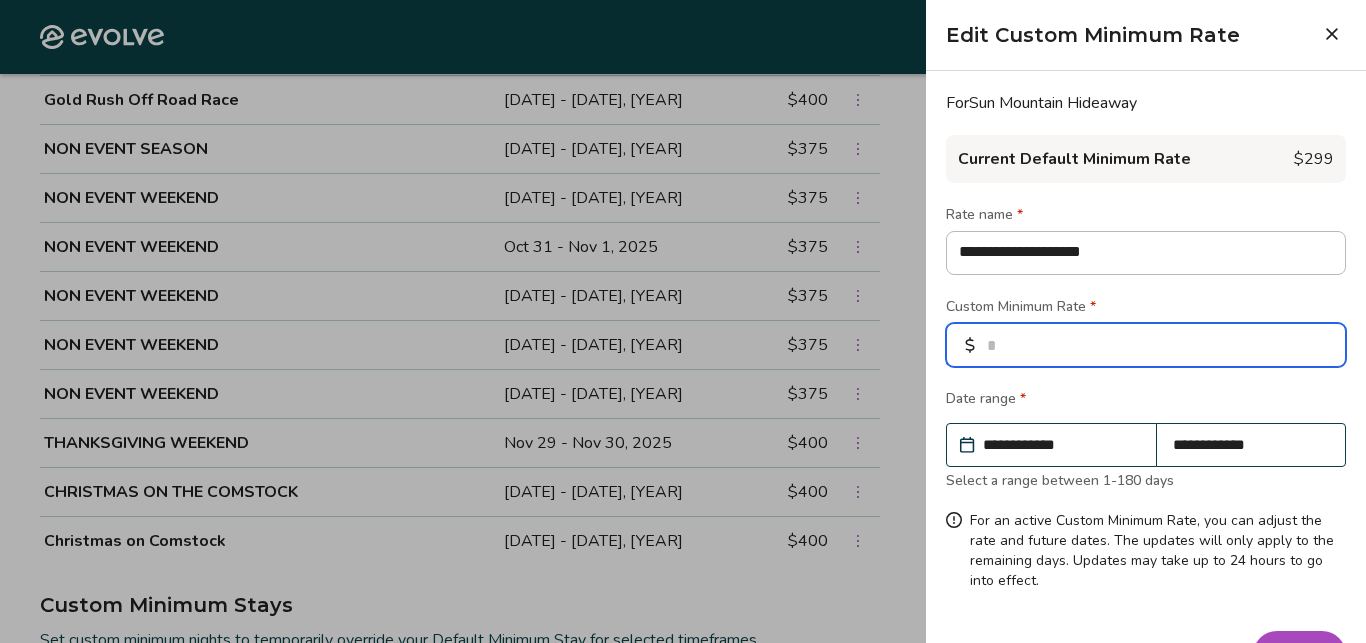 type on "*" 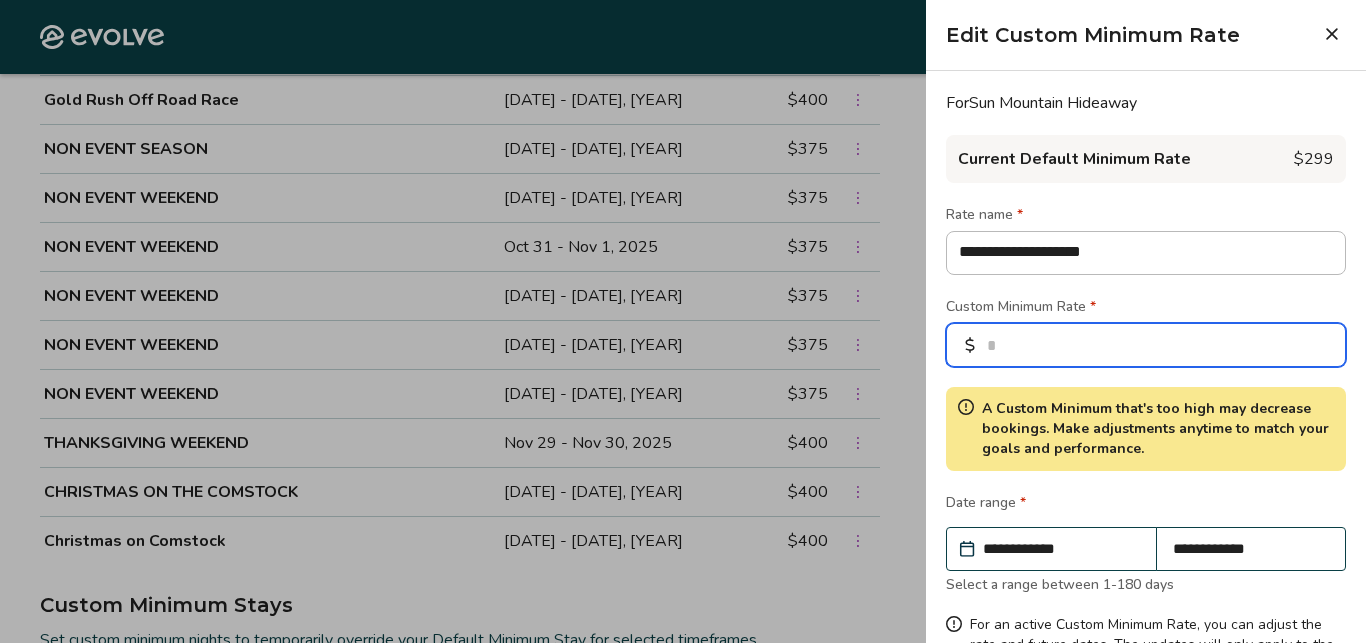 type on "*" 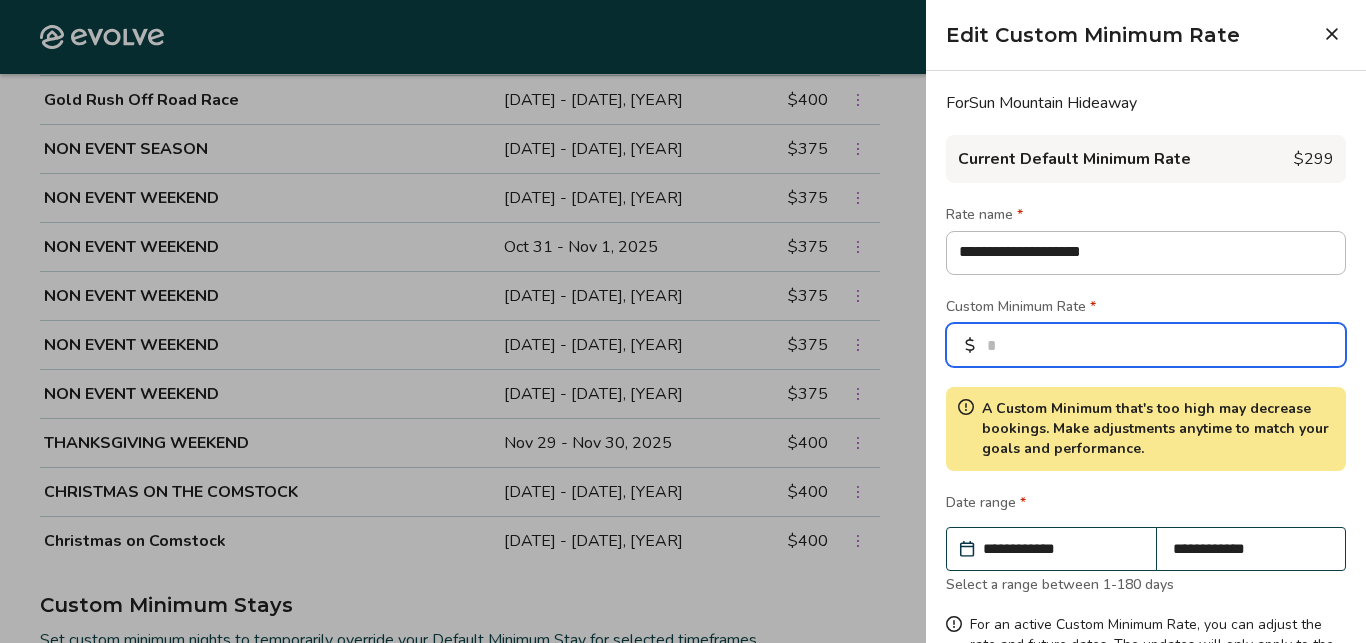 type on "******" 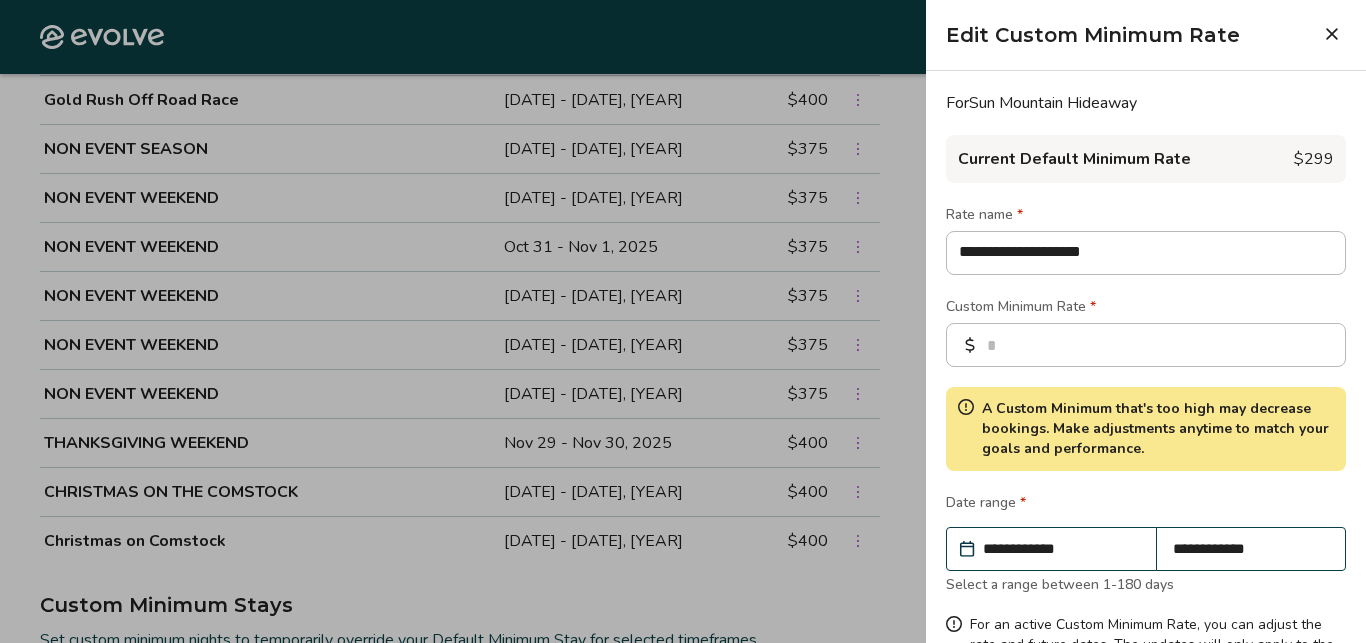 click on "**********" at bounding box center [1146, 393] 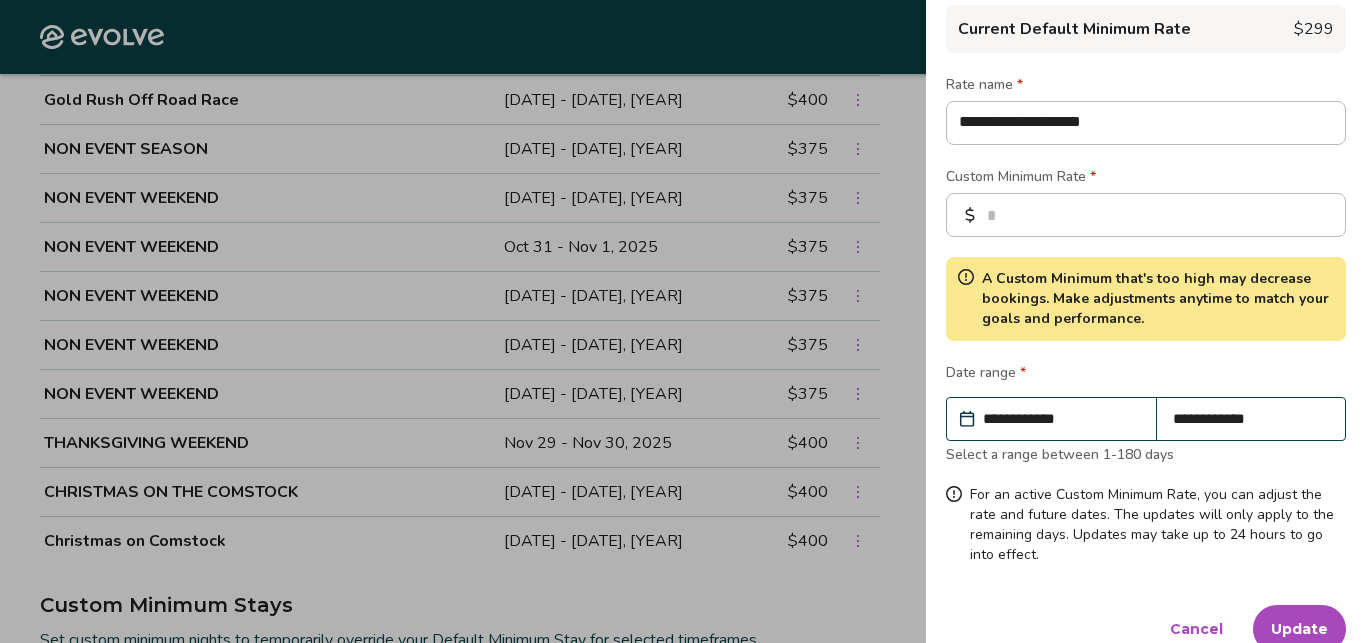 scroll, scrollTop: 160, scrollLeft: 0, axis: vertical 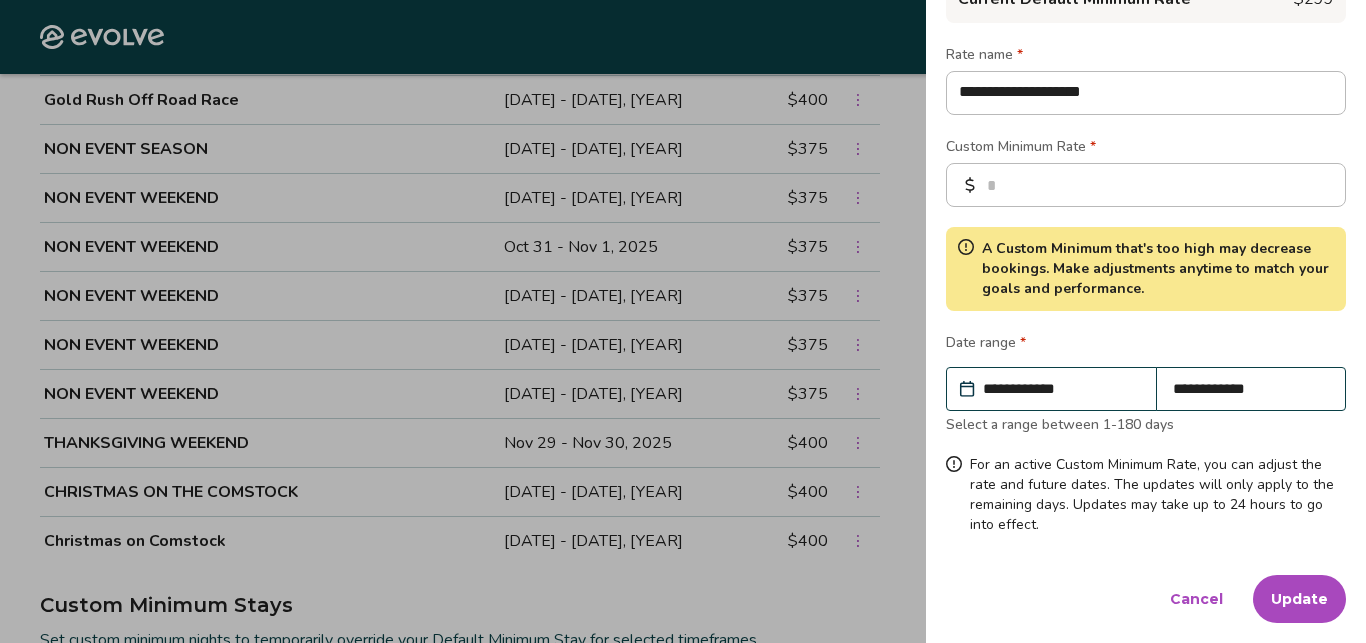 click on "Update" at bounding box center (1299, 599) 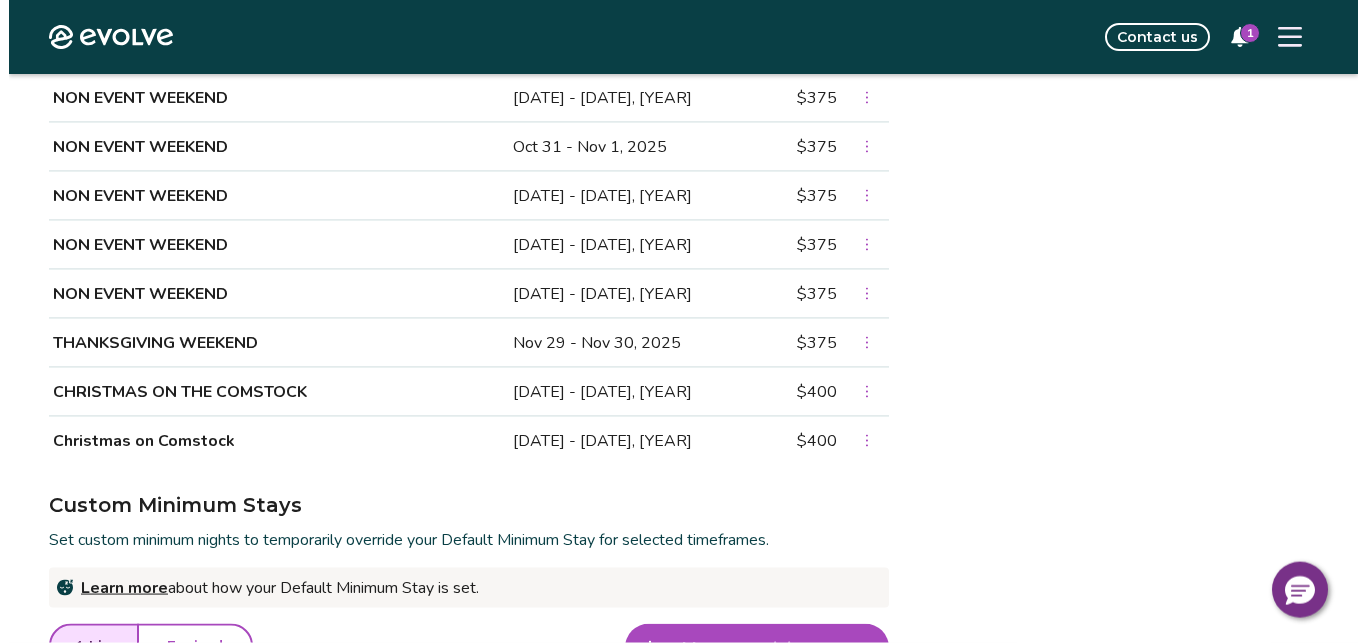 scroll, scrollTop: 1724, scrollLeft: 0, axis: vertical 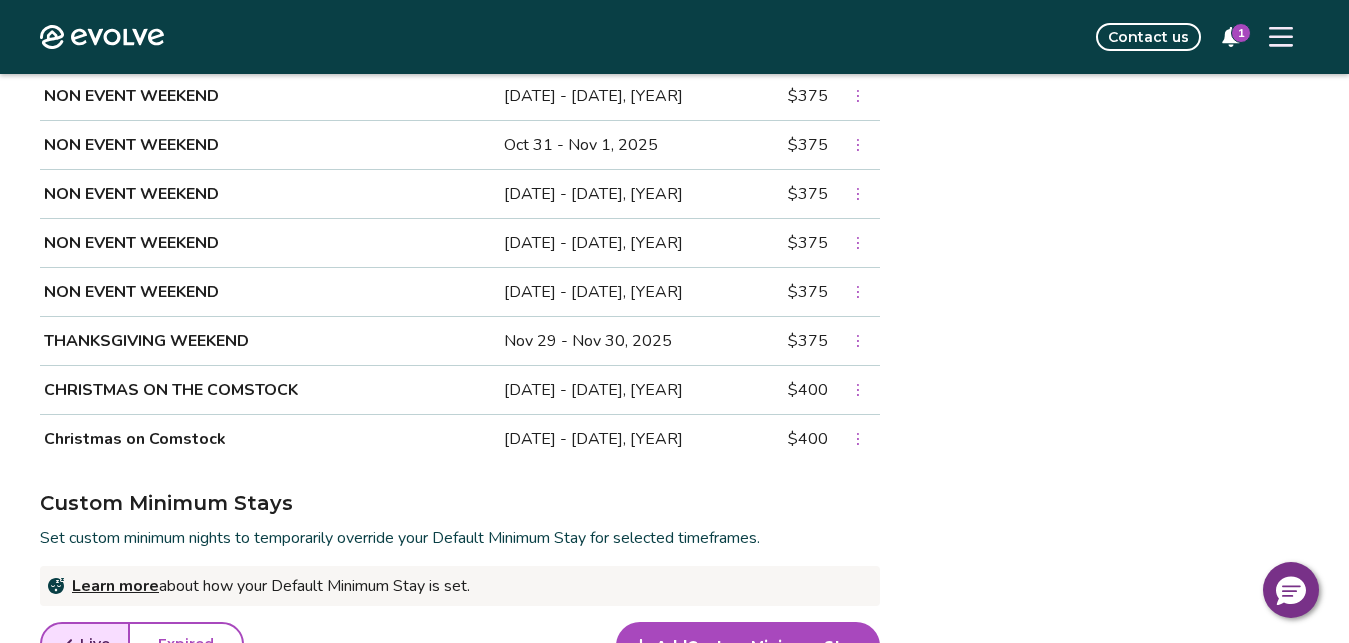 click 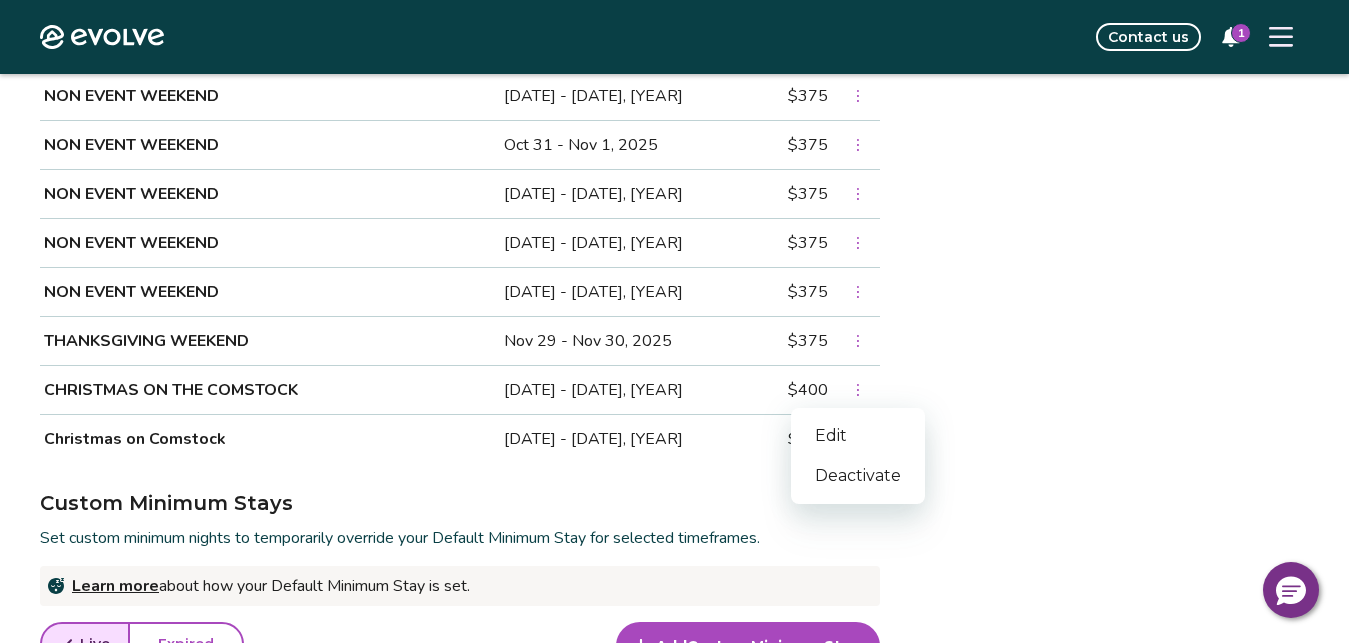 click on "Edit" at bounding box center (858, 436) 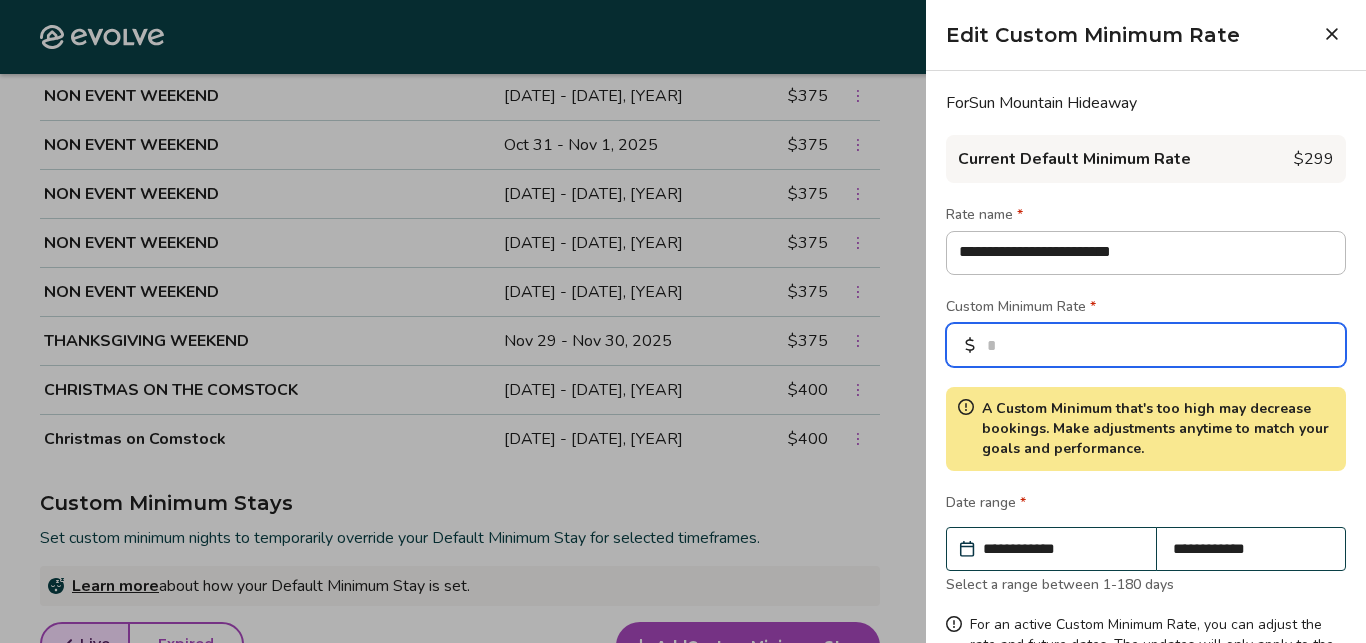 click on "***" at bounding box center [1146, 345] 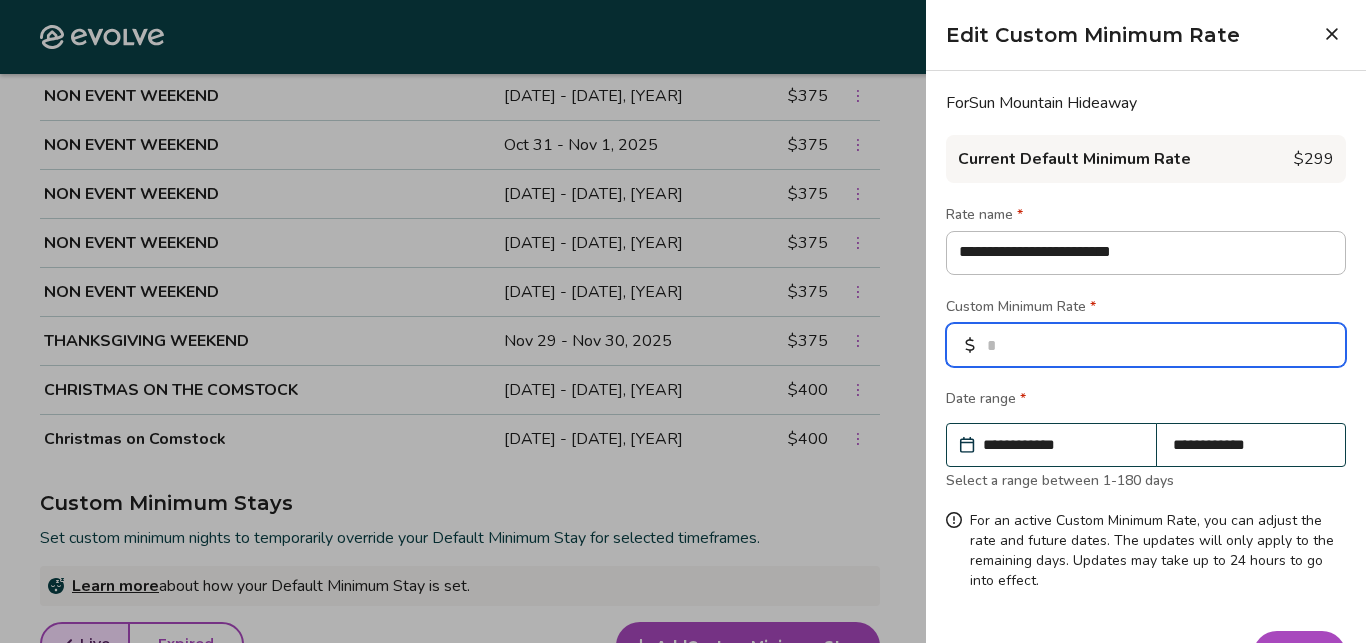 type on "*" 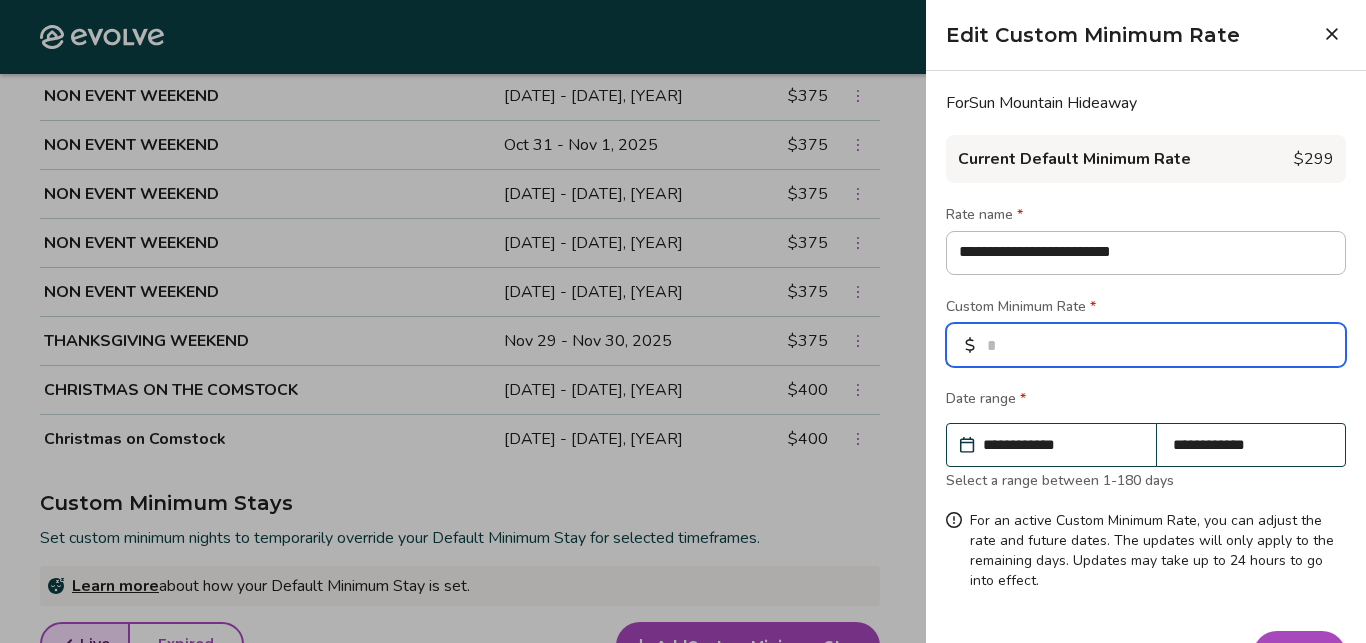 type 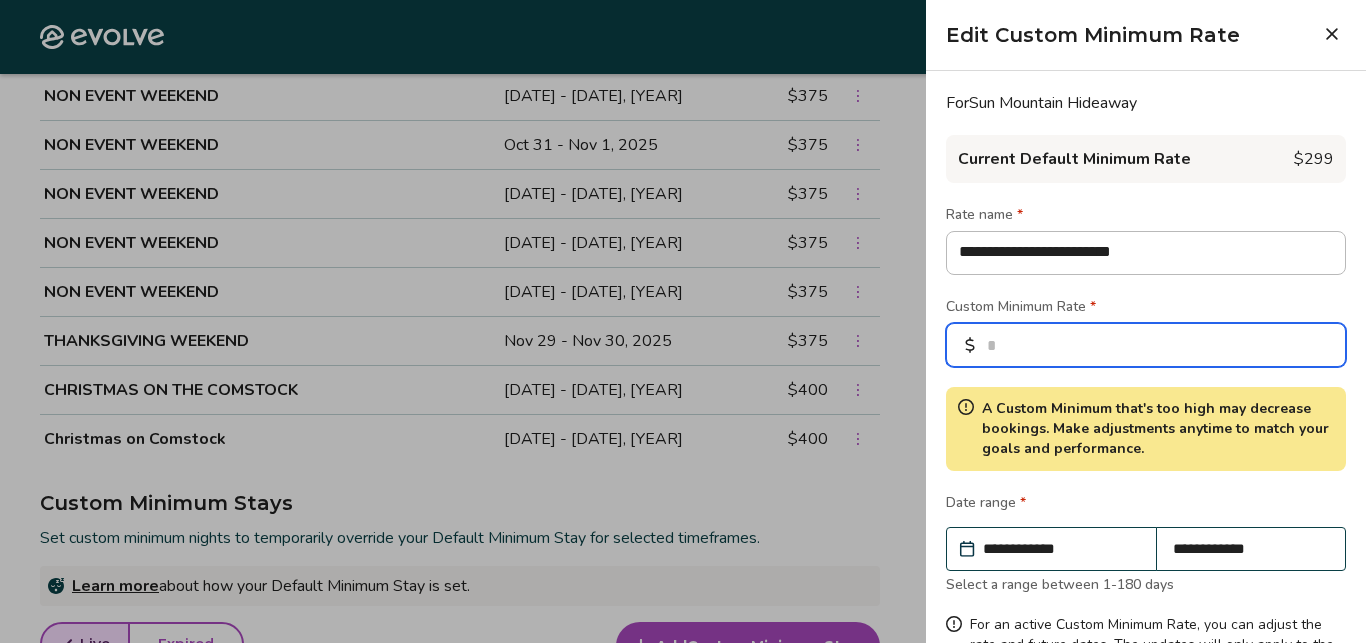 type on "*" 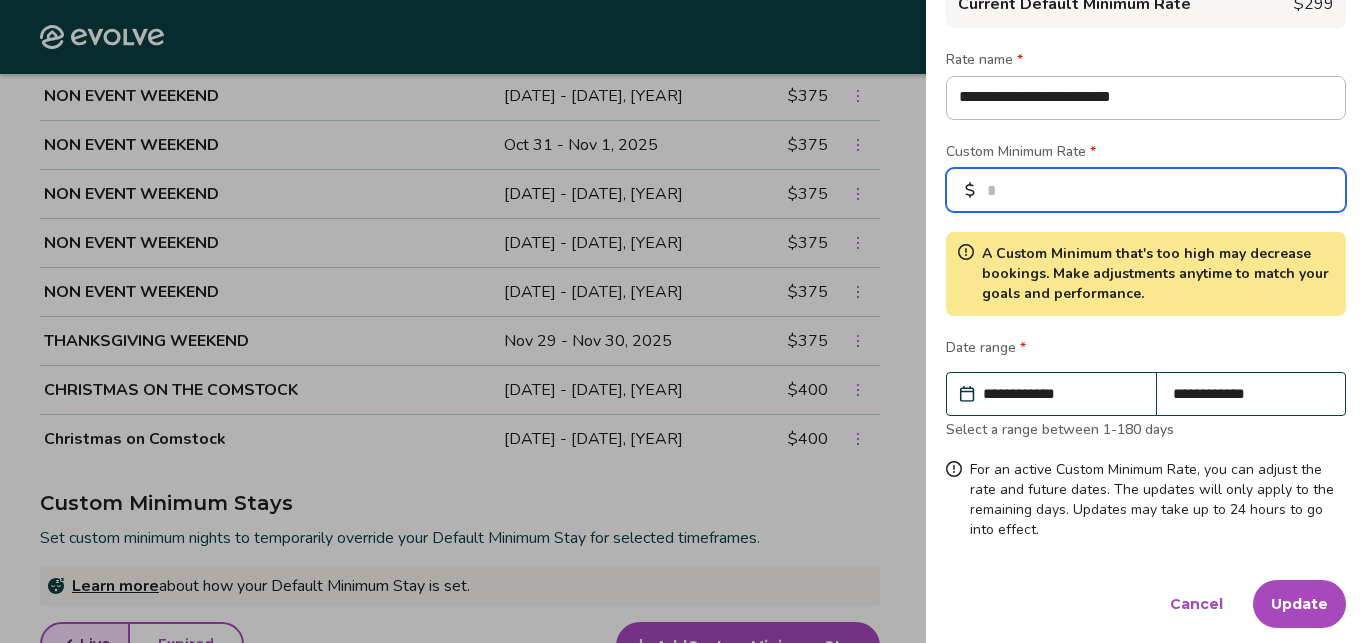 scroll, scrollTop: 160, scrollLeft: 0, axis: vertical 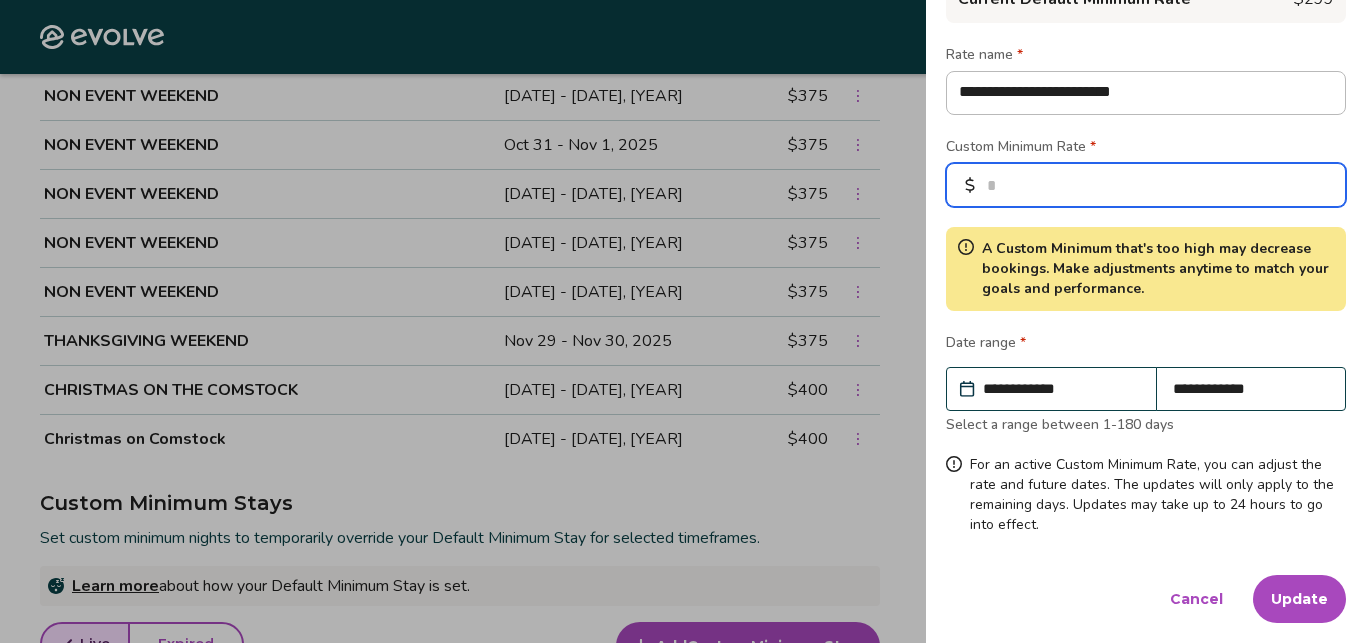 type on "******" 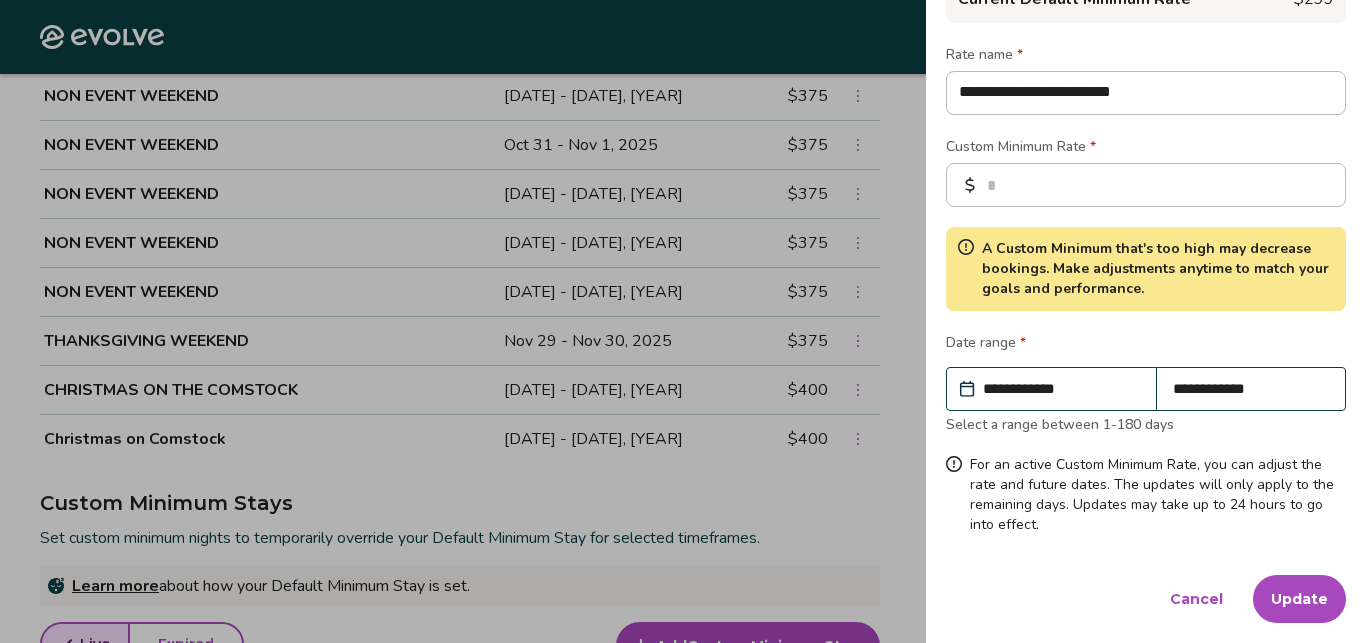 click on "Update" at bounding box center [1299, 599] 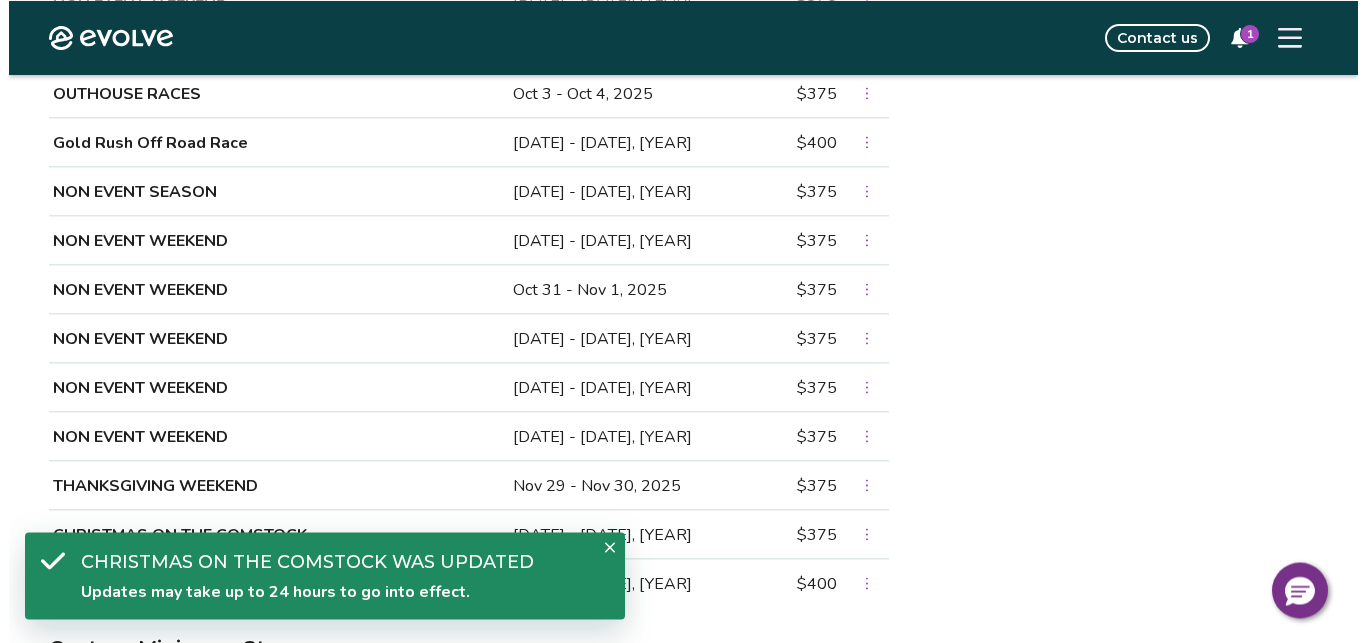 scroll, scrollTop: 1724, scrollLeft: 0, axis: vertical 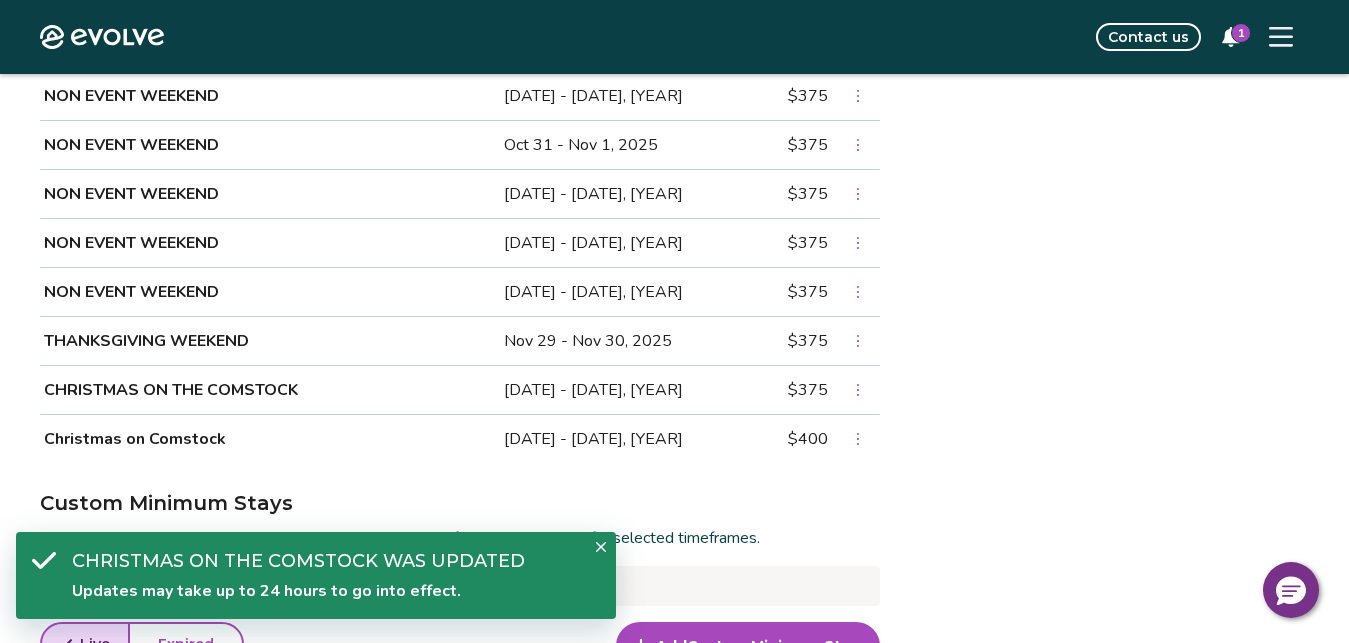 click 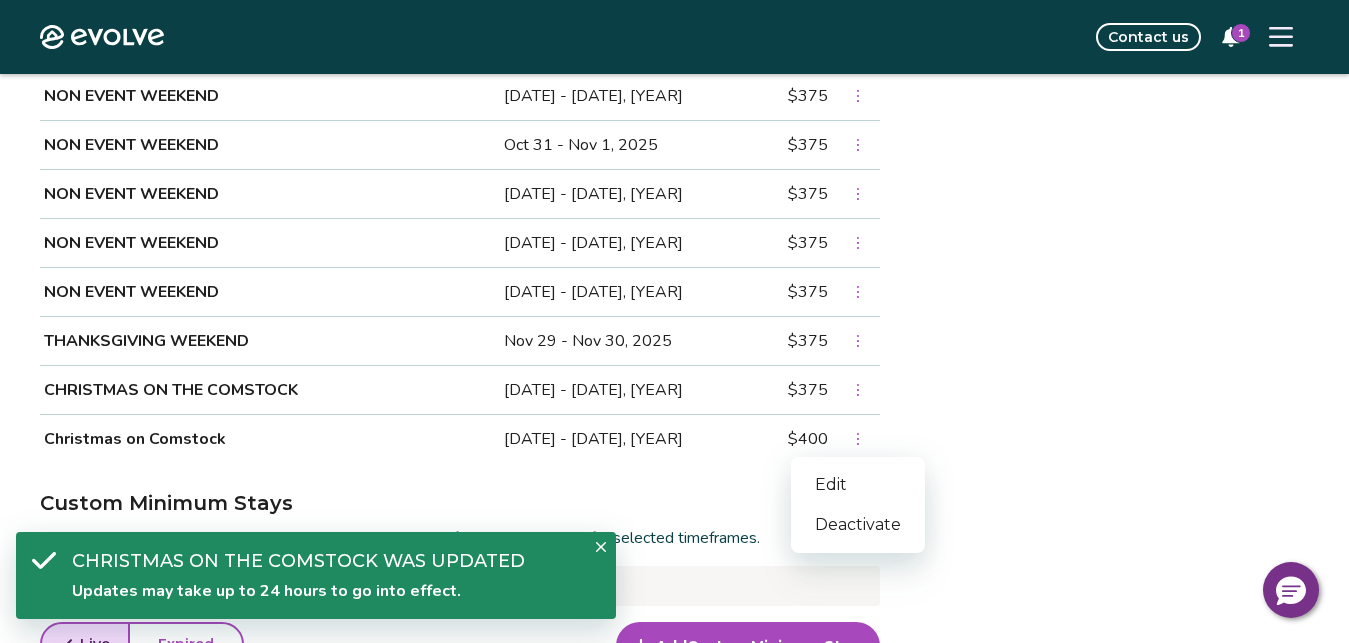 click on "Edit" at bounding box center (858, 485) 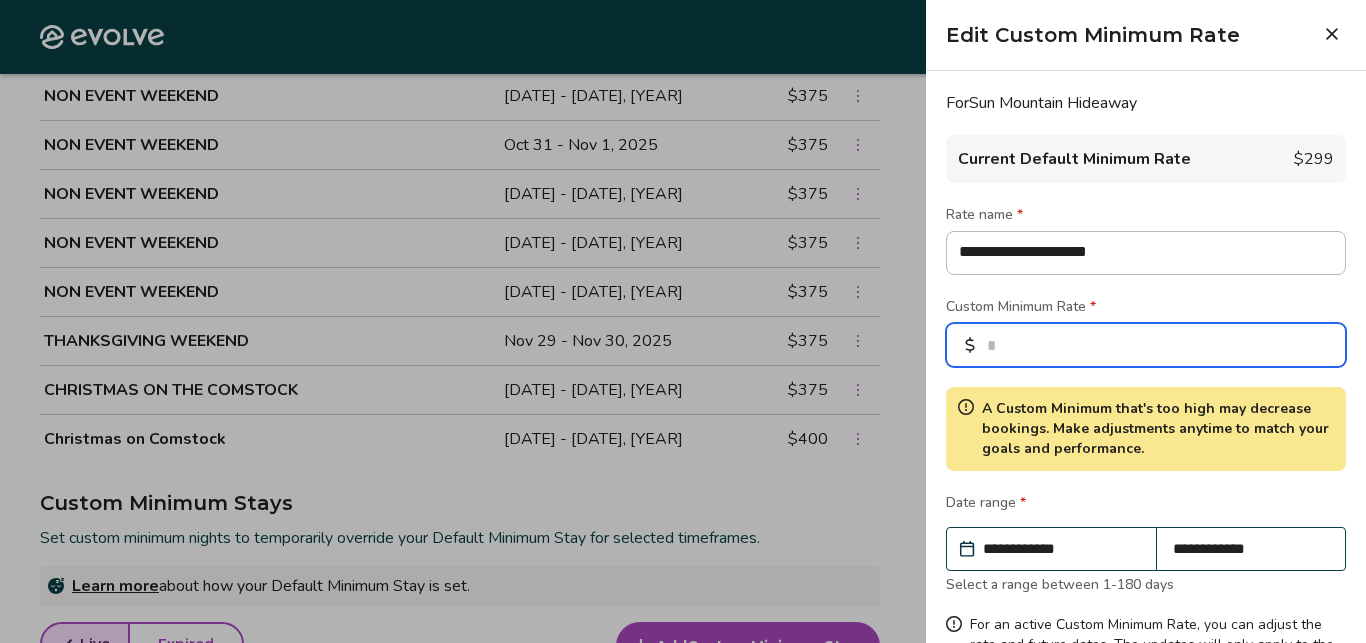 click on "***" at bounding box center [1146, 345] 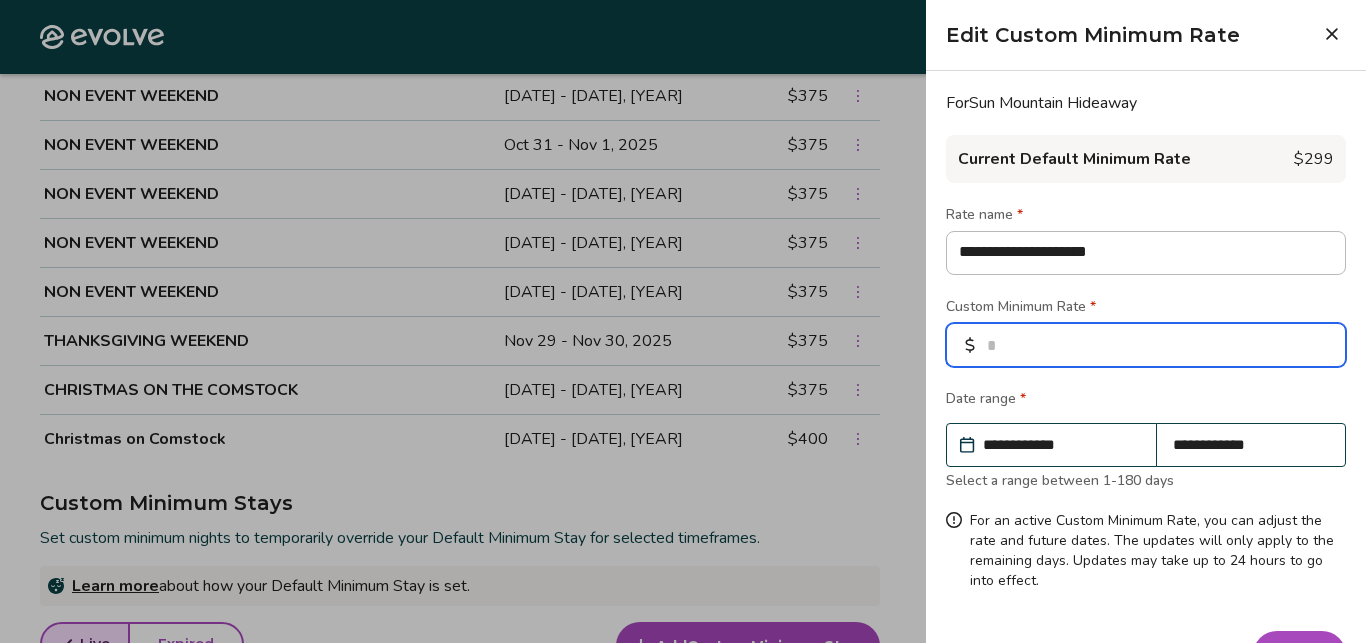 type on "*" 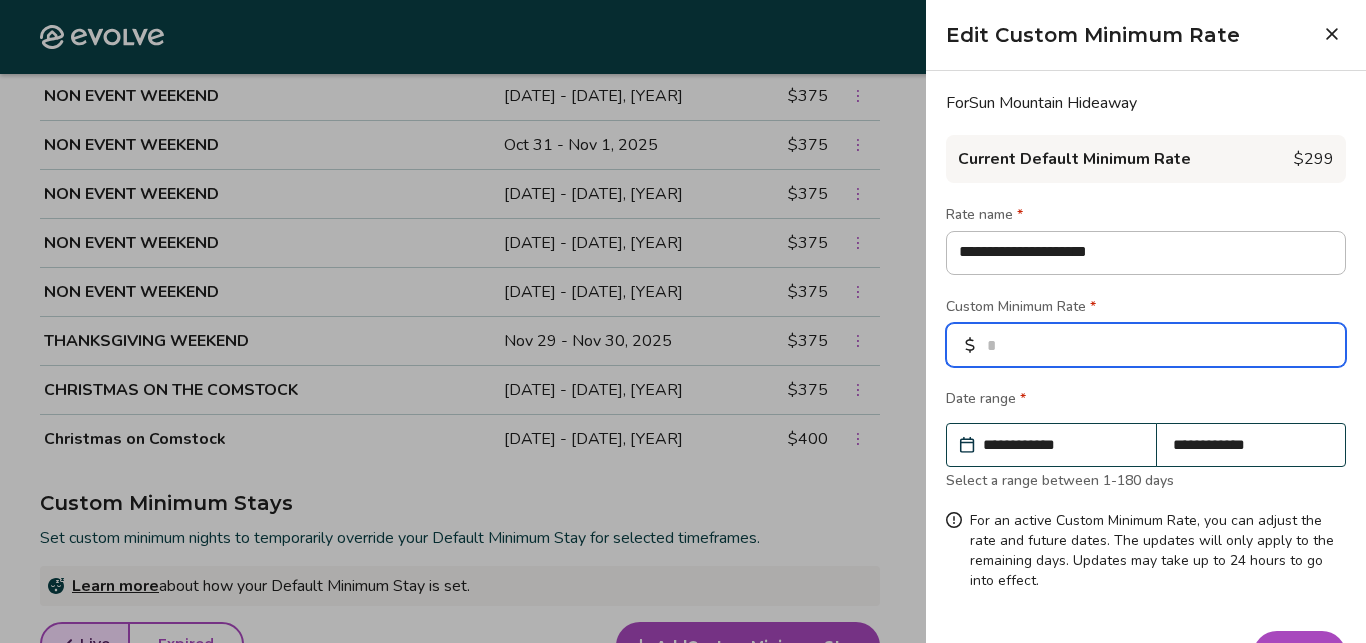 type 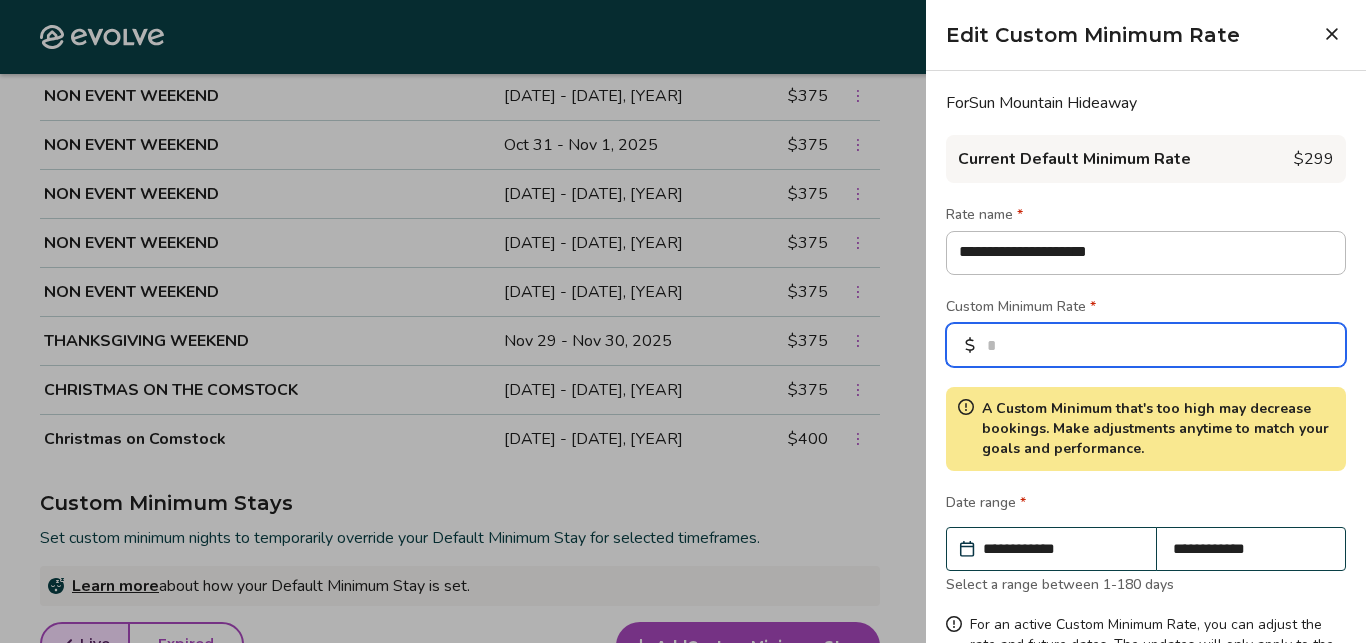 type on "*" 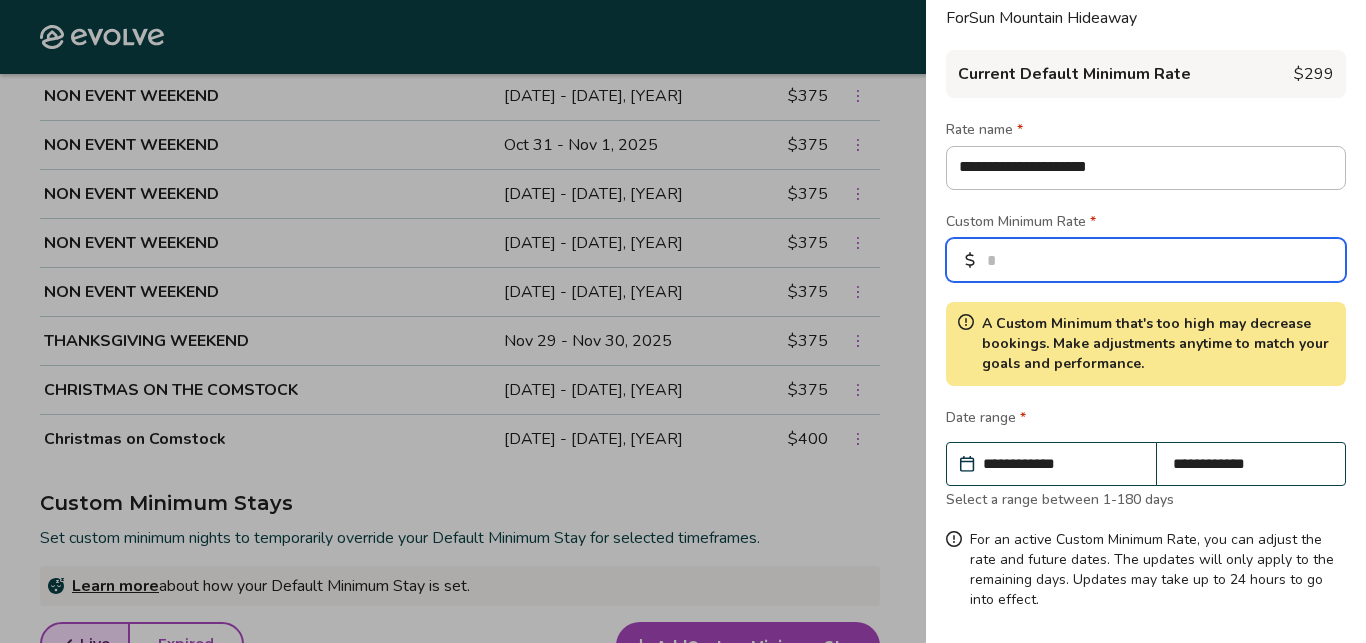 scroll, scrollTop: 160, scrollLeft: 0, axis: vertical 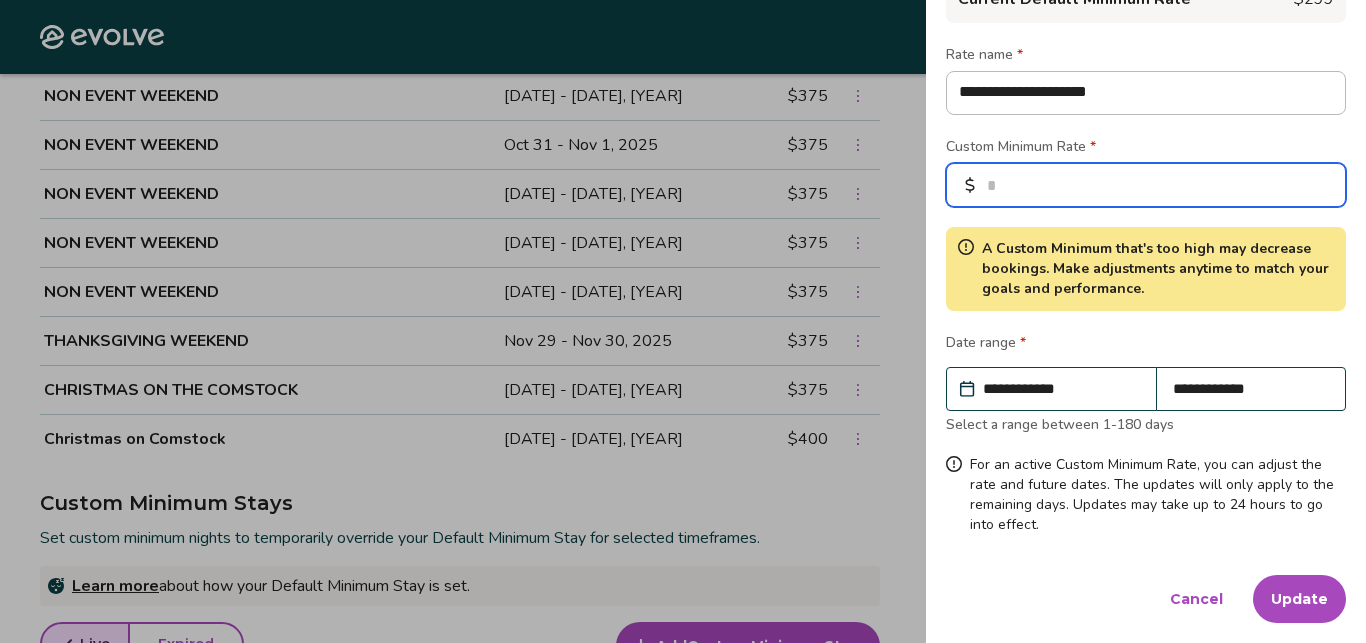 type on "******" 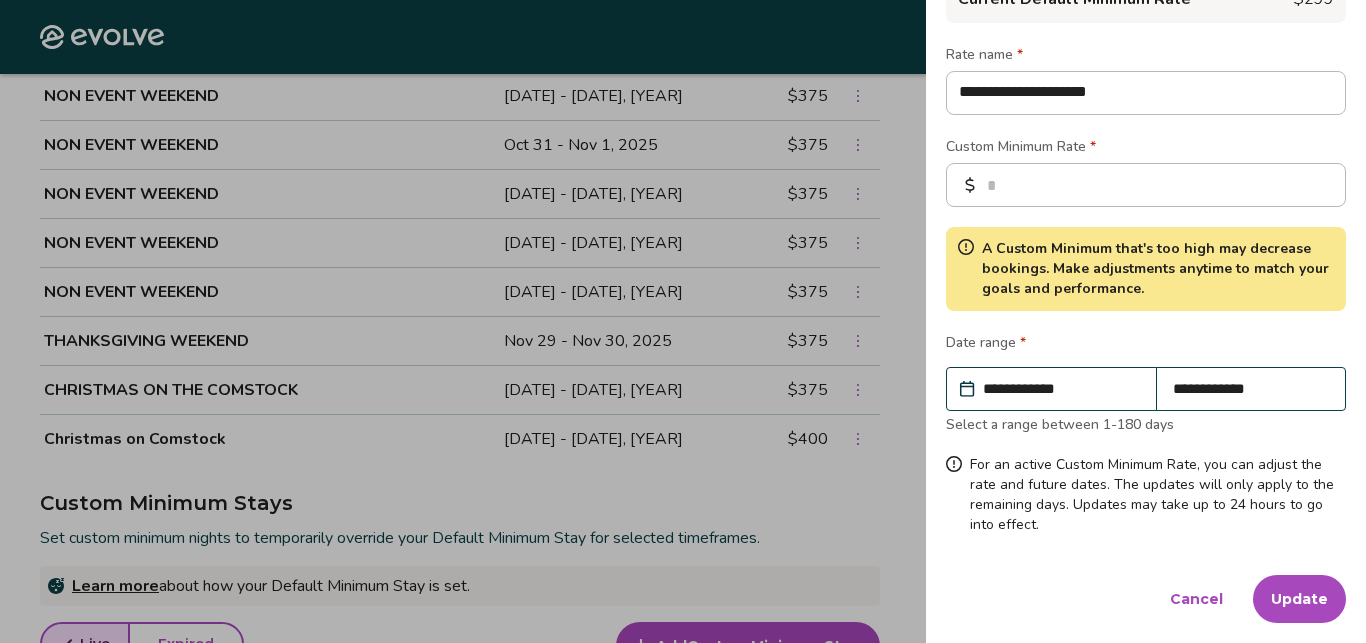 click on "Update" at bounding box center [1299, 599] 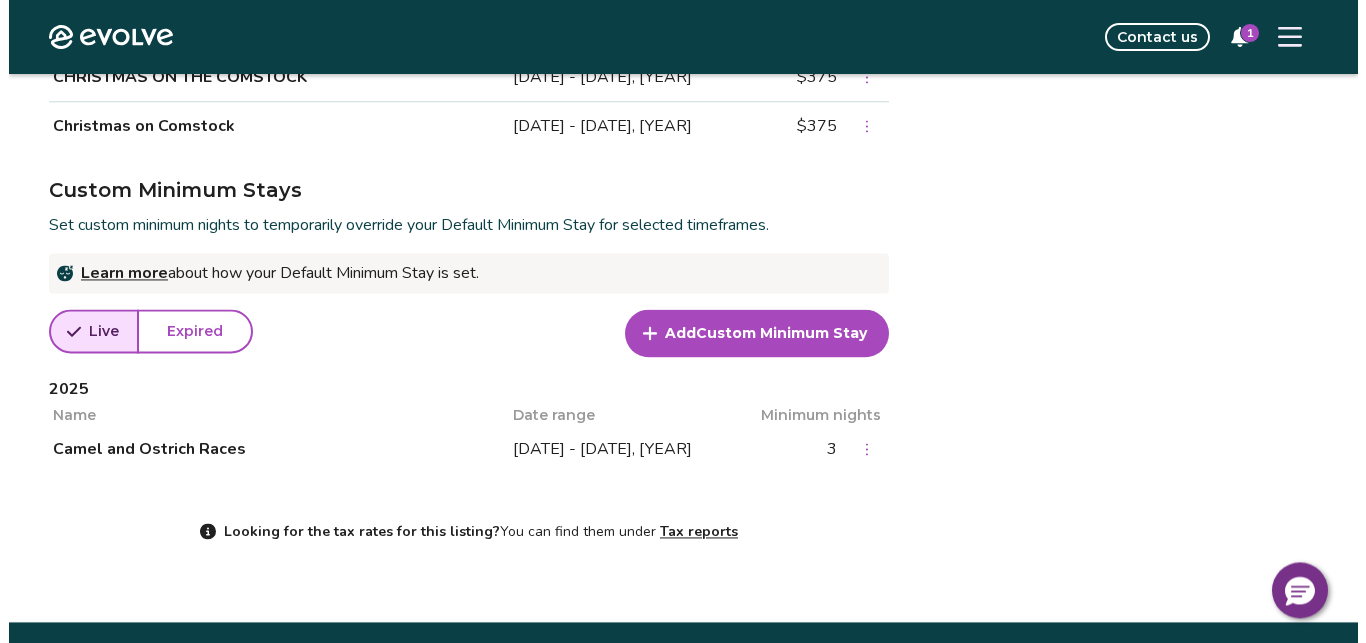 scroll, scrollTop: 2096, scrollLeft: 0, axis: vertical 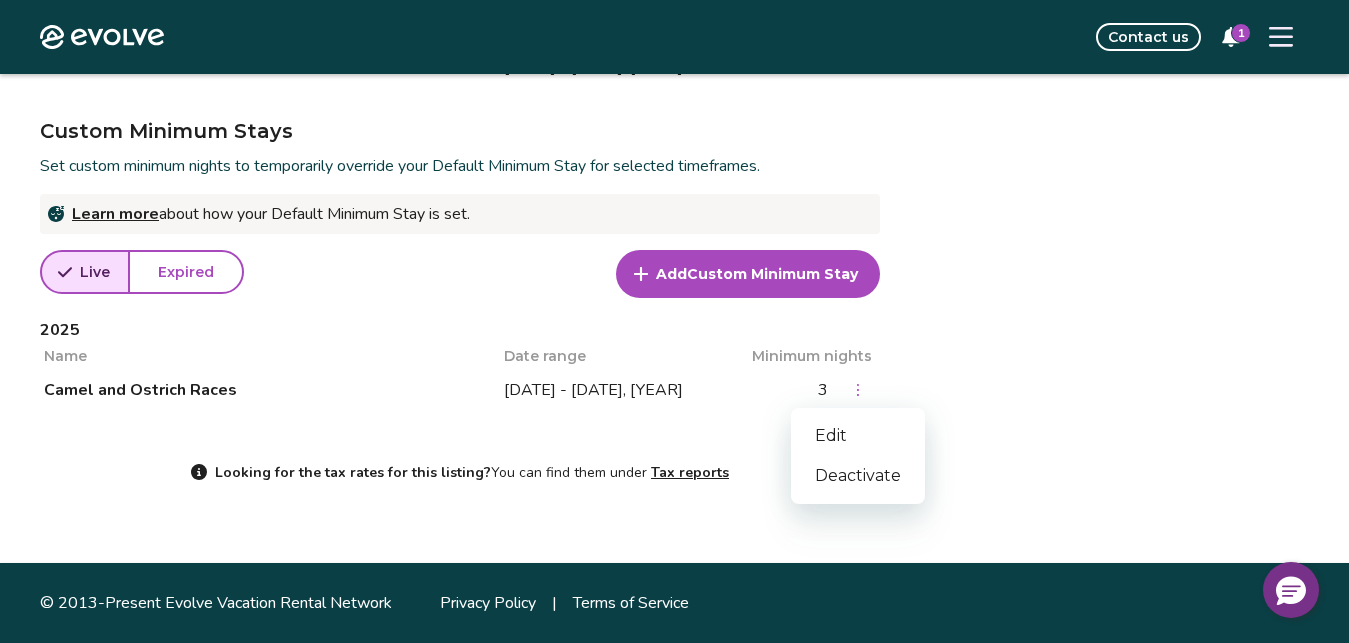 click 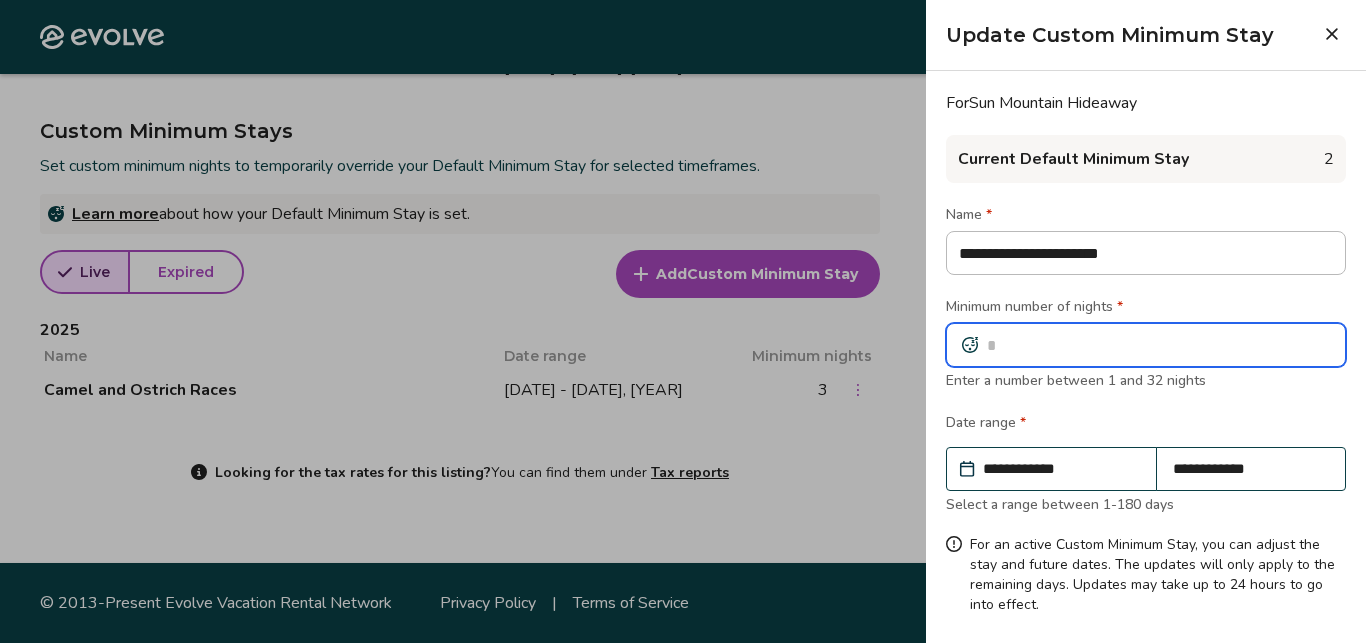 click on "*" at bounding box center (1146, 345) 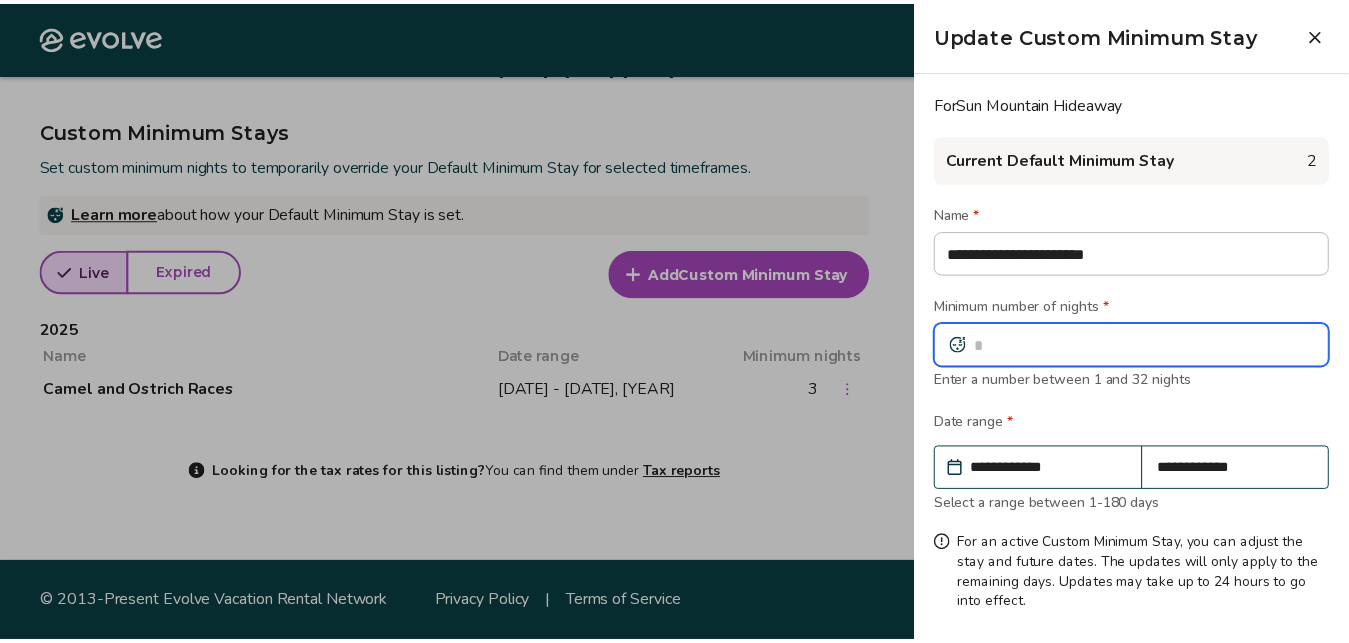 scroll, scrollTop: 161, scrollLeft: 0, axis: vertical 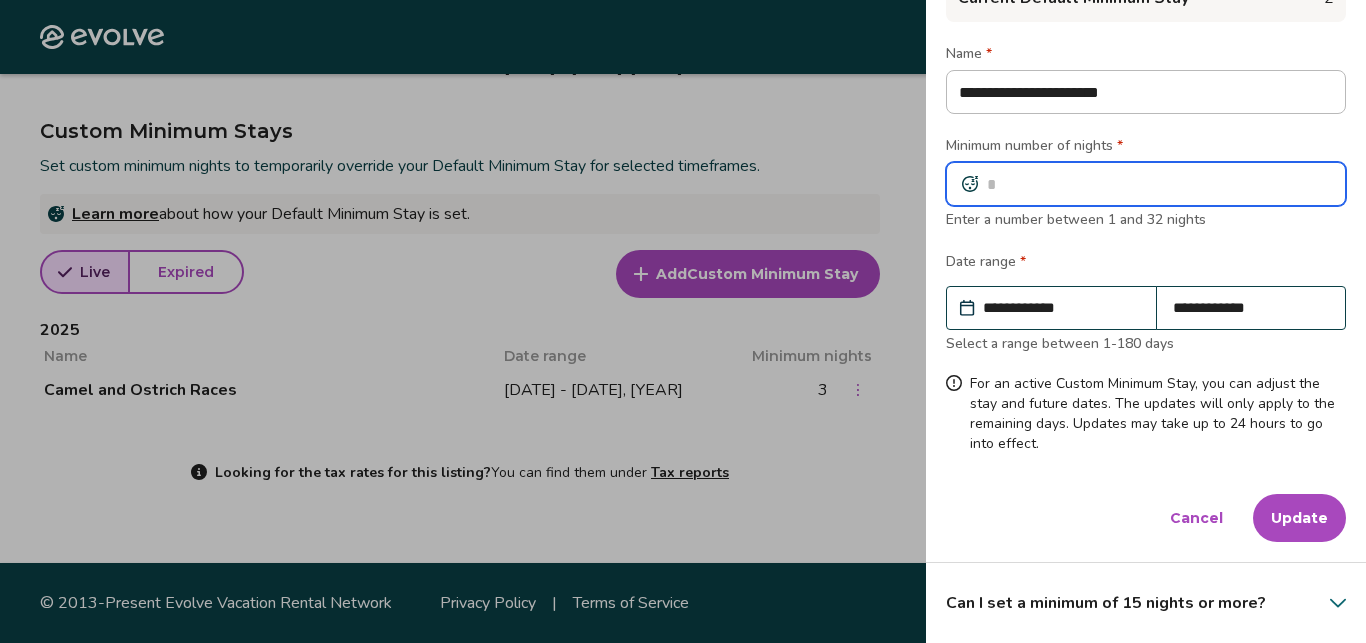 type on "*" 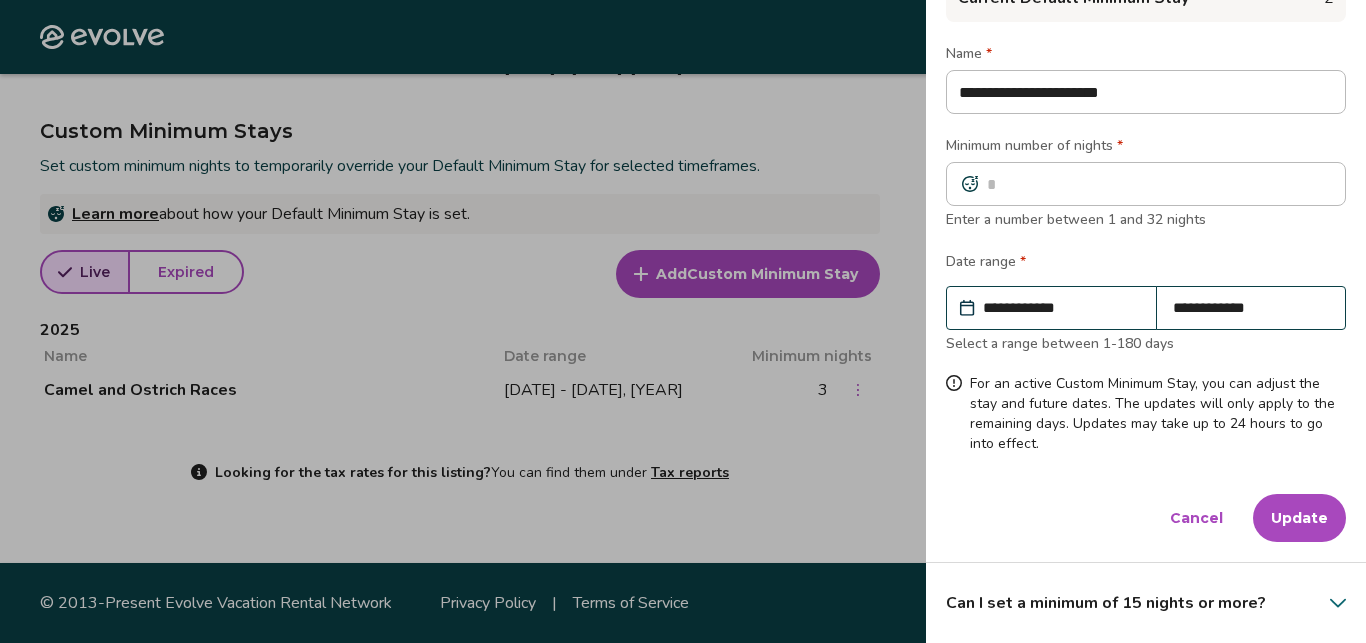 click on "Update" at bounding box center [1299, 518] 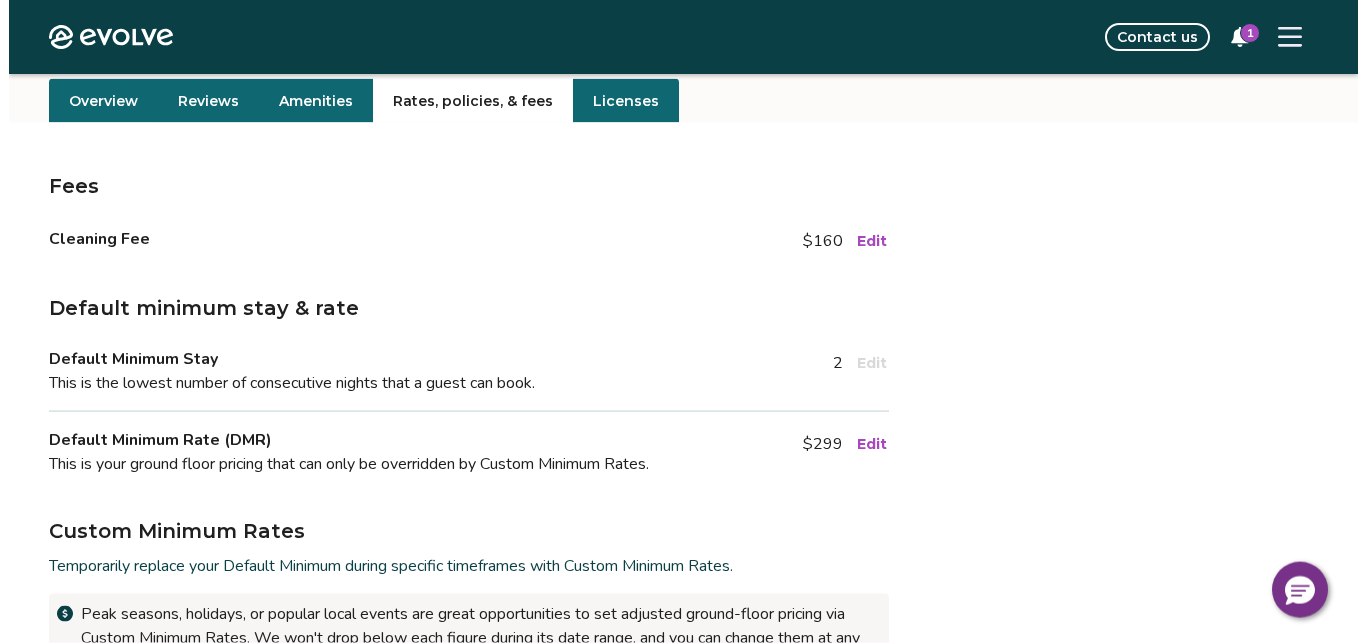 scroll, scrollTop: 158, scrollLeft: 0, axis: vertical 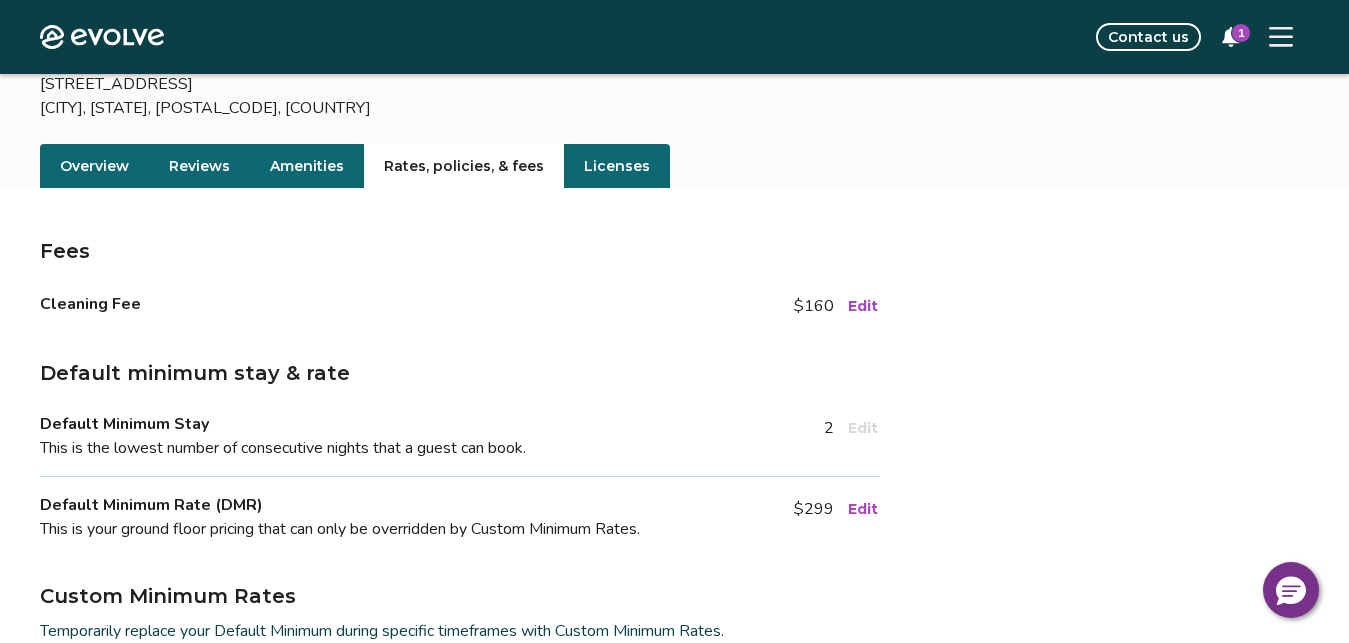click 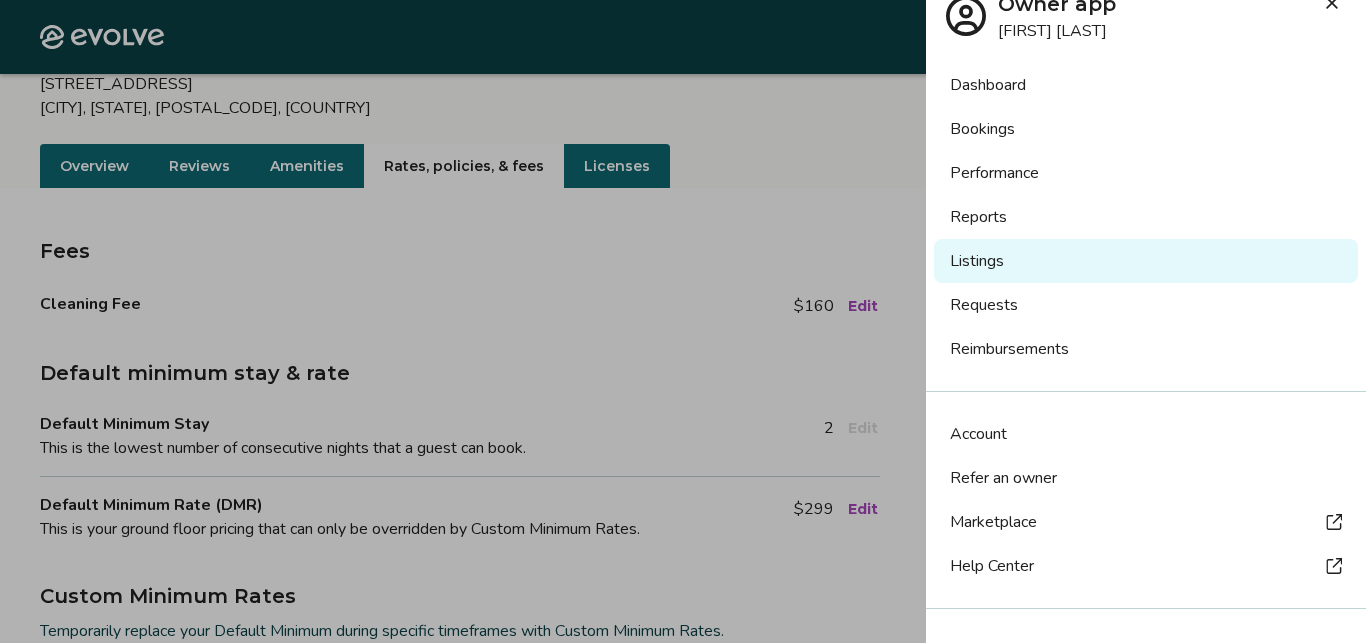 scroll, scrollTop: 0, scrollLeft: 0, axis: both 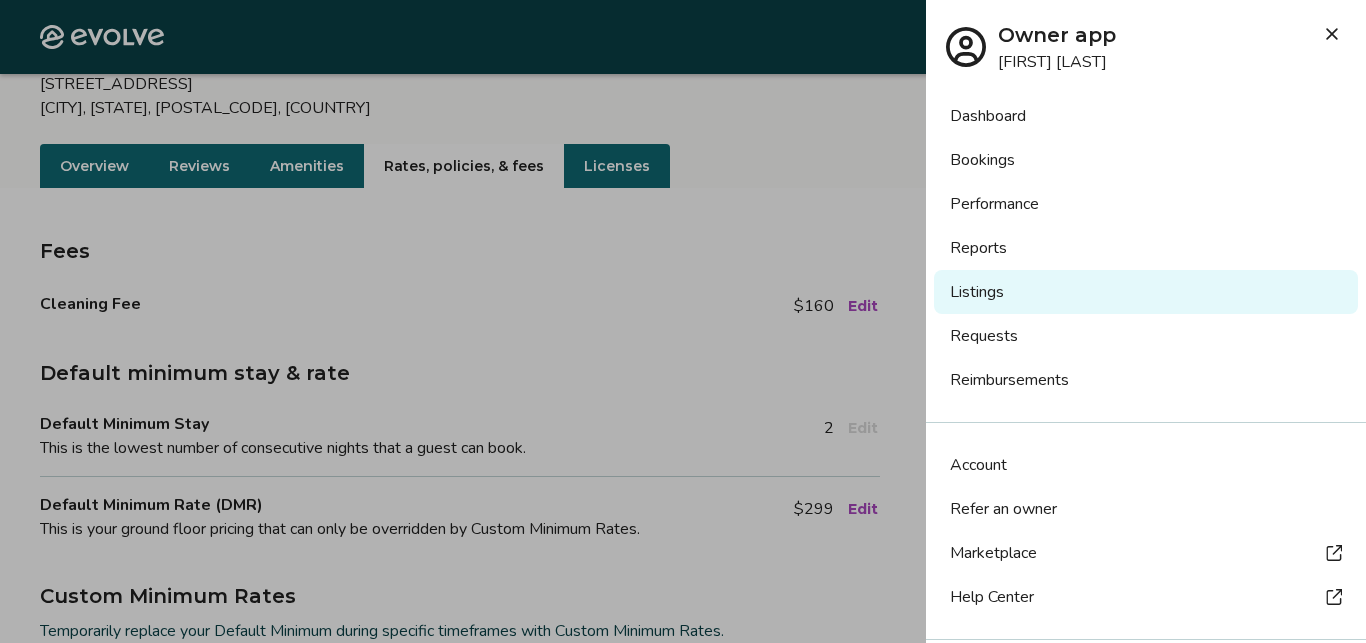 click on "Performance" at bounding box center (1146, 204) 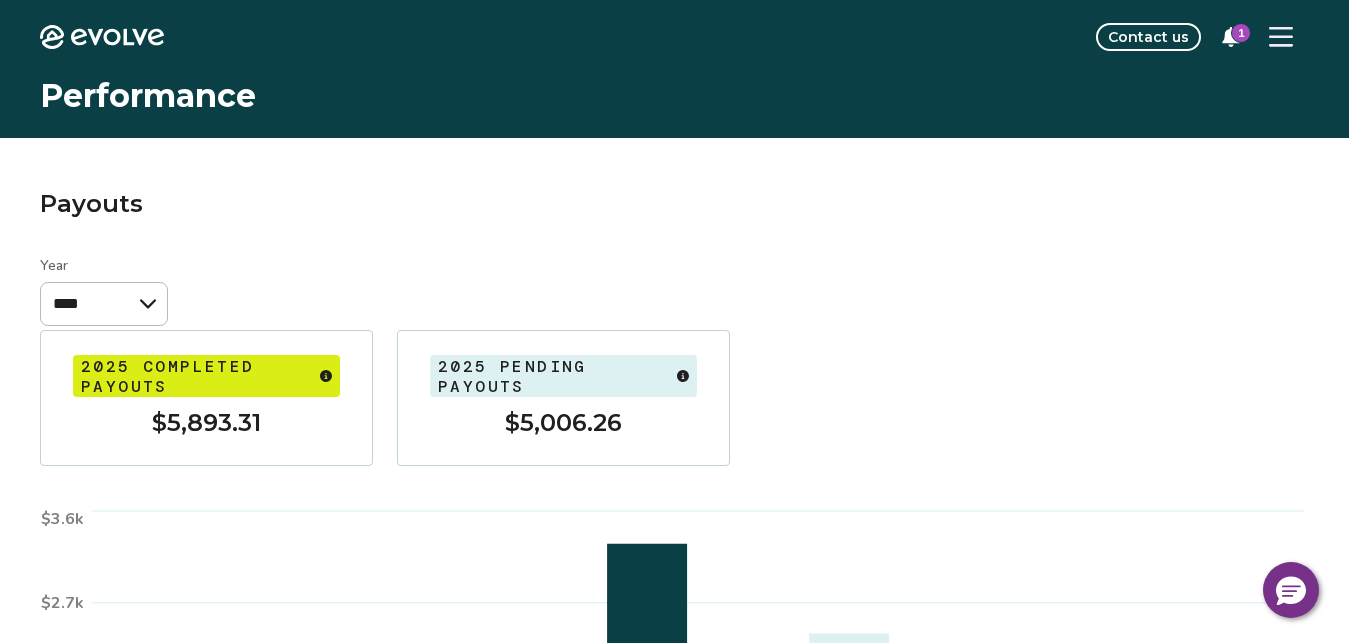 select on "****" 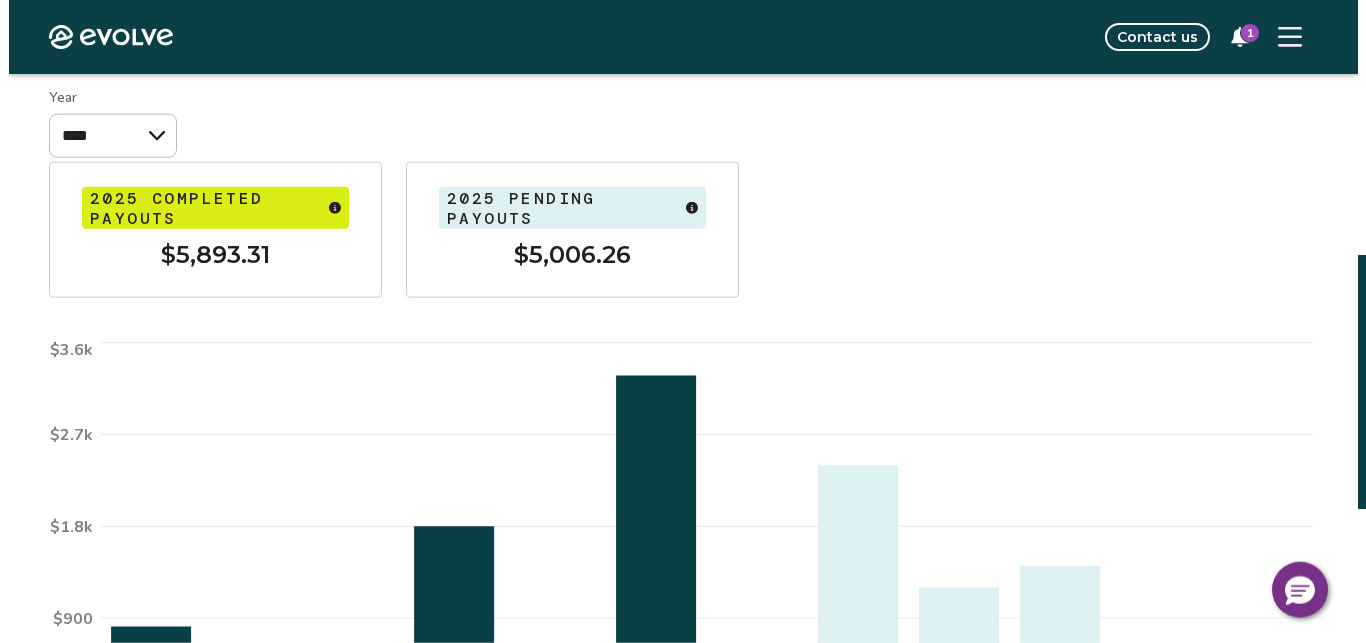 scroll, scrollTop: 0, scrollLeft: 0, axis: both 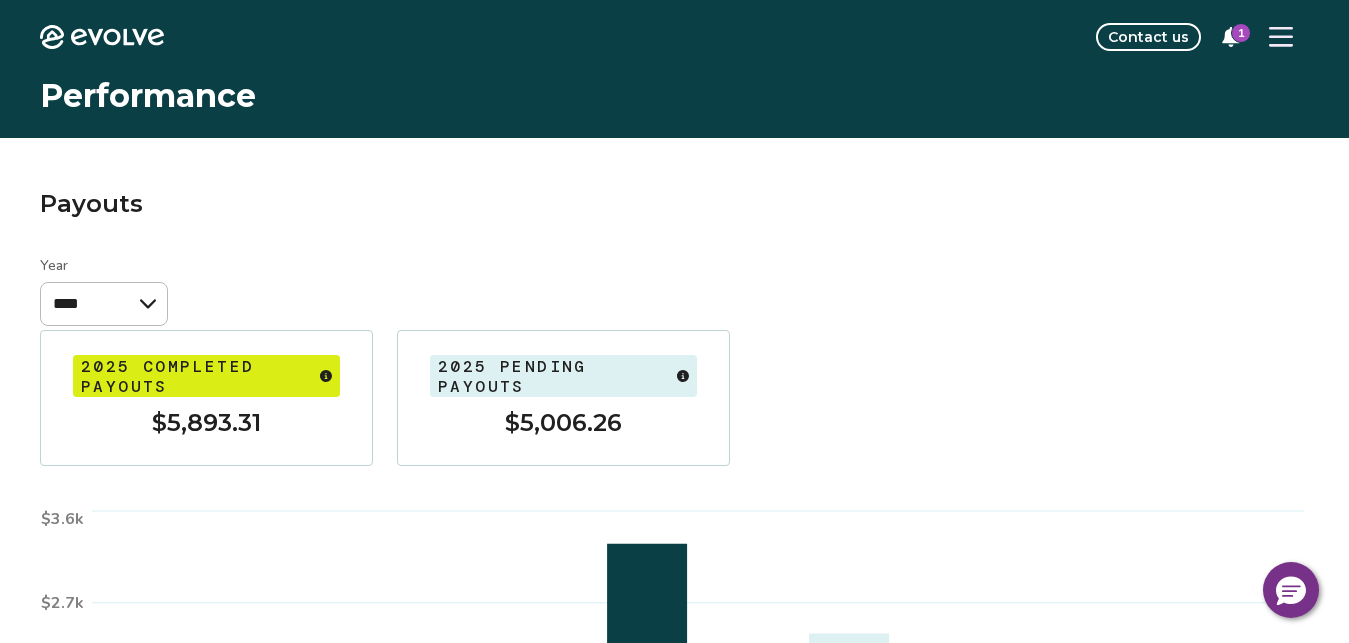 click 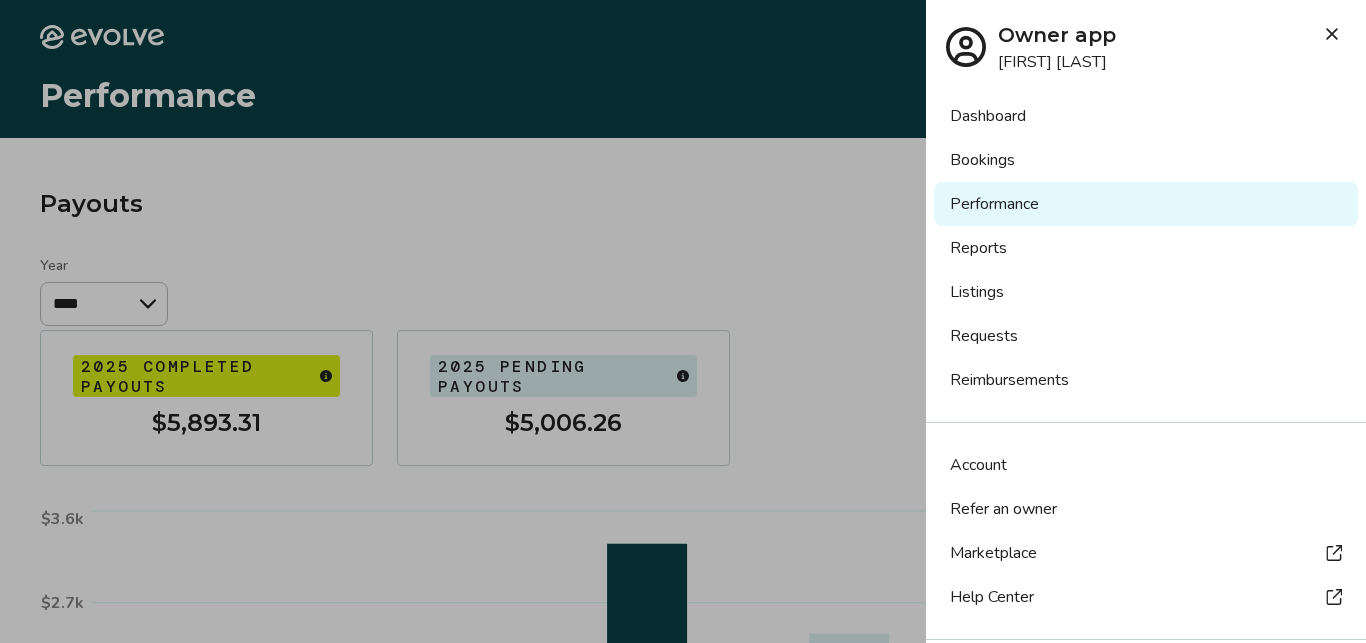 click on "Dashboard" at bounding box center (1146, 116) 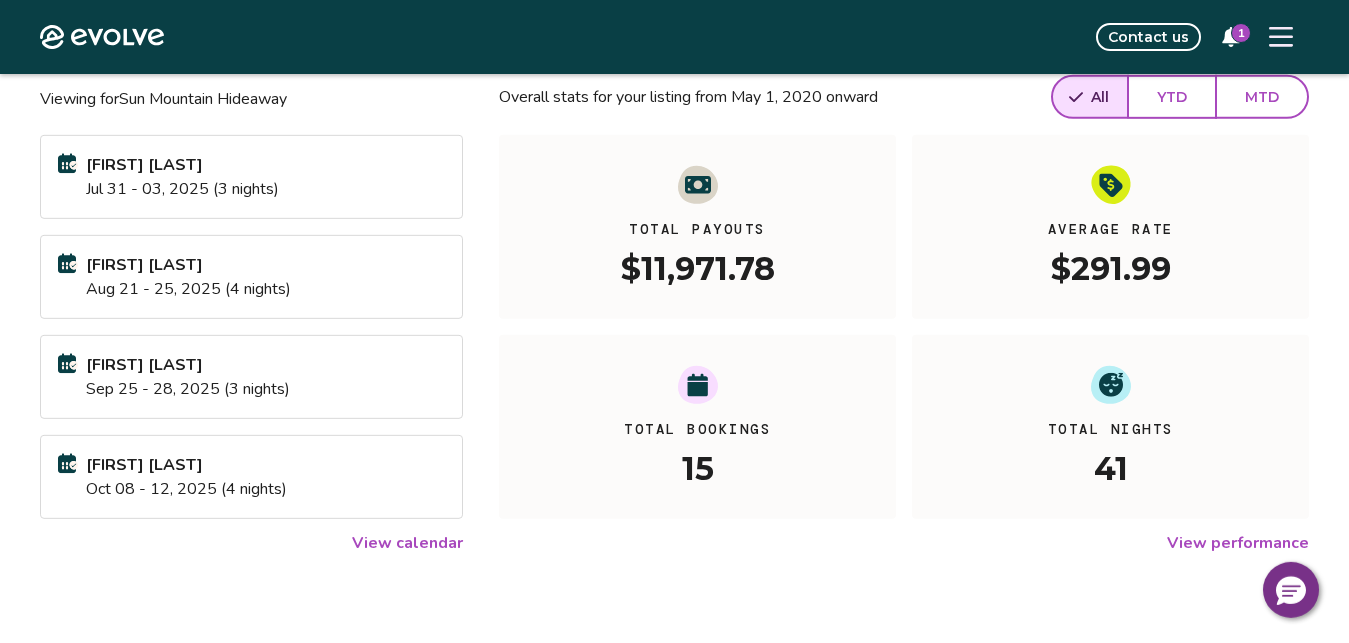 scroll, scrollTop: 204, scrollLeft: 0, axis: vertical 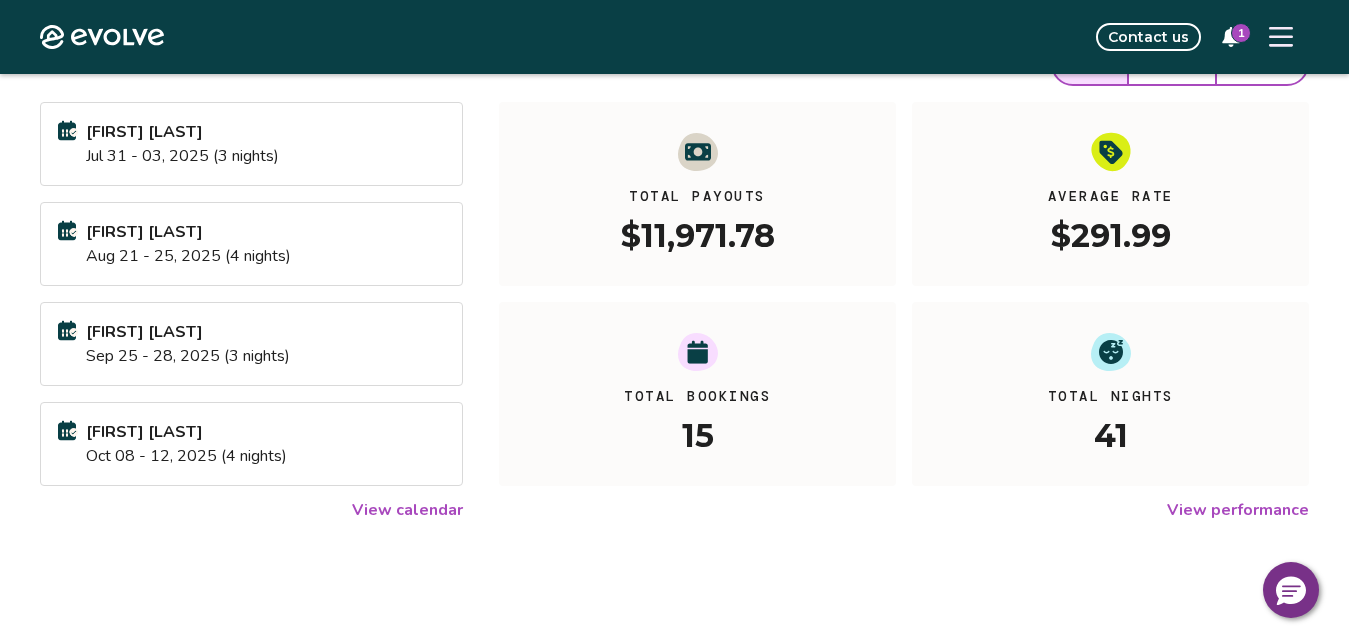 click on "View calendar" at bounding box center [407, 510] 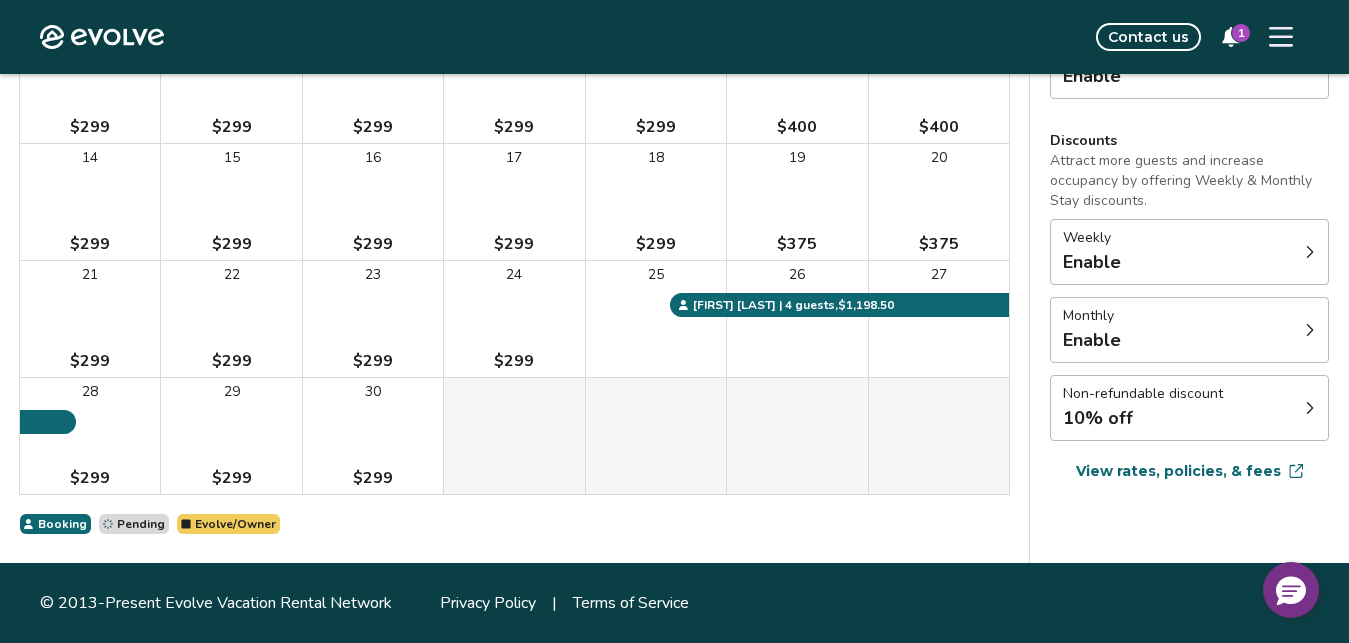 scroll, scrollTop: 0, scrollLeft: 0, axis: both 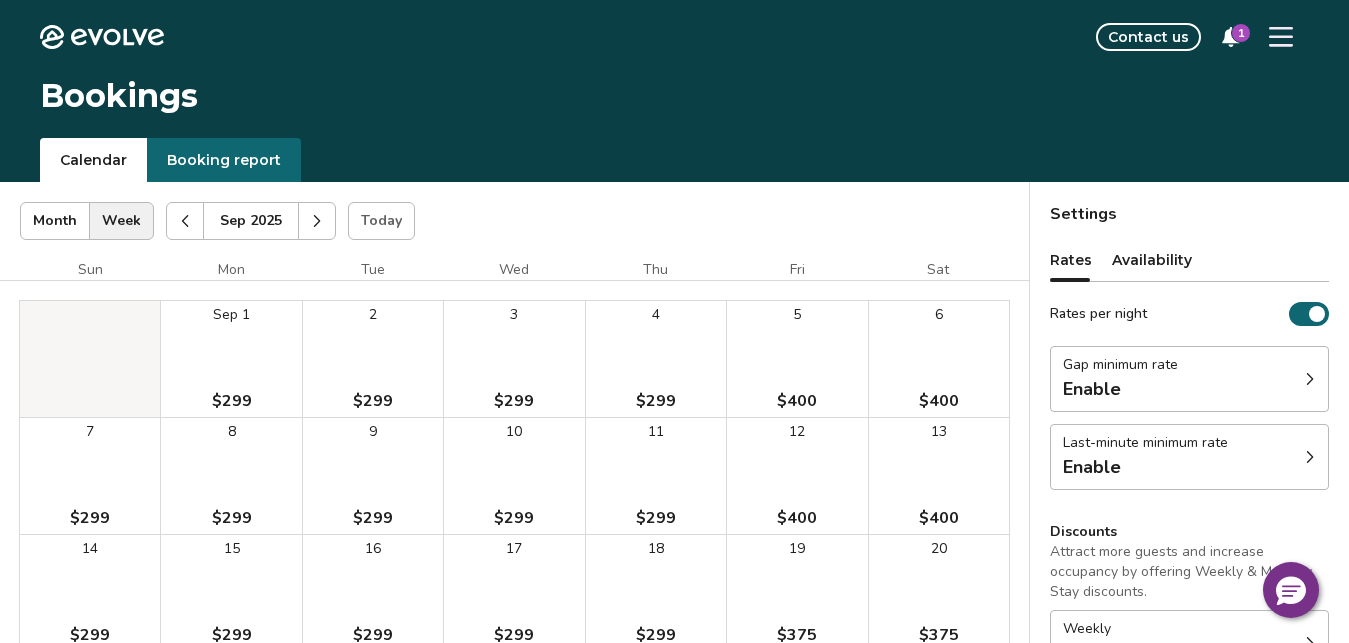 click at bounding box center [185, 221] 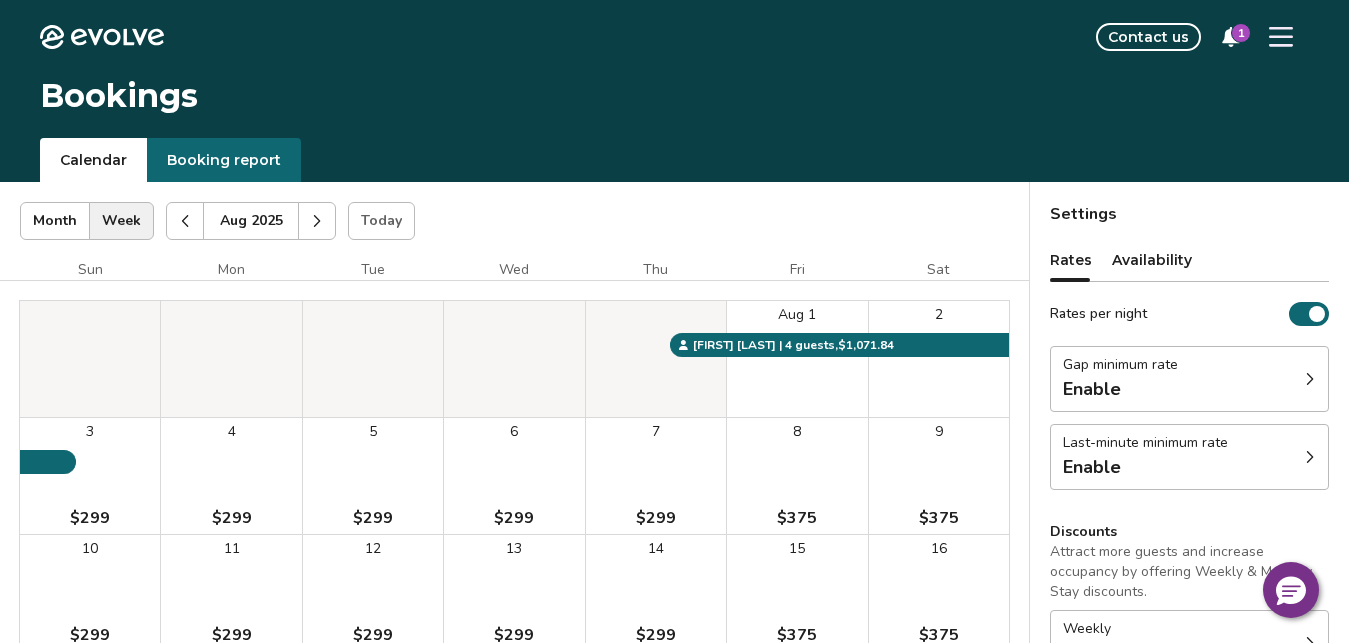 click at bounding box center (185, 221) 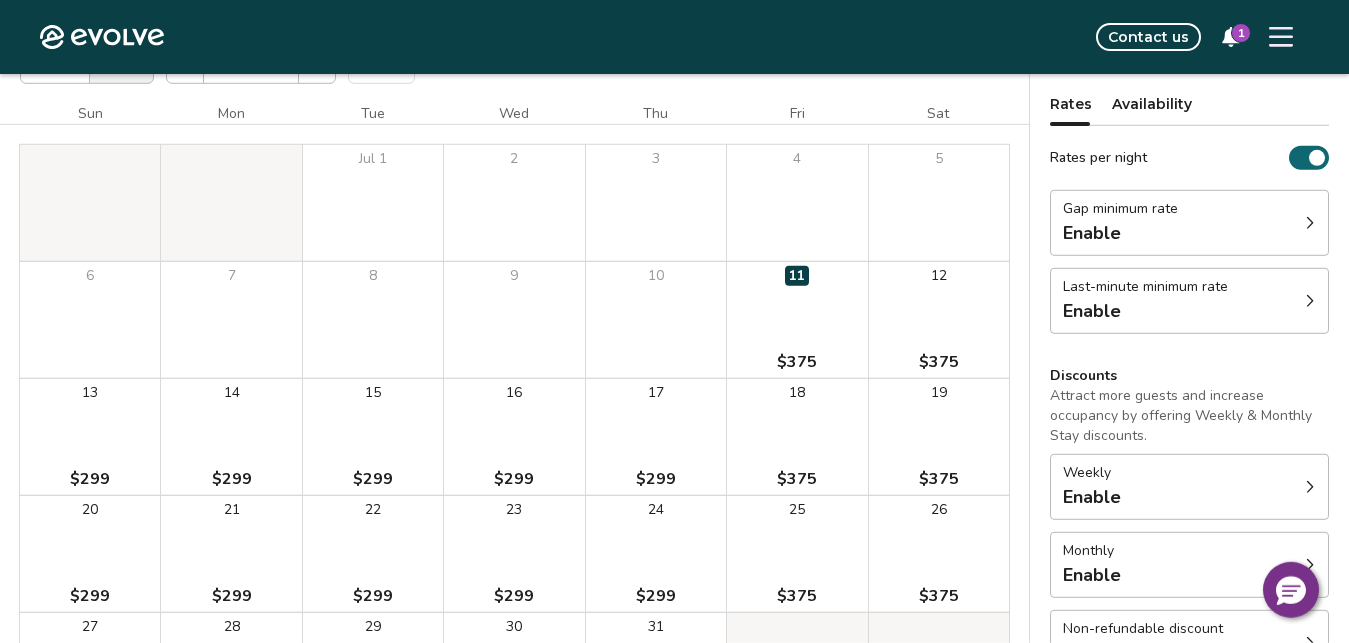 scroll, scrollTop: 102, scrollLeft: 0, axis: vertical 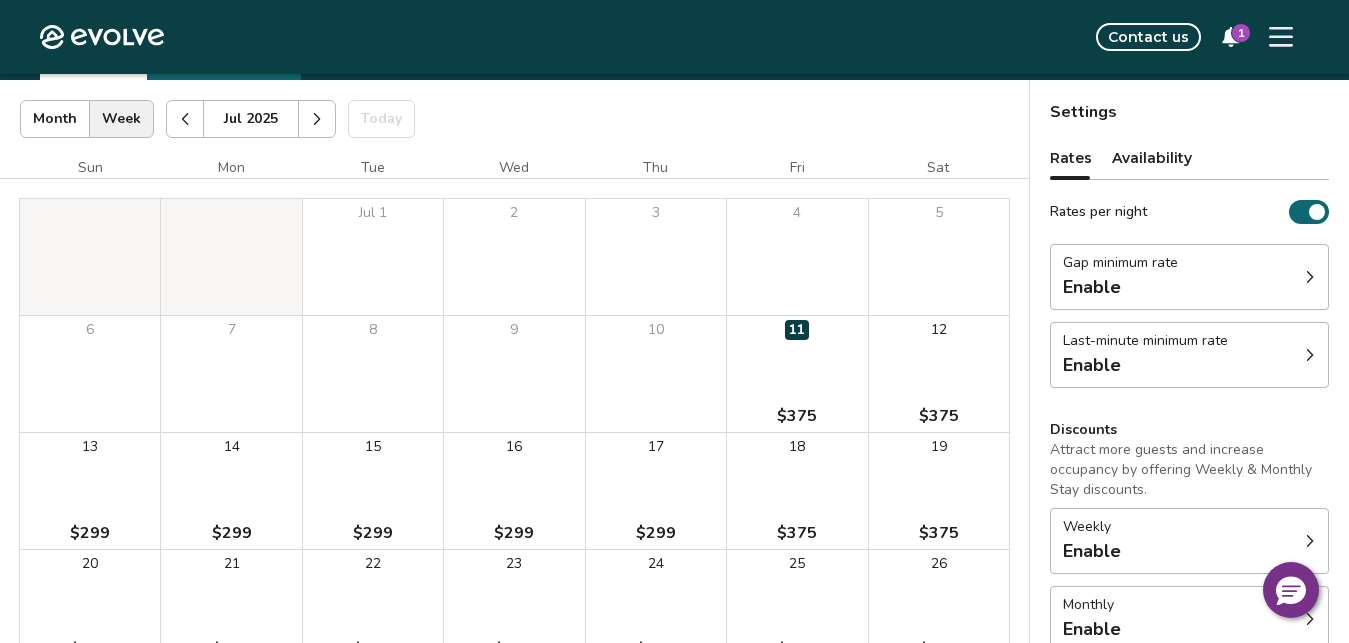 click 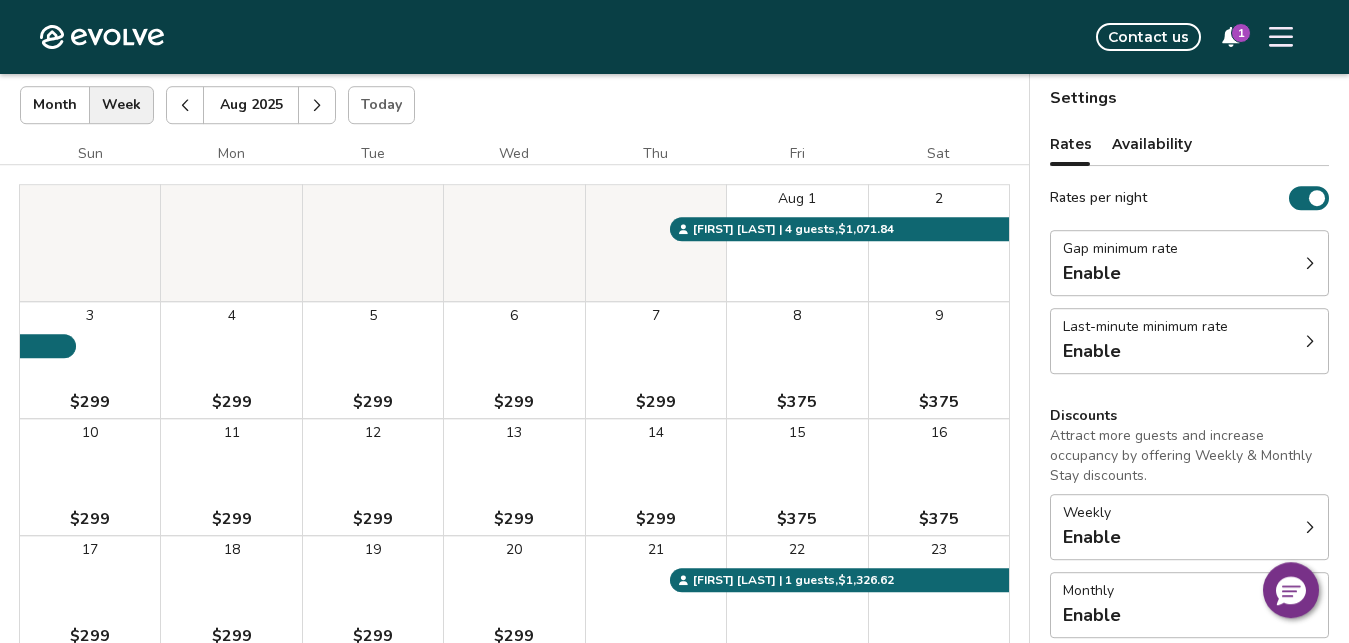 scroll, scrollTop: 102, scrollLeft: 0, axis: vertical 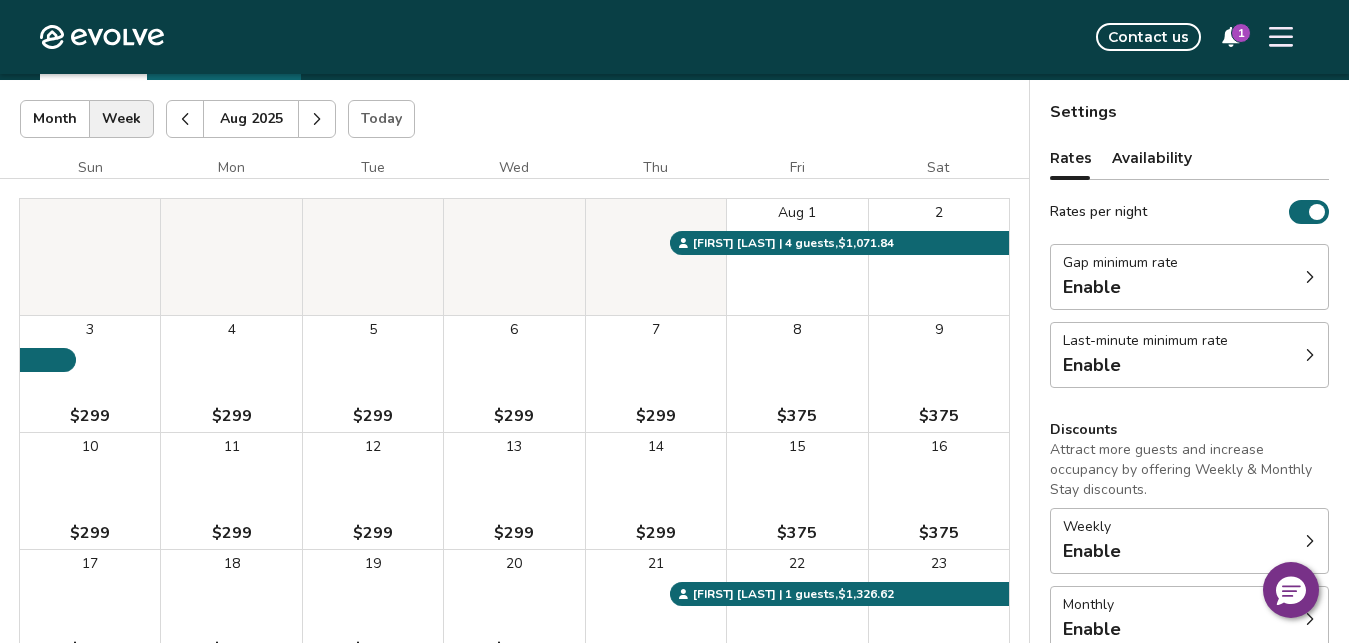 click at bounding box center [317, 119] 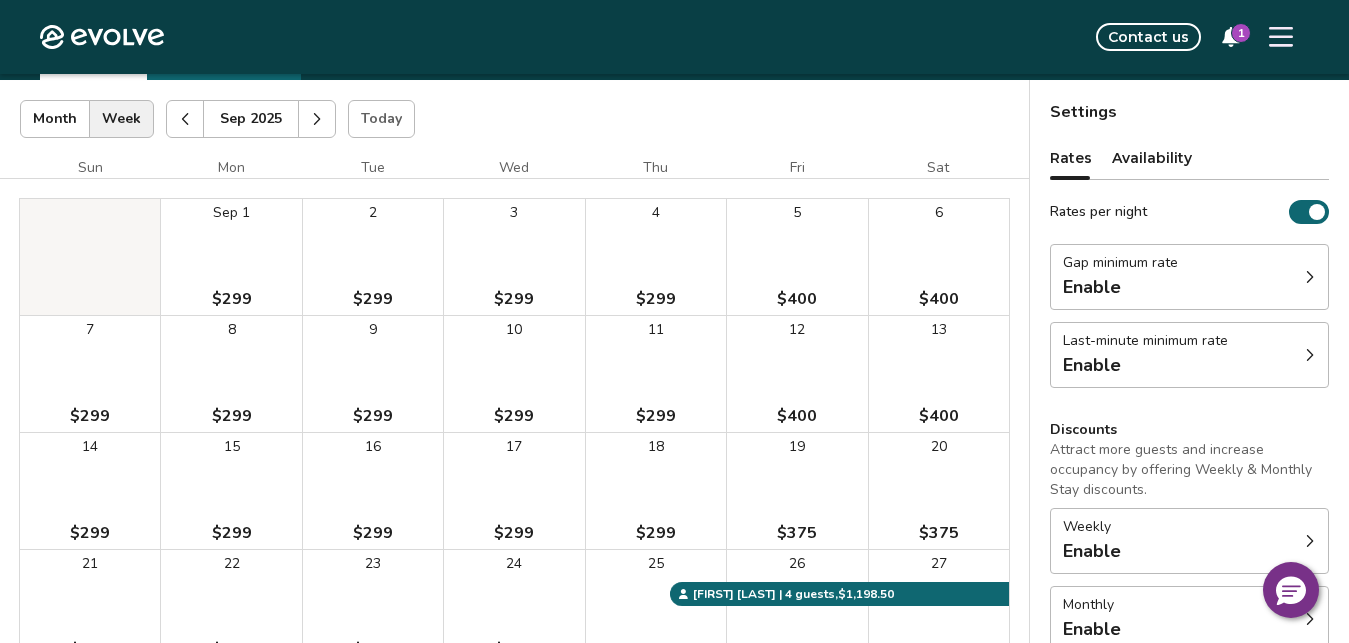 click 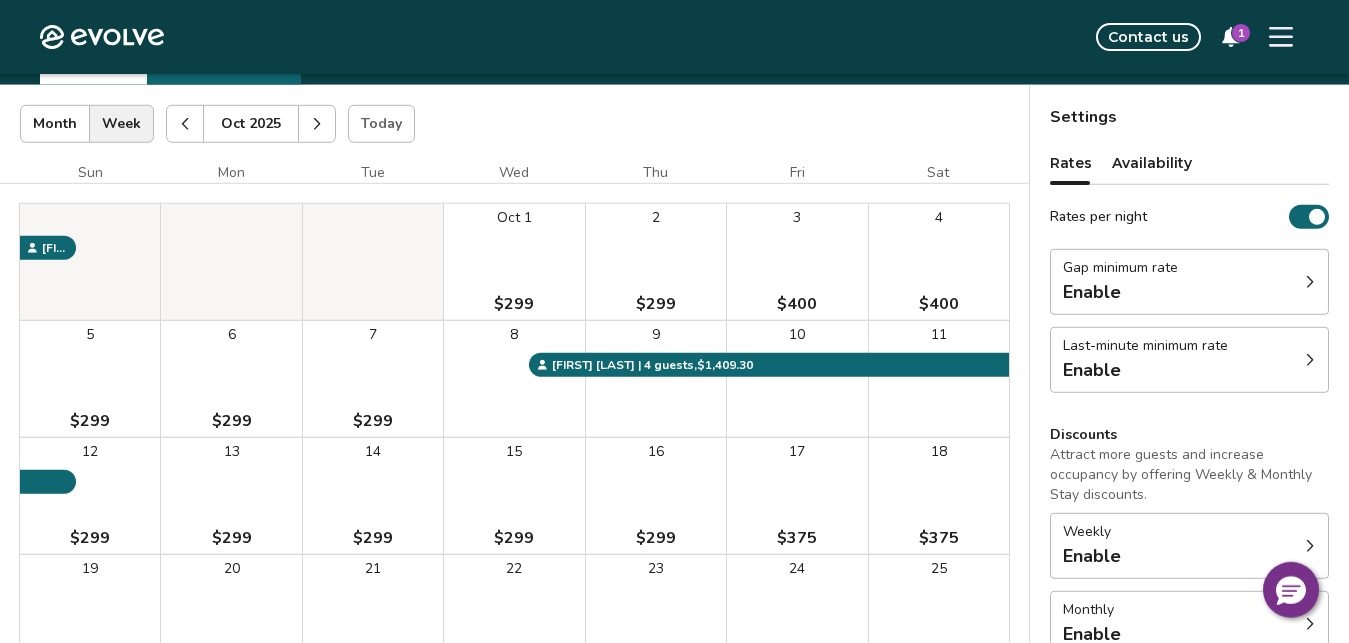scroll, scrollTop: 85, scrollLeft: 0, axis: vertical 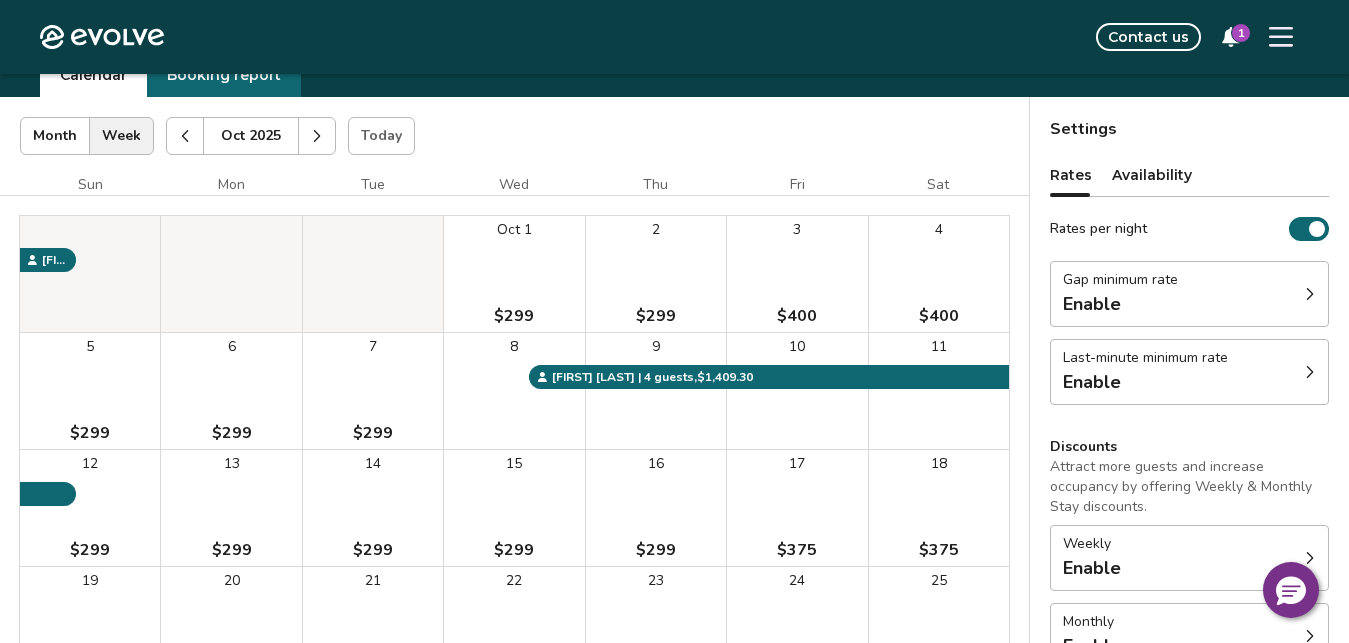 click at bounding box center [317, 136] 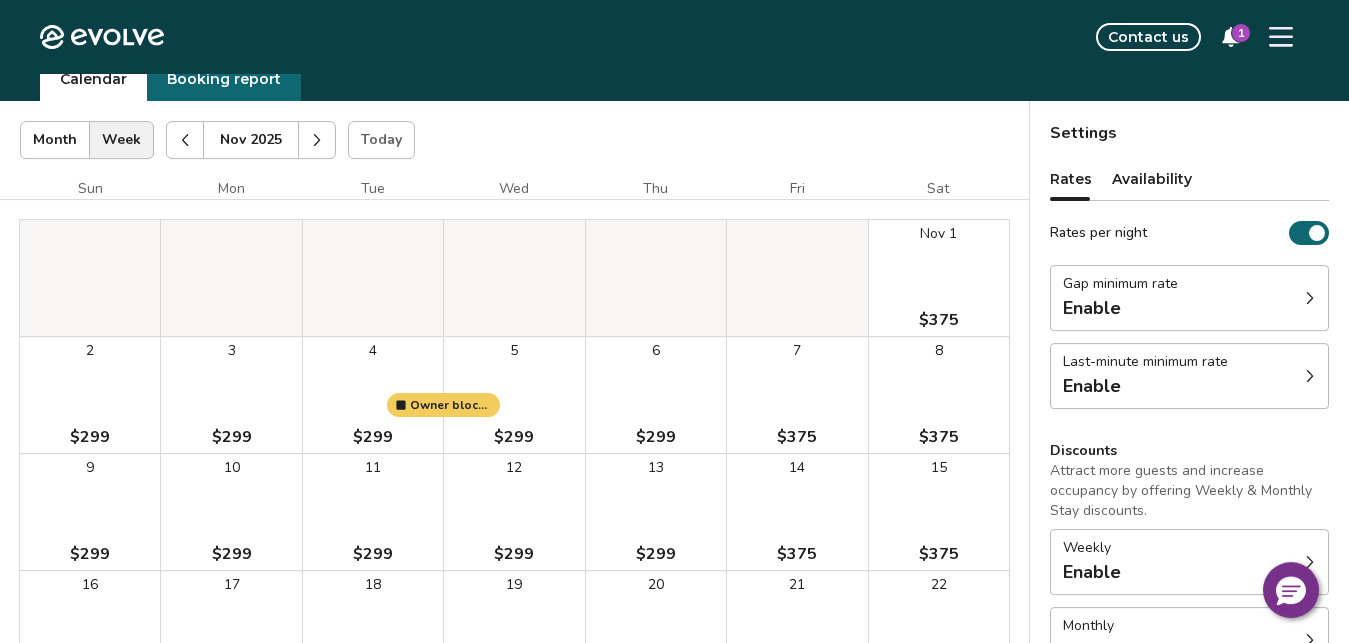 scroll, scrollTop: 0, scrollLeft: 0, axis: both 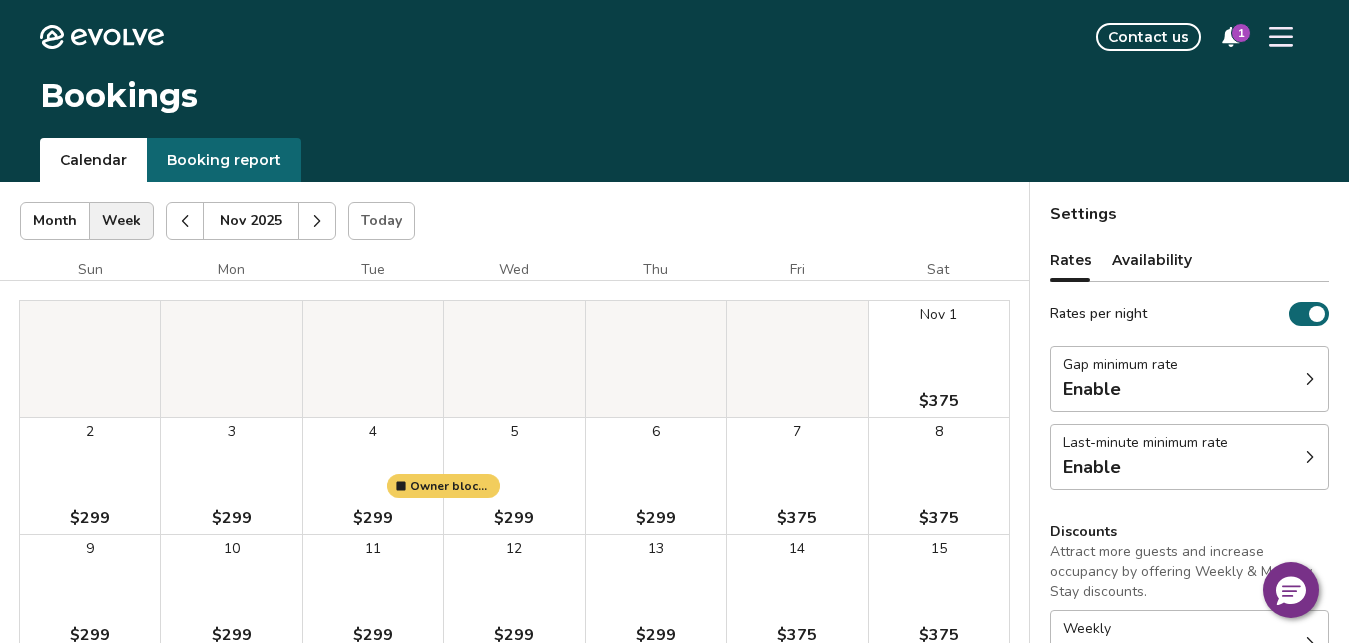 click at bounding box center [317, 221] 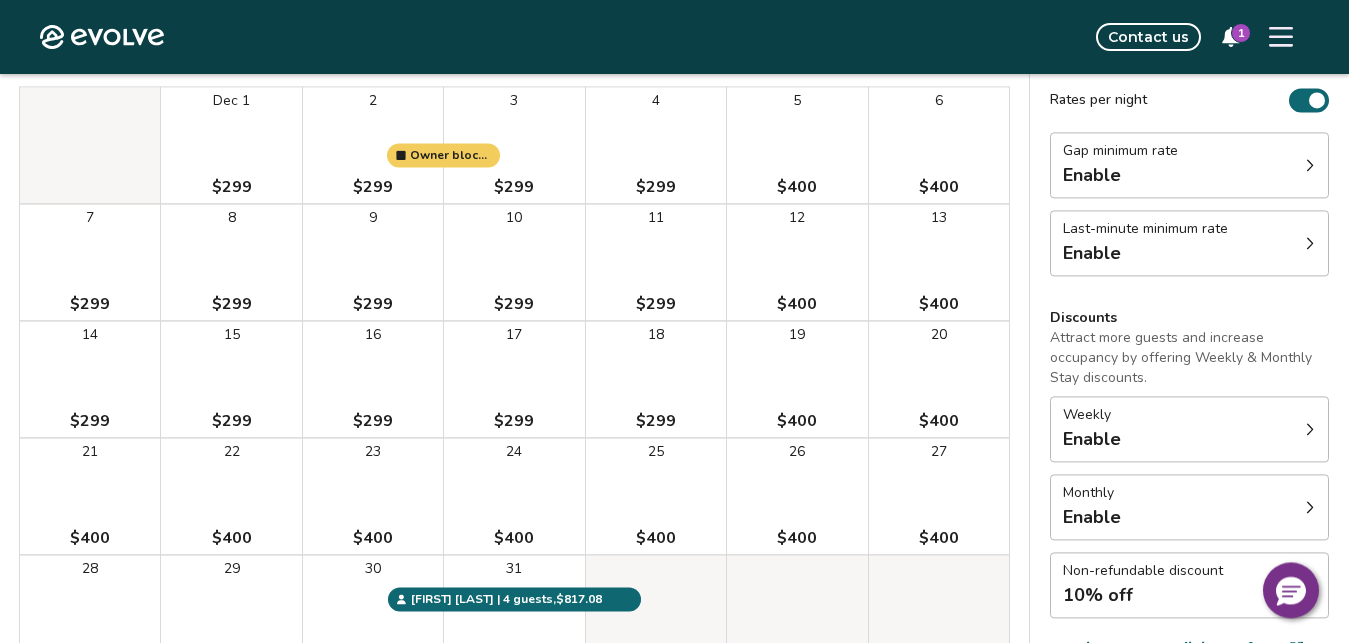 scroll, scrollTop: 0, scrollLeft: 0, axis: both 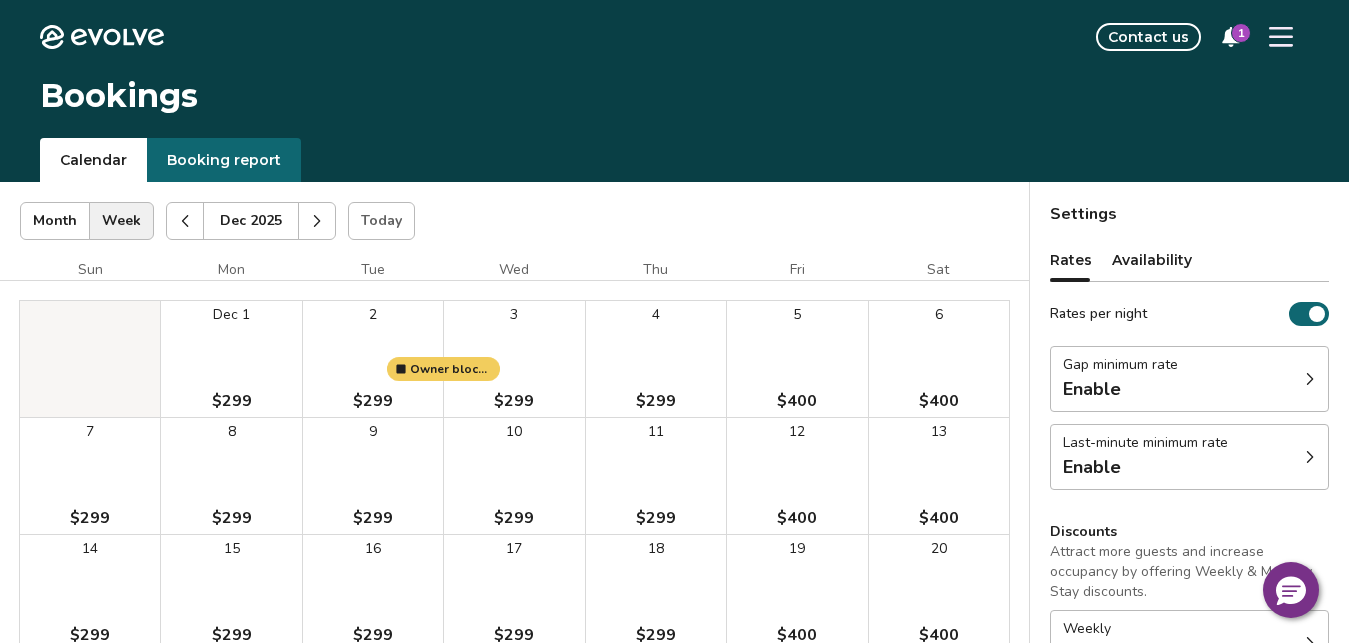 click 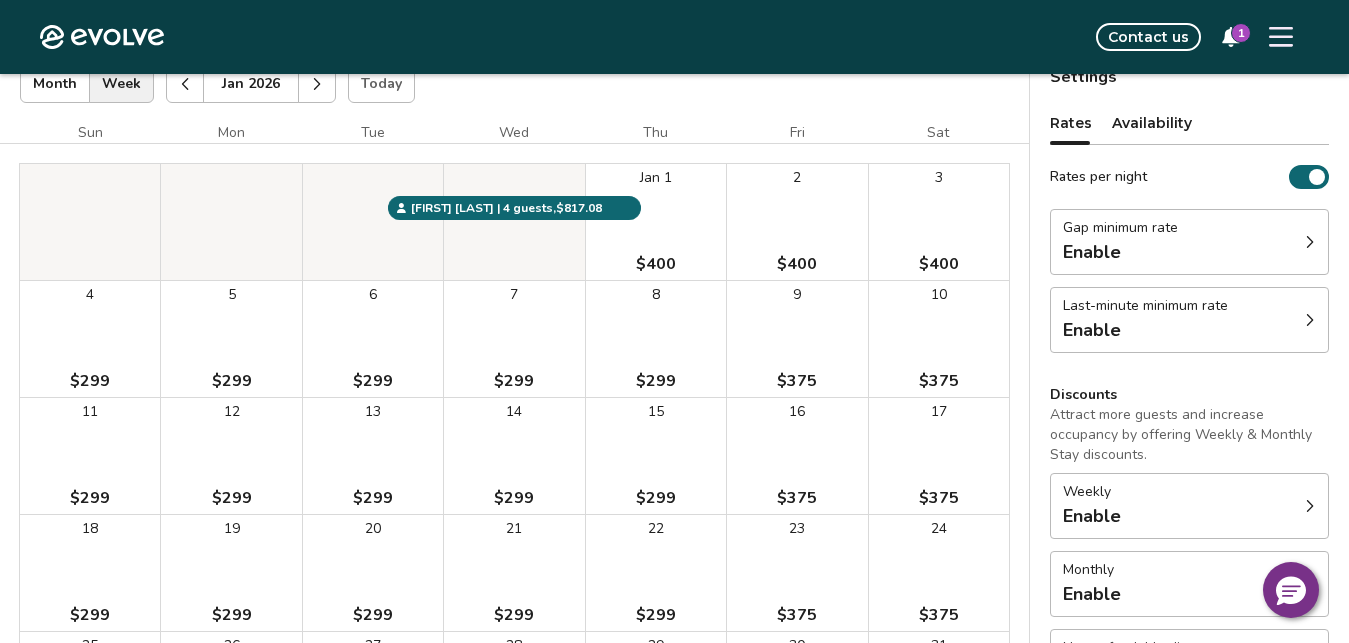 scroll, scrollTop: 102, scrollLeft: 0, axis: vertical 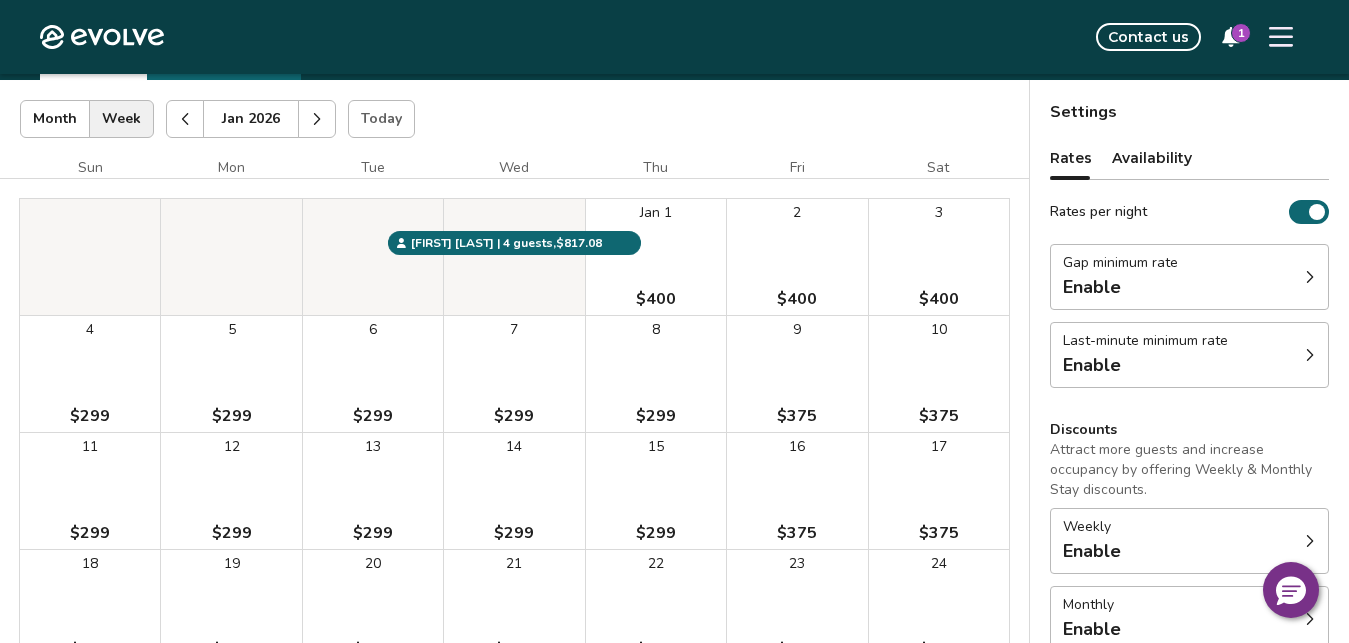 click at bounding box center (185, 119) 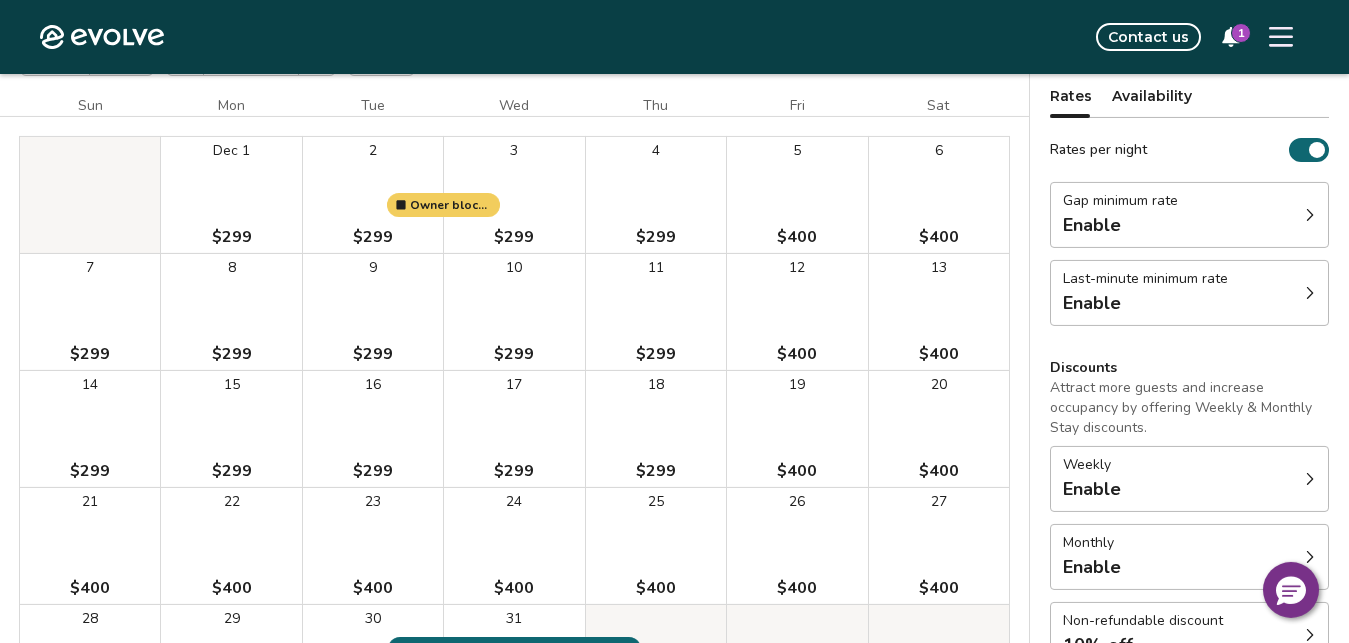 scroll, scrollTop: 85, scrollLeft: 0, axis: vertical 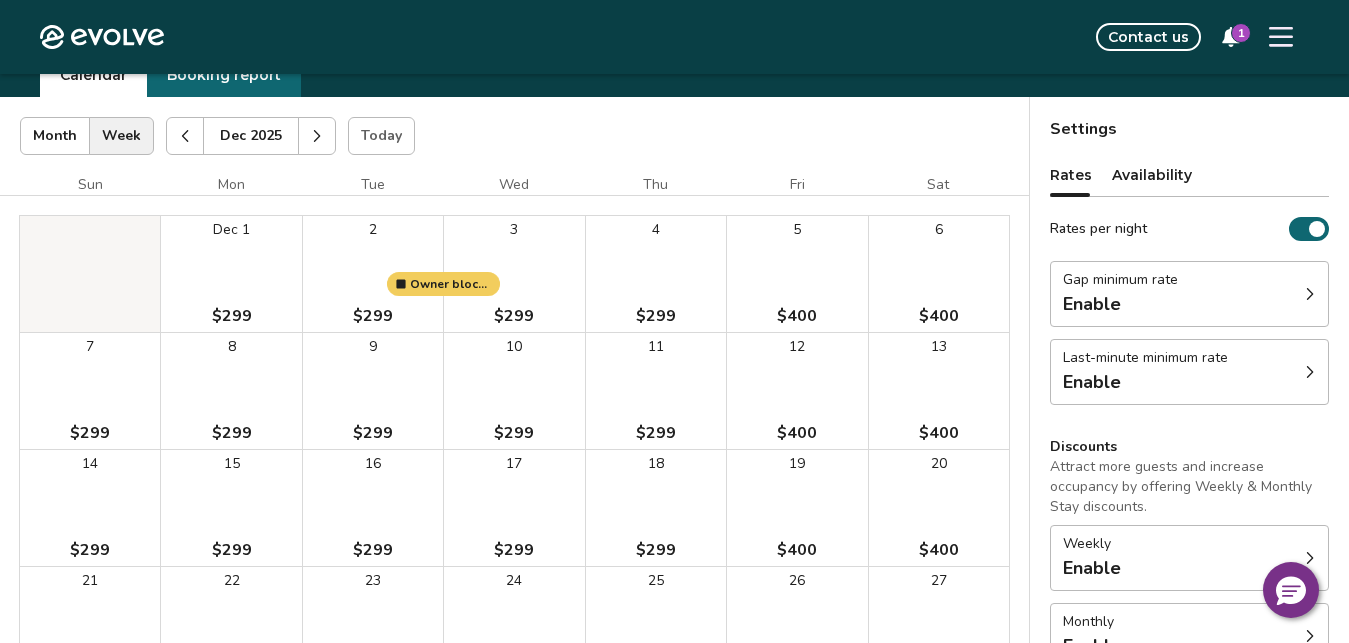 click at bounding box center [317, 136] 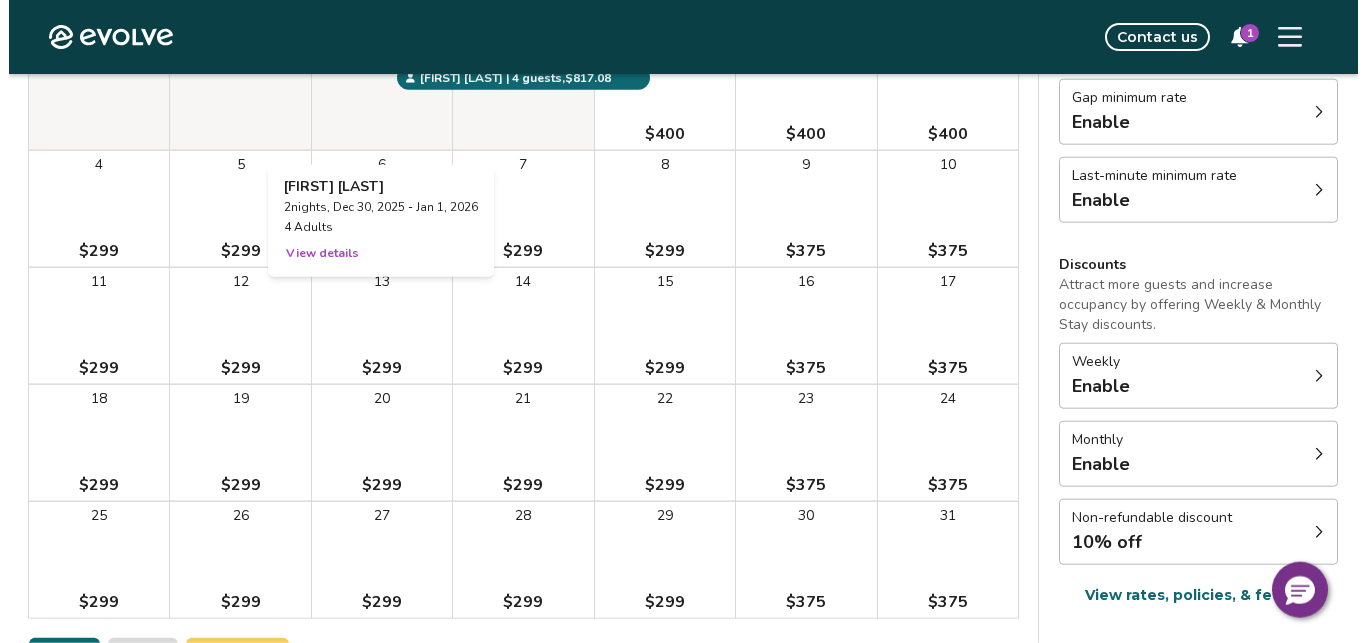 scroll, scrollTop: 289, scrollLeft: 0, axis: vertical 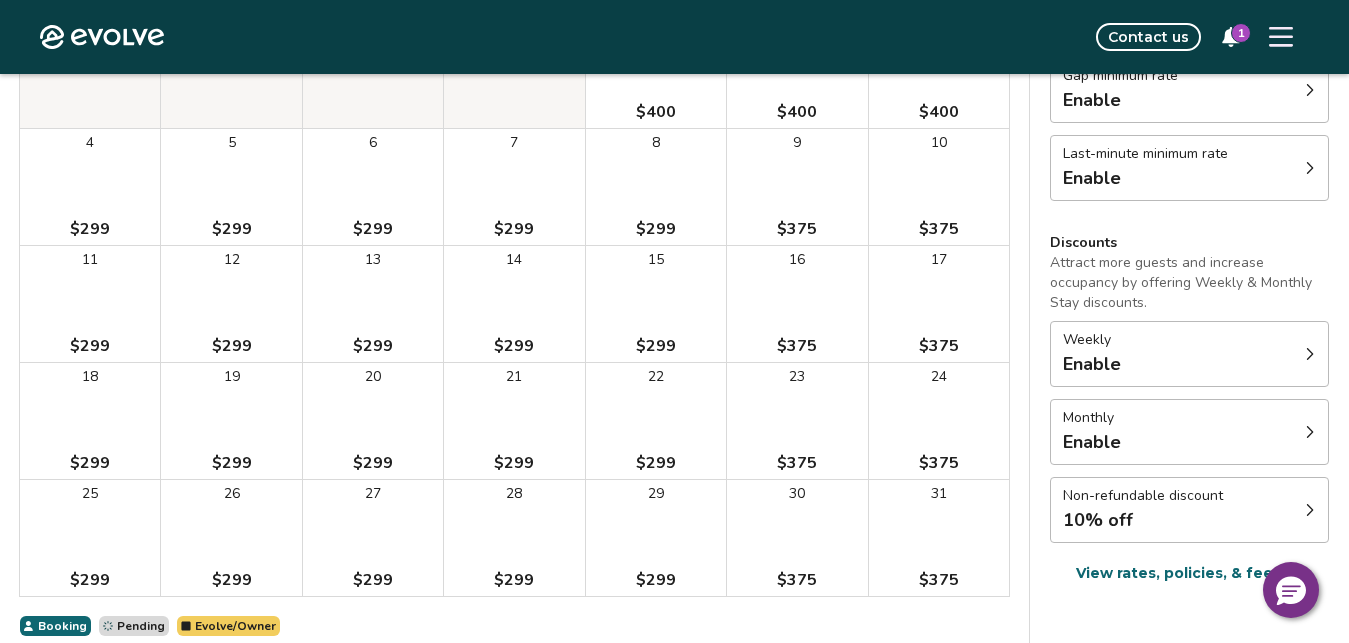 click on "12 $299" at bounding box center (231, 304) 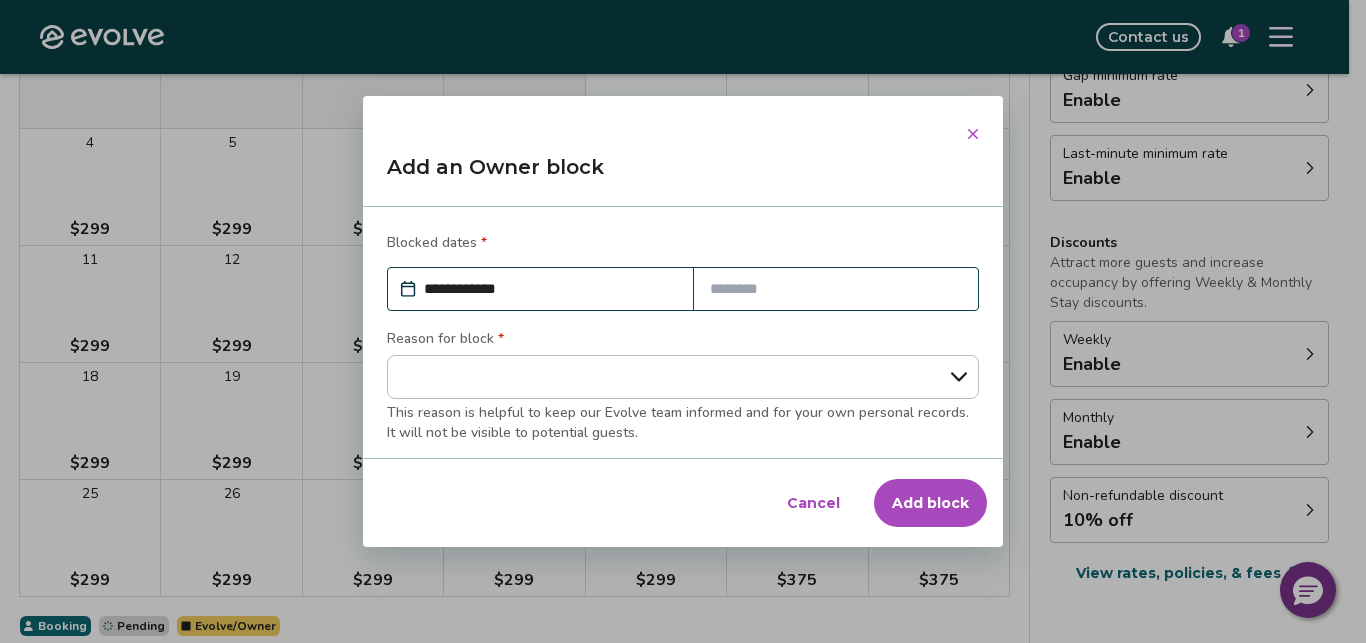 click at bounding box center (836, 289) 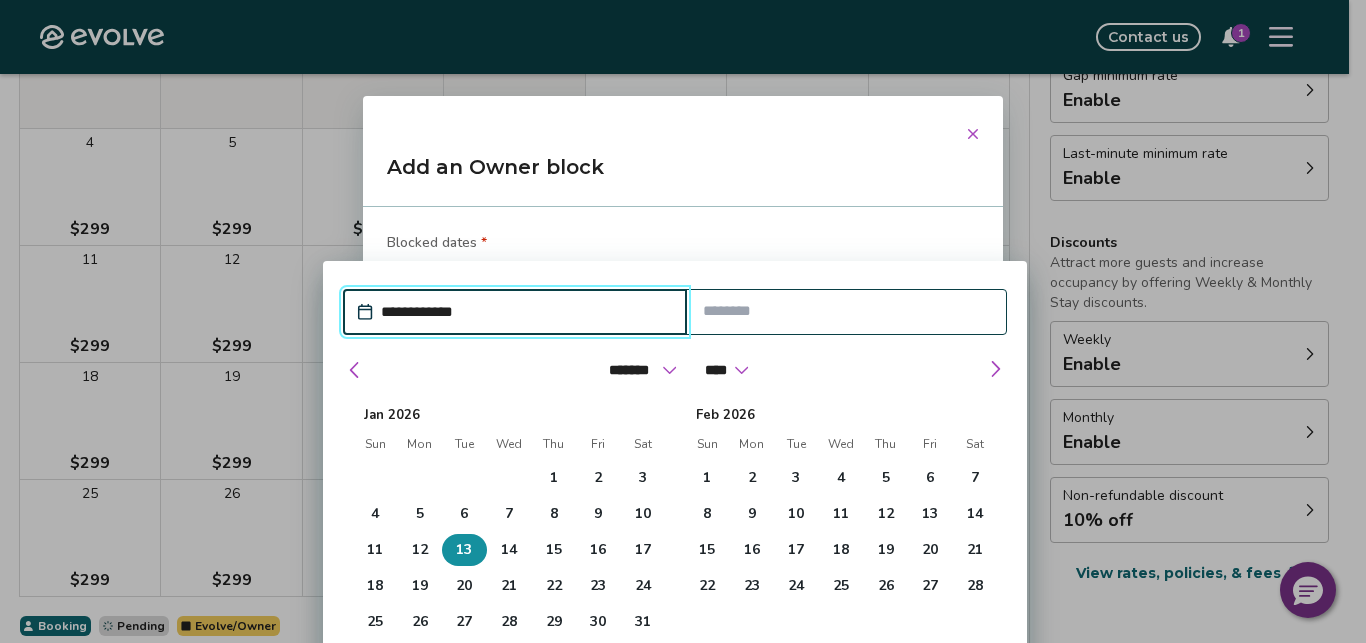 drag, startPoint x: 458, startPoint y: 554, endPoint x: 452, endPoint y: 563, distance: 10.816654 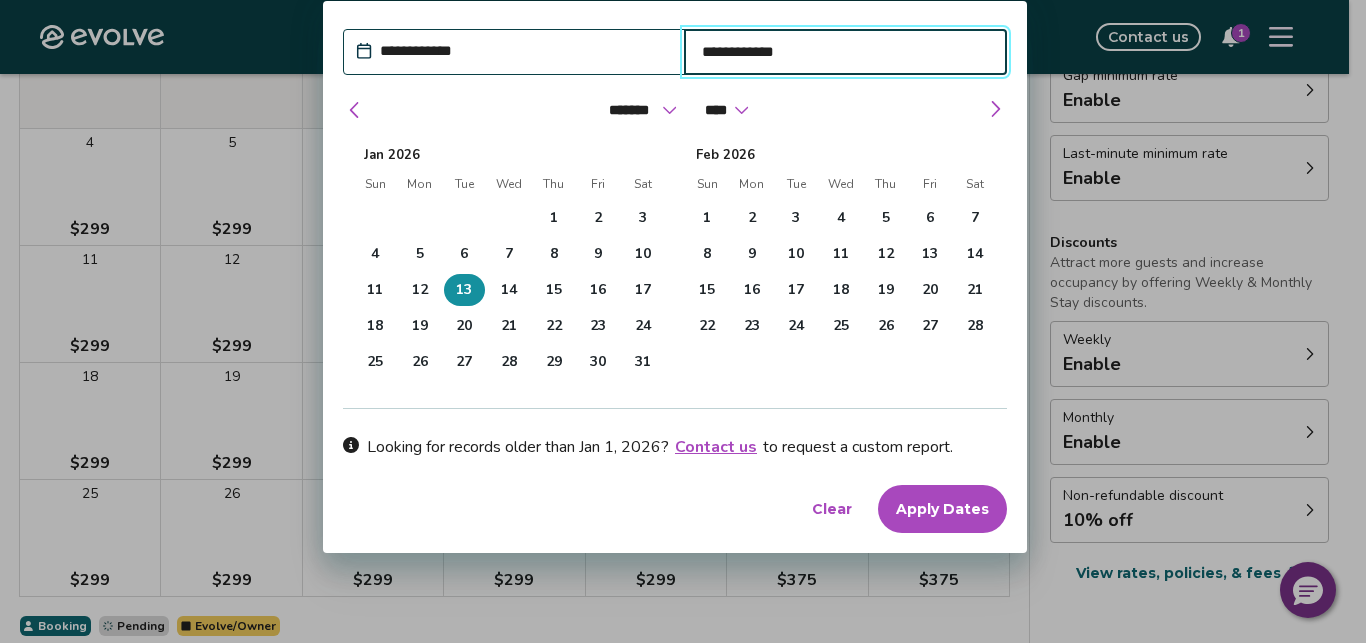 scroll, scrollTop: 323, scrollLeft: 0, axis: vertical 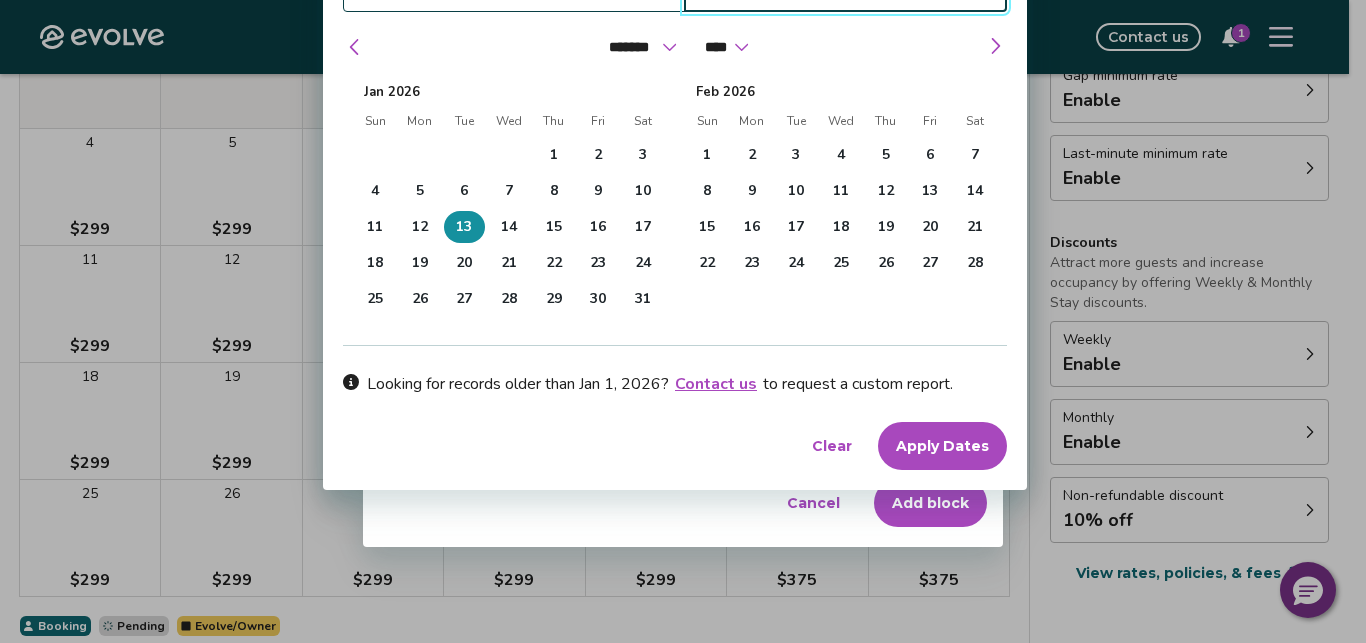 click on "Apply Dates" at bounding box center (942, 446) 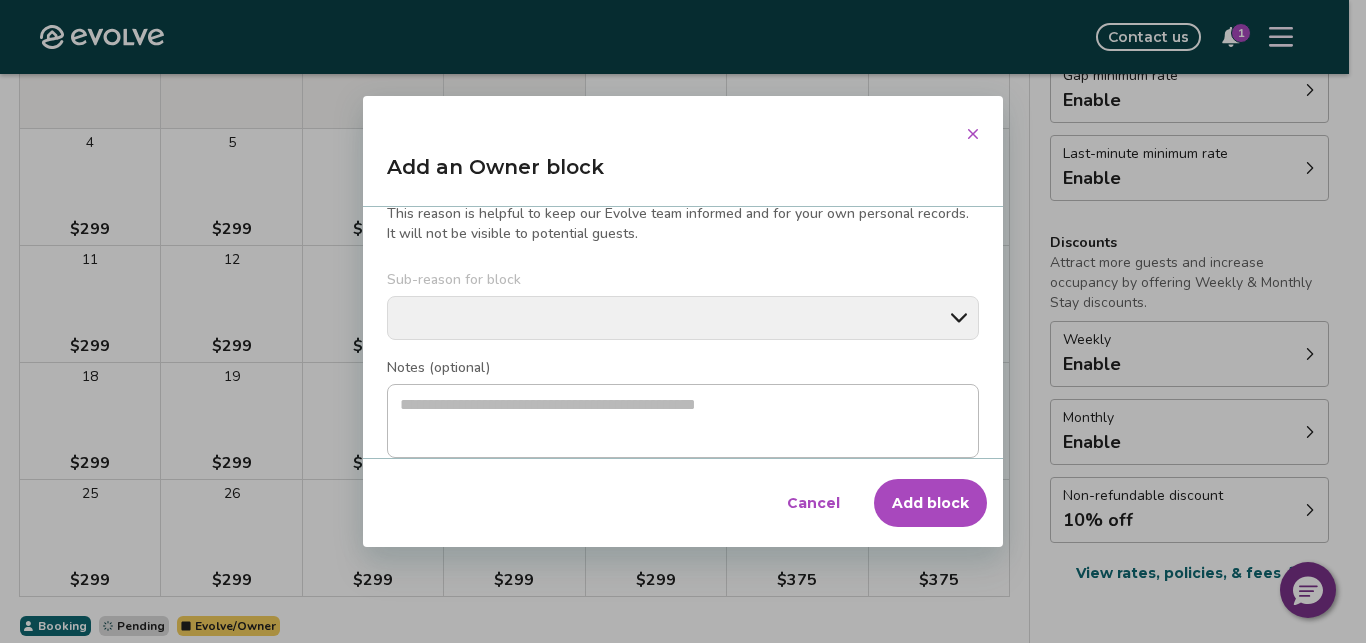 scroll, scrollTop: 0, scrollLeft: 0, axis: both 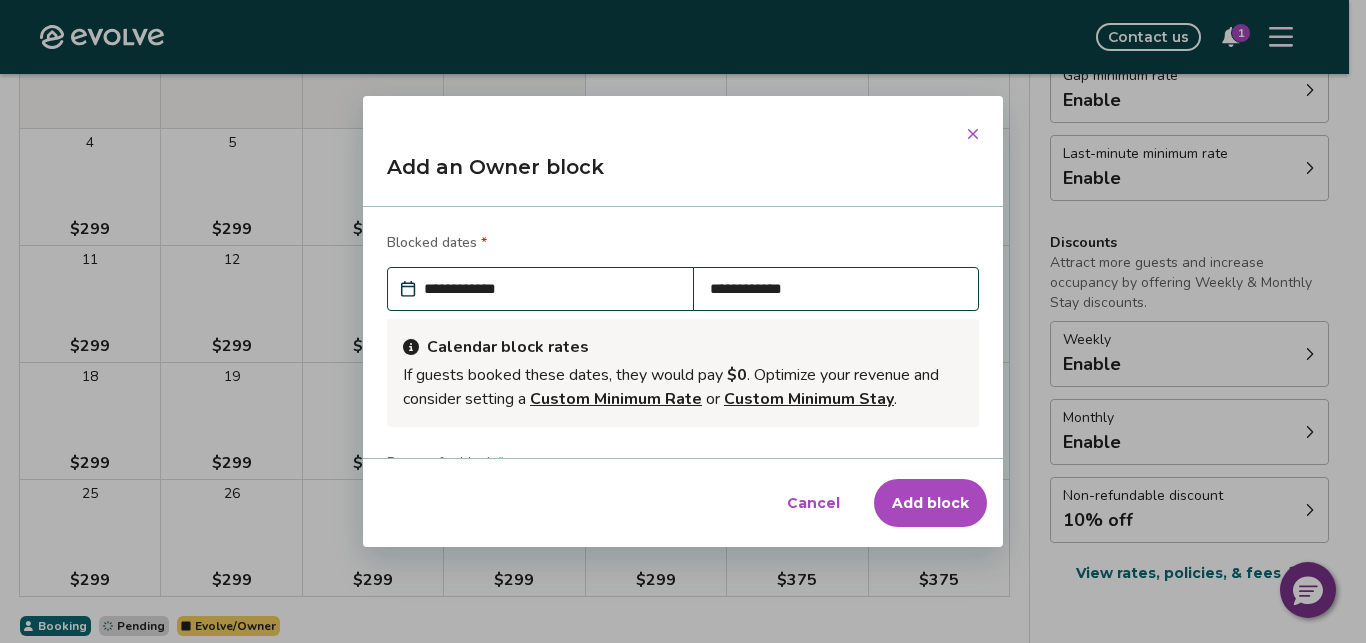 click on "Add block" at bounding box center (930, 503) 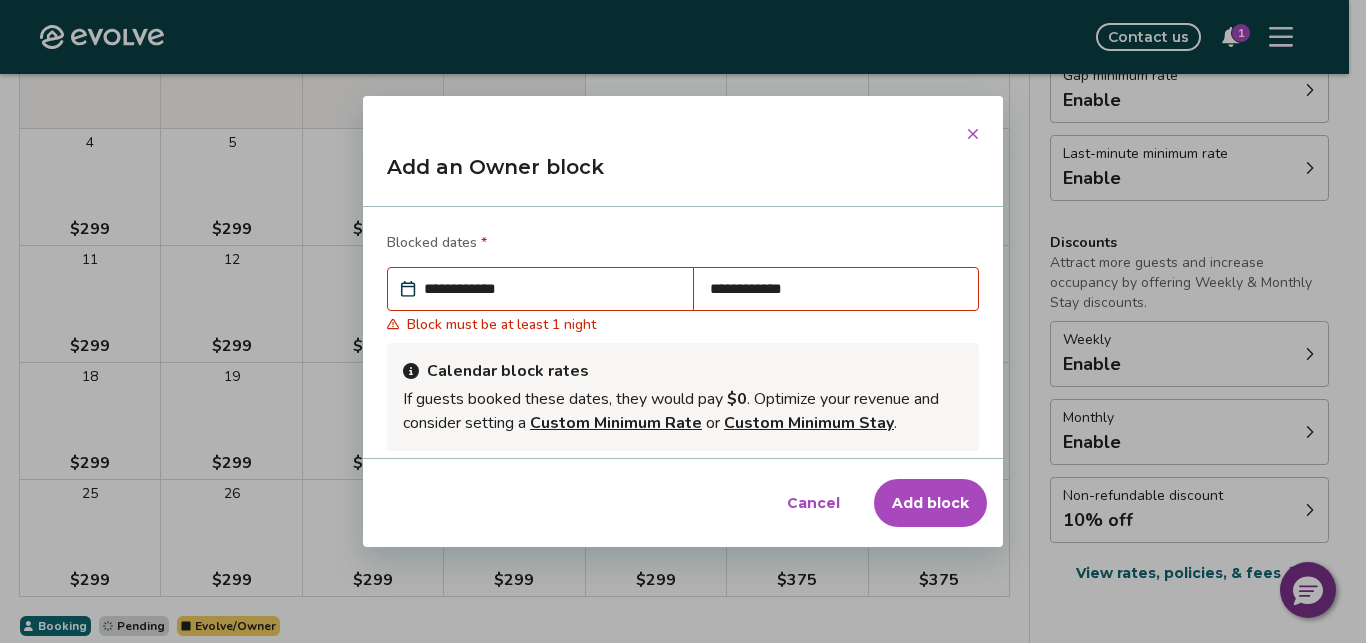type on "*" 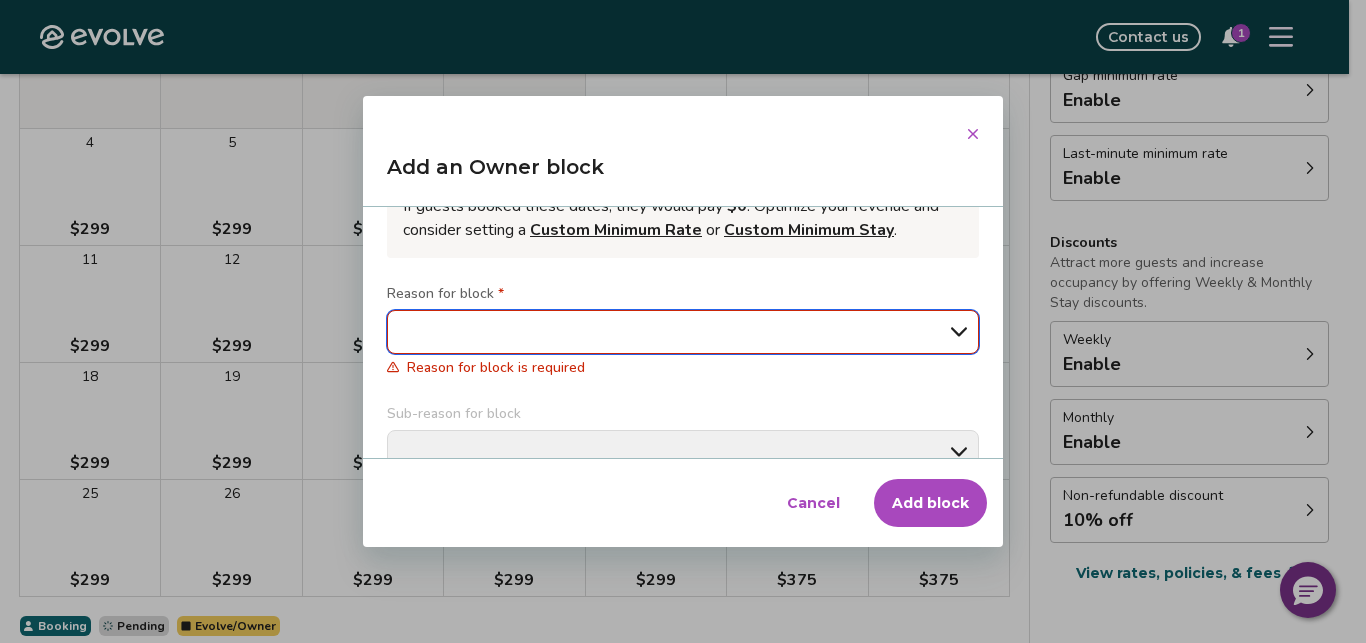 click on "**********" at bounding box center (683, 332) 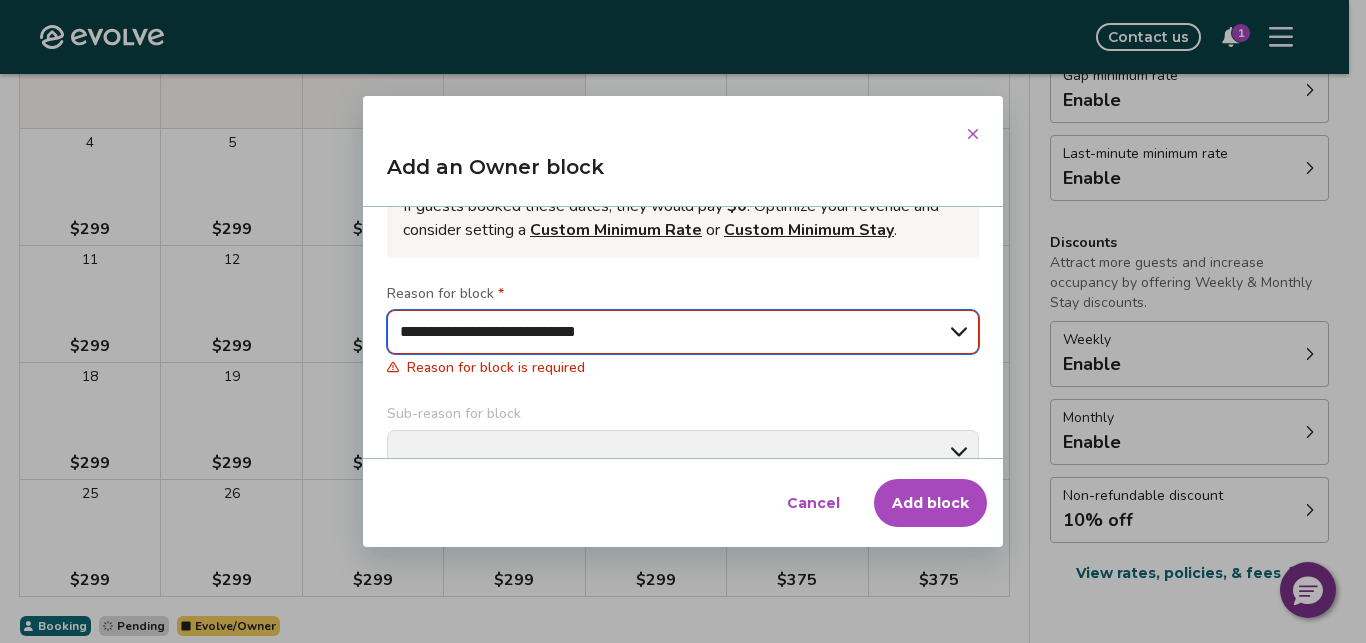 click on "**********" at bounding box center (0, 0) 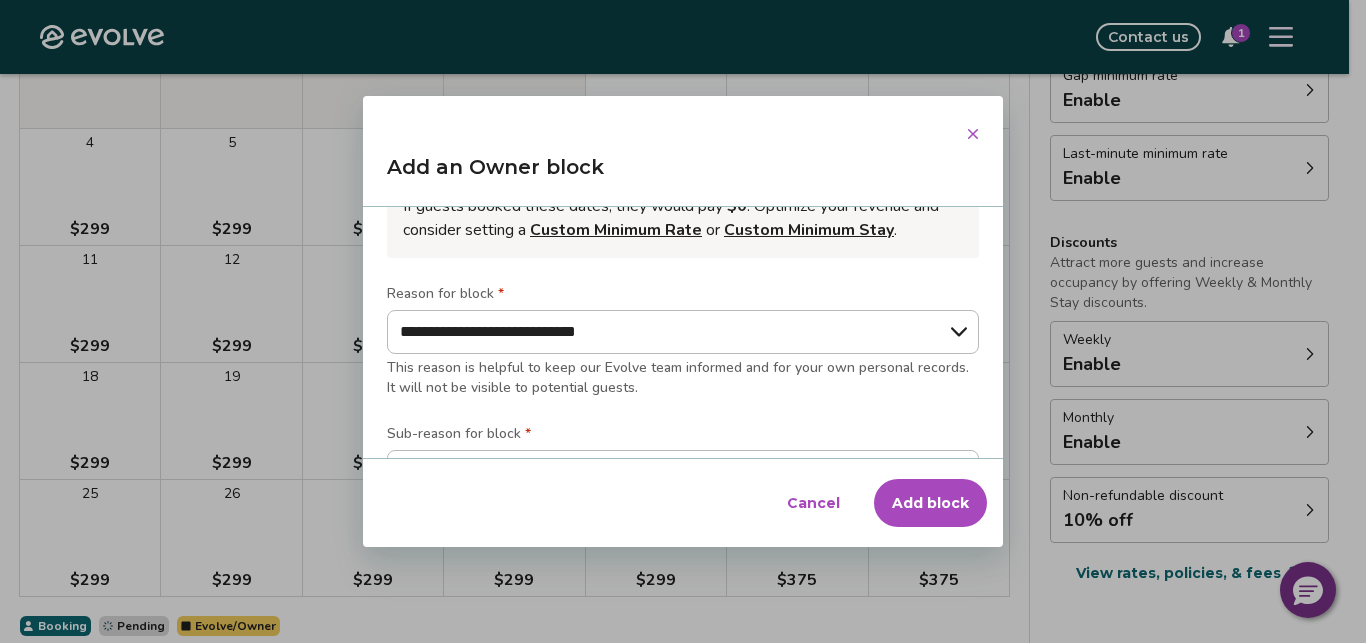 click on "Add block" at bounding box center [930, 503] 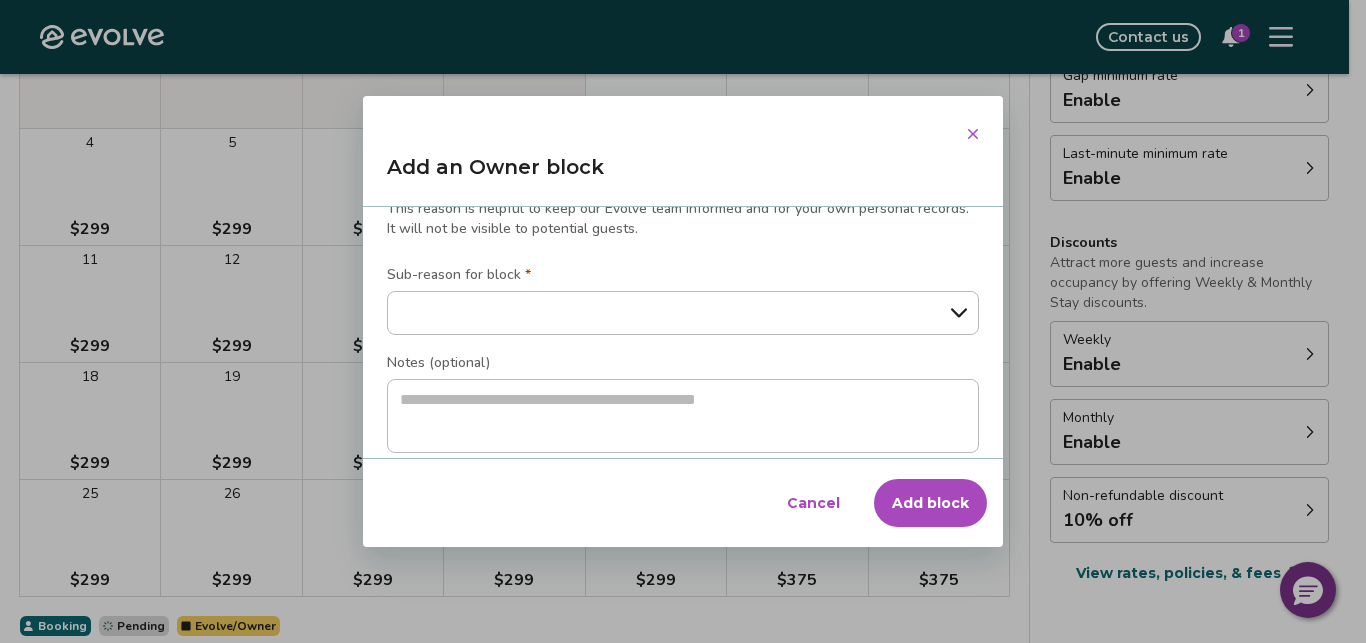 scroll, scrollTop: 371, scrollLeft: 0, axis: vertical 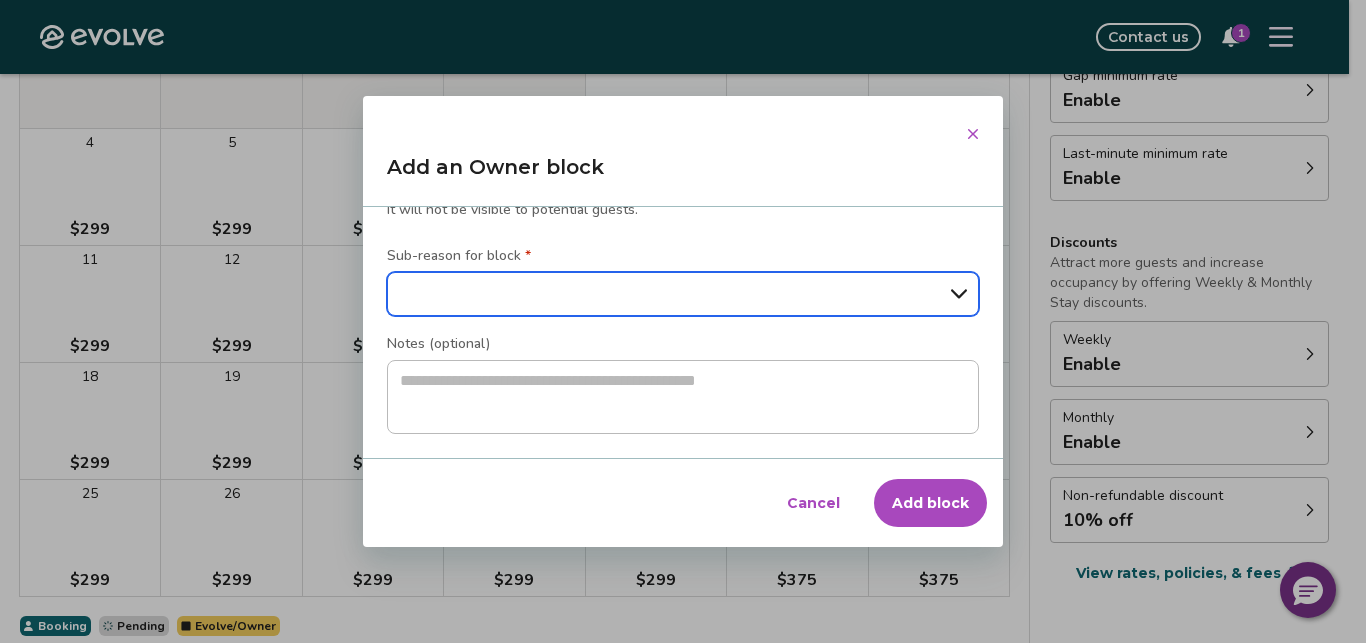 click on "**********" at bounding box center (683, 294) 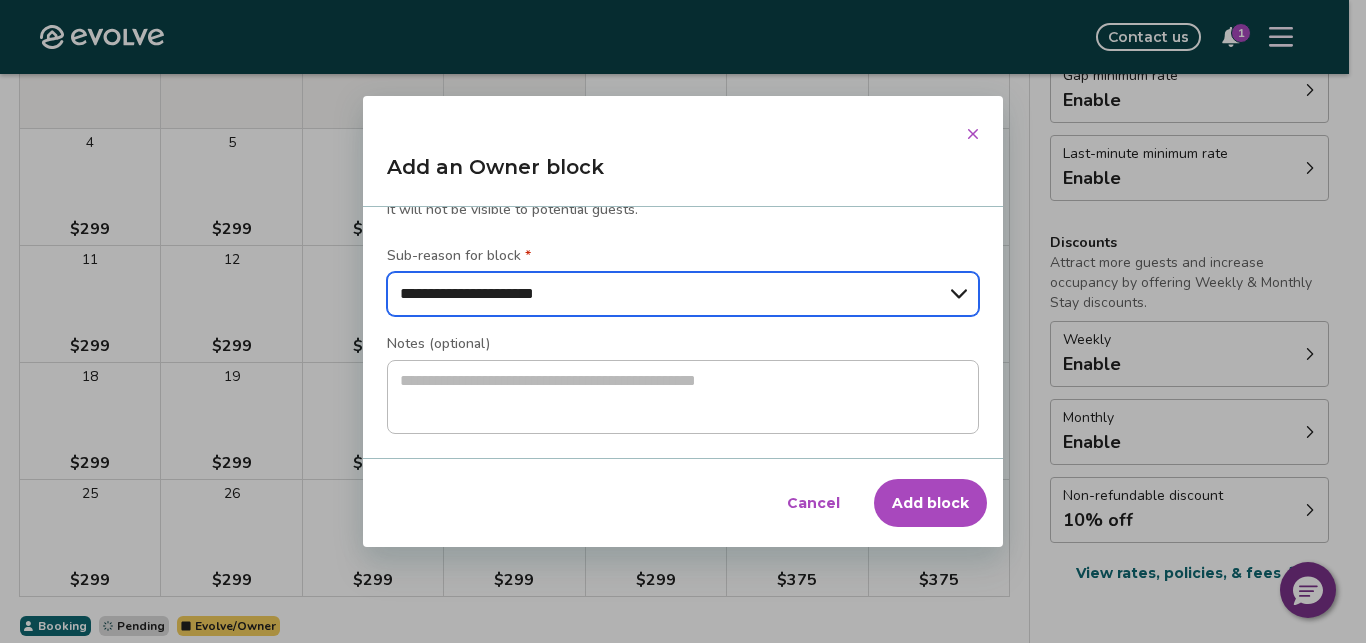 click on "**********" at bounding box center (0, 0) 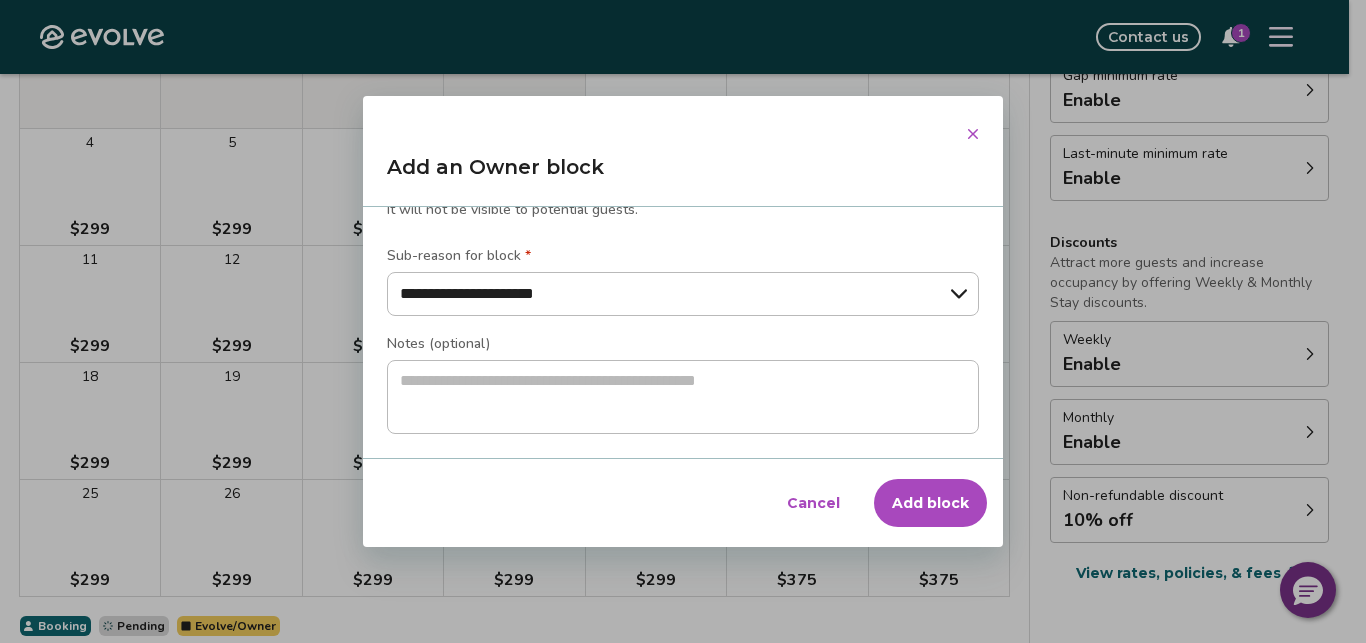 click on "Add block" at bounding box center (930, 503) 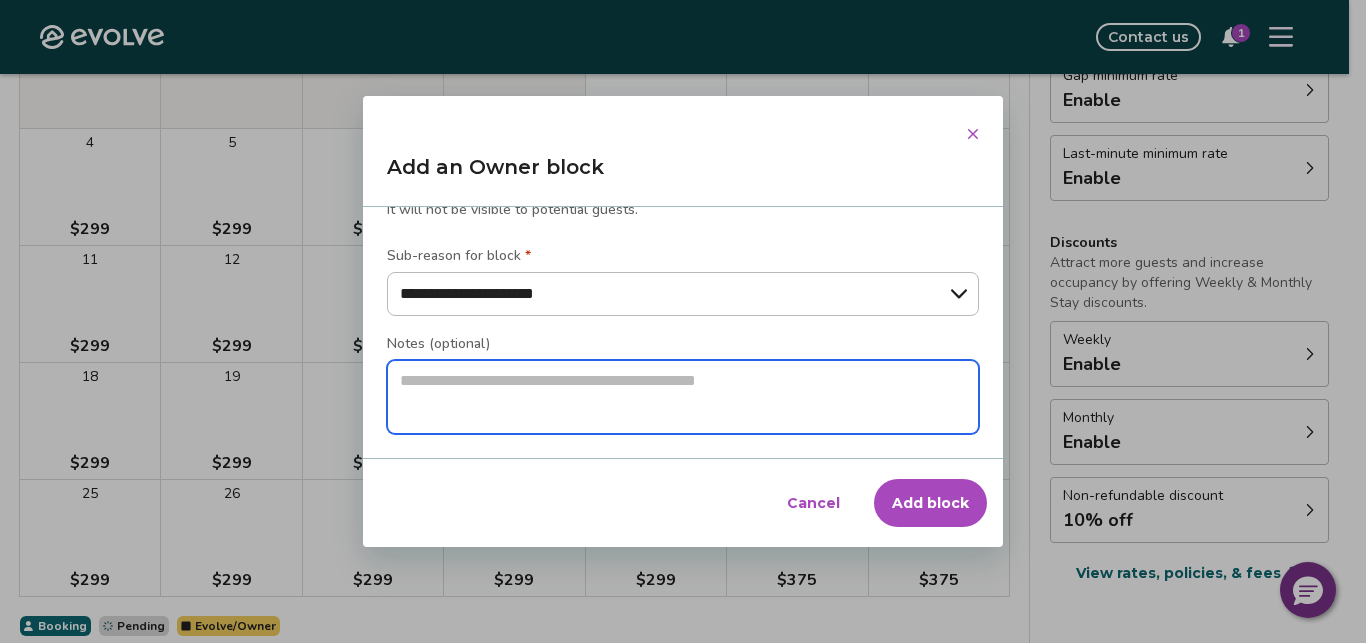 click at bounding box center (683, 397) 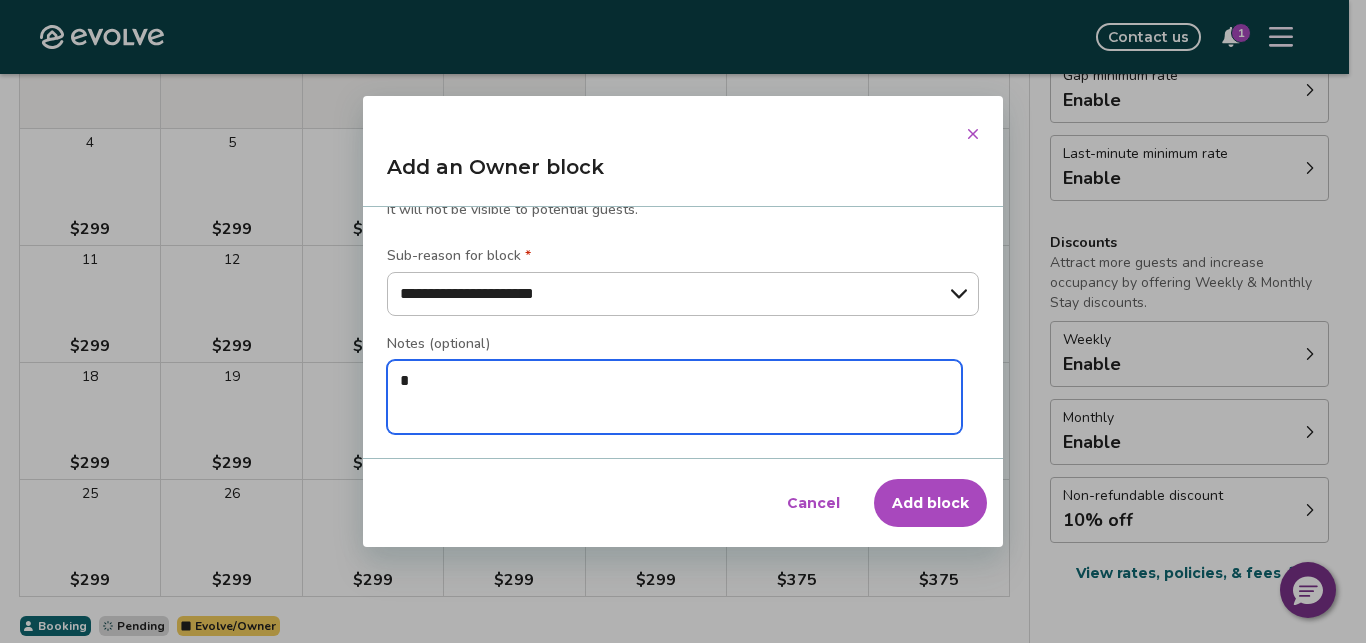 type on "*" 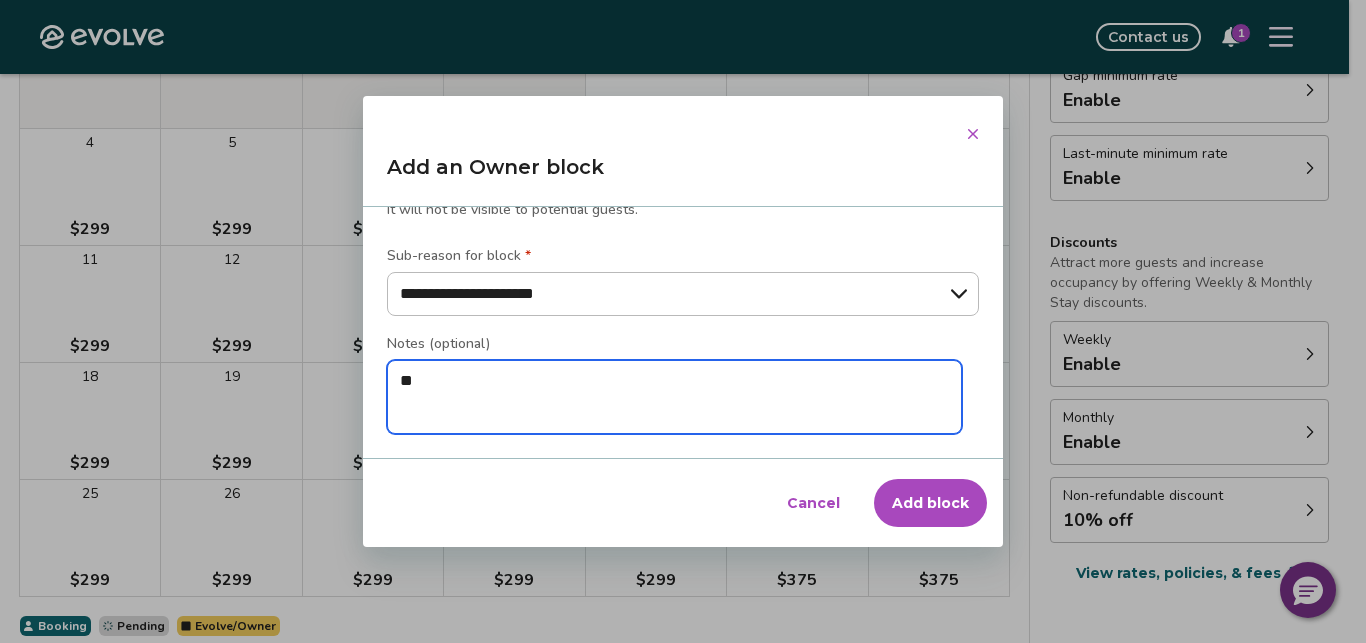 type on "*" 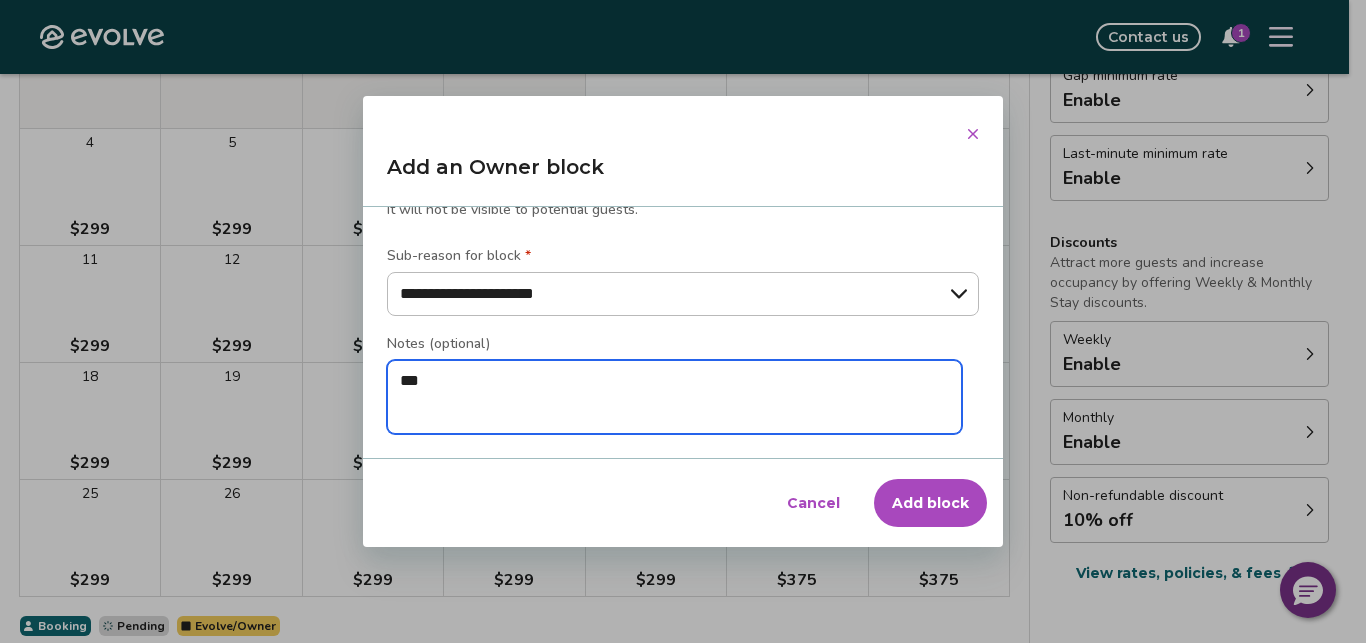 type on "*" 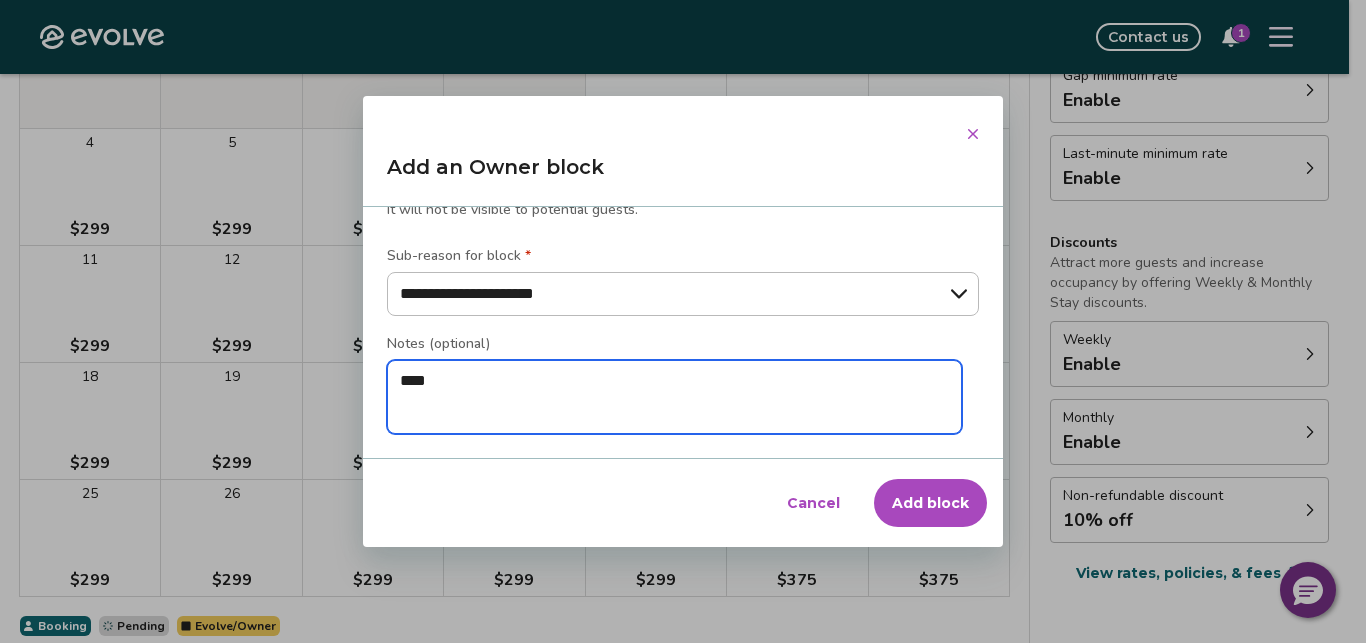type on "*" 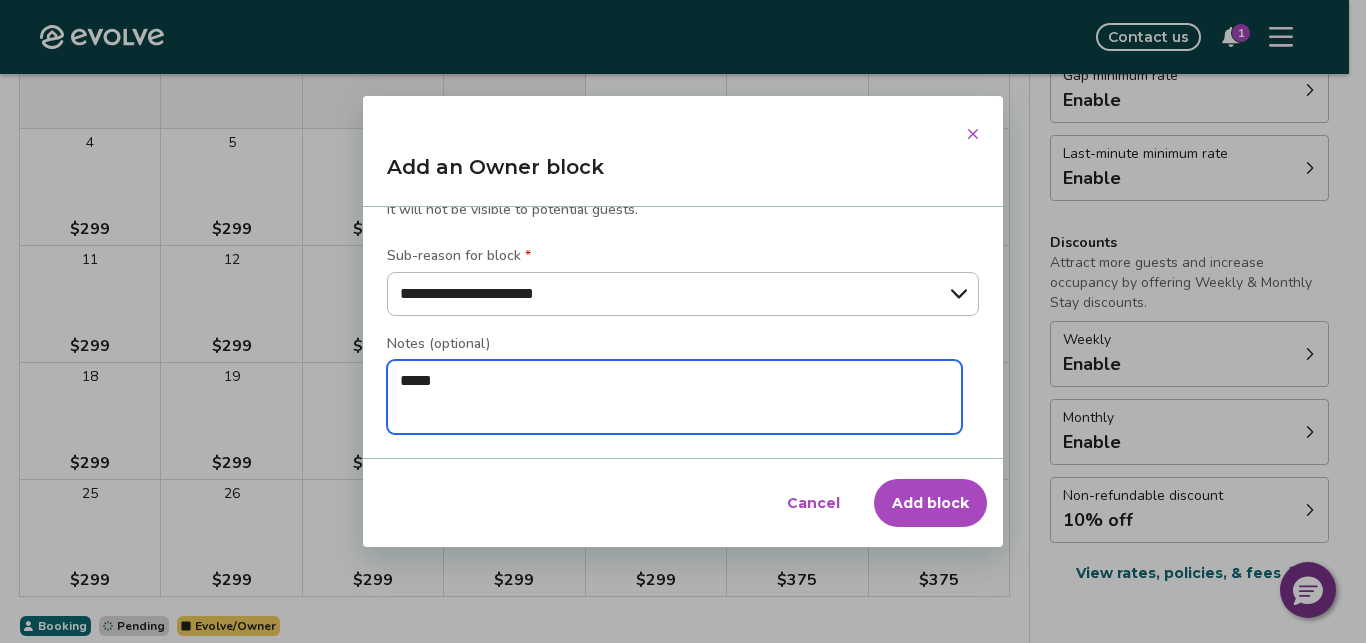 type on "*" 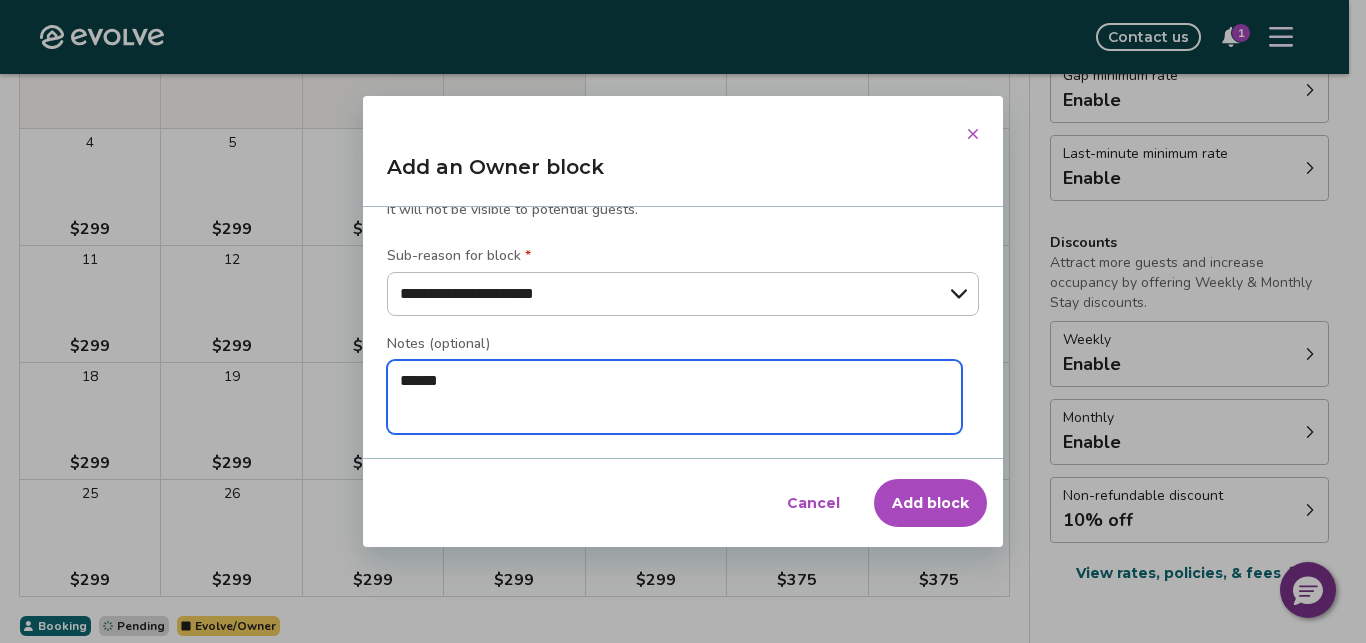type on "*" 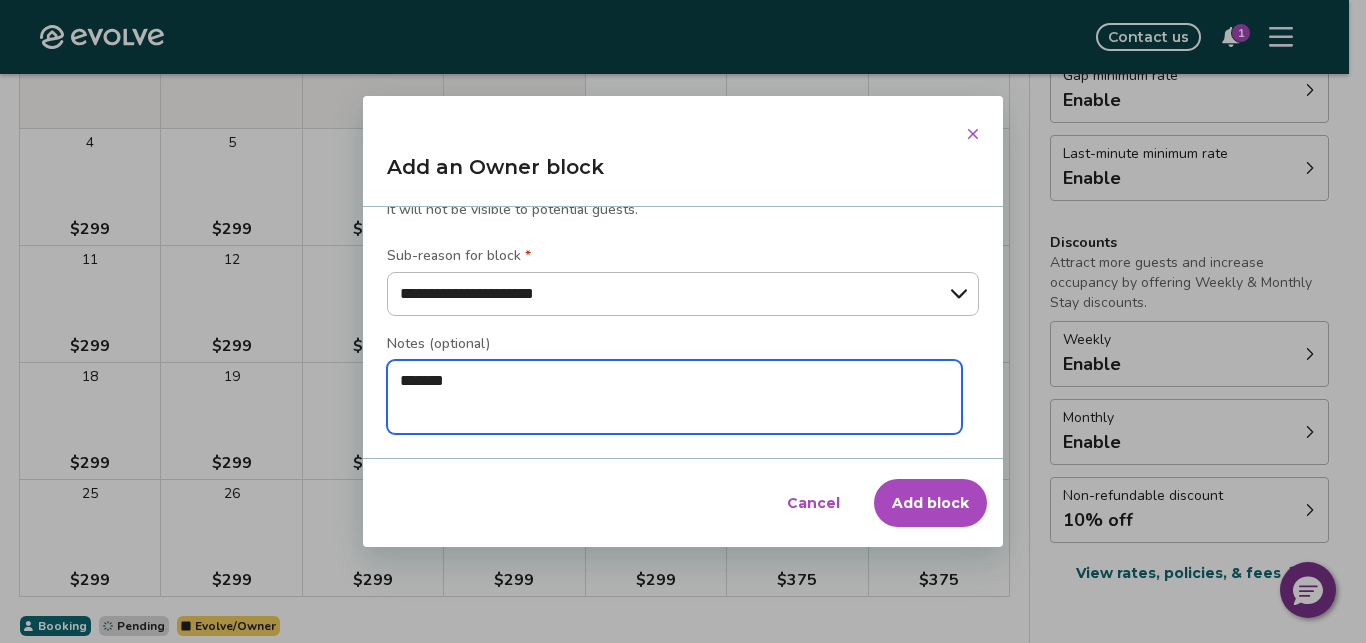 type on "*" 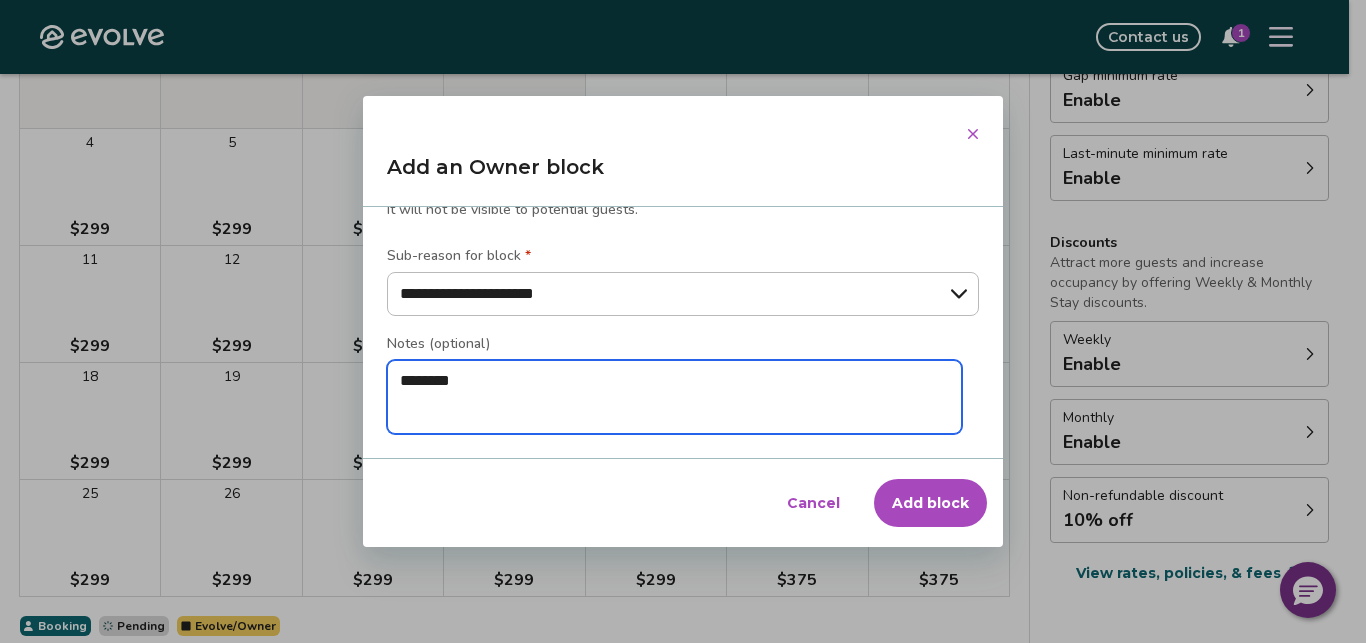 type on "*" 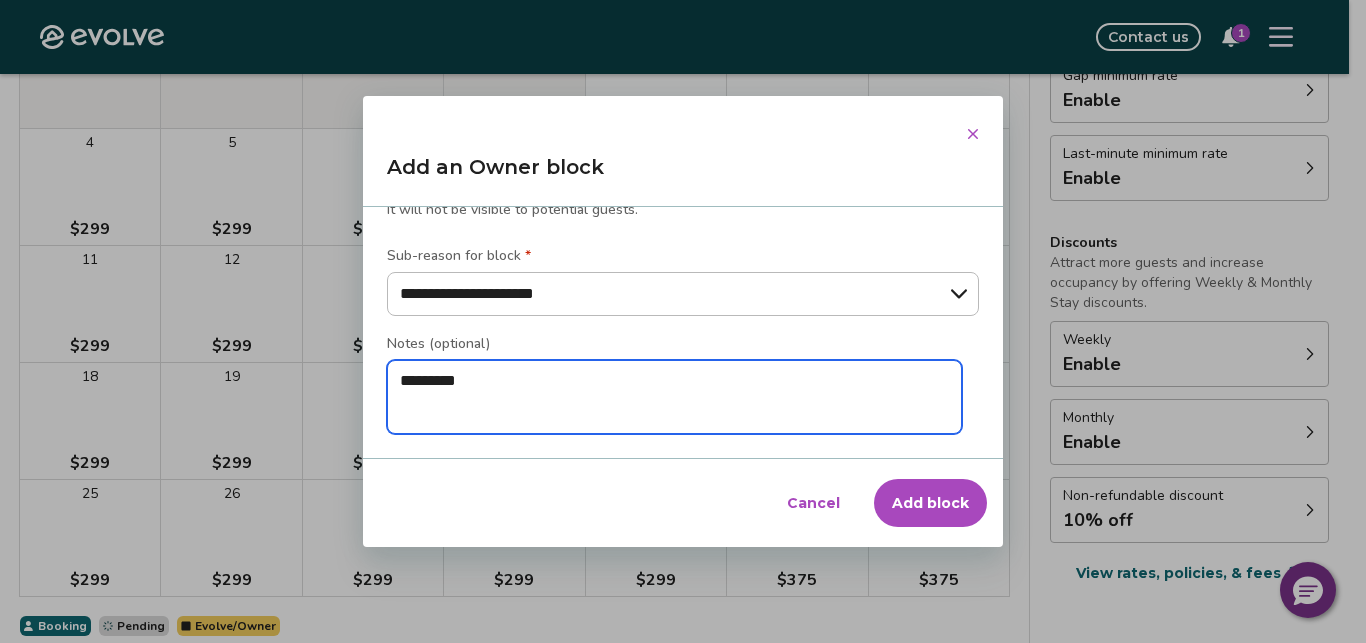type on "*" 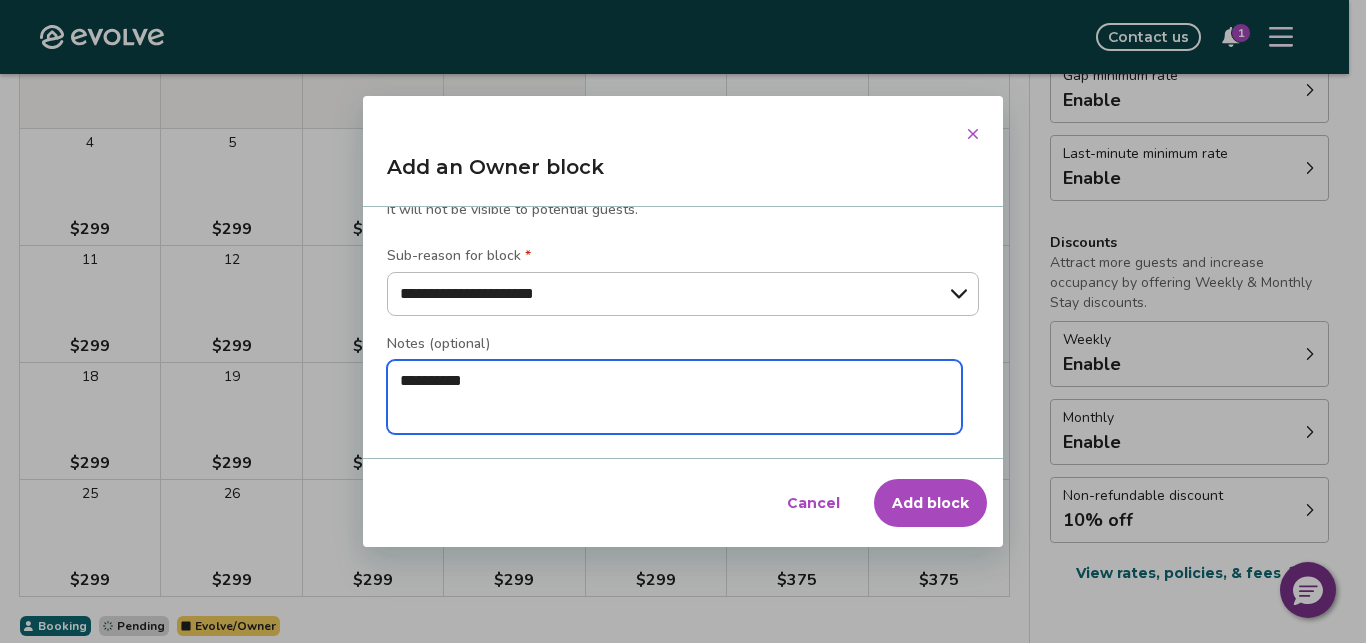 type on "*" 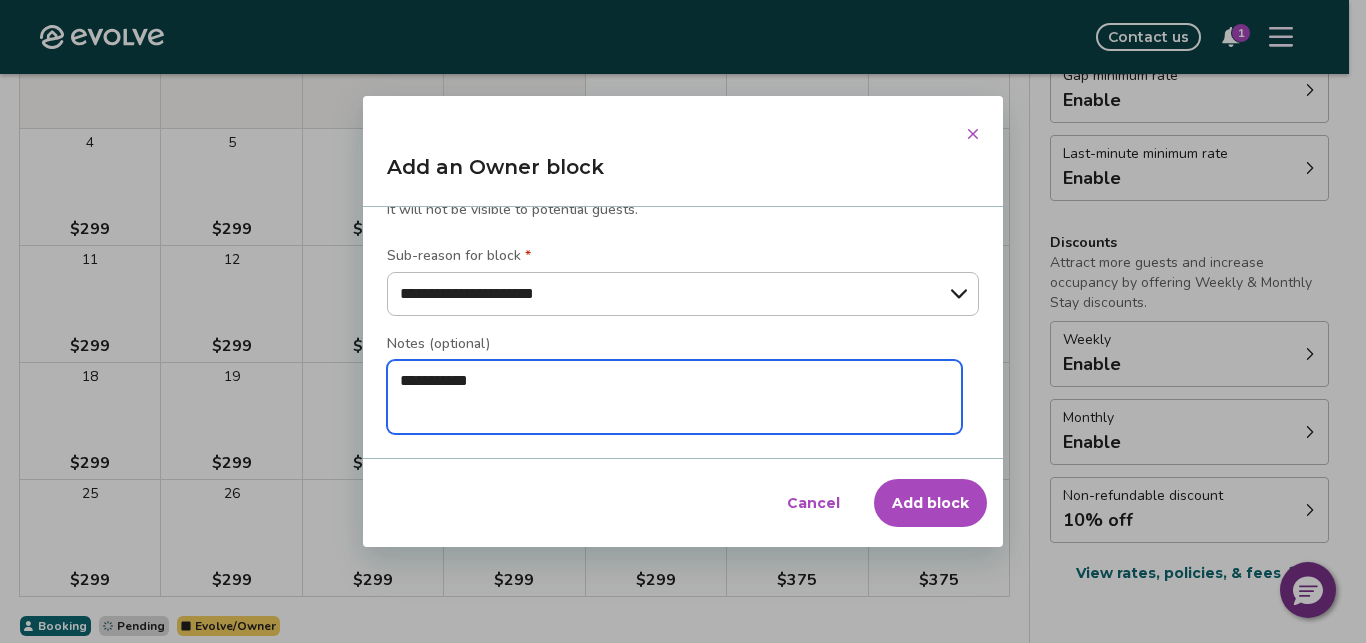 type on "*" 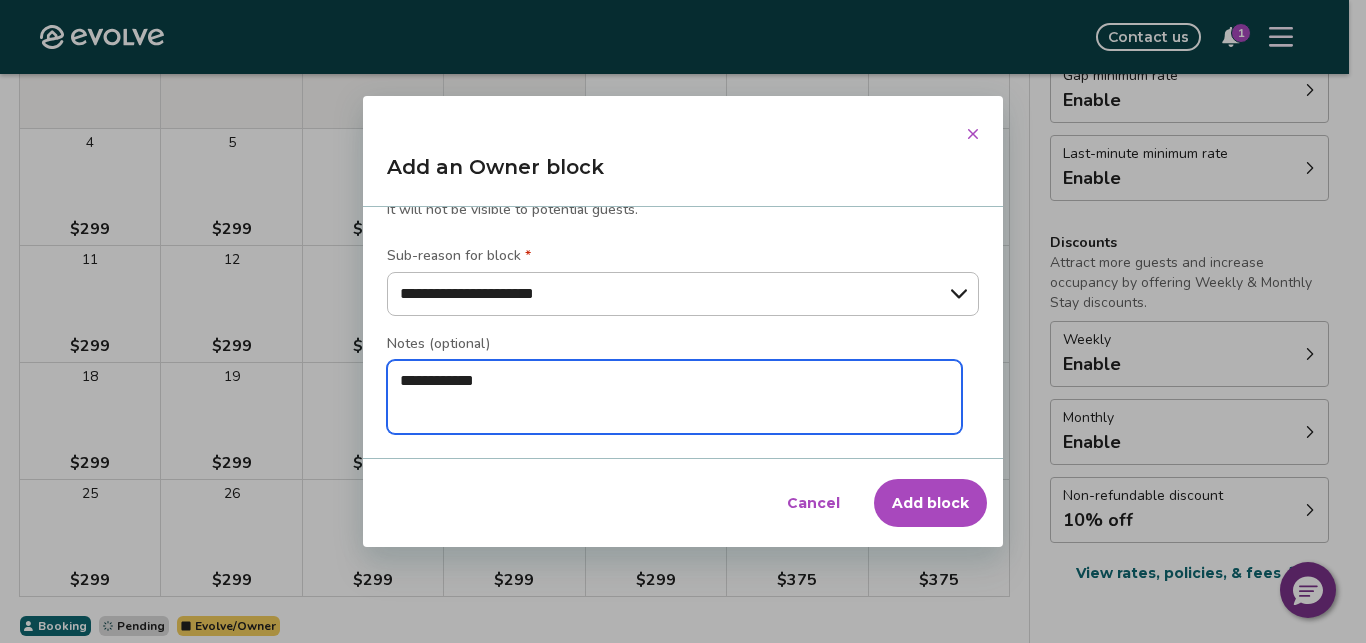type on "*" 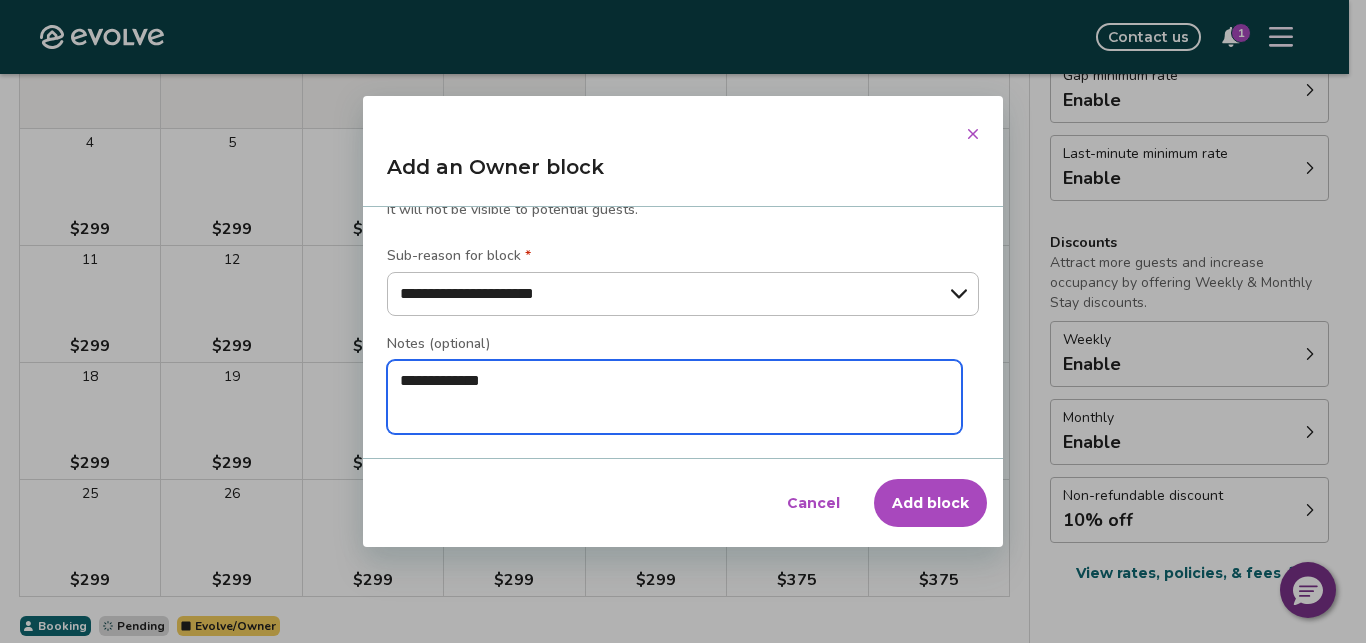 type on "*" 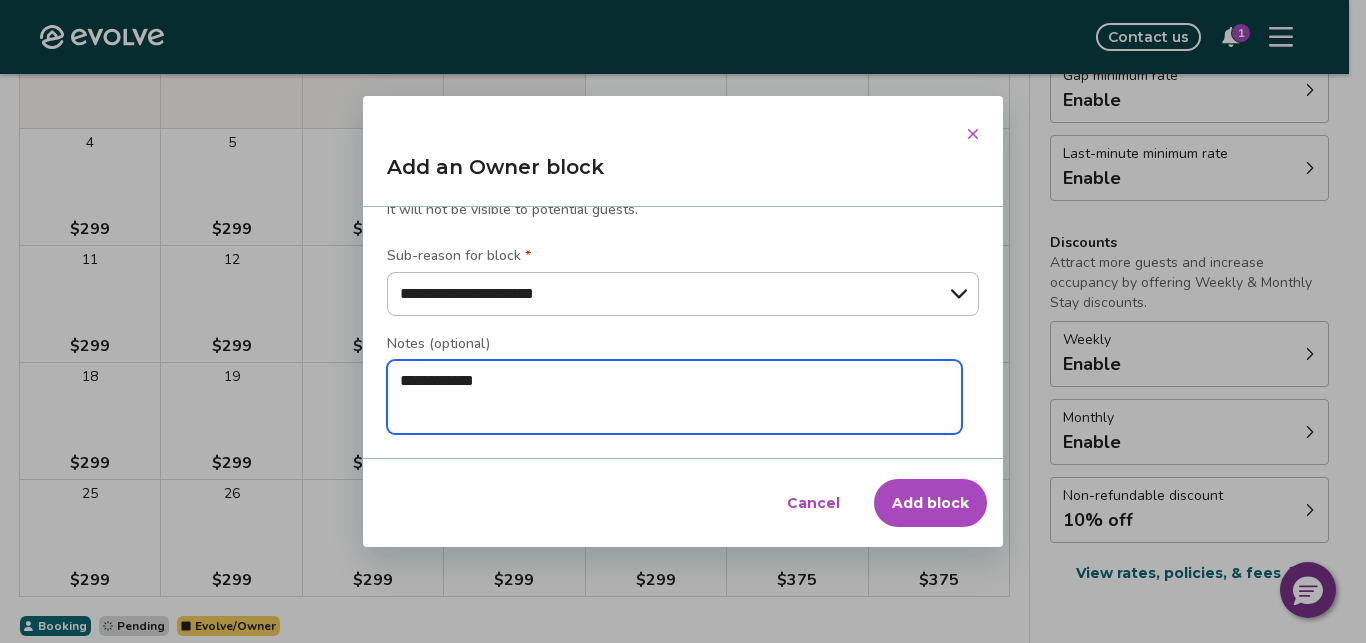type on "*" 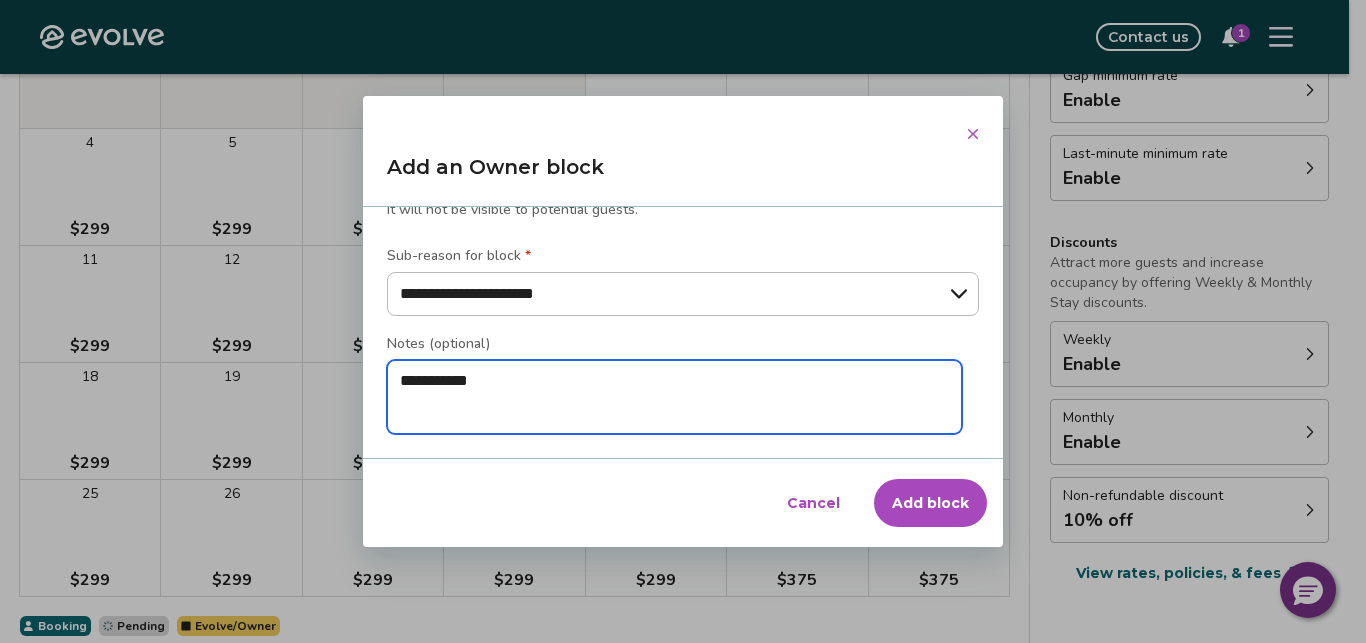 type on "*" 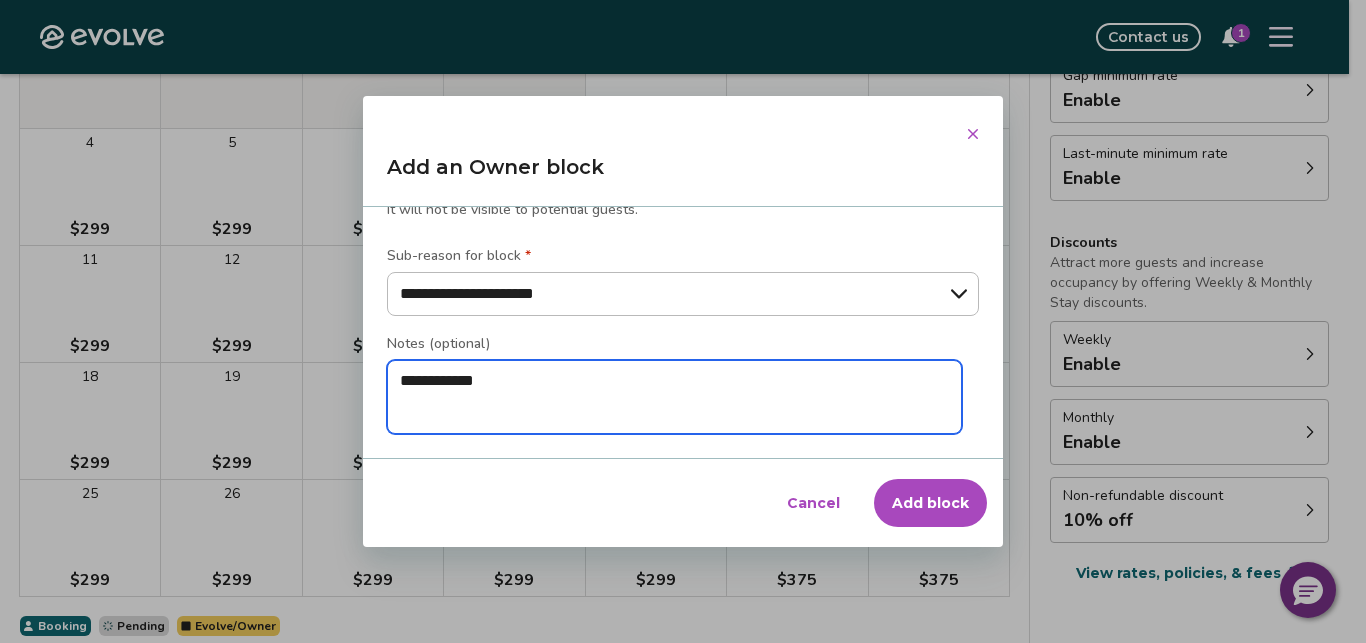 type on "*" 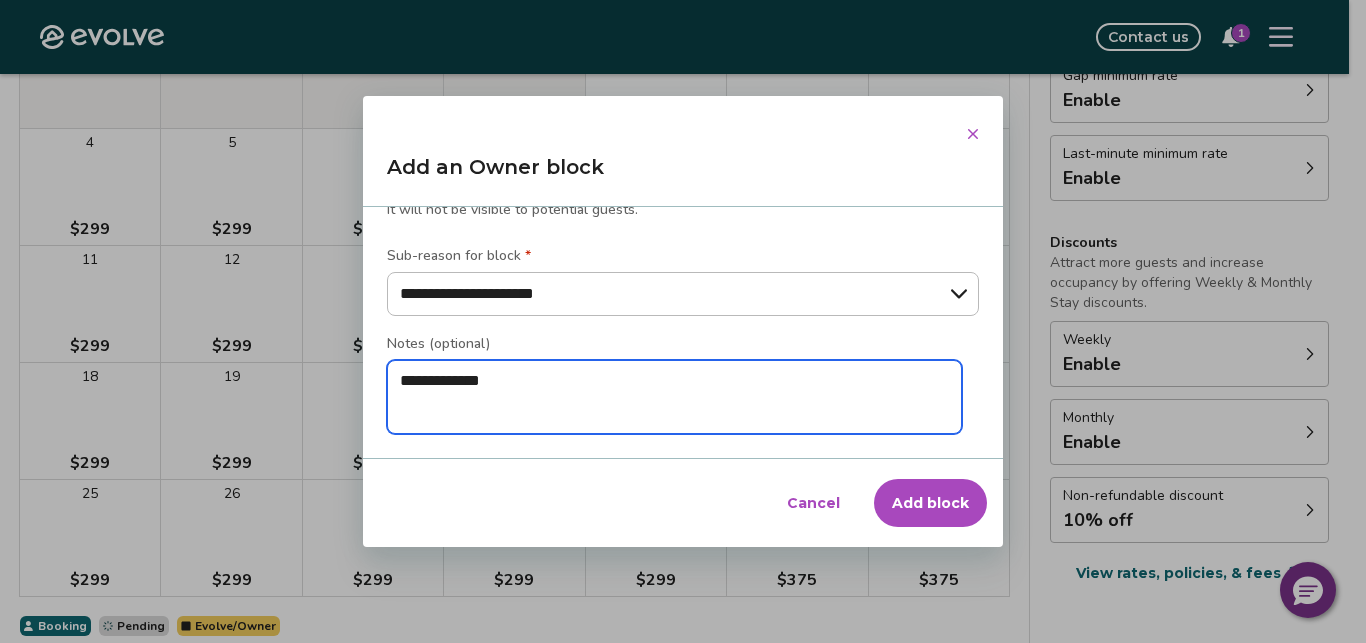 type on "*" 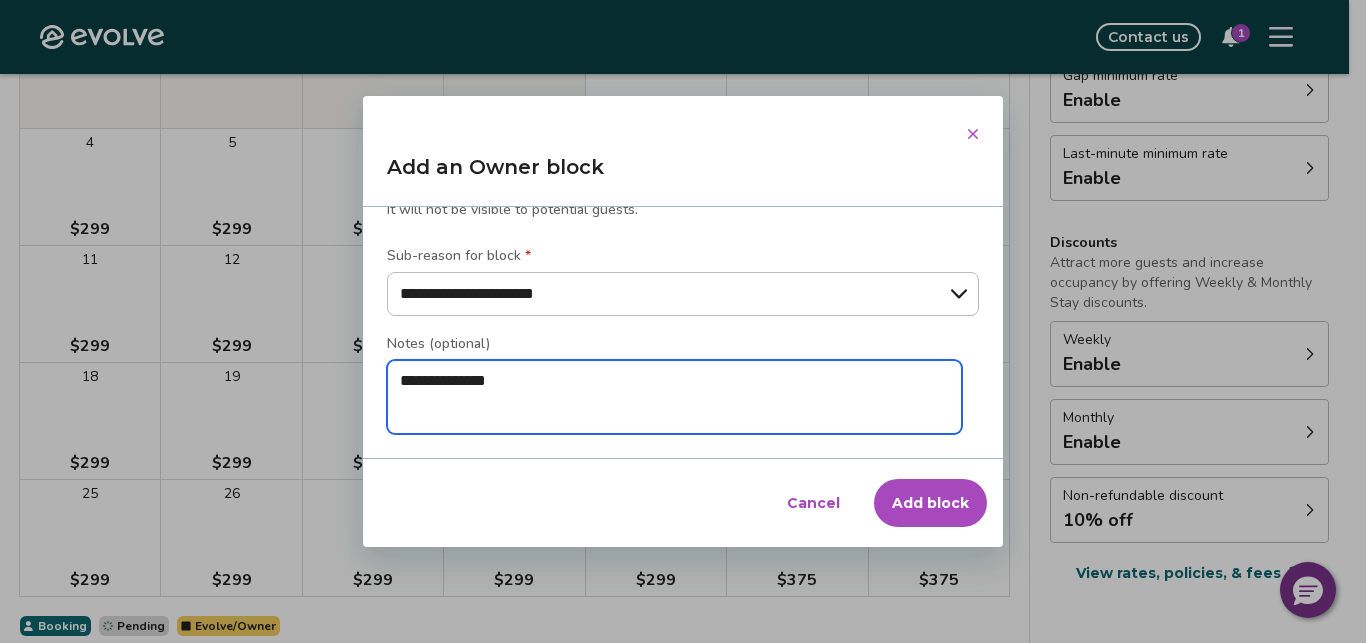 type on "*" 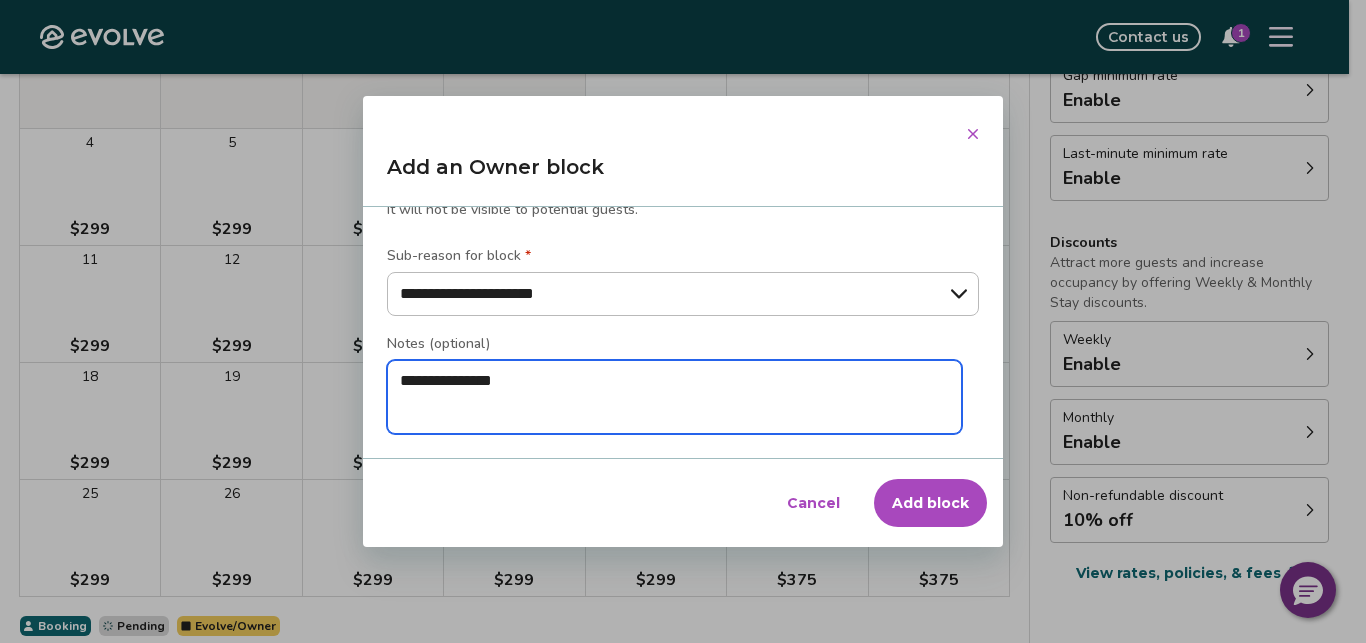 type on "*" 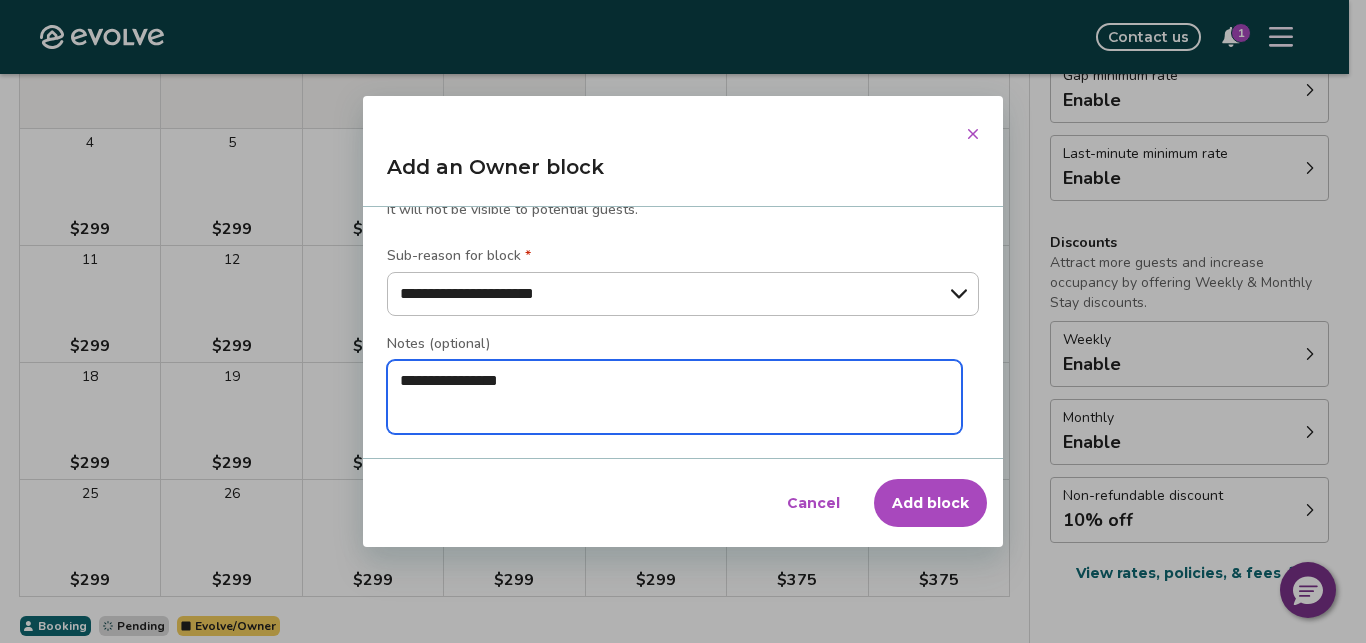 type on "*" 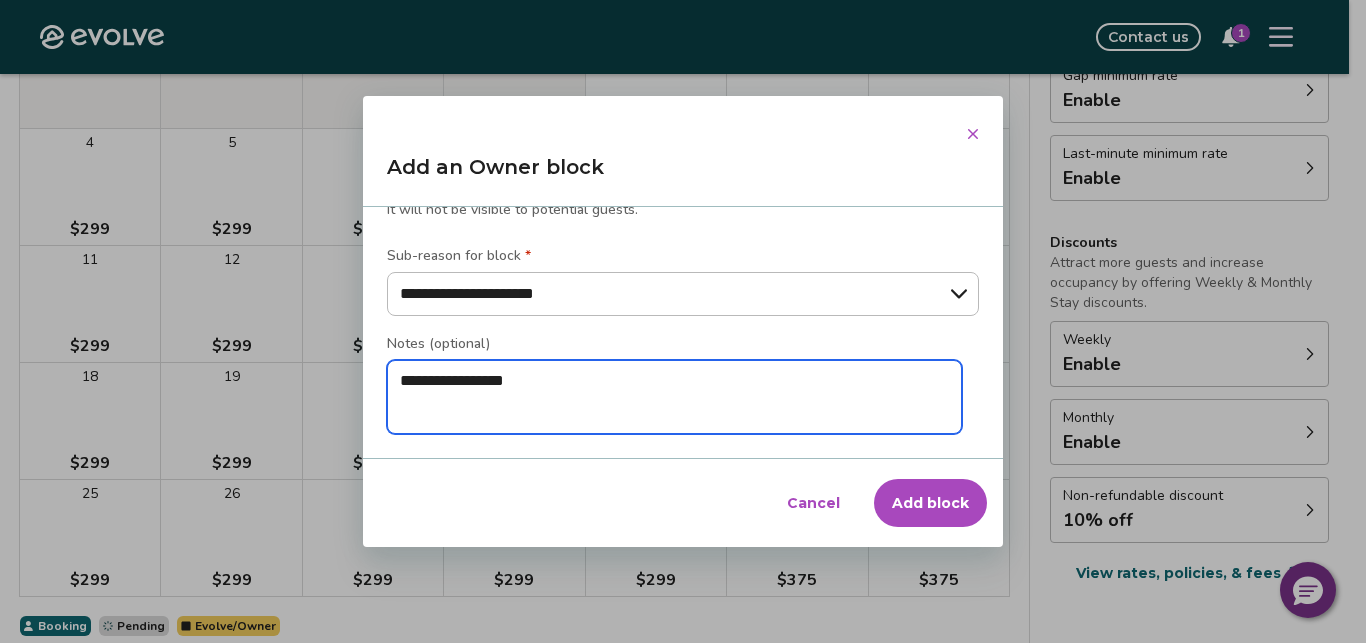 type on "*" 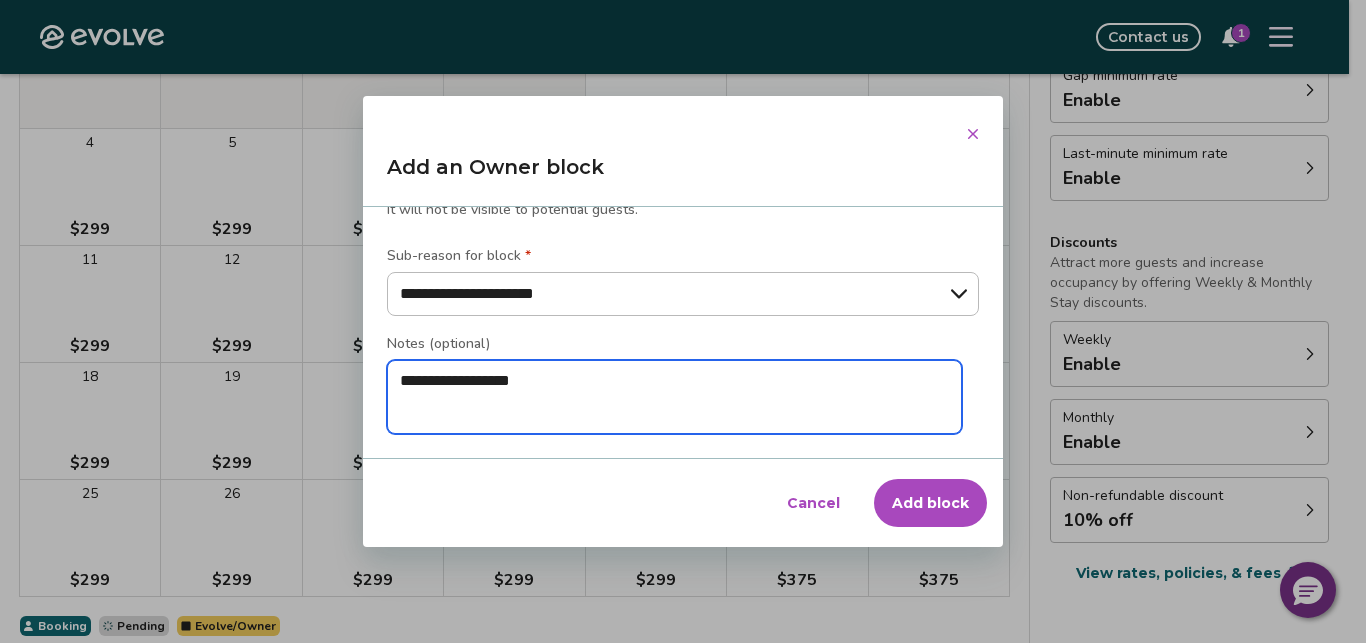 type on "*" 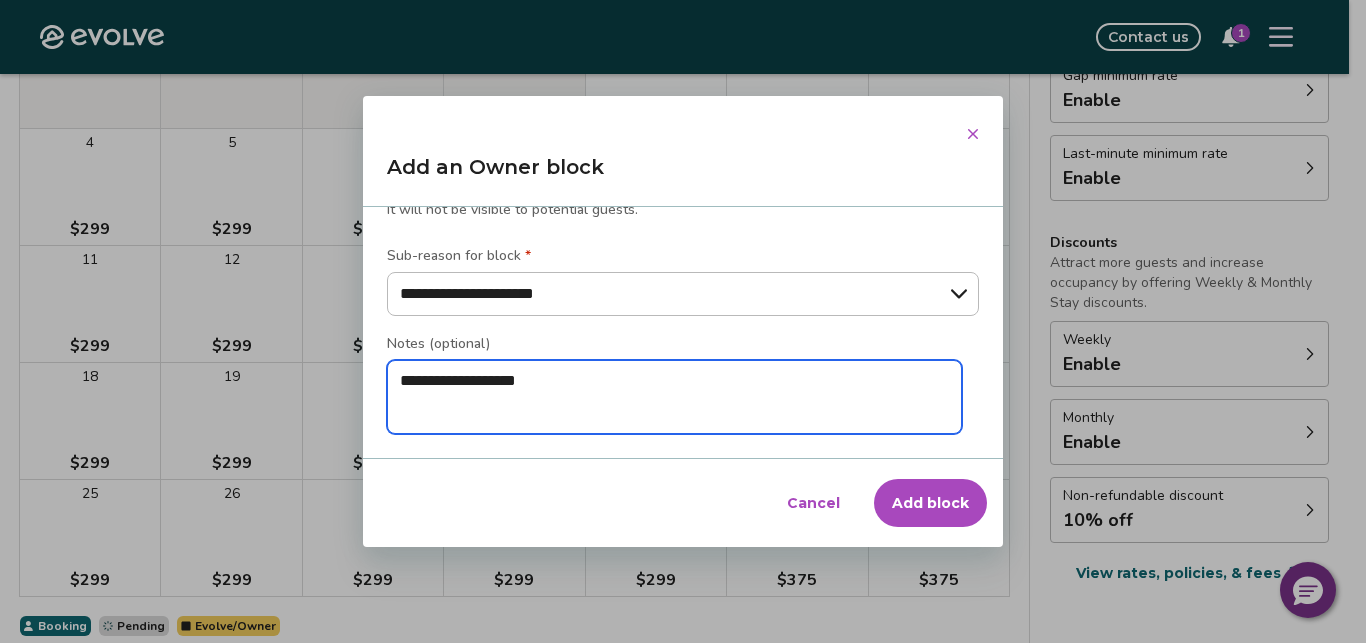type on "*" 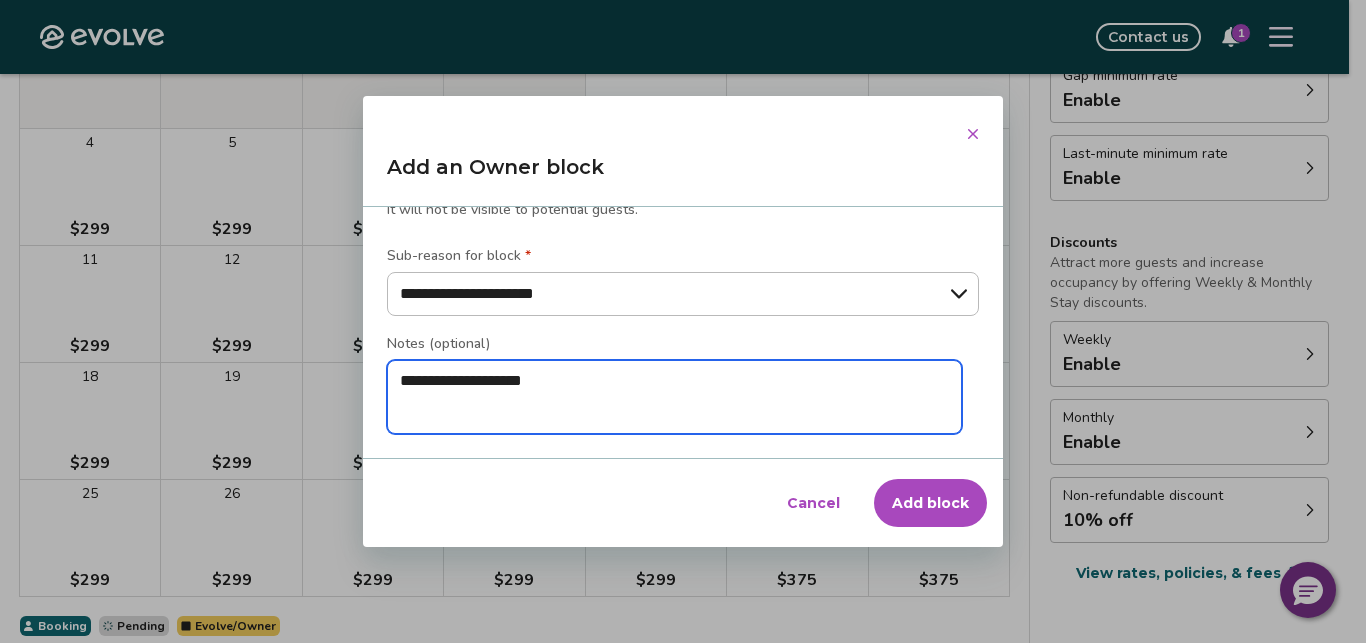 type on "*" 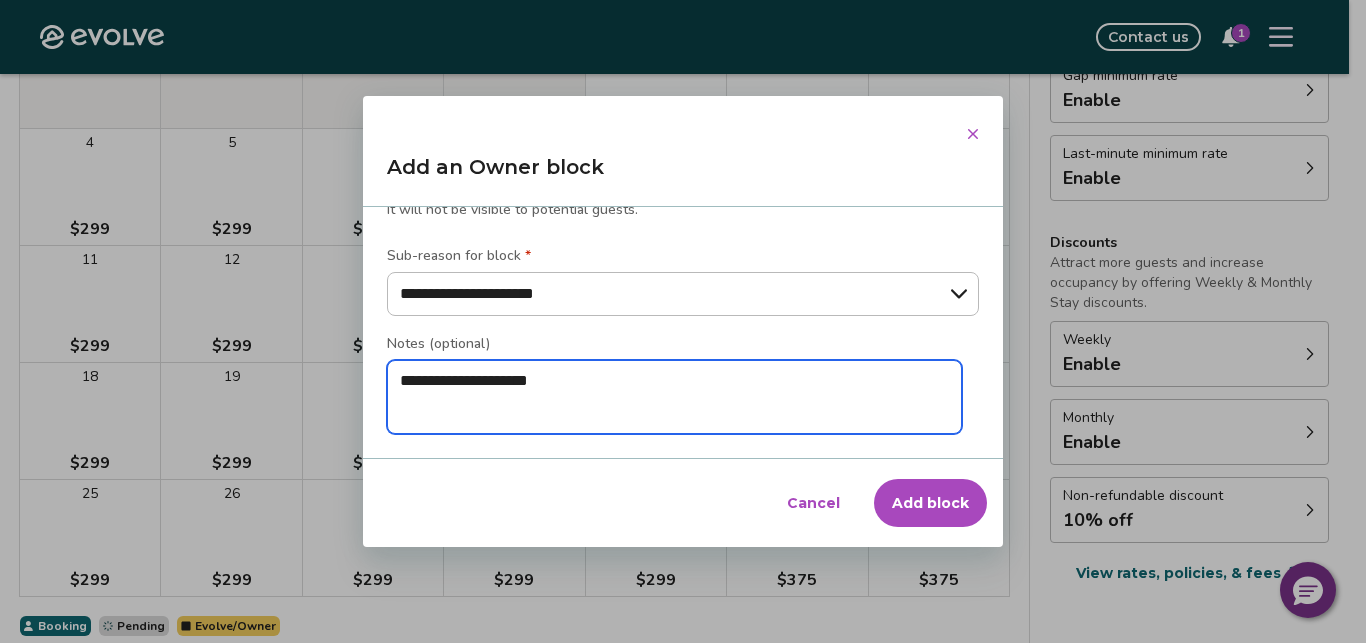 type on "*" 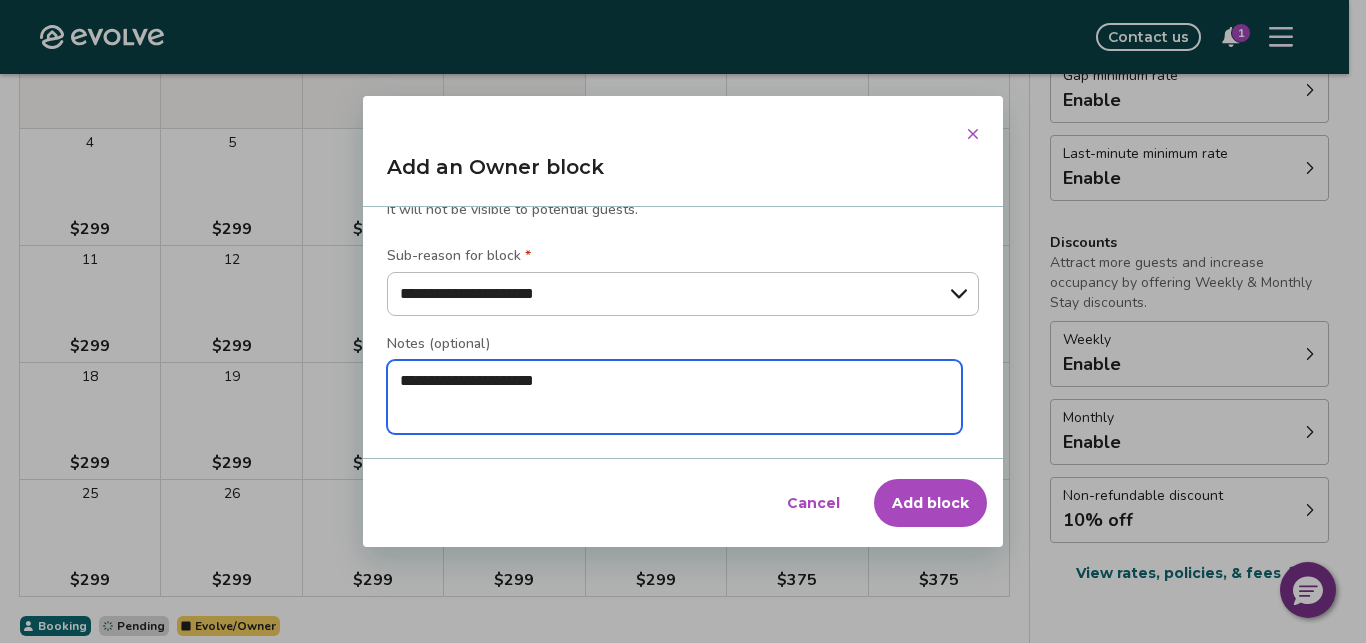 type on "**********" 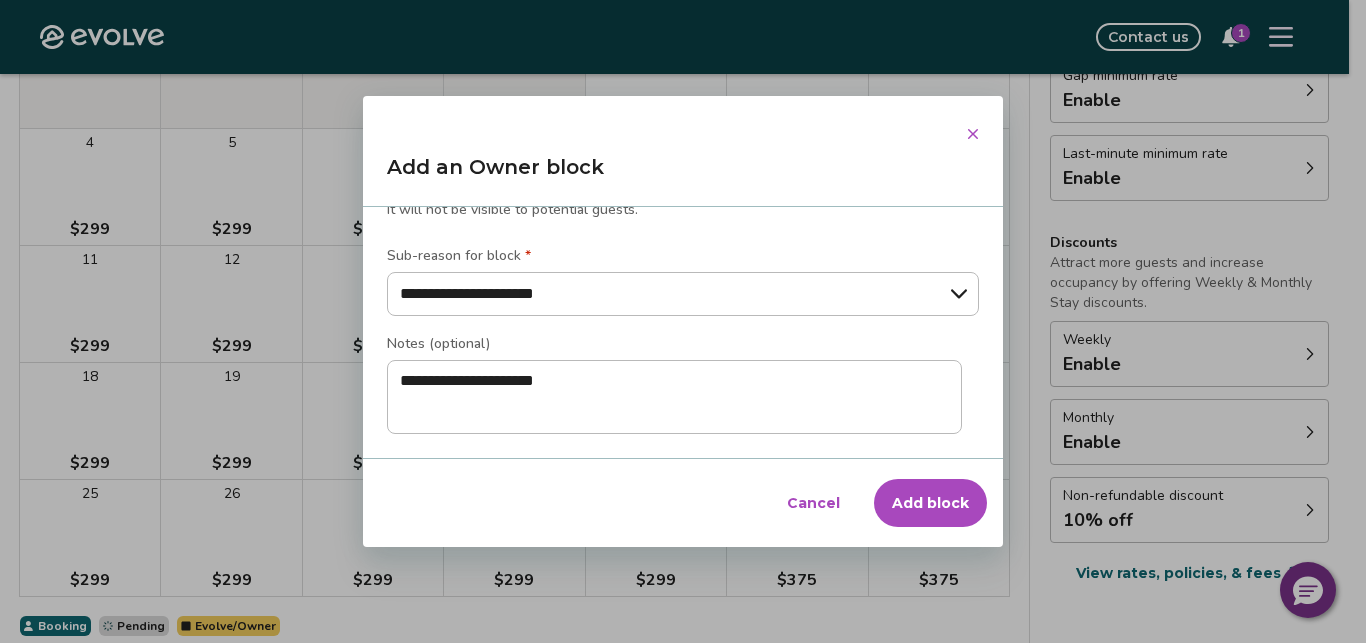 click on "Cancel Add block" at bounding box center [683, 503] 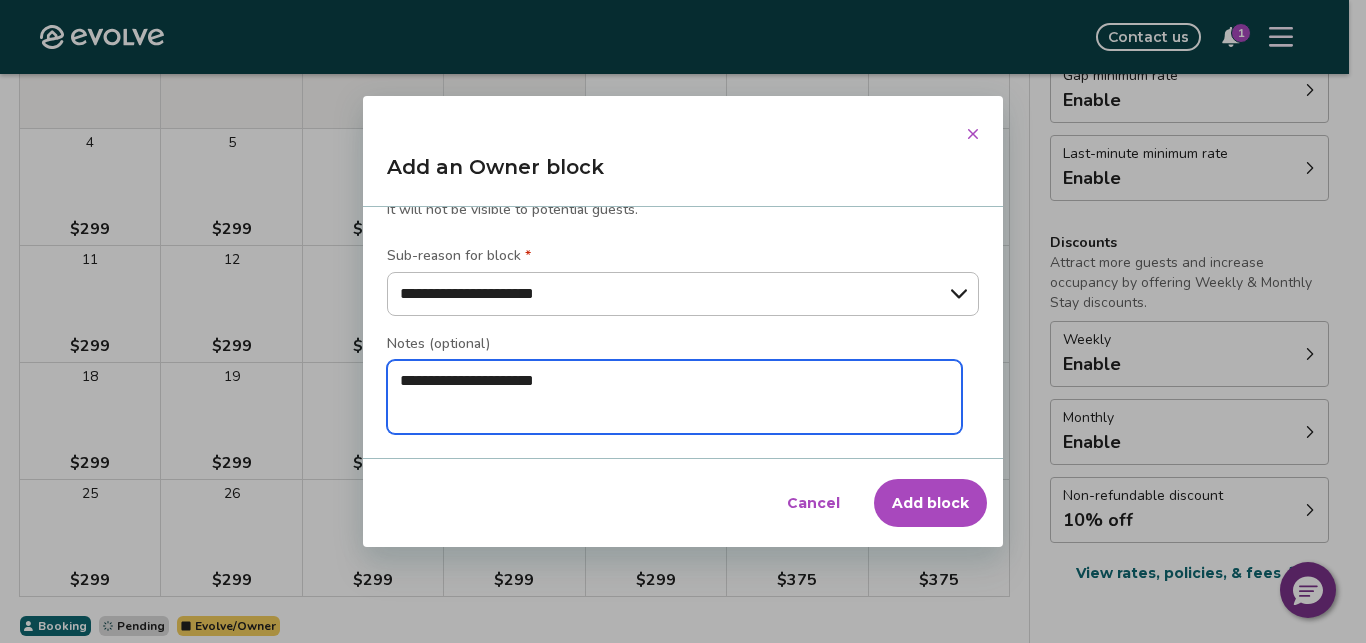 type on "*" 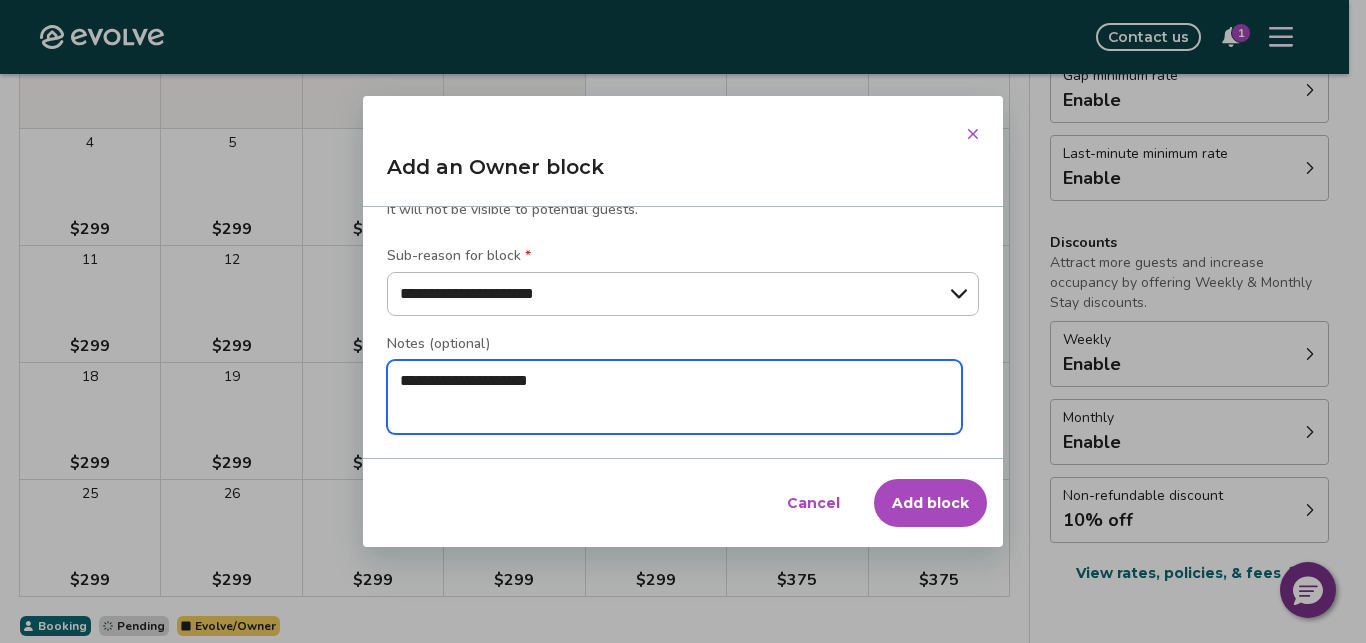 type on "**********" 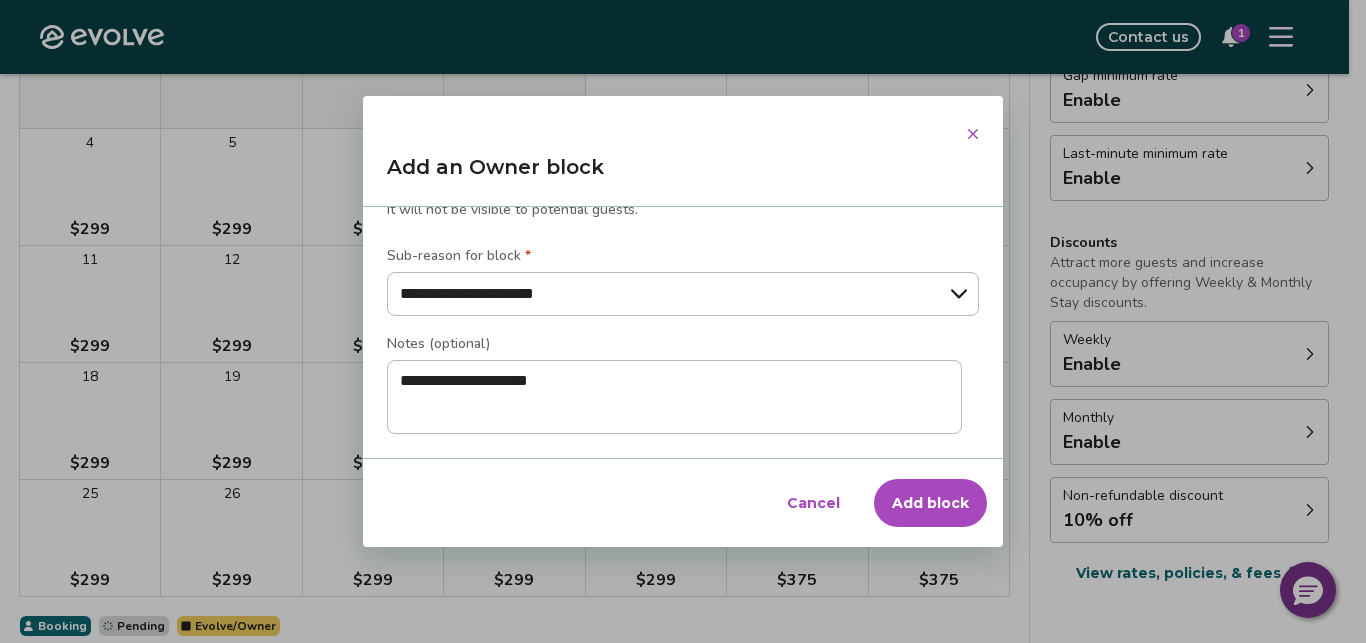 click on "Add block" at bounding box center (930, 503) 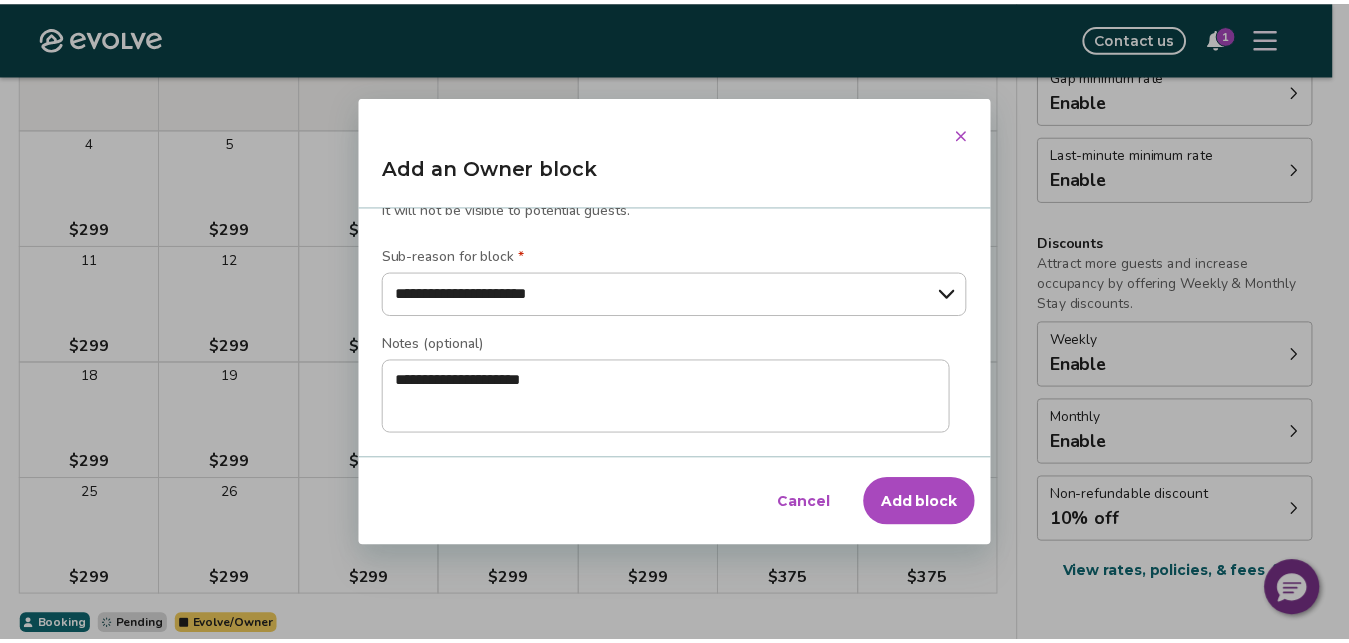 scroll, scrollTop: 0, scrollLeft: 0, axis: both 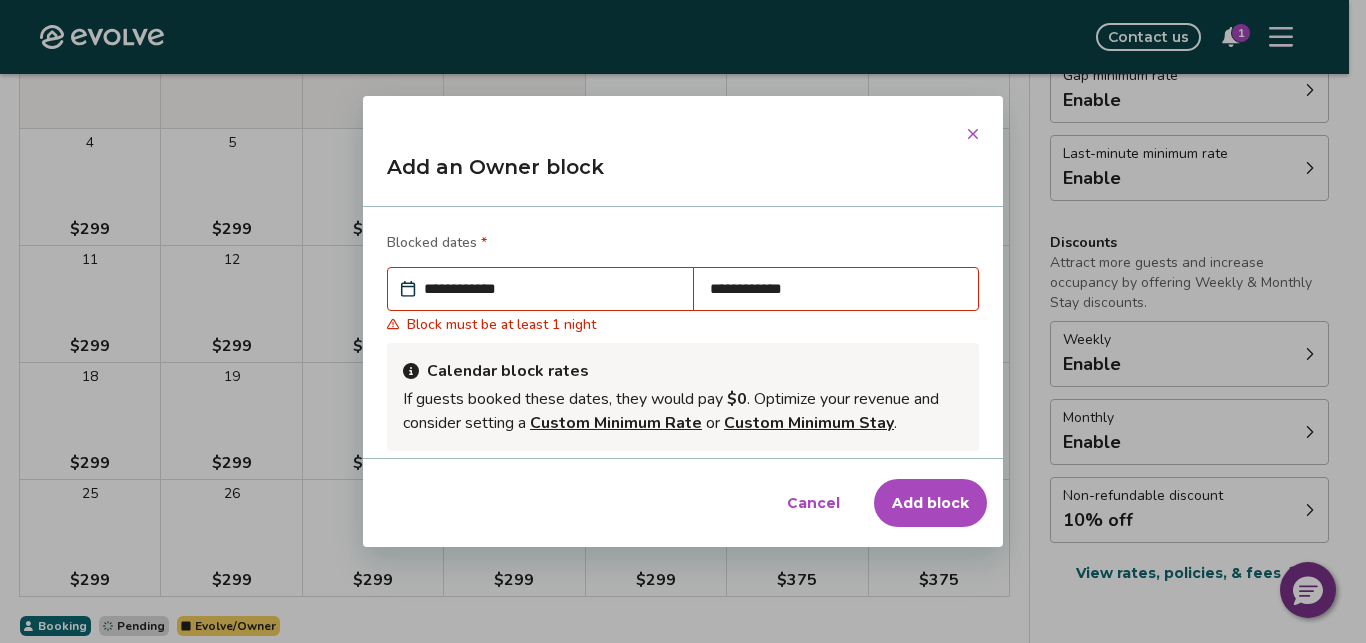 click on "**********" at bounding box center (836, 289) 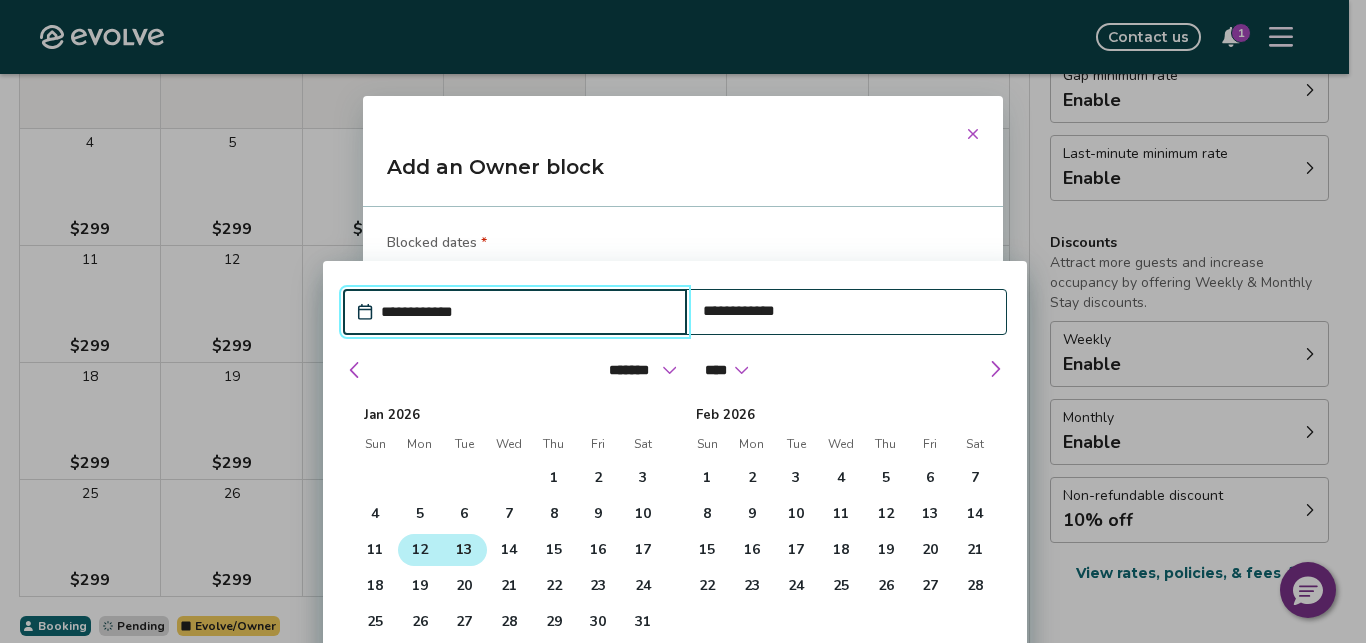 click on "12" at bounding box center [420, 550] 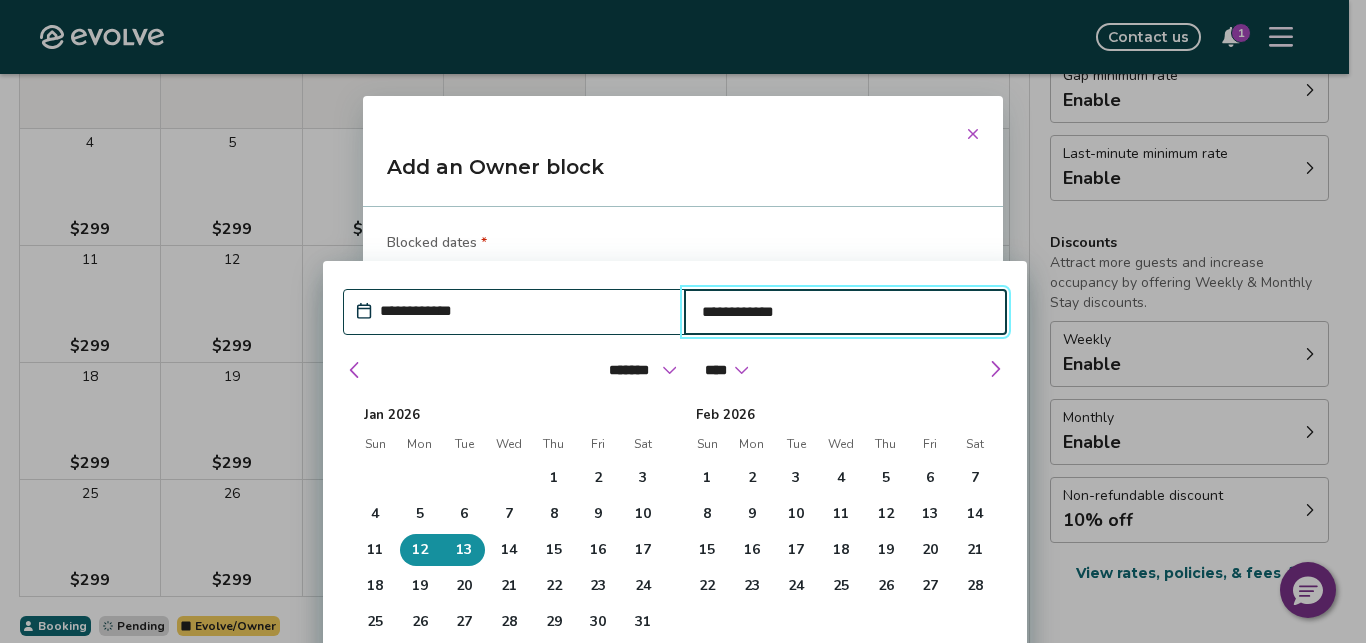 type on "*" 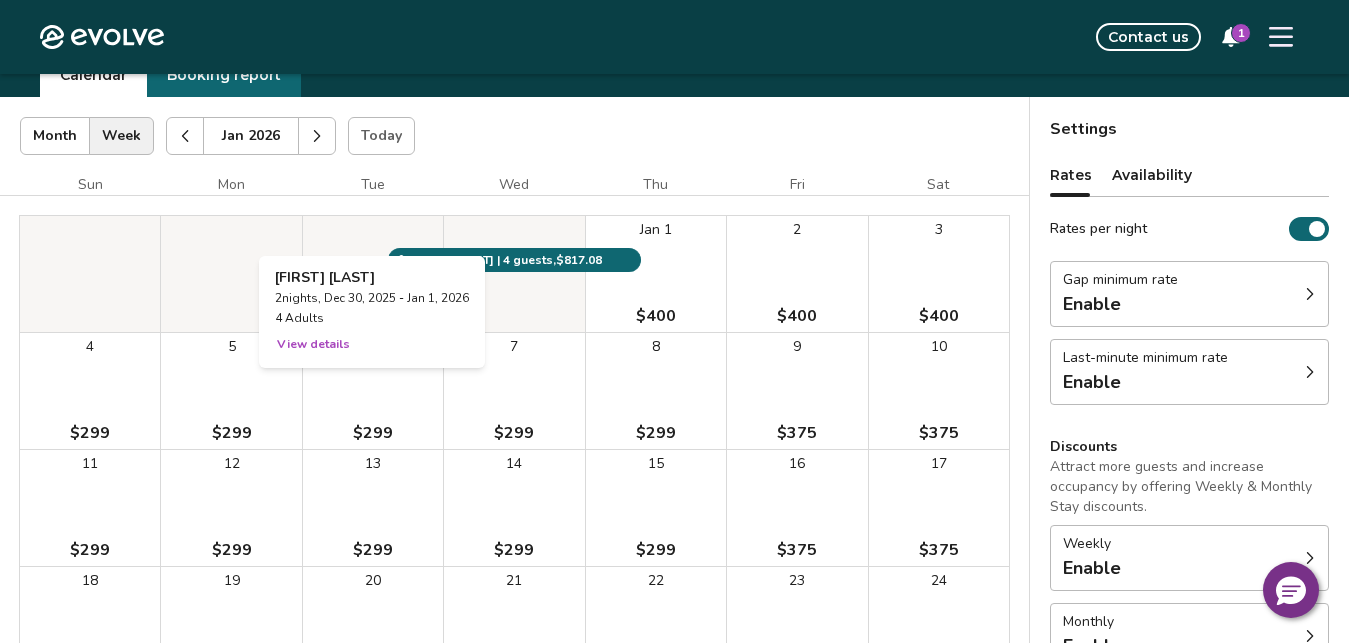 scroll, scrollTop: 289, scrollLeft: 0, axis: vertical 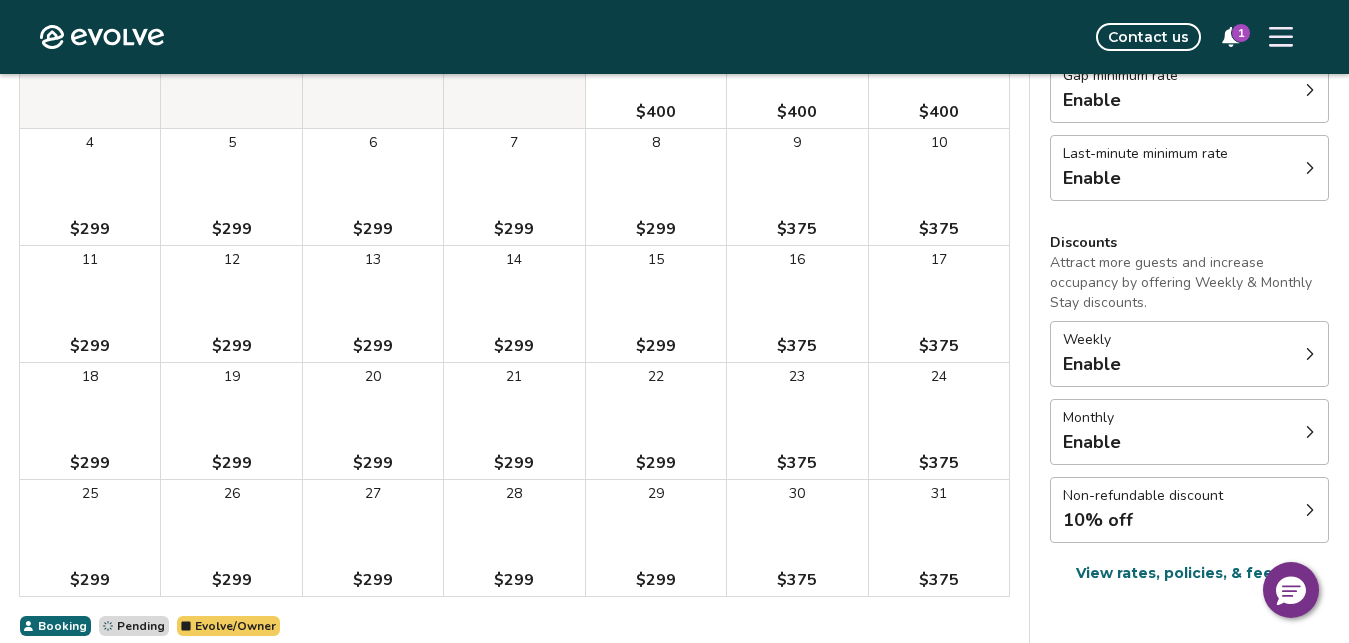 click on "12 $299" at bounding box center (231, 304) 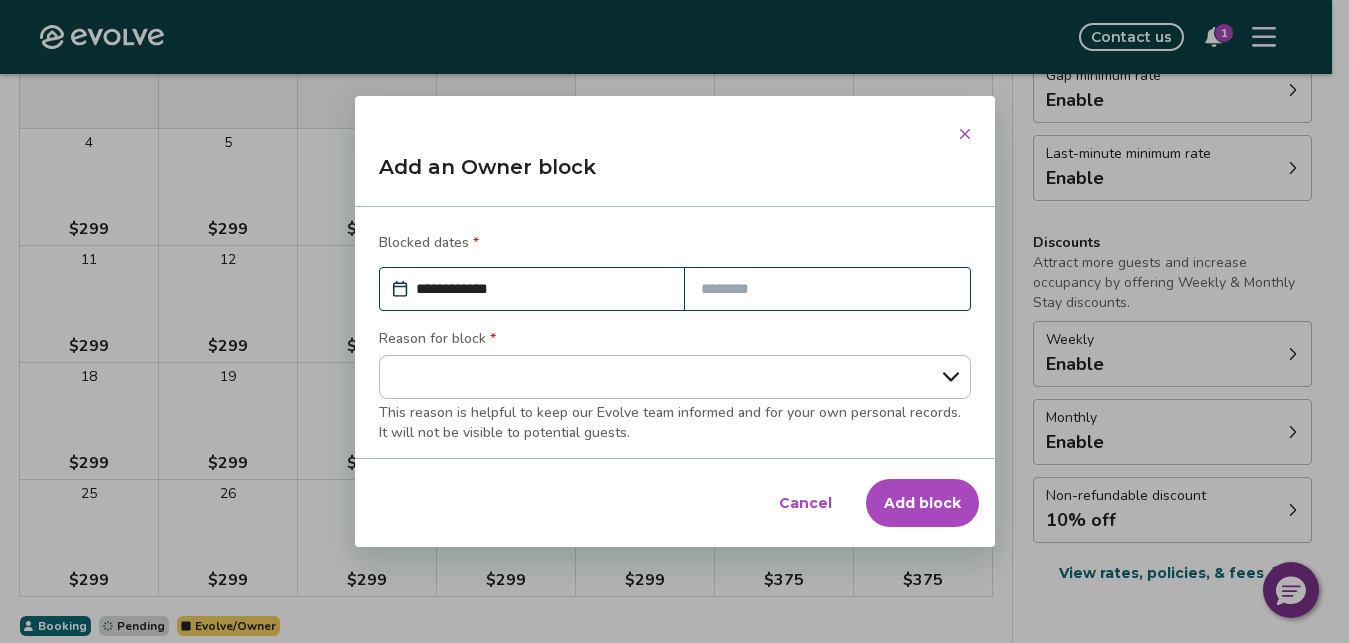 type on "*" 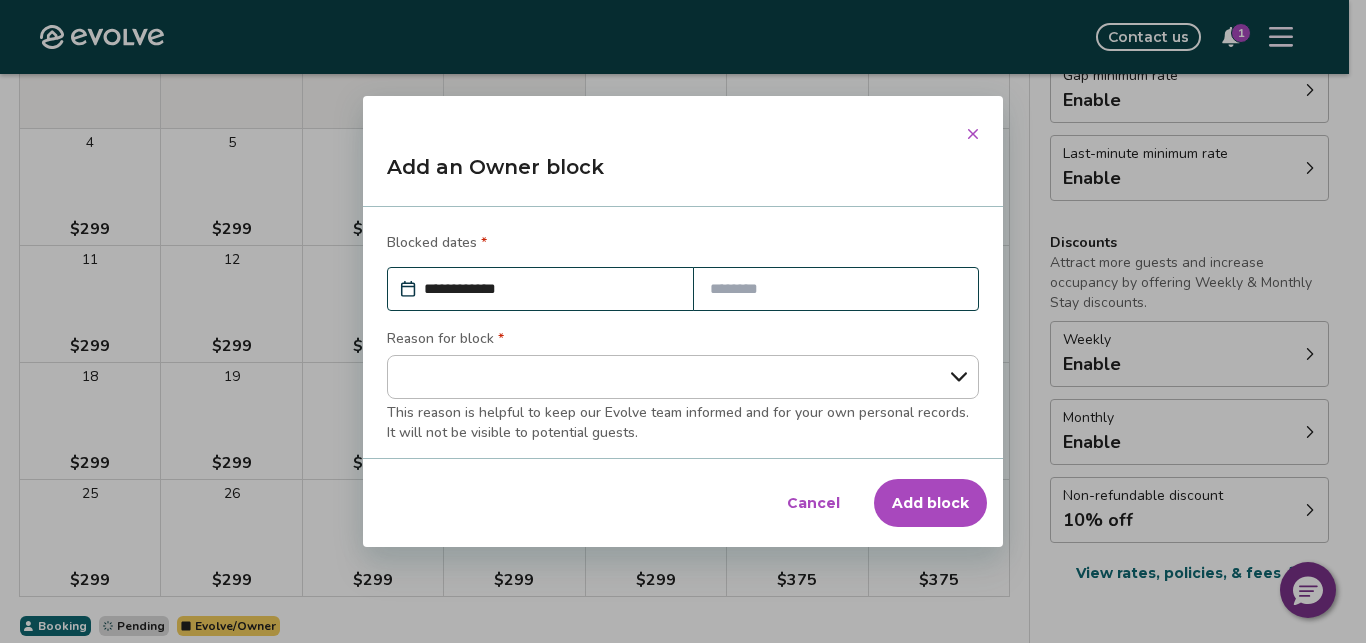 click at bounding box center (836, 289) 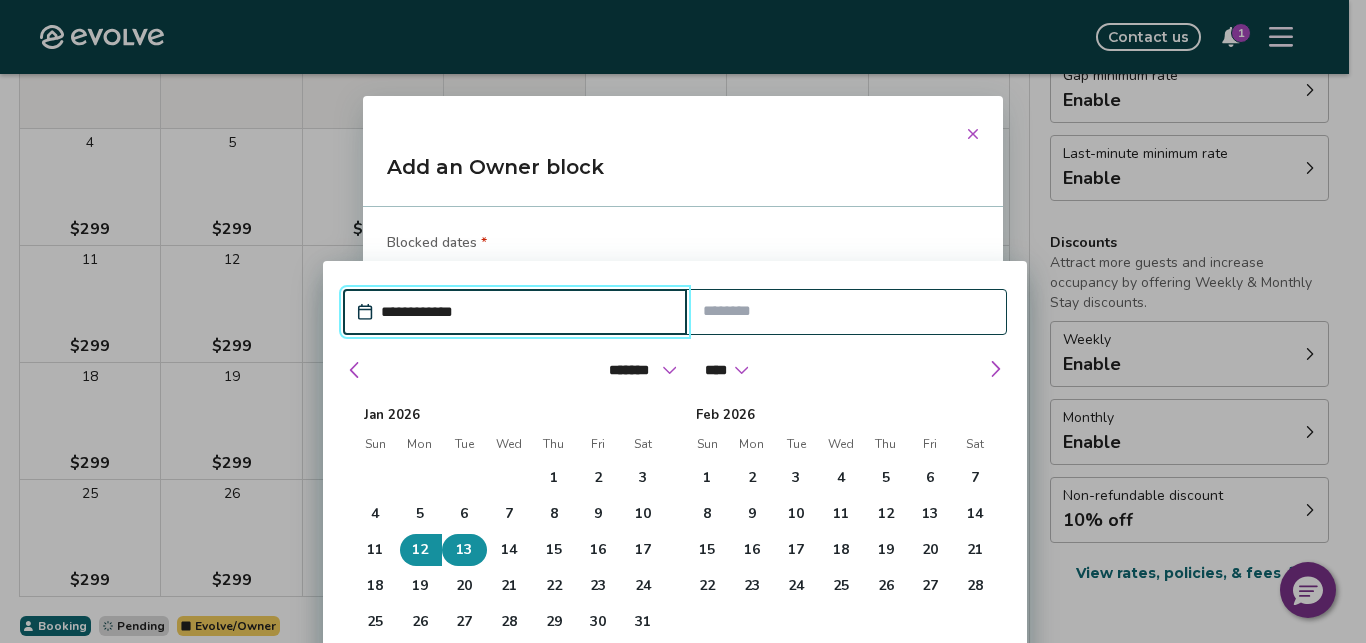 click on "13" at bounding box center [464, 550] 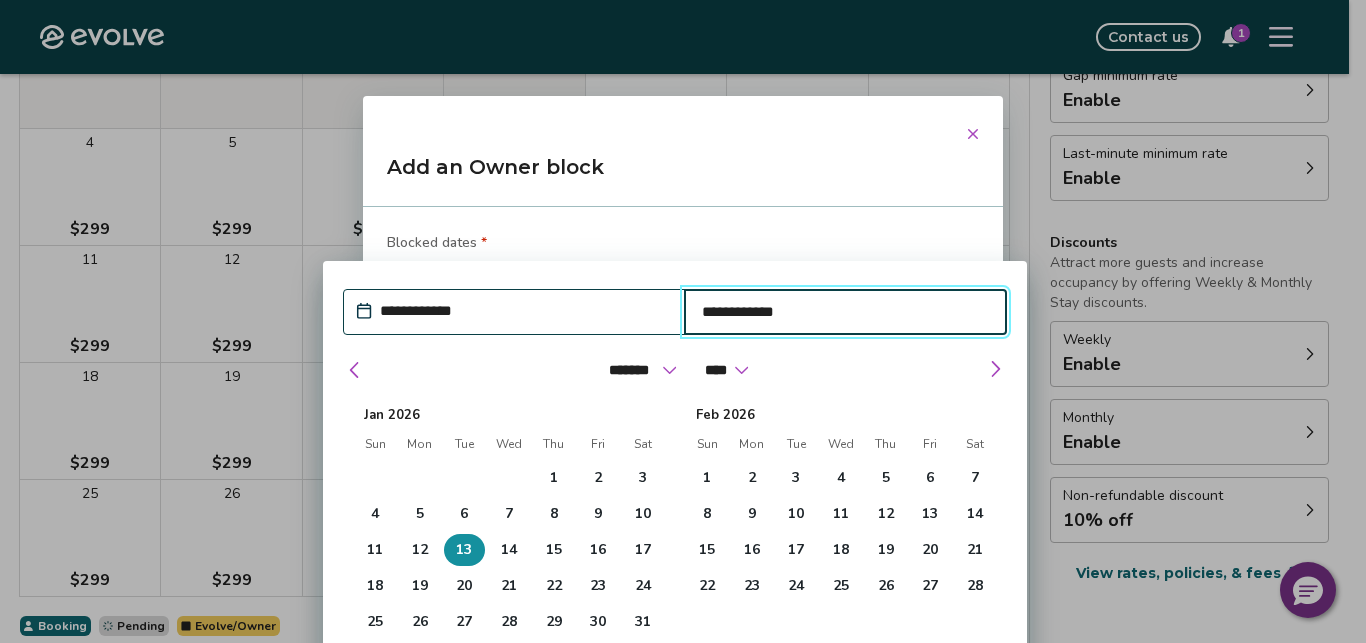 type on "*" 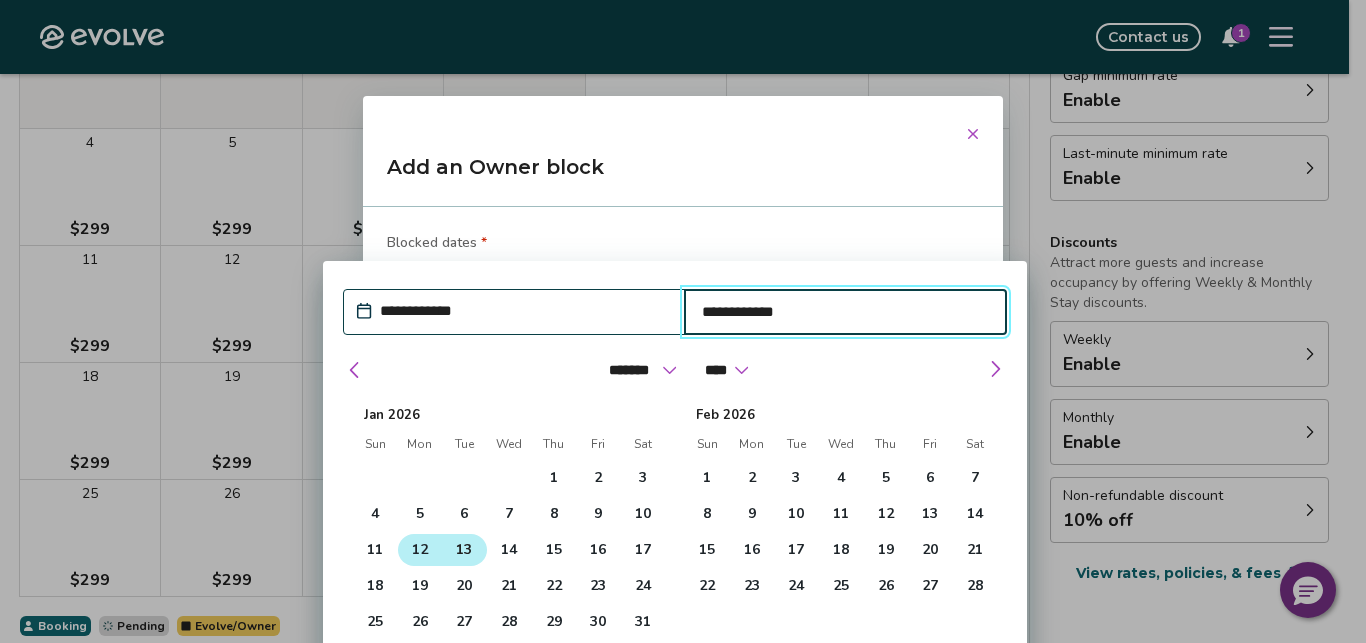 click on "12" at bounding box center [420, 550] 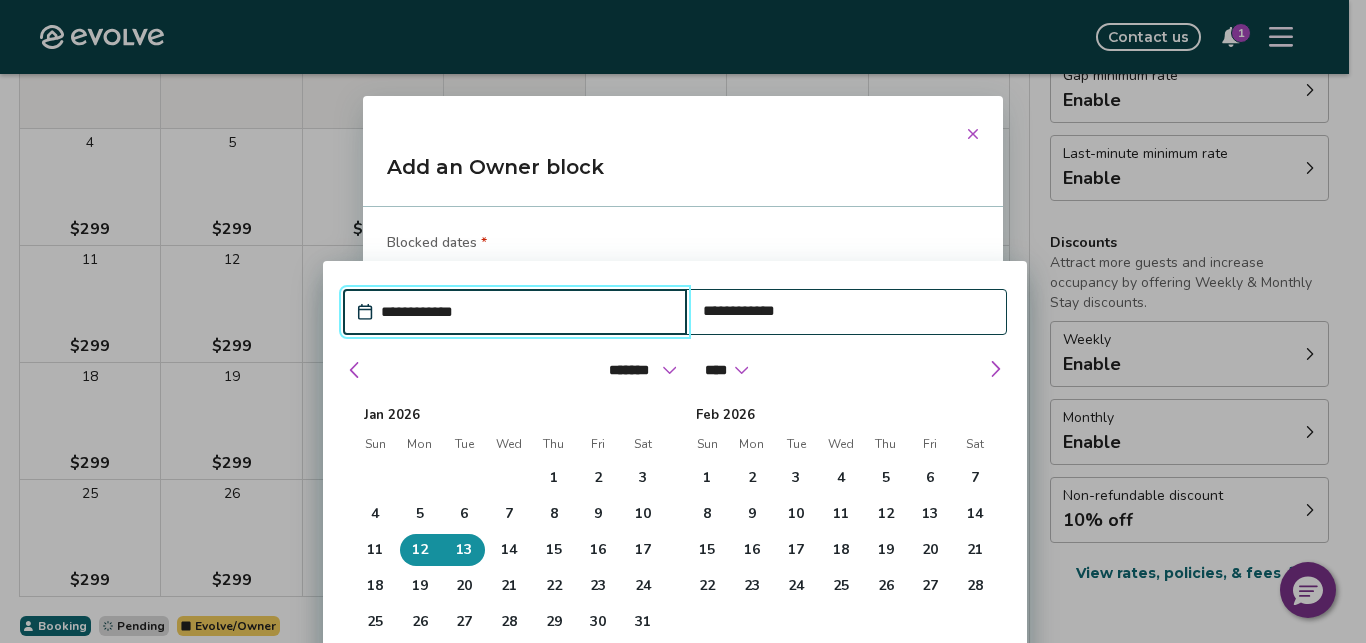 click on "**********" at bounding box center [525, 312] 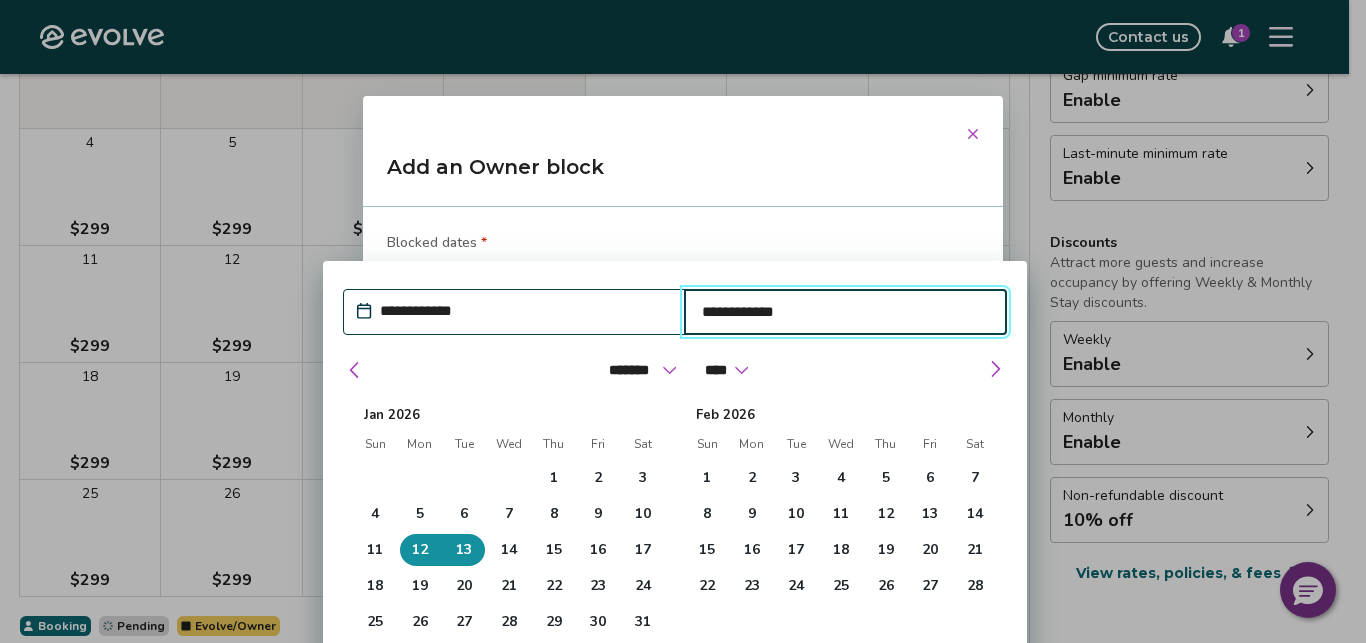 click on "**********" at bounding box center (846, 312) 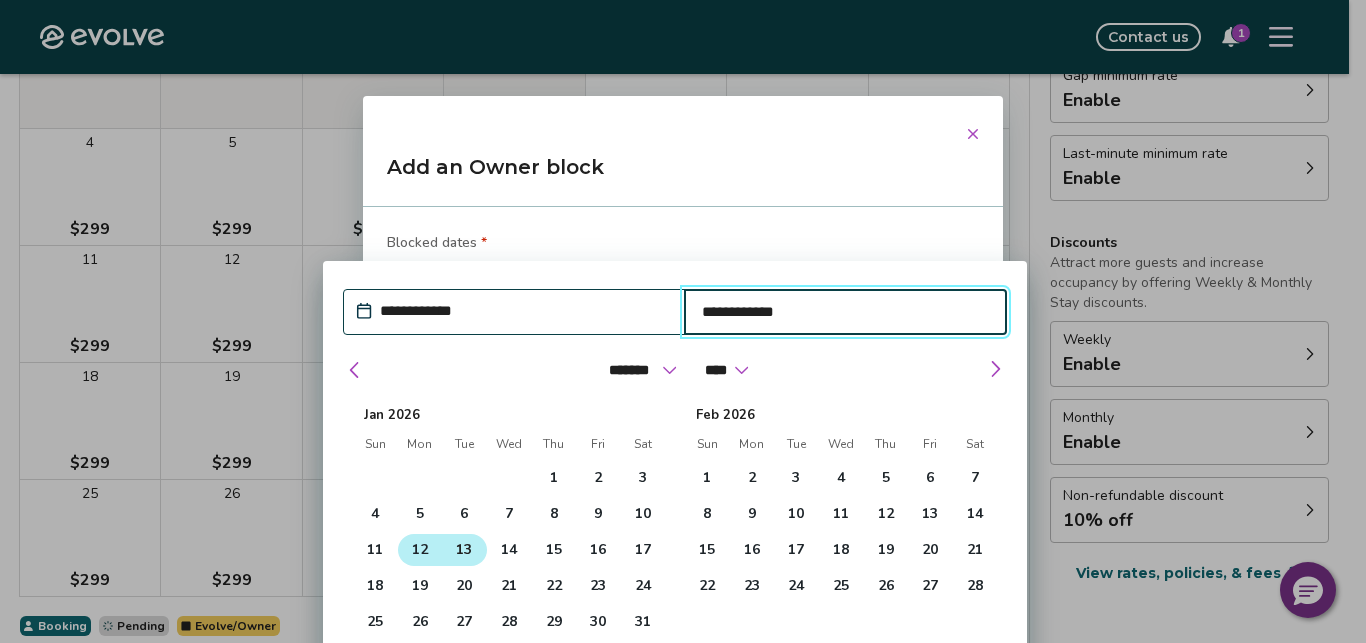 click on "13" at bounding box center [464, 550] 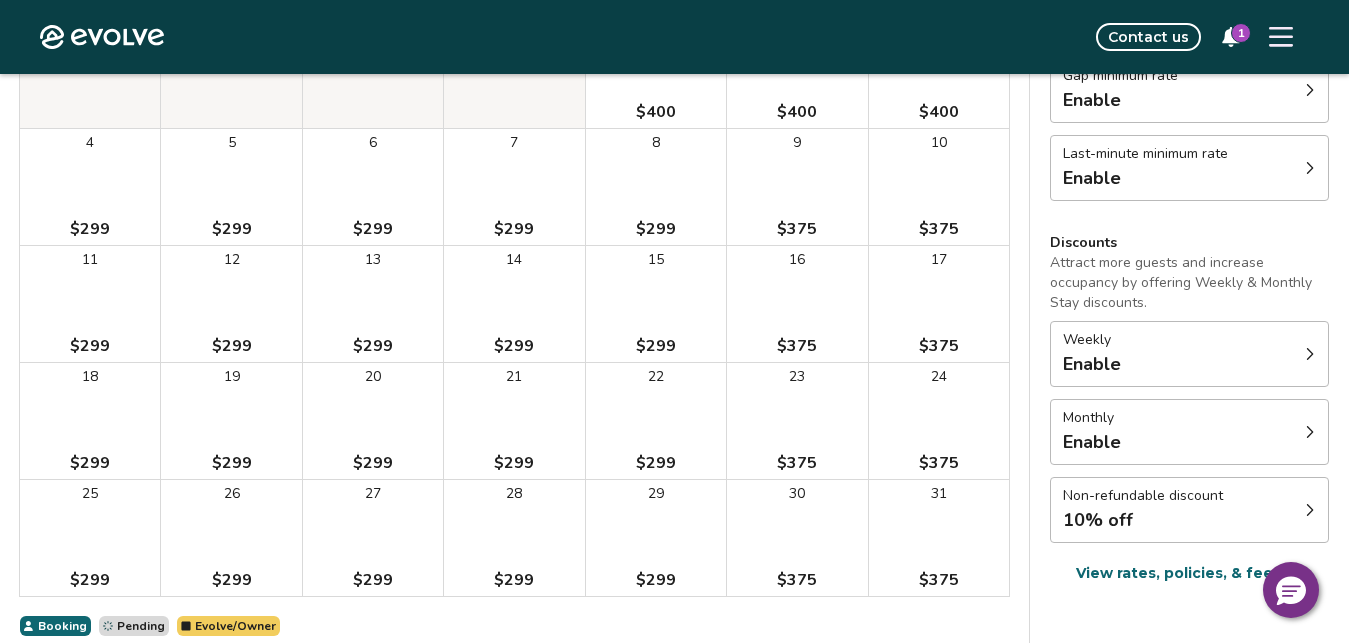 click on "Evolve Contact us 1 Bookings Calendar Booking report Jan 2026  | Views Month Week Jan 2026 Today Settings Sun Mountain Hideaway Jan 2026 Sun Mon Tue Wed Thu Fri Sat Jan 1 $400 2 $400 3 $400 4 $299 5 $299 6 $299 7 $299 8 $299 9 $375 10 $375 11 $299 12 $299 13 $299 14 $299 15 $299 16 $375 17 $375 18 $299 19 $299 20 $299 21 $299 22 $299 23 $375 24 $375 25 $299 26 $299 27 $299 28 $299 29 $299 30 $375 31 $375 [FIRST] [LAST] | 4 guests ,  $817.08 Booking Pending Evolve/Owner Settings Rates Availability Rates per night Gap minimum rate Enable Last-minute minimum rate Enable Discounts Attract more guests and increase occupancy by offering Weekly & Monthly Stay discounts. Weekly Enable Monthly Enable Non-refundable discount 10% off View rates, policies, & fees Gap minimum rate Reduce your minimum rate by 20%  to help fill nights between bookings  (Fridays and Saturdays excluded). Enable Once enabled, the % off may take up to 24 hours to activate and will stay active until you disable. Last-minute minimum rate Enable" at bounding box center [674, 228] 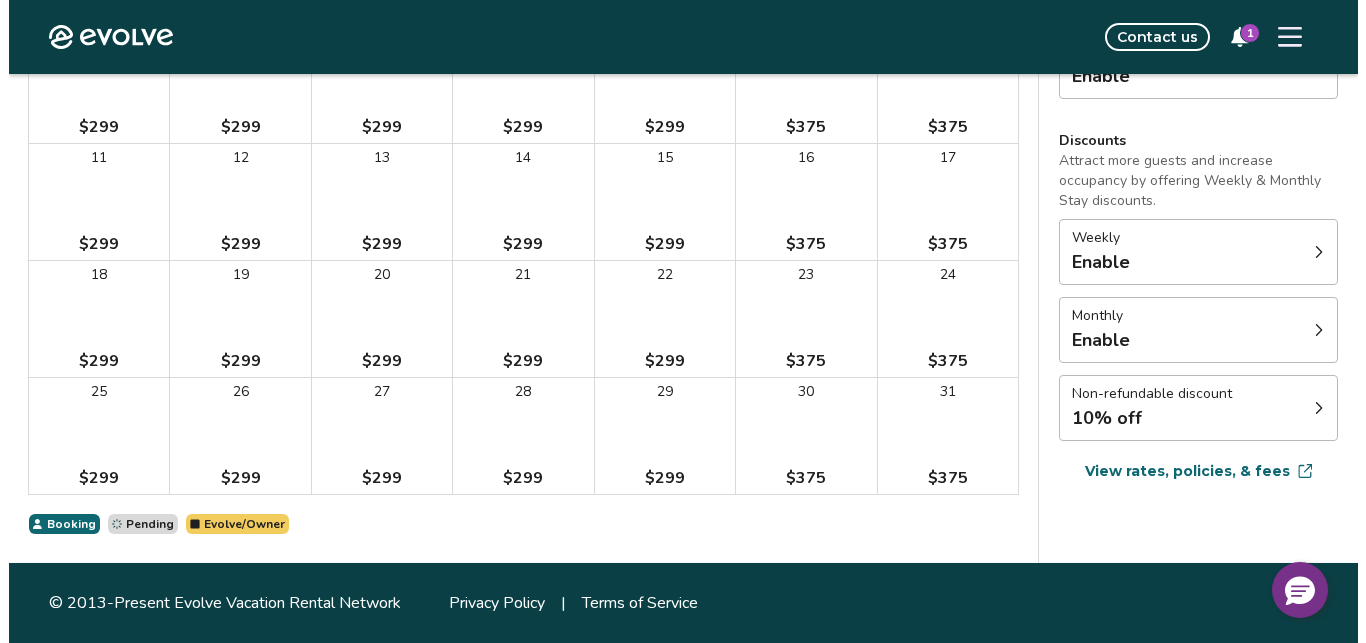 scroll, scrollTop: 85, scrollLeft: 0, axis: vertical 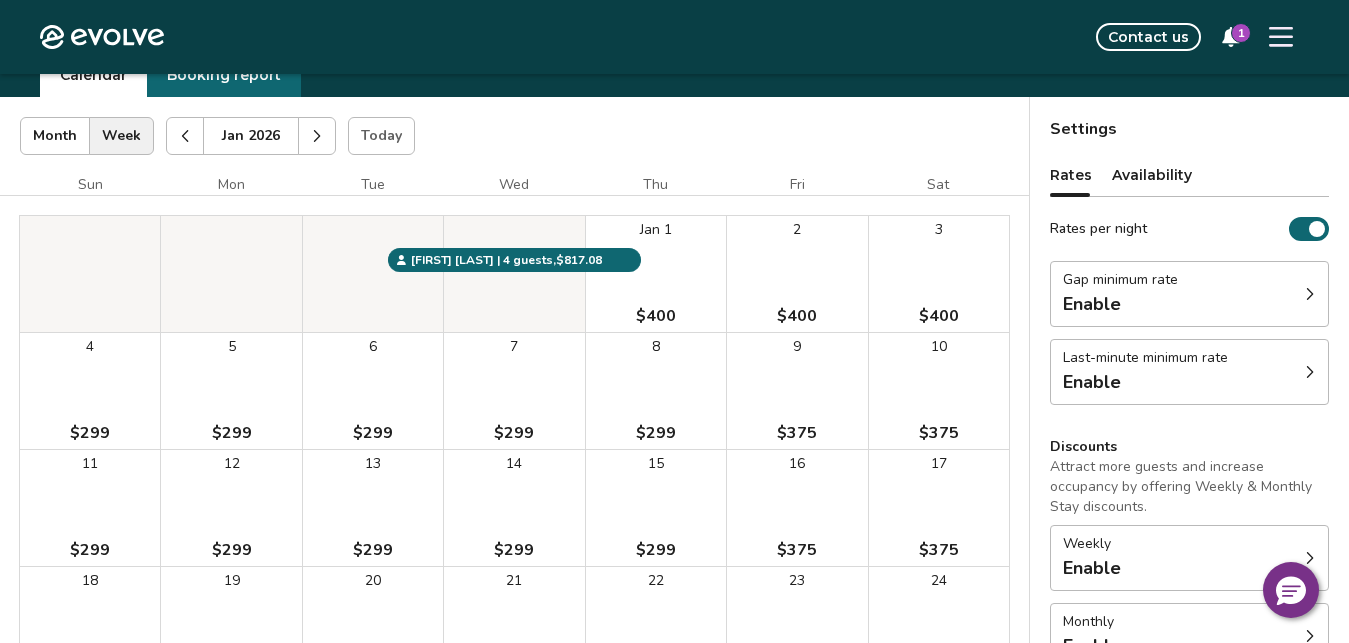 click on "12 $299" at bounding box center [231, 508] 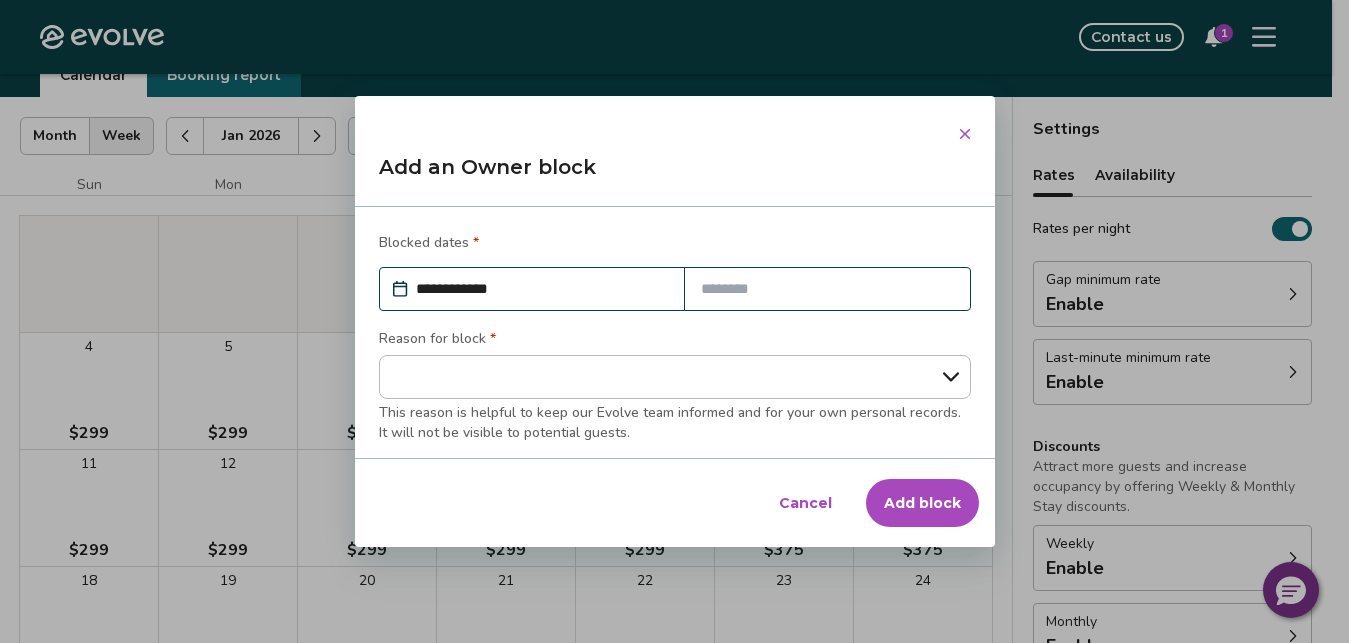 type on "*" 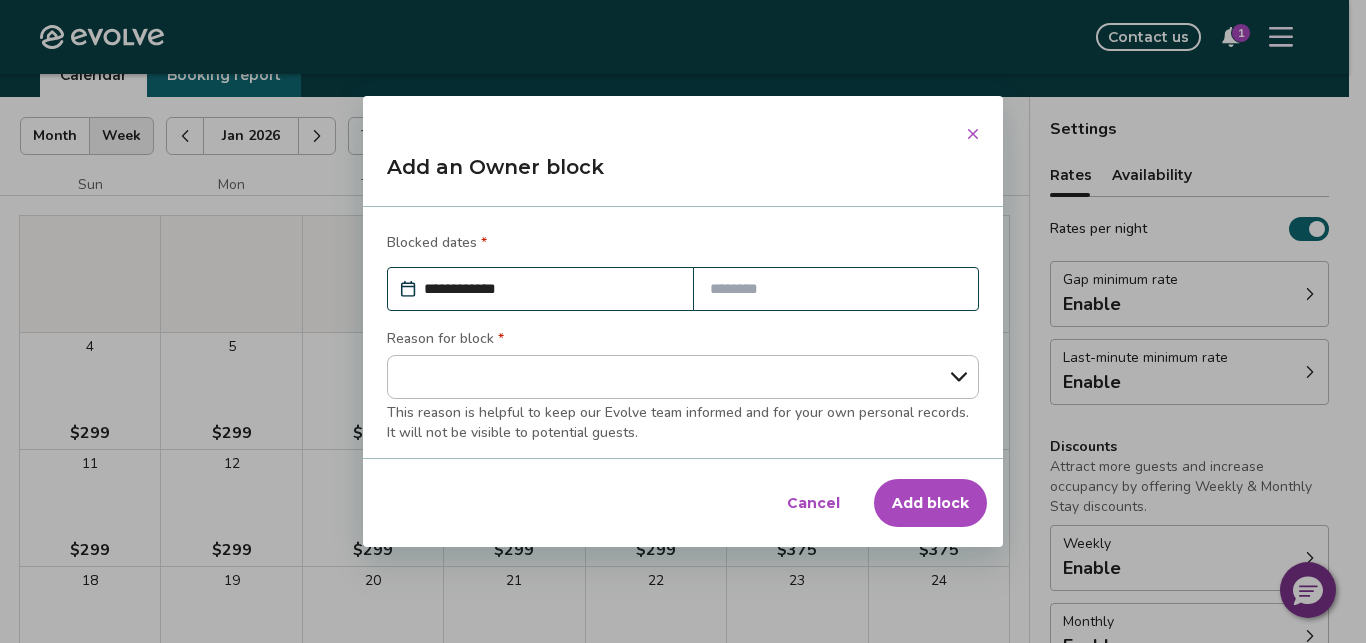 click at bounding box center [836, 289] 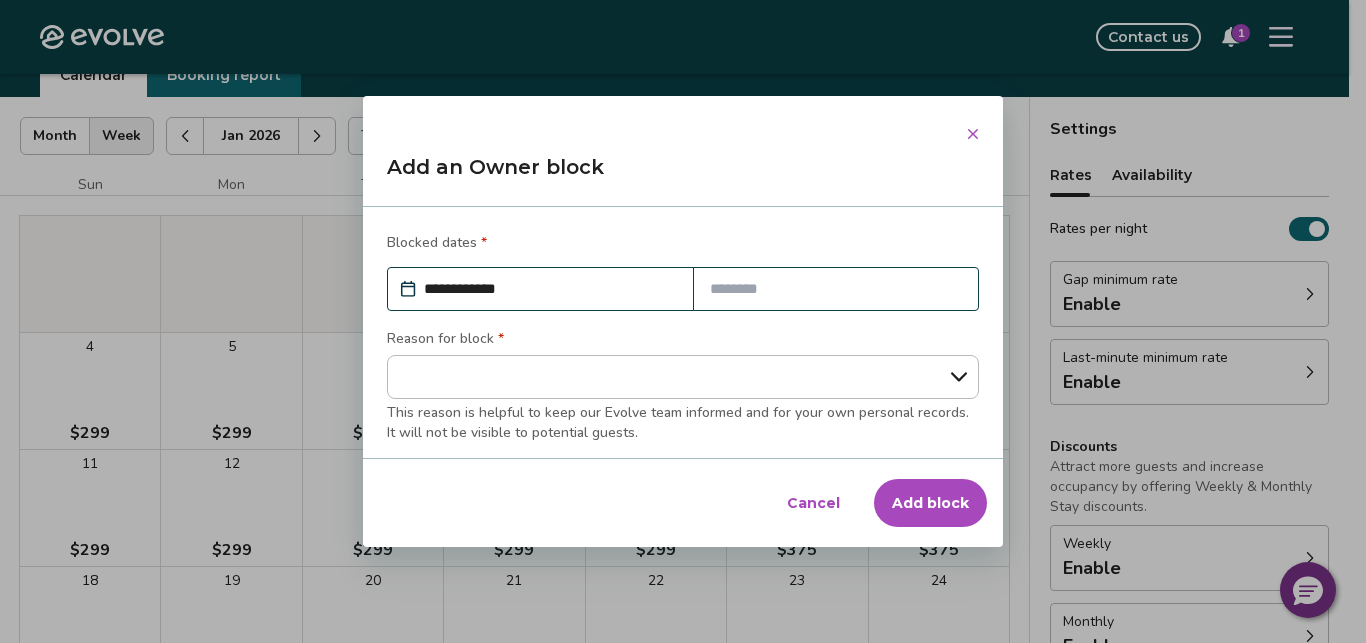 click on "**********" at bounding box center [683, 321] 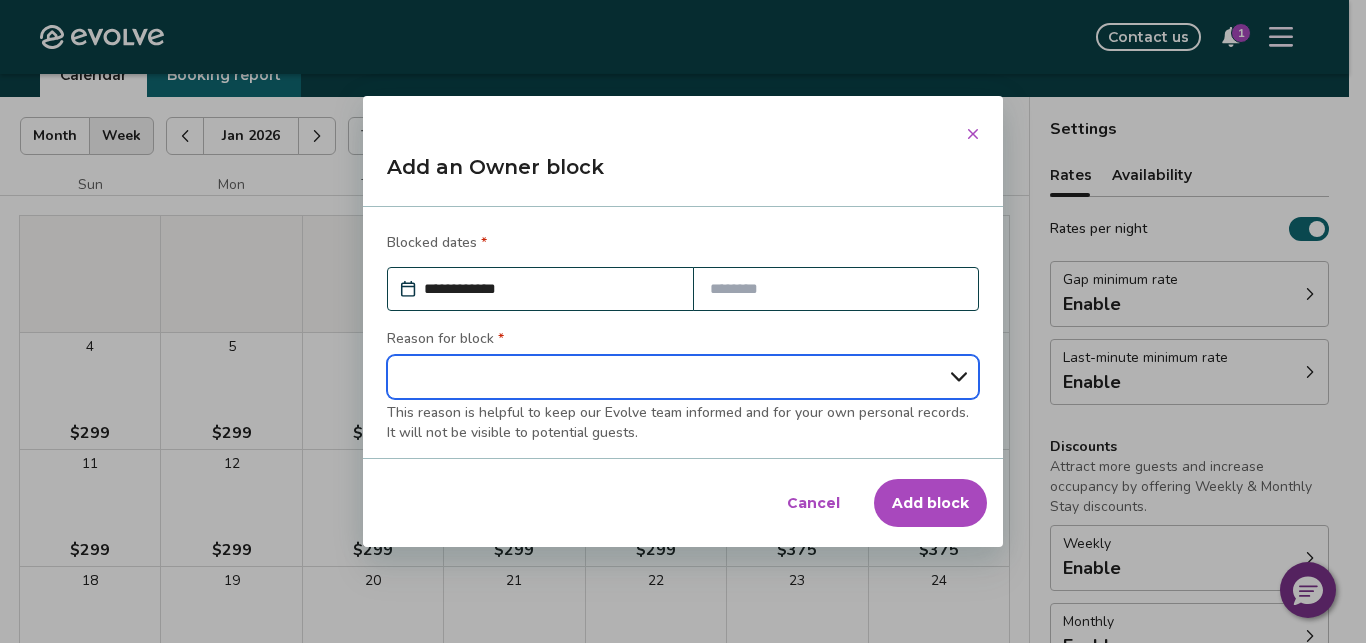 click on "**********" at bounding box center (683, 377) 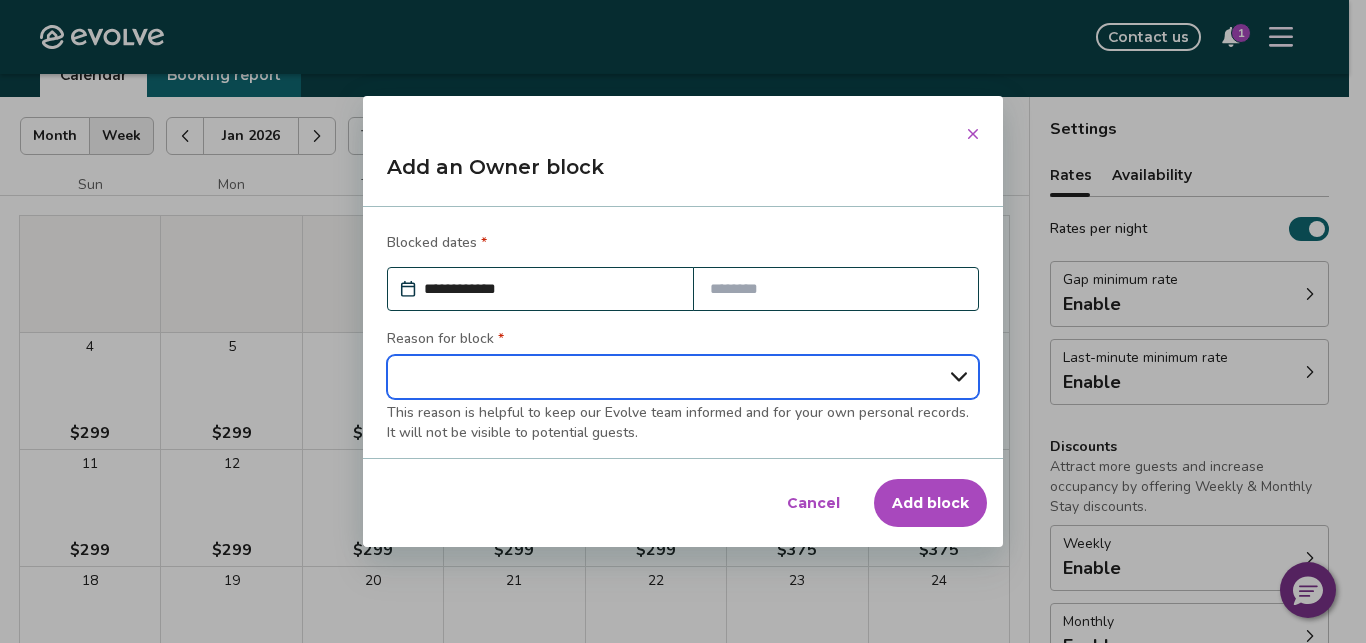 select on "**********" 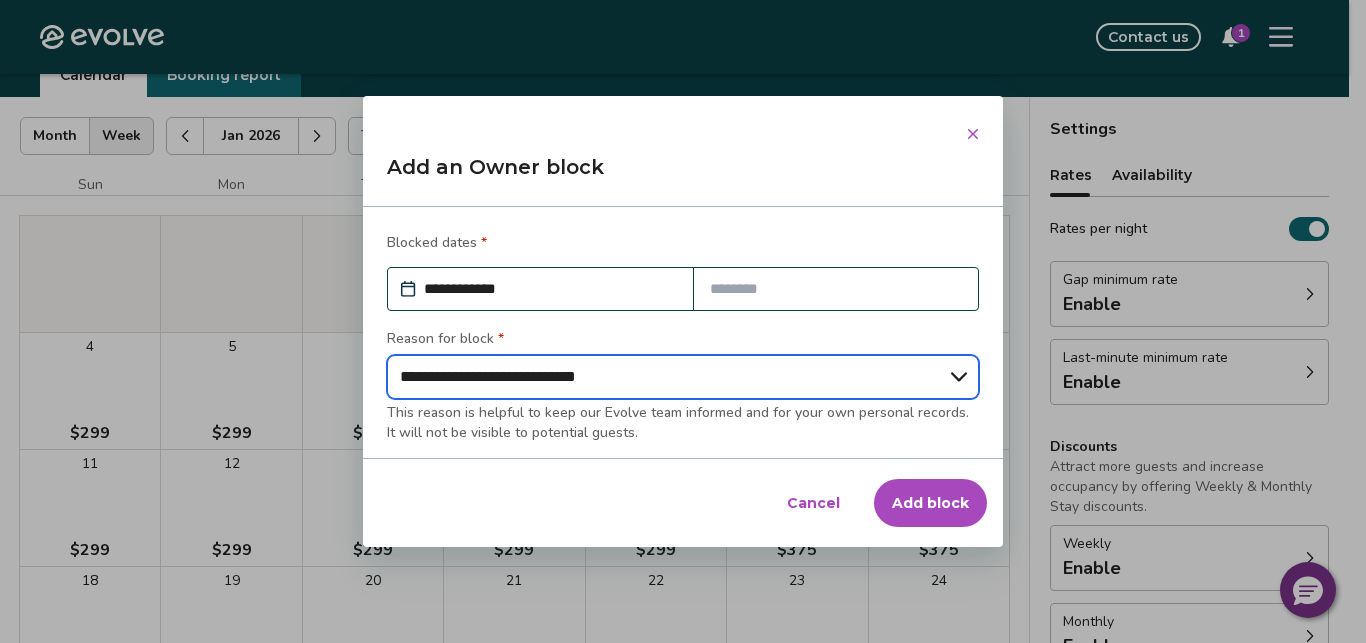click on "**********" at bounding box center [0, 0] 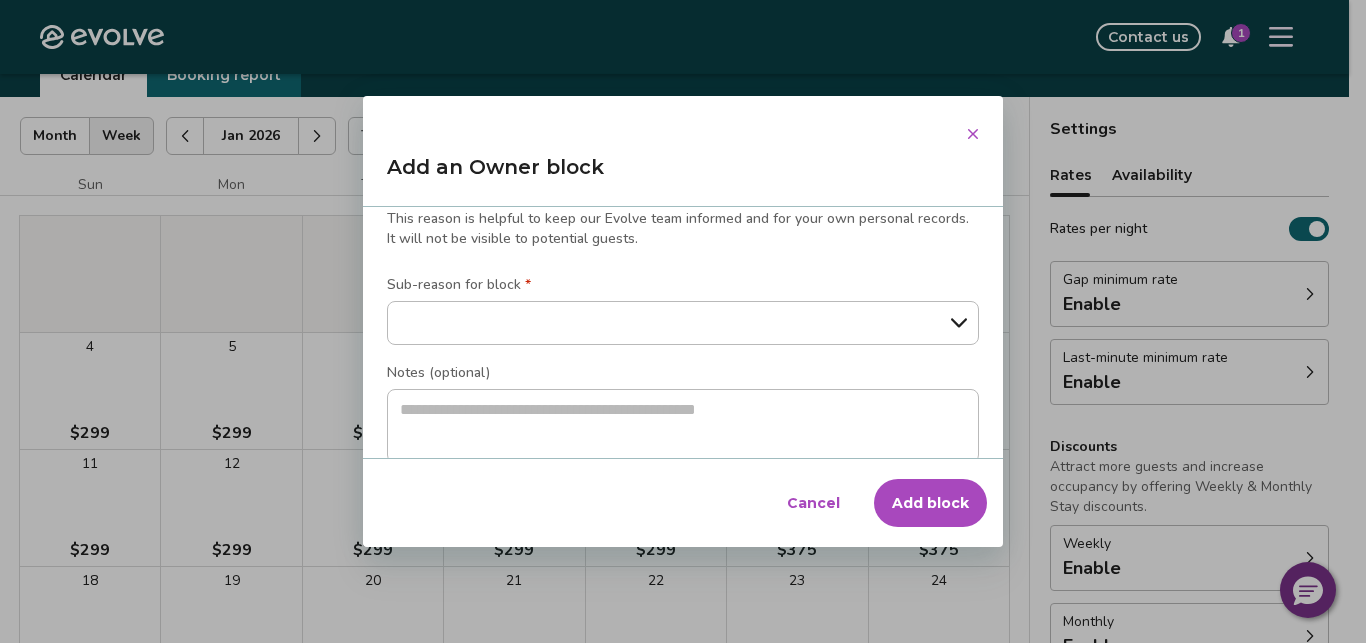 scroll, scrollTop: 223, scrollLeft: 0, axis: vertical 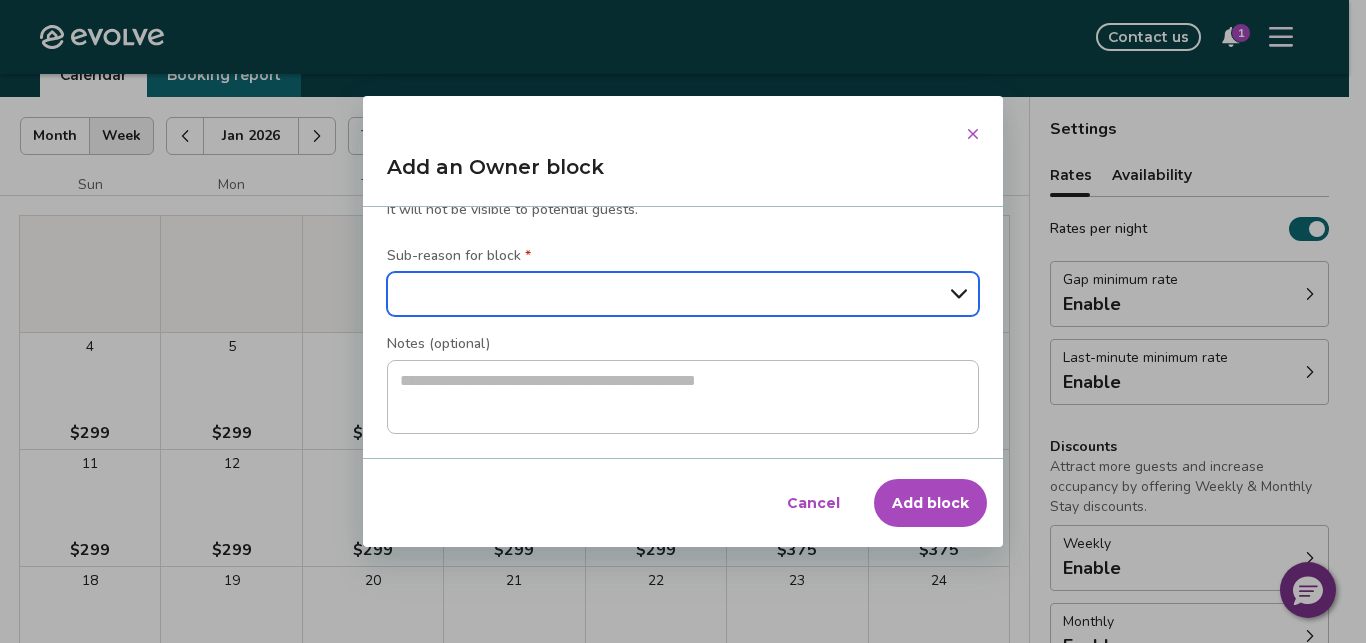 click on "**********" at bounding box center (683, 294) 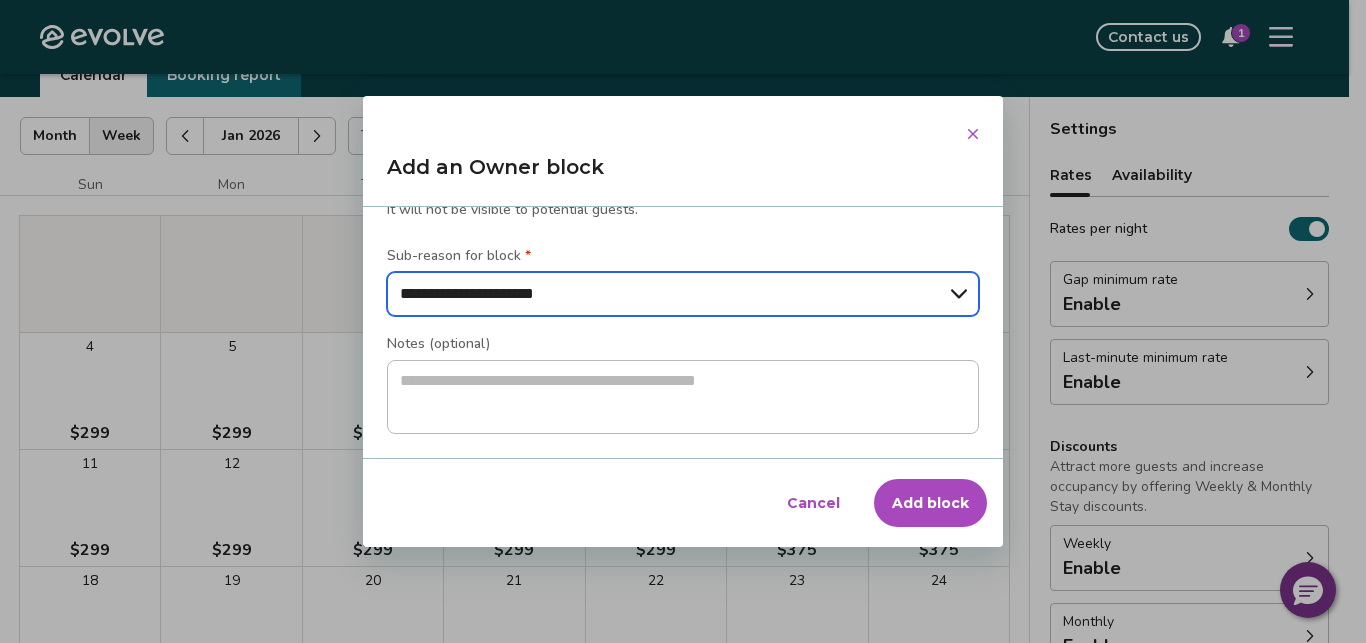 click on "**********" at bounding box center (0, 0) 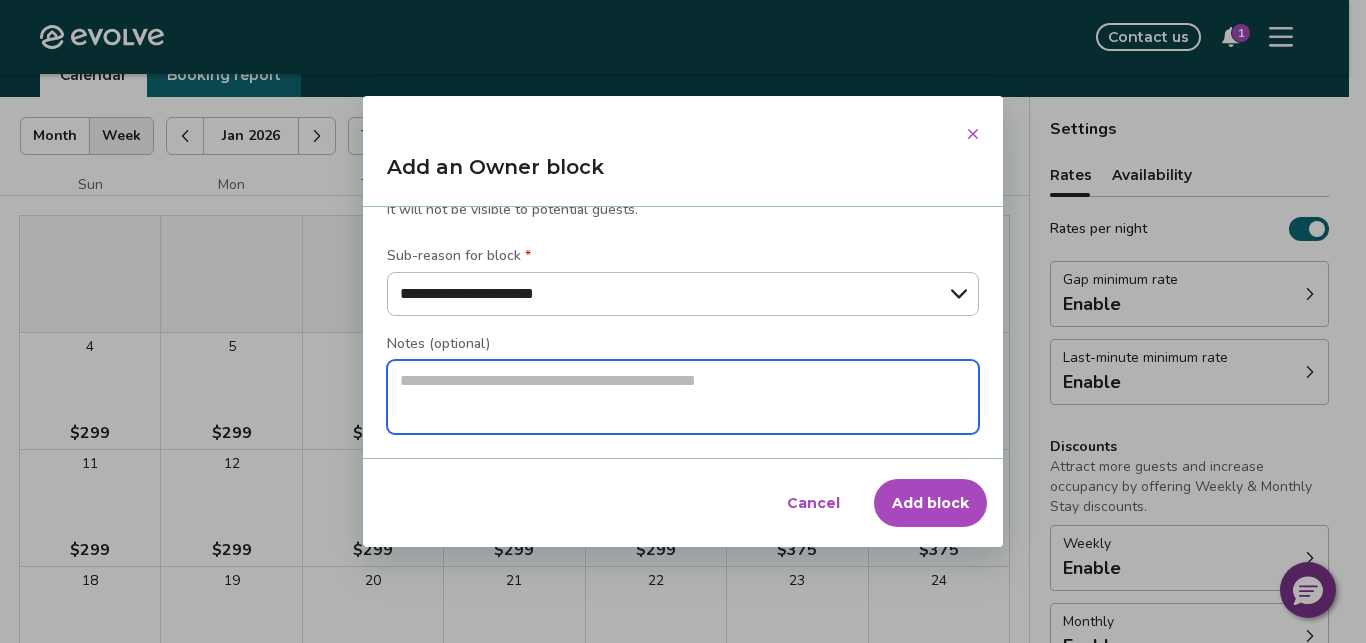 click at bounding box center (683, 397) 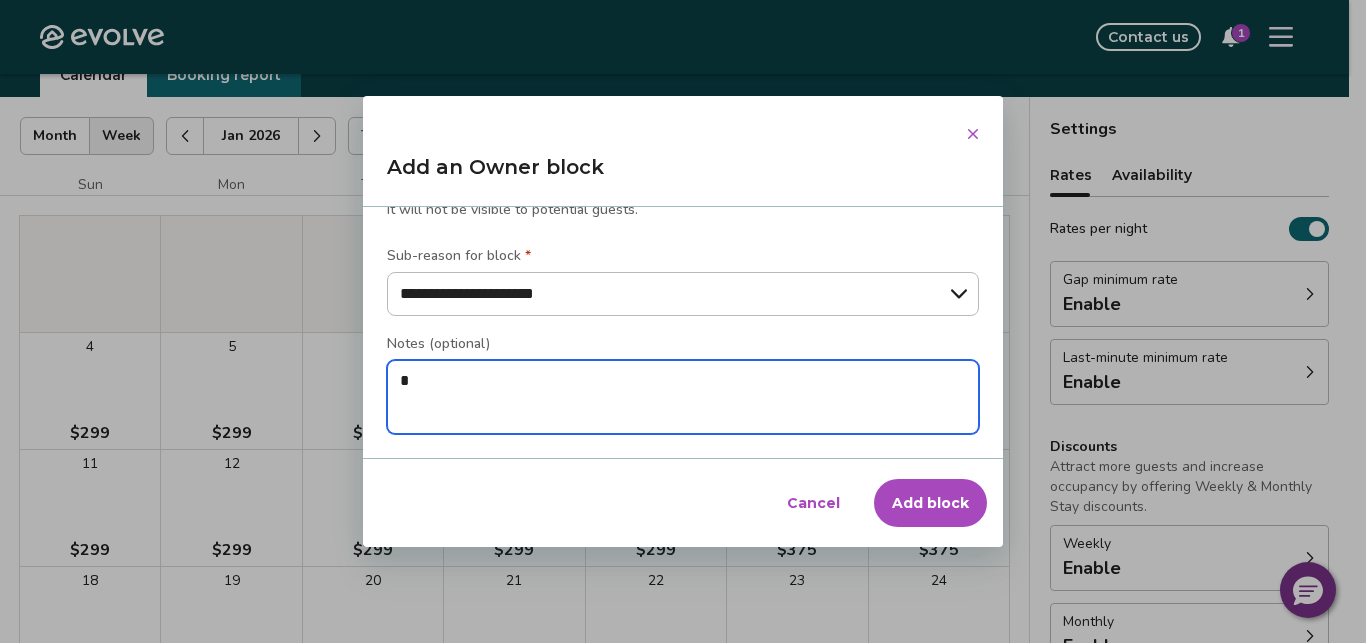 type on "*" 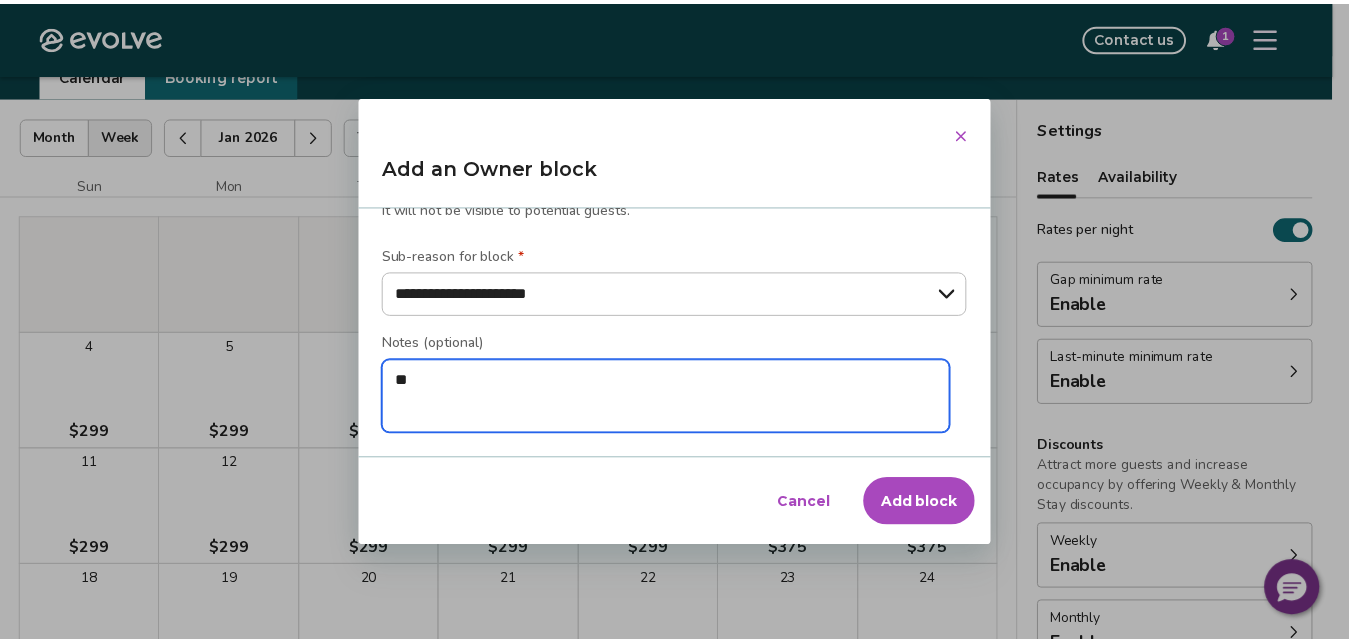 scroll, scrollTop: 0, scrollLeft: 0, axis: both 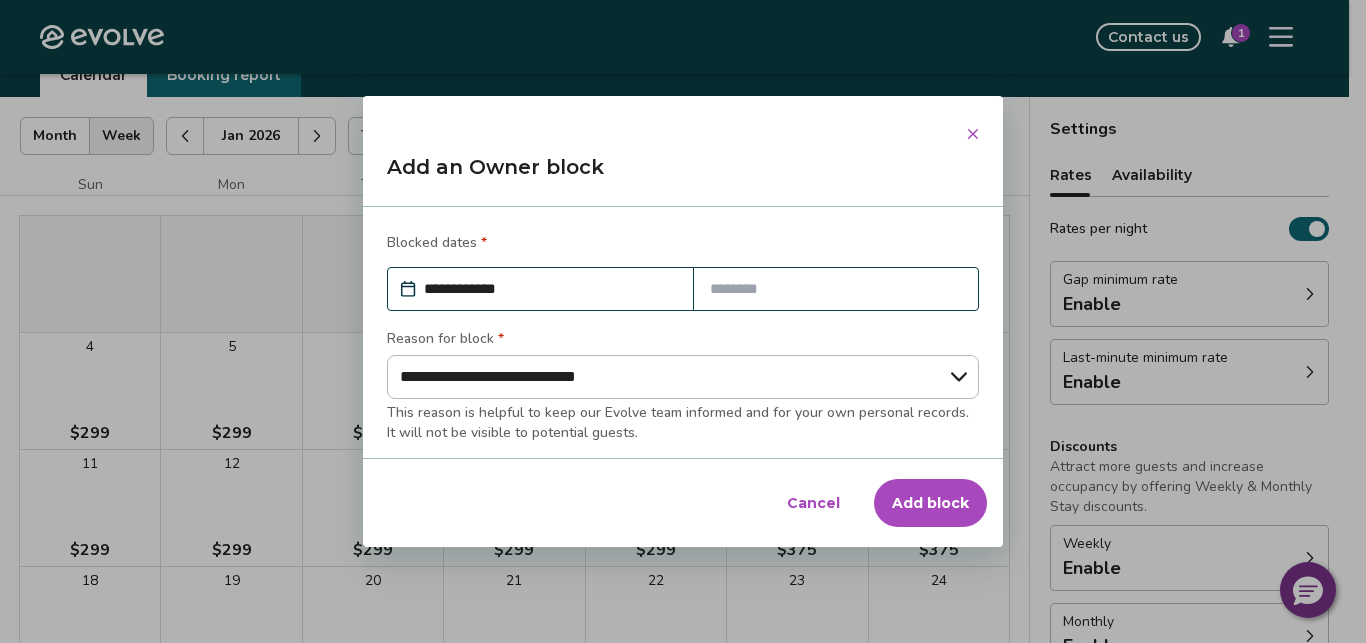 type on "**" 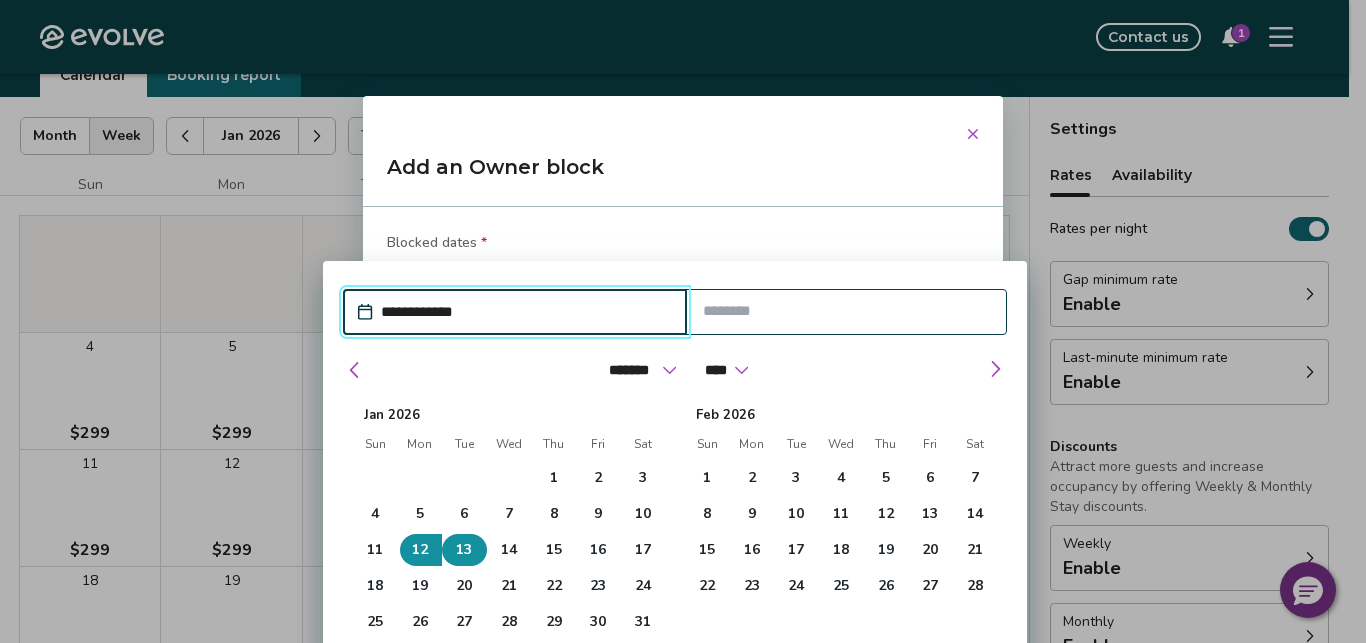 click on "13" at bounding box center [464, 550] 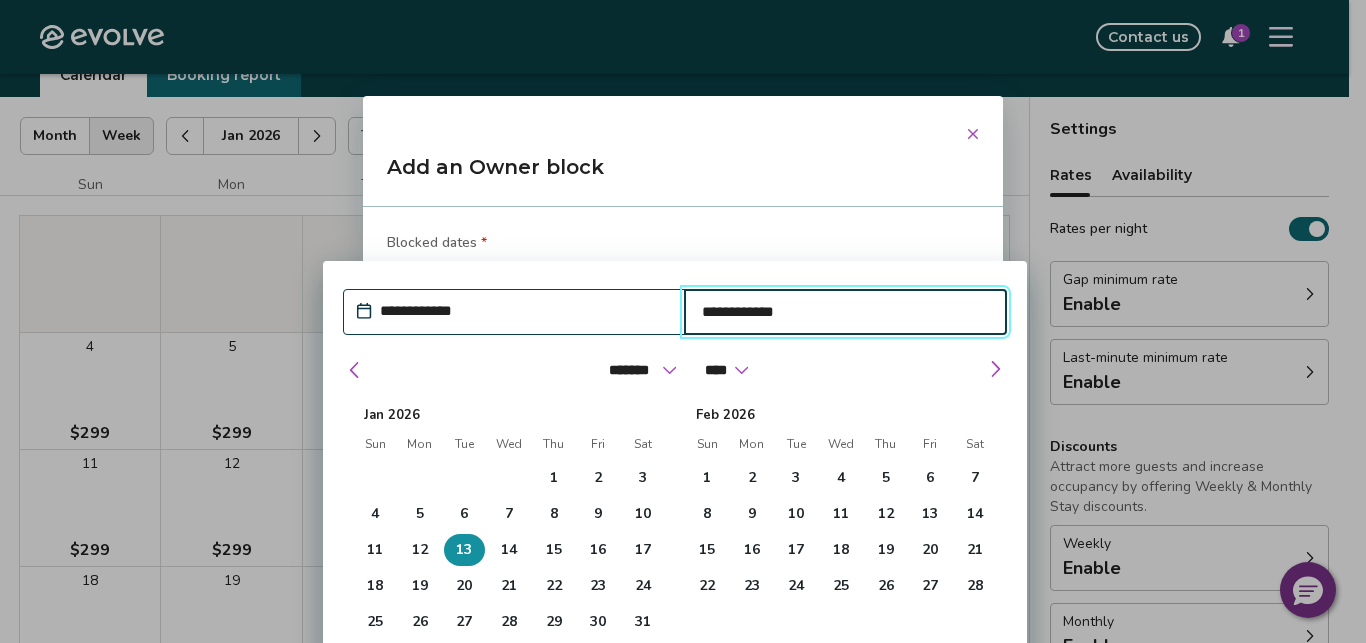 type on "*" 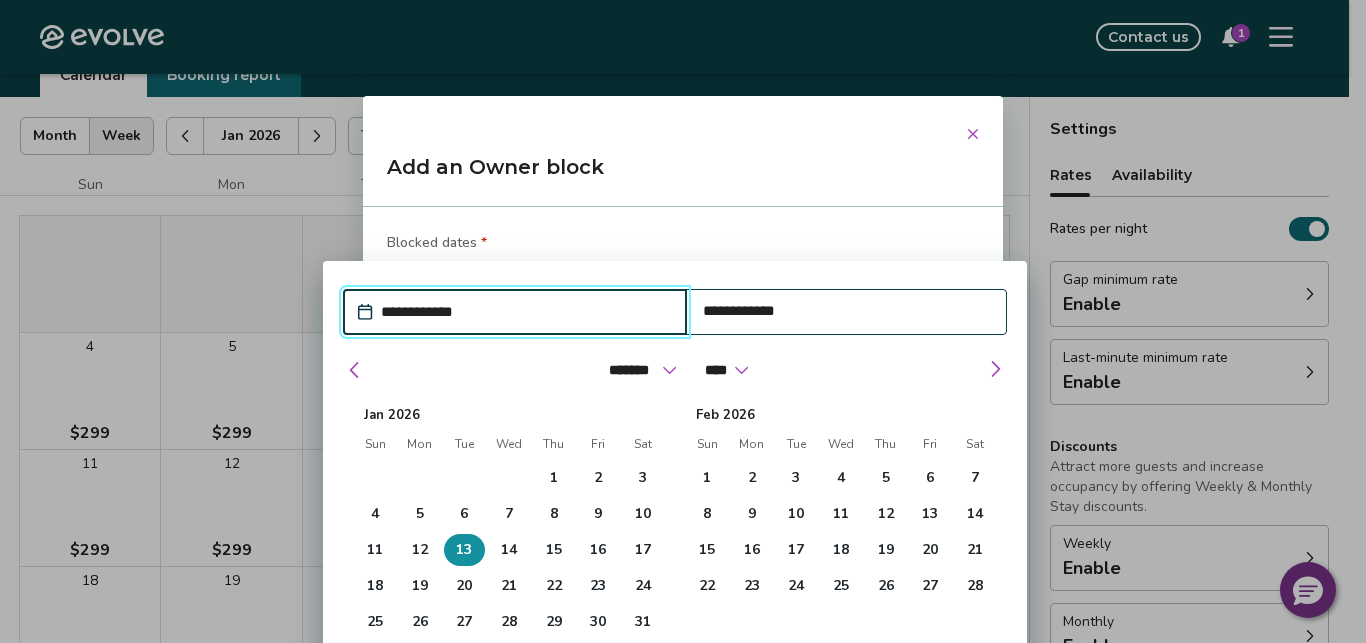 click on "**********" at bounding box center [525, 312] 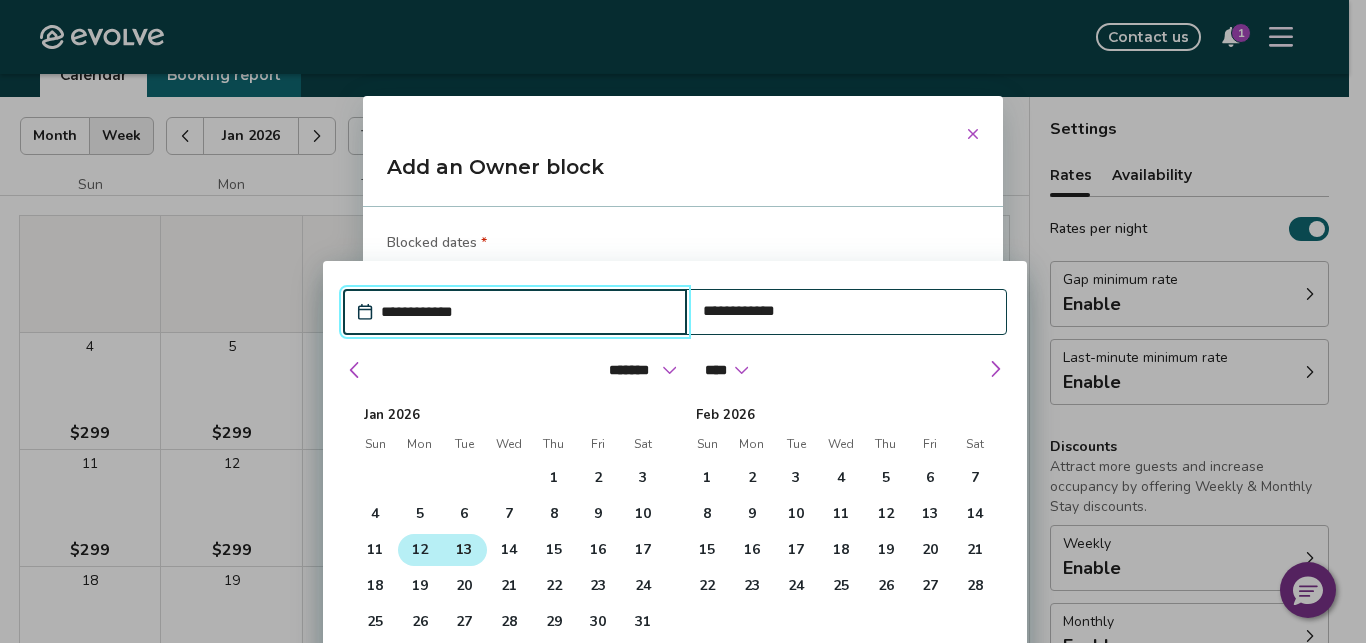 click on "12" at bounding box center [420, 550] 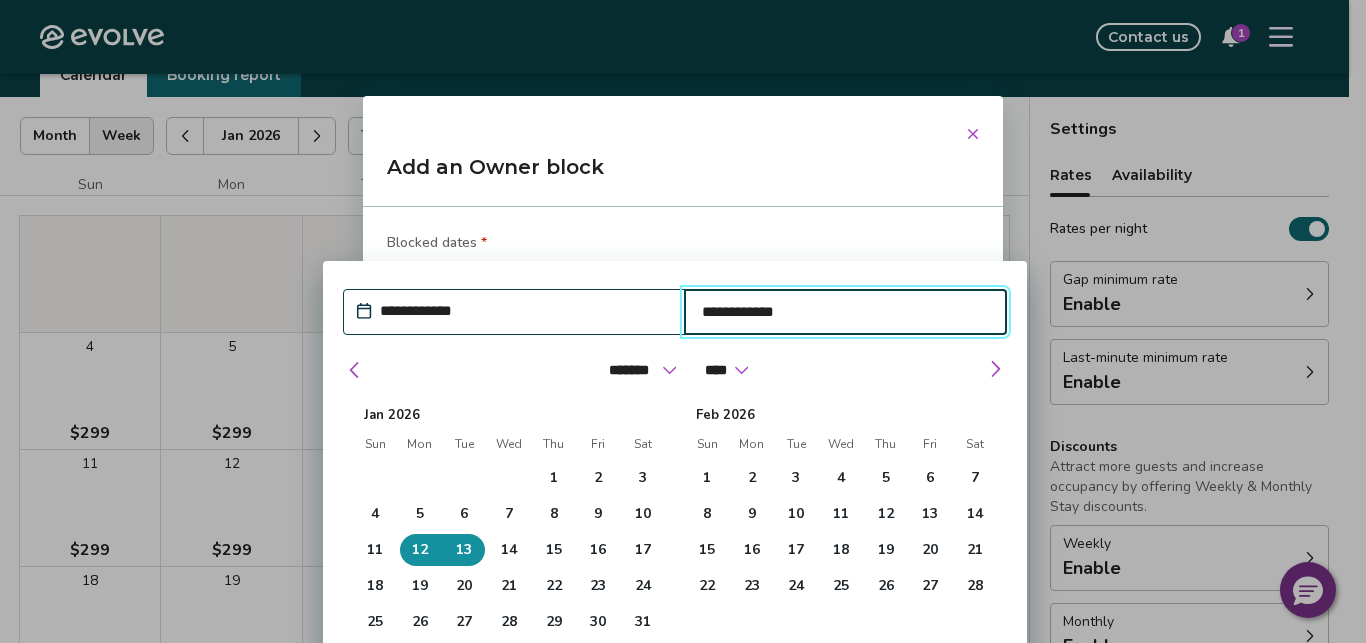 type on "*" 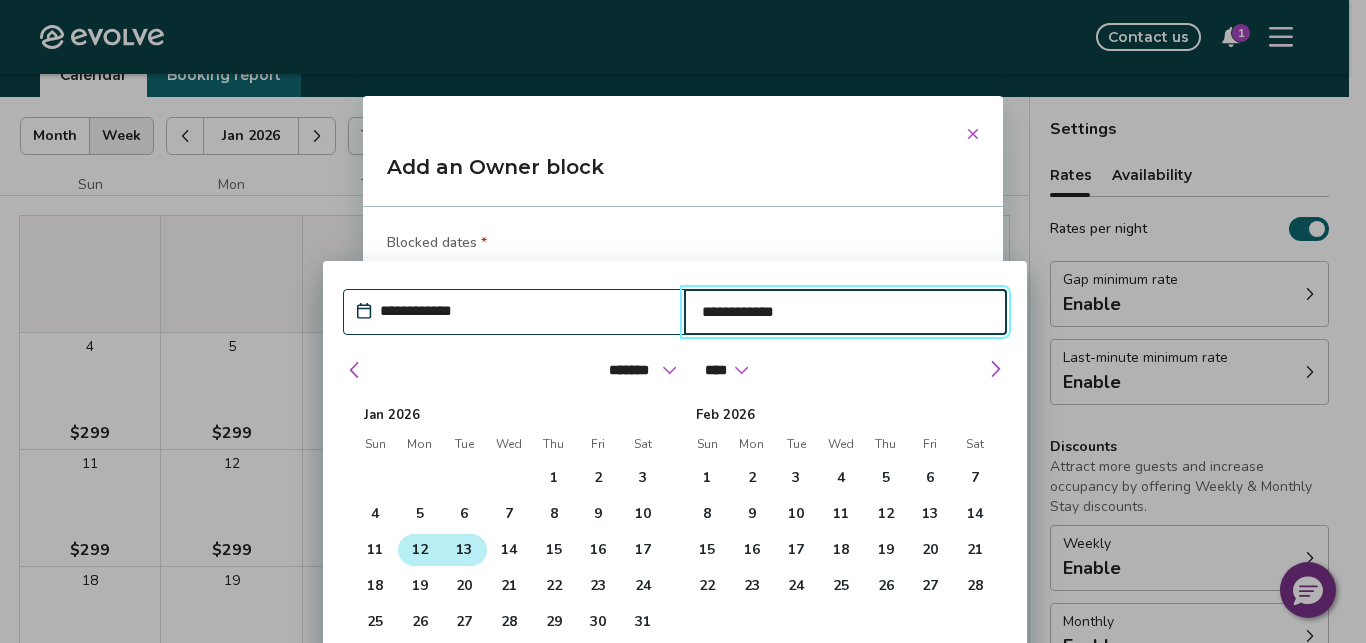 click on "13" at bounding box center (464, 550) 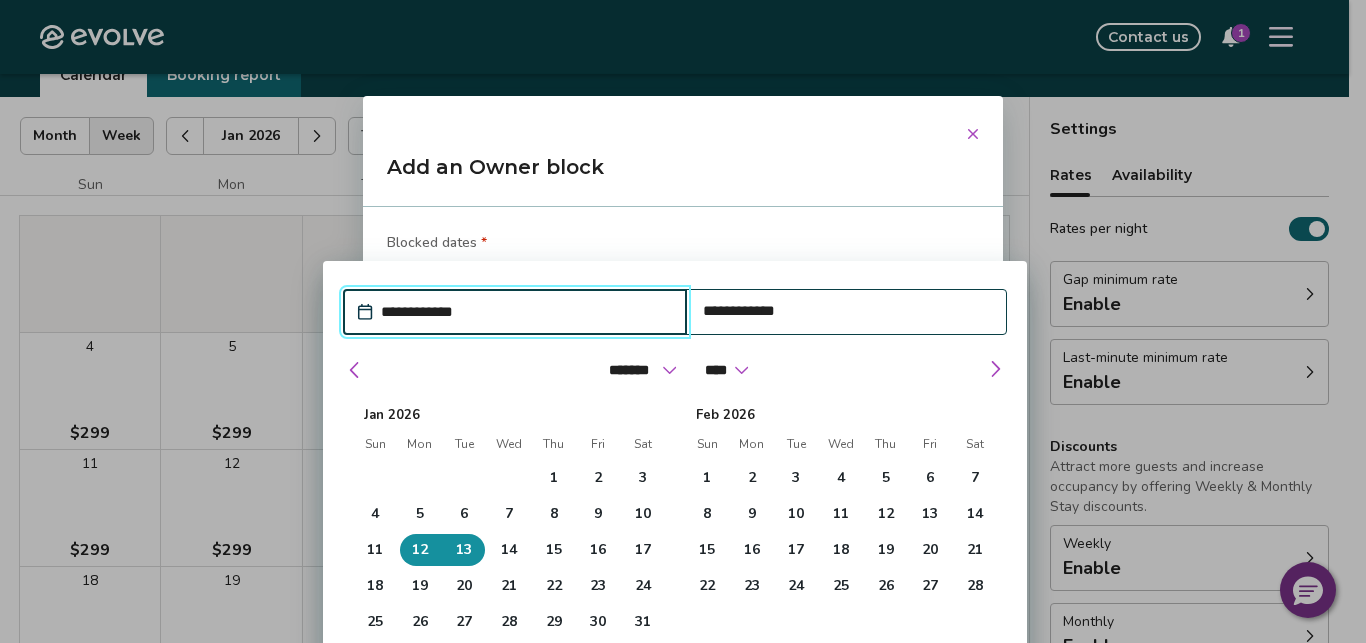 type on "*" 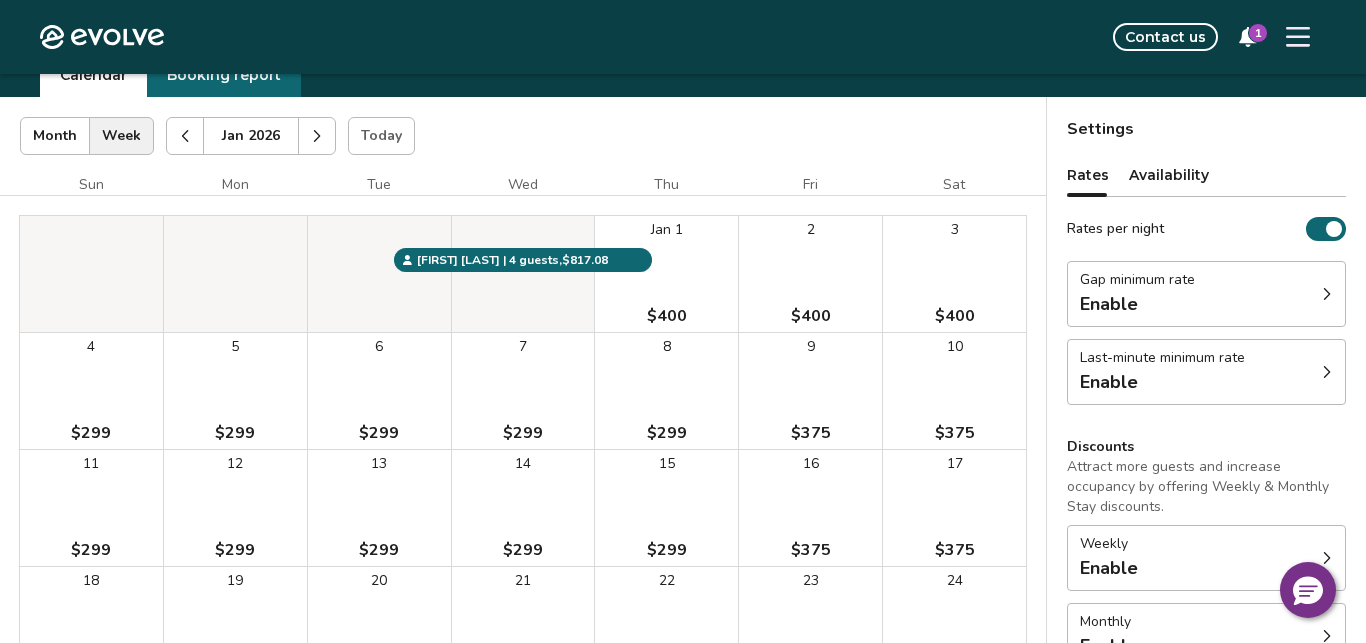 click on "Evolve Contact us 1 Bookings Calendar Booking report Jan 2026  | Views Month Week Jan 2026 Today Settings Sun Mountain Hideaway Jan 2026 Sun Mon Tue Wed Thu Fri Sat Jan 1 $400 2 $400 3 $400 4 $299 5 $299 6 $299 7 $299 8 $299 9 $375 10 $375 11 $299 12 $299 13 $299 14 $299 15 $299 16 $375 17 $375 18 $299 19 $299 20 $299 21 $299 22 $299 23 $375 24 $375 25 $299 26 $299 27 $299 28 $299 29 $299 30 $375 31 $375 [FIRST] [LAST] | 4 guests ,  $817.08 Booking Pending Evolve/Owner Settings Rates Availability Rates per night Gap minimum rate Enable Last-minute minimum rate Enable Discounts Attract more guests and increase occupancy by offering Weekly & Monthly Stay discounts. Weekly Enable Monthly Enable Non-refundable discount 10% off View rates, policies, & fees Gap minimum rate Reduce your minimum rate by 20%  to help fill nights between bookings  (Fridays and Saturdays excluded). Enable Once enabled, the % off may take up to 24 hours to activate and will stay active until you disable. Last-minute minimum rate Enable" at bounding box center (683, 432) 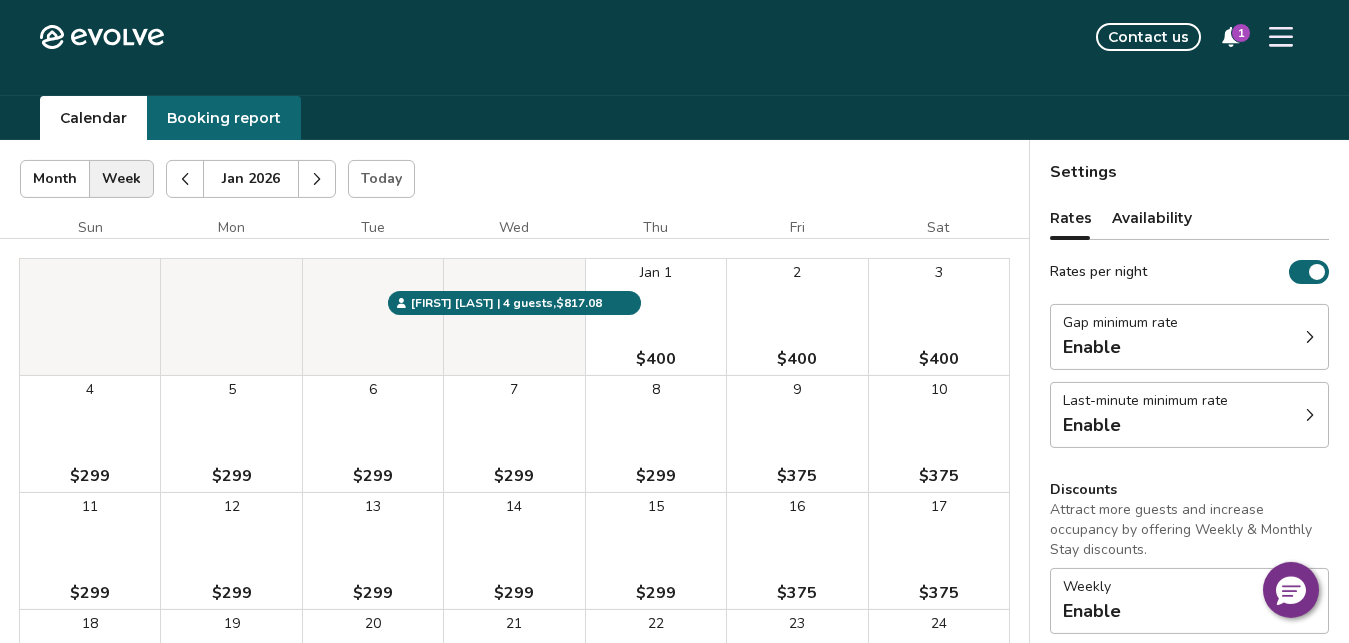 scroll, scrollTop: 0, scrollLeft: 0, axis: both 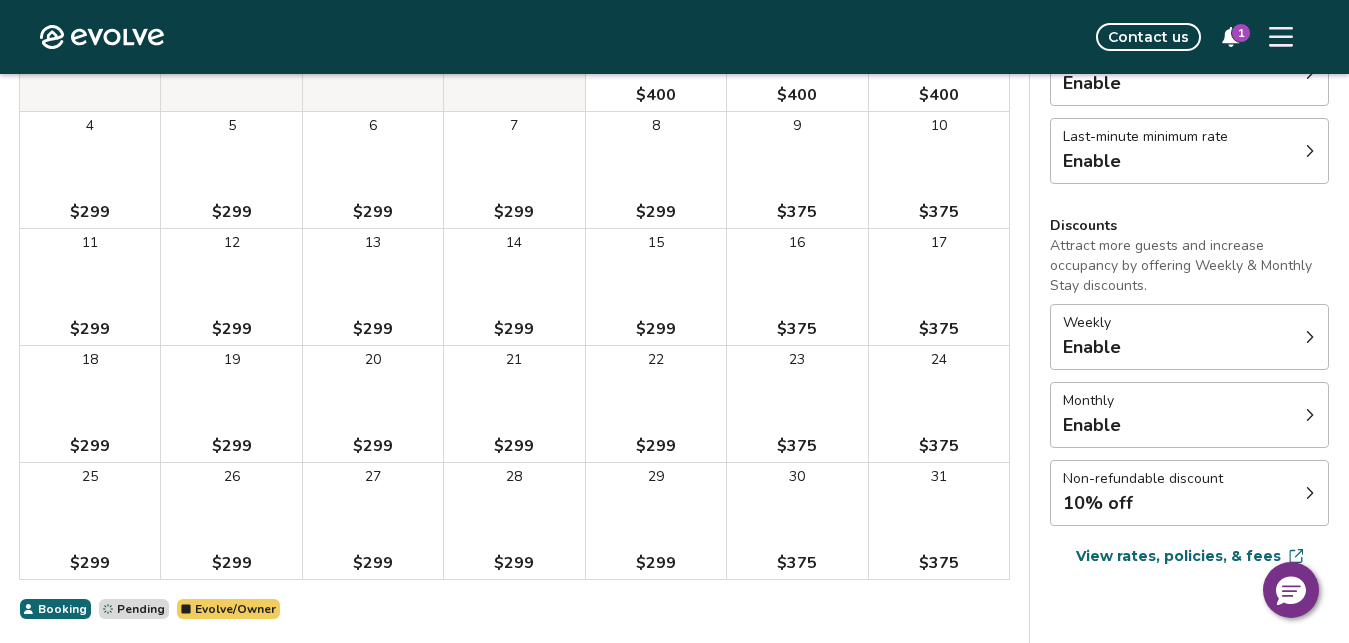 click on "Weekly Enable" at bounding box center [1189, 337] 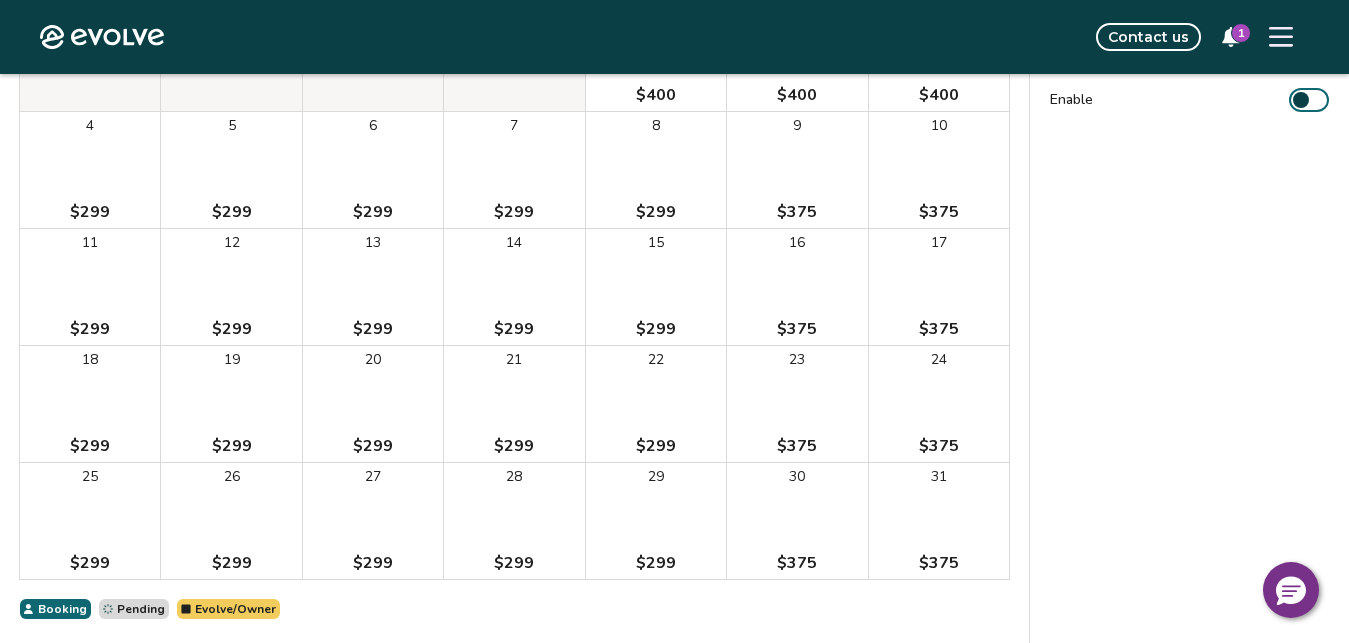 scroll, scrollTop: 0, scrollLeft: 0, axis: both 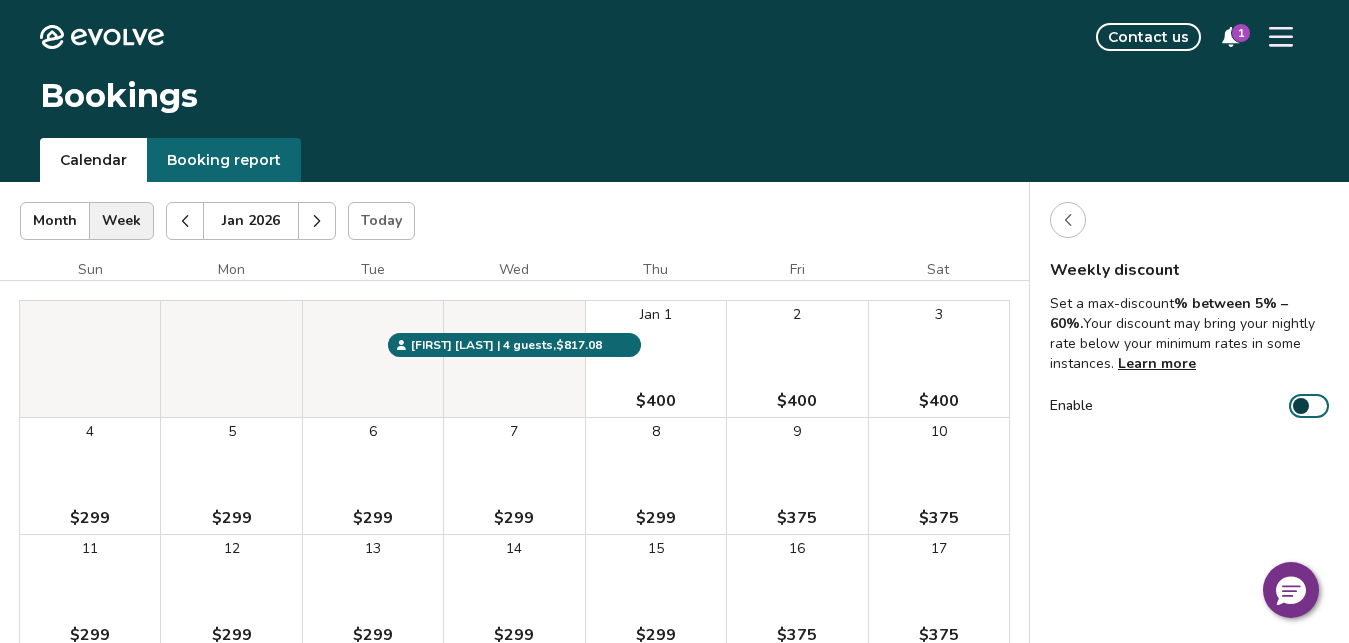 click at bounding box center [1068, 220] 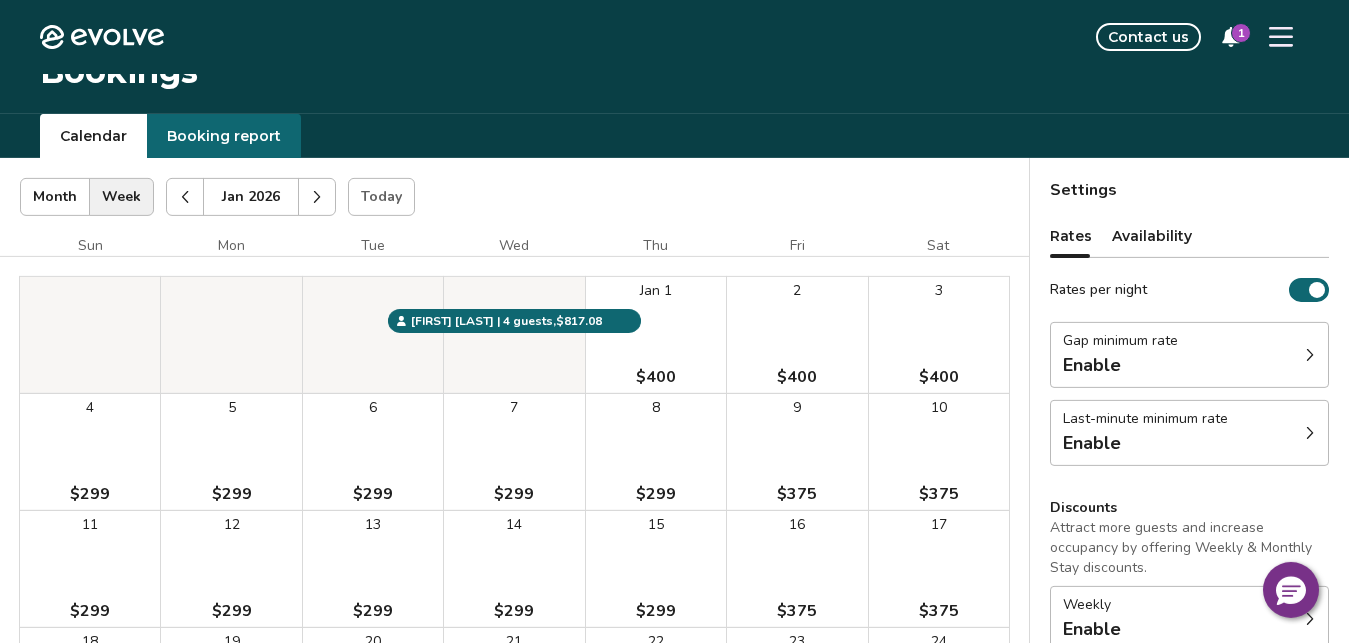 scroll, scrollTop: 0, scrollLeft: 0, axis: both 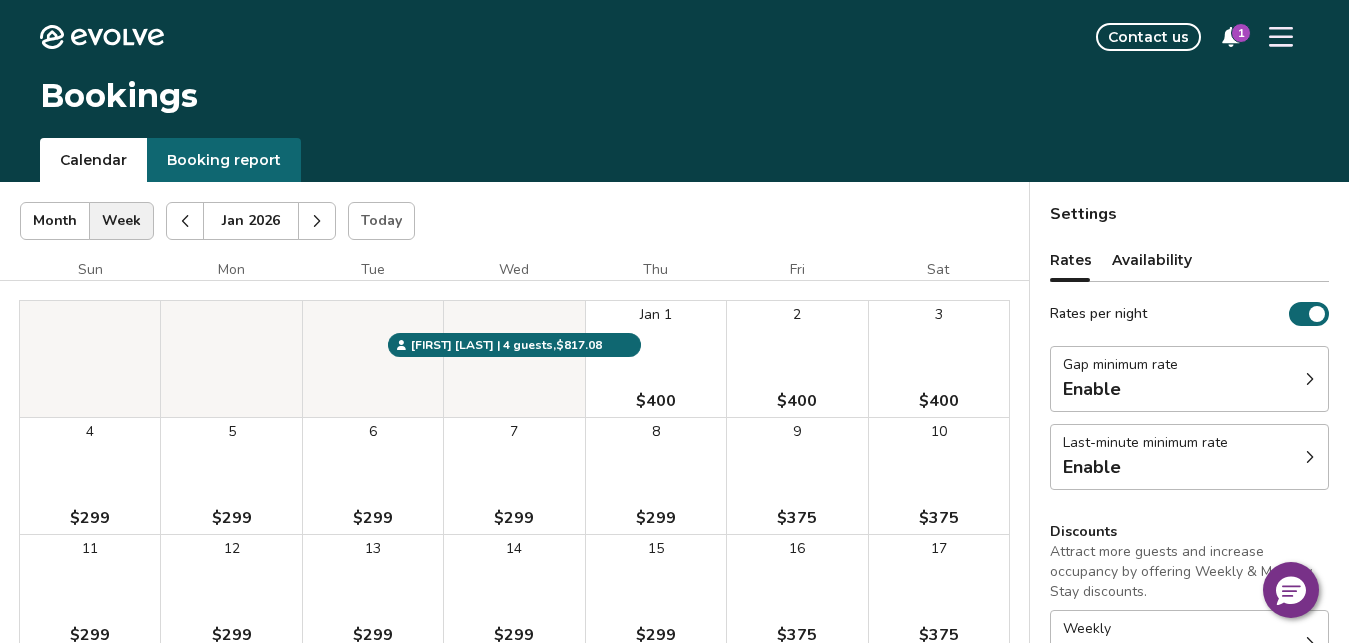 click on "Booking report" at bounding box center [224, 160] 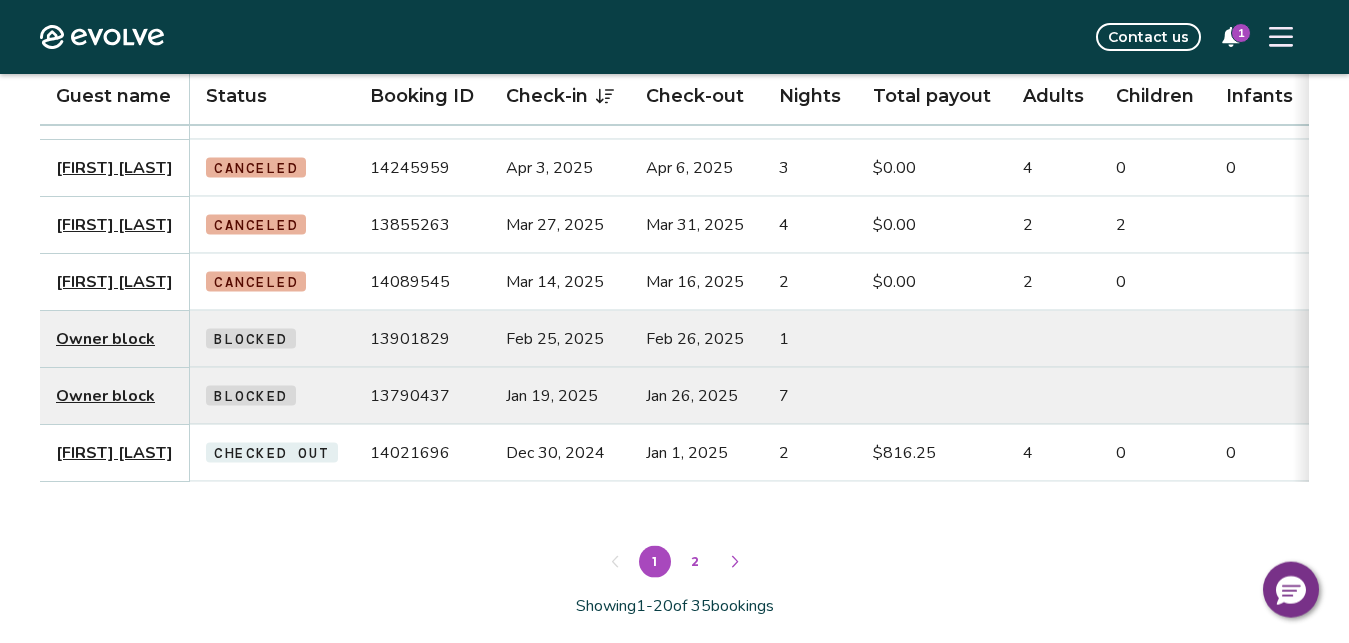 scroll, scrollTop: 1122, scrollLeft: 0, axis: vertical 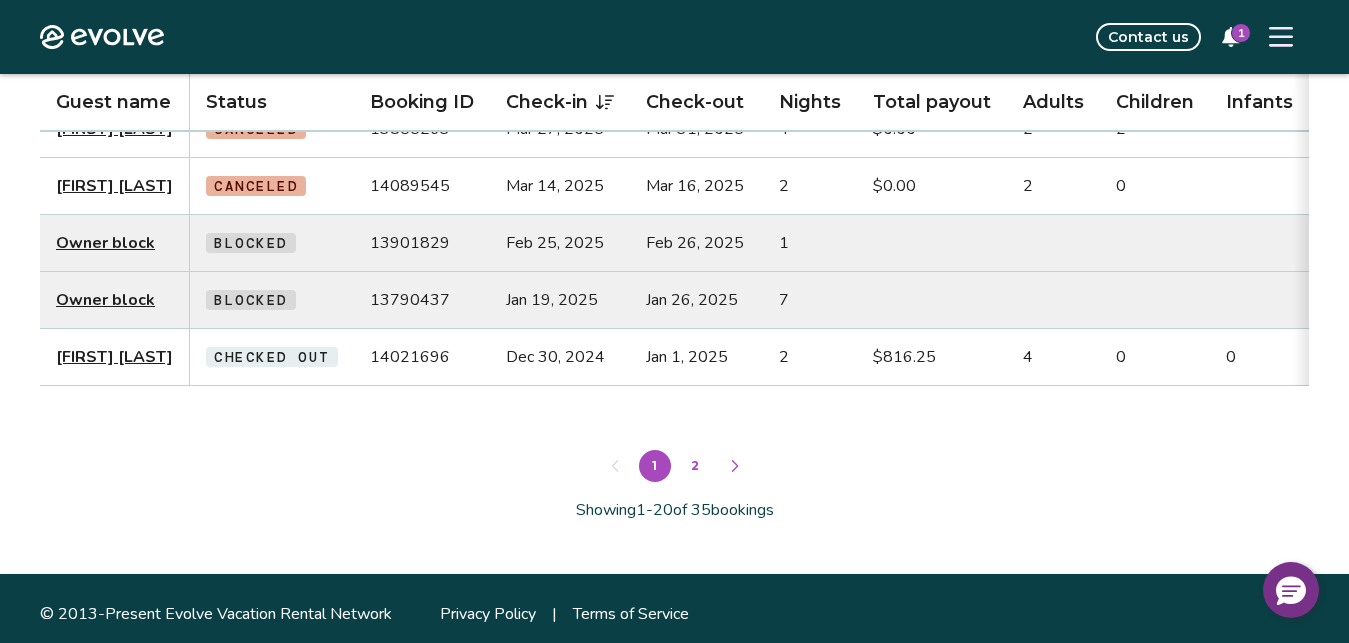 click on "2" at bounding box center (695, 466) 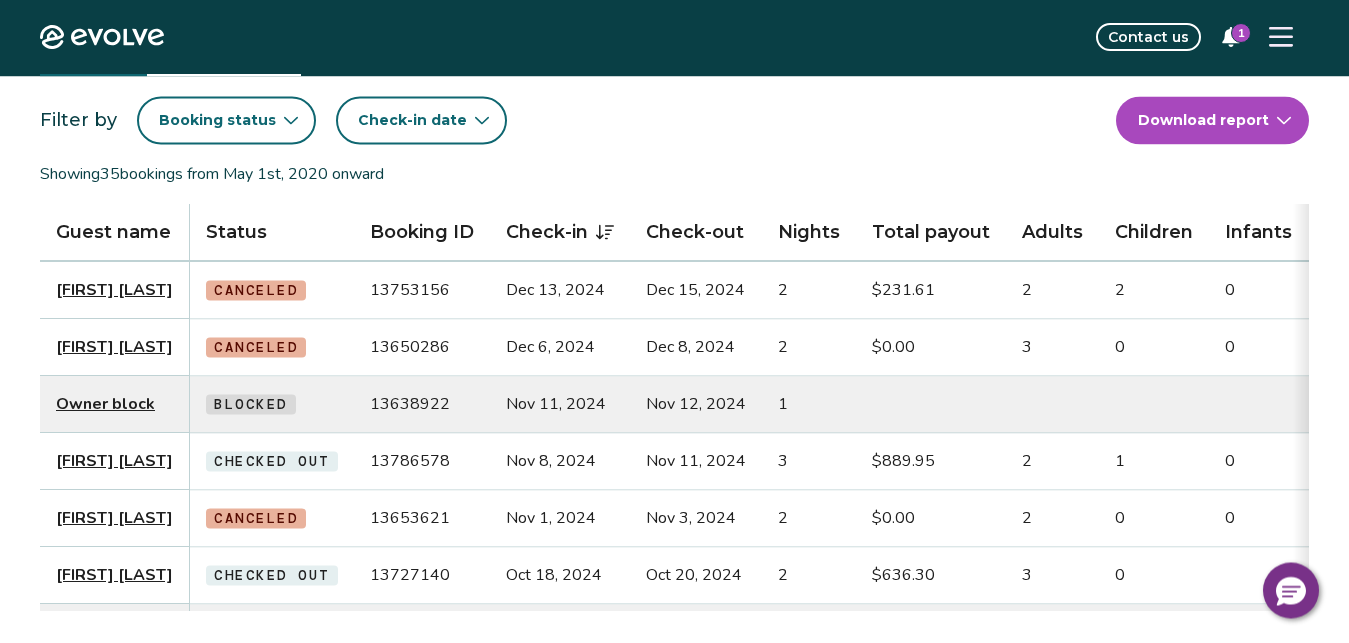 scroll, scrollTop: 0, scrollLeft: 0, axis: both 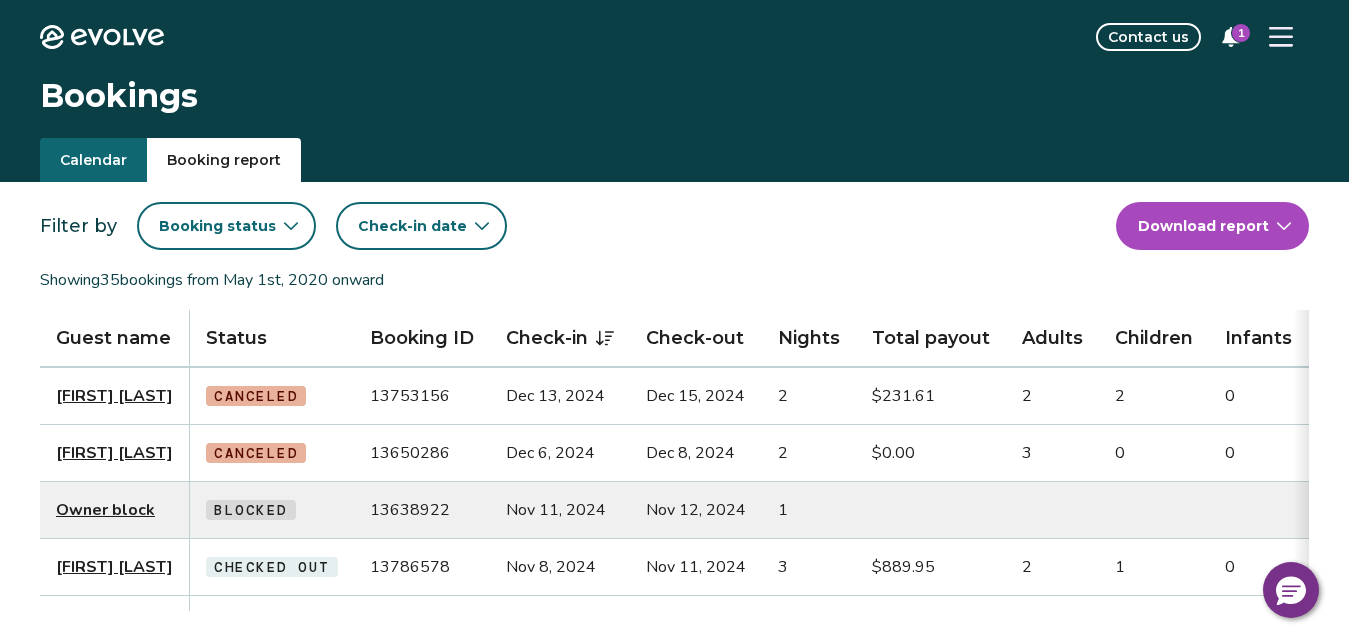 click 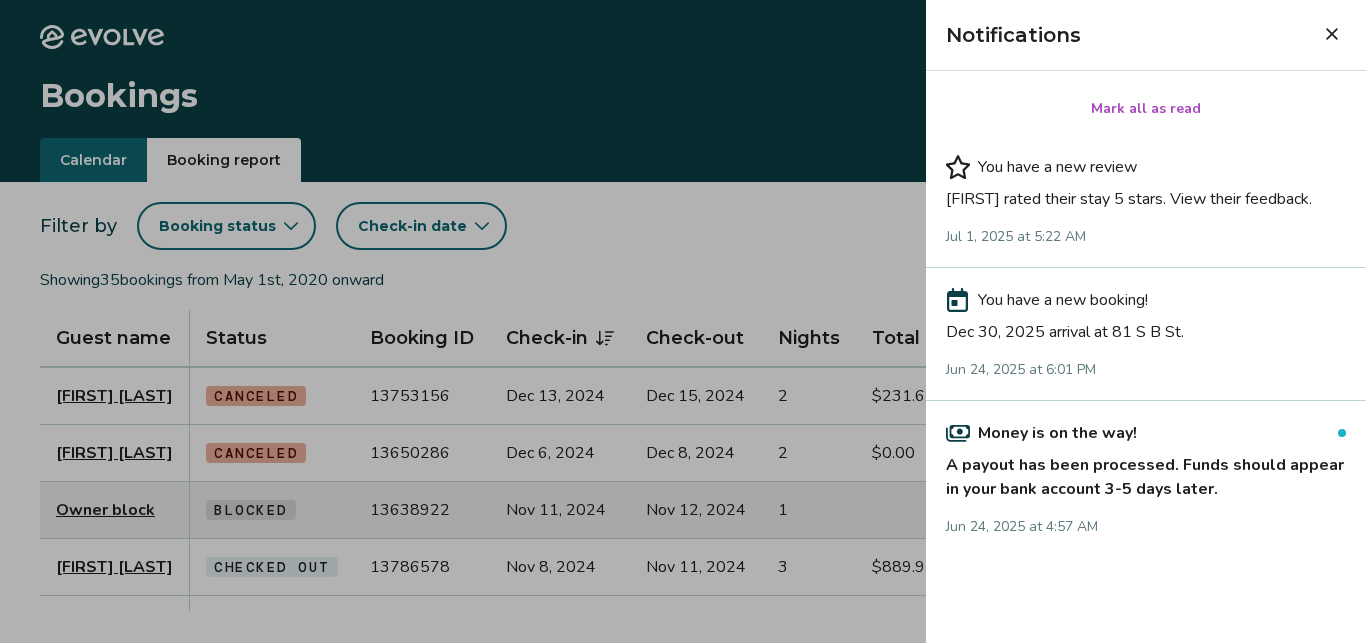 click on "Dec 30, 2025 arrival at 81 S B St." at bounding box center (1146, 328) 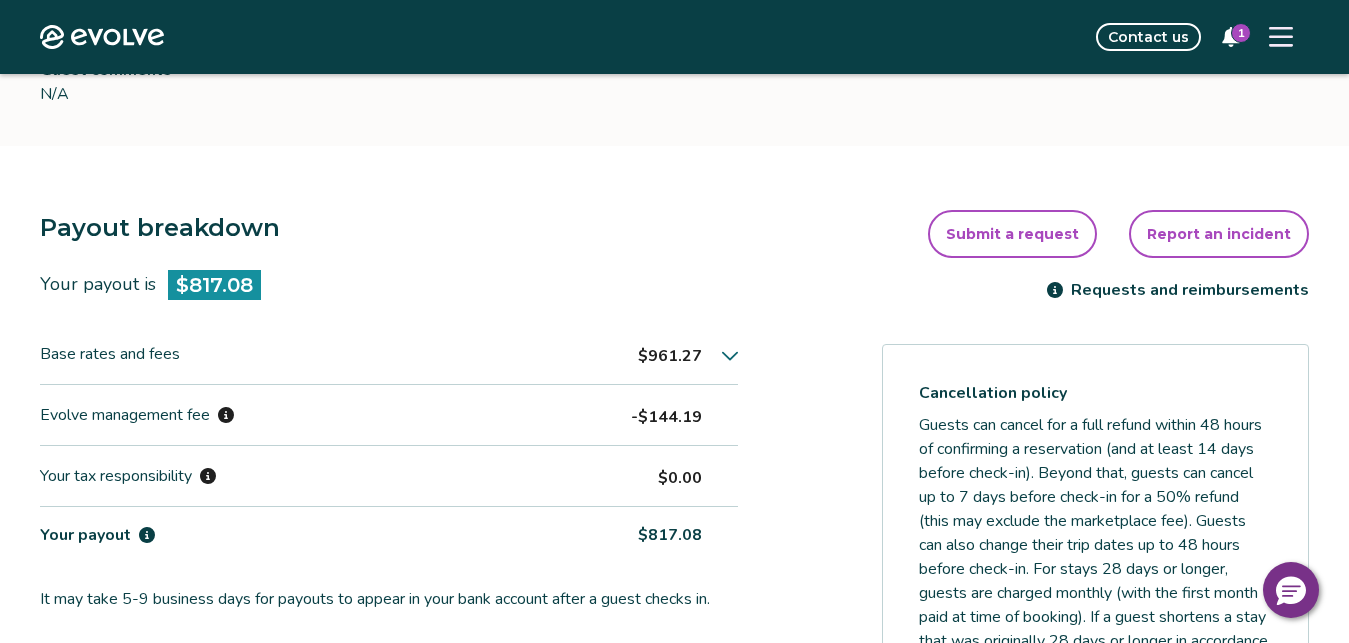 scroll, scrollTop: 0, scrollLeft: 0, axis: both 